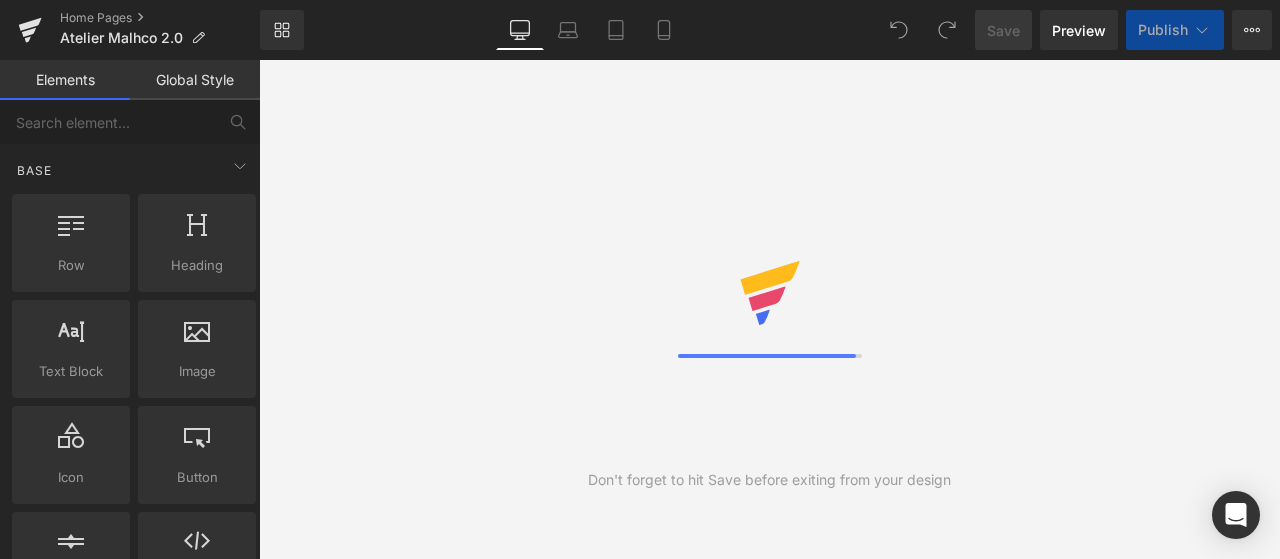 scroll, scrollTop: 0, scrollLeft: 0, axis: both 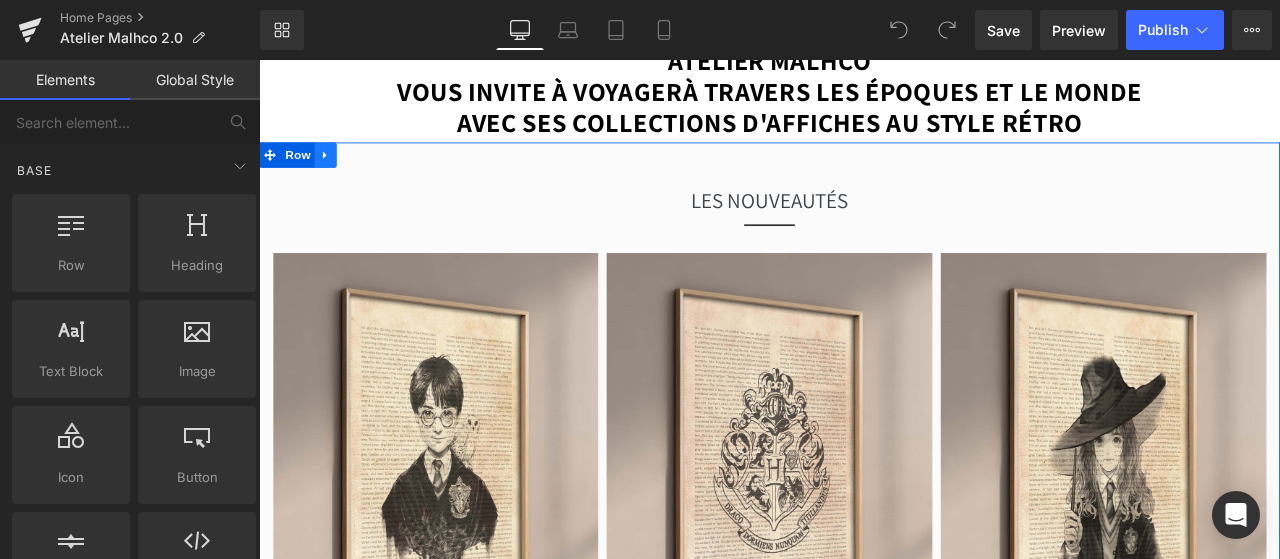 click 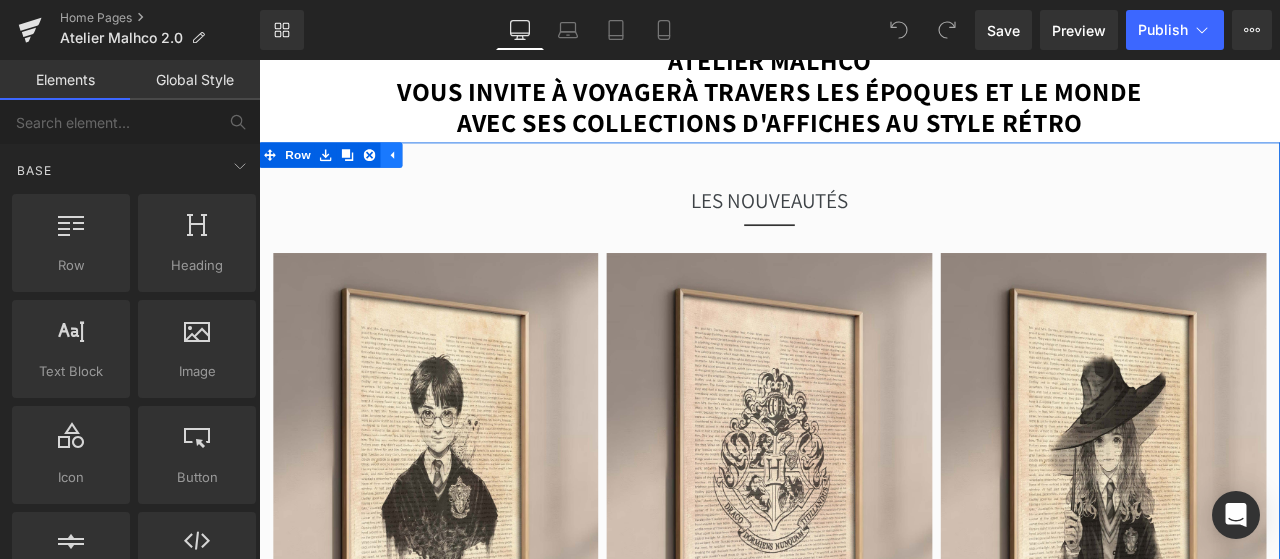 click 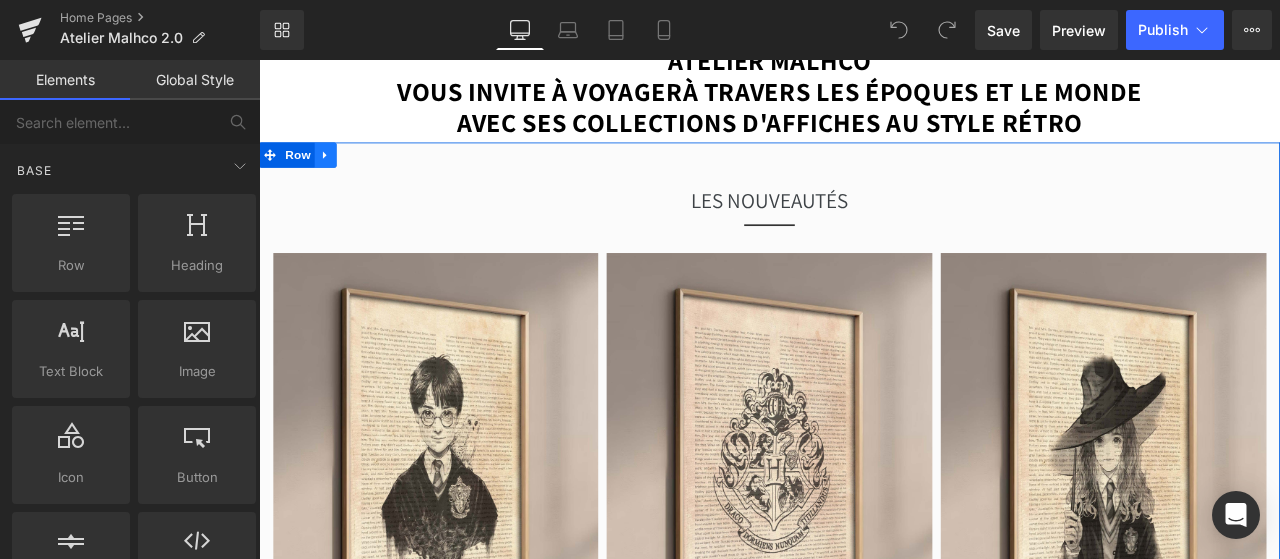 click 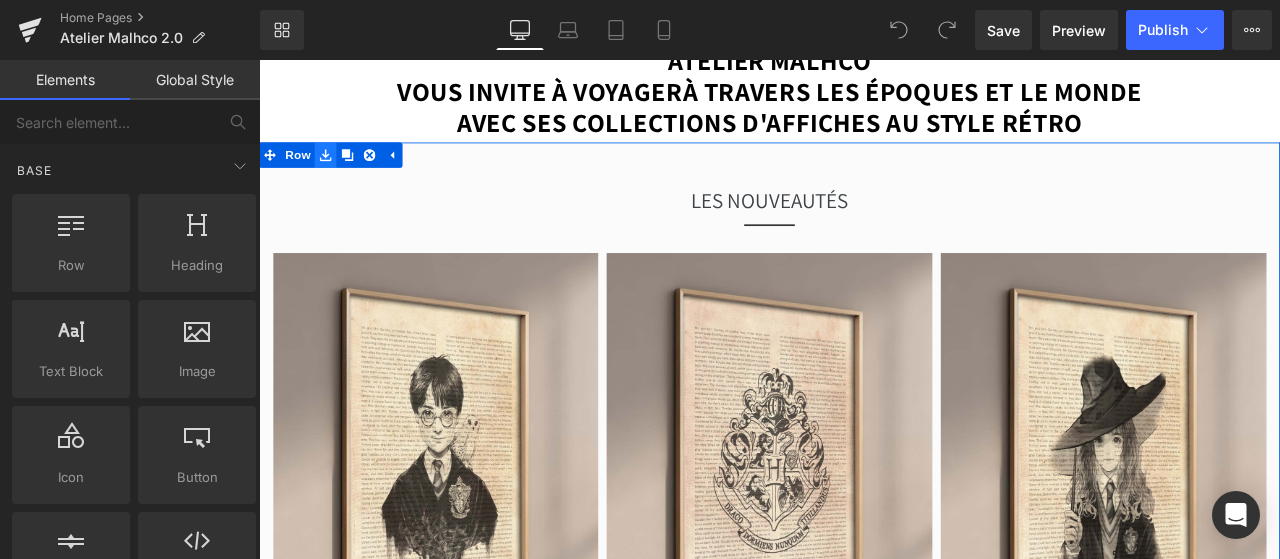 click 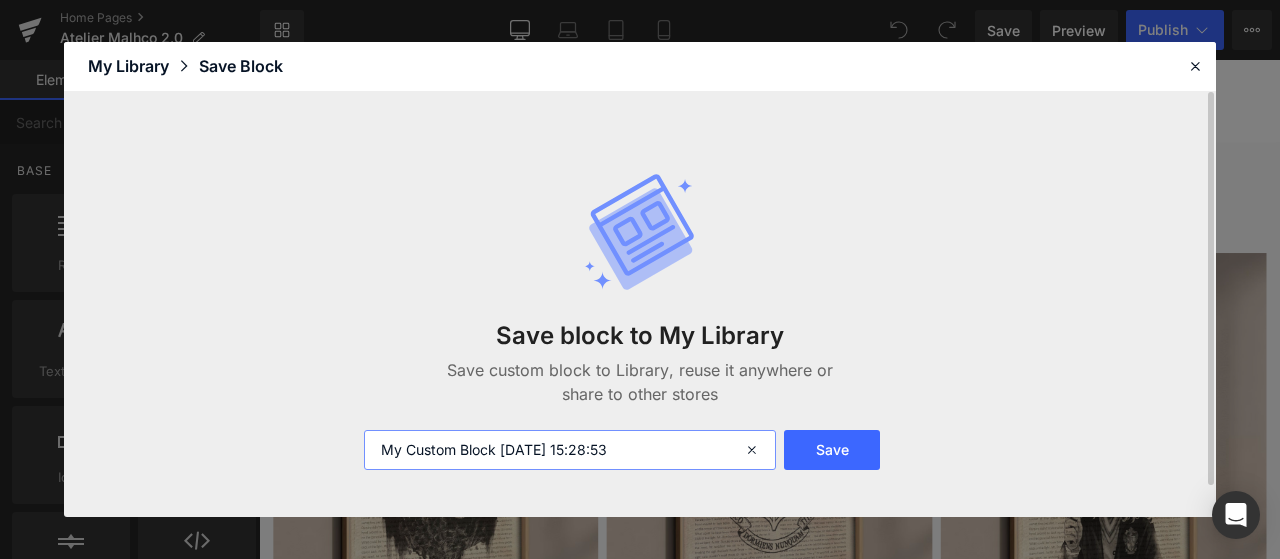 drag, startPoint x: 649, startPoint y: 447, endPoint x: 232, endPoint y: 506, distance: 421.15317 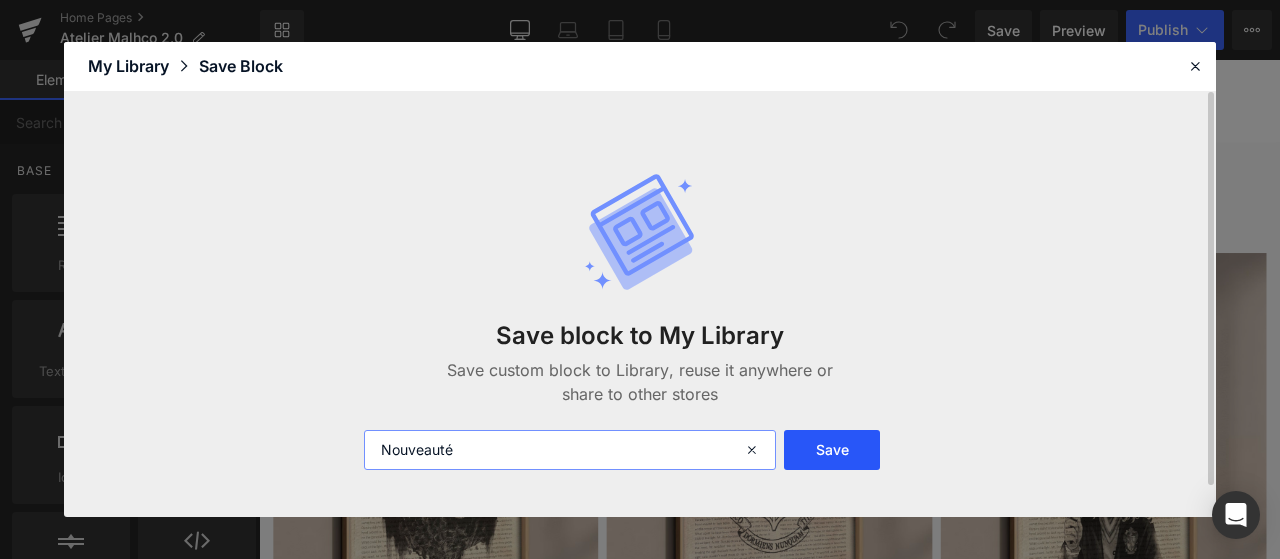 type on "Nouveauté" 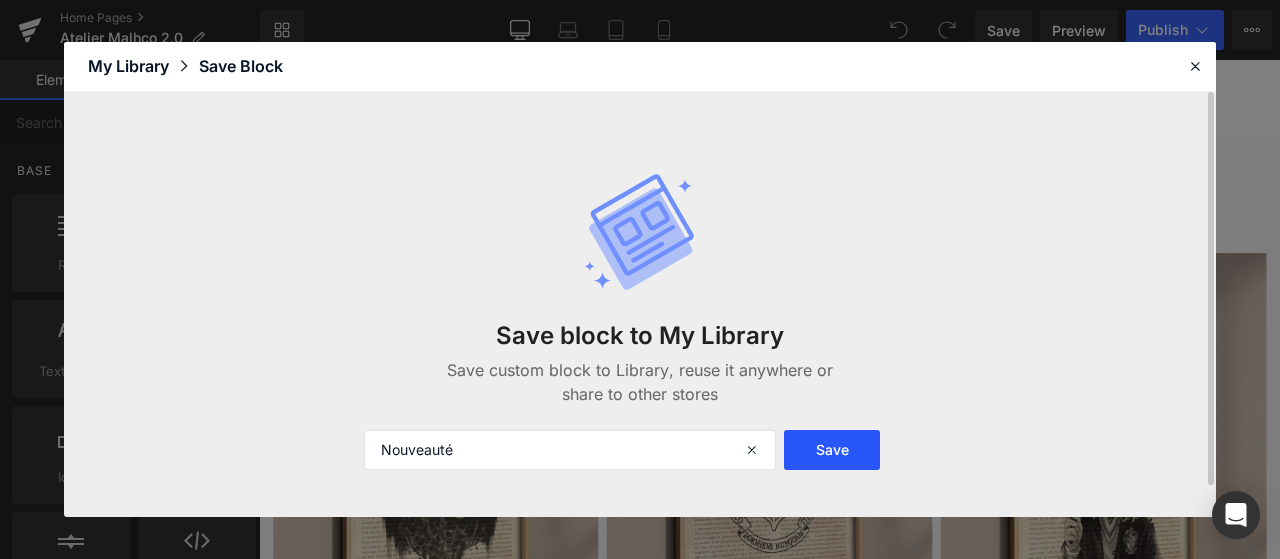 click on "Save" at bounding box center [832, 450] 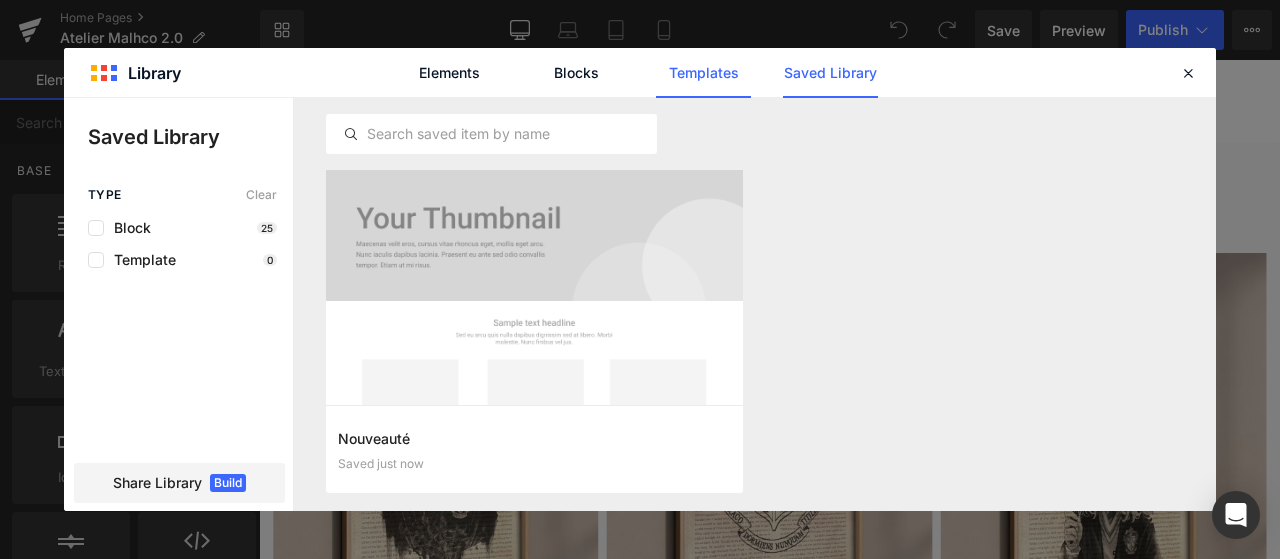click on "Templates" 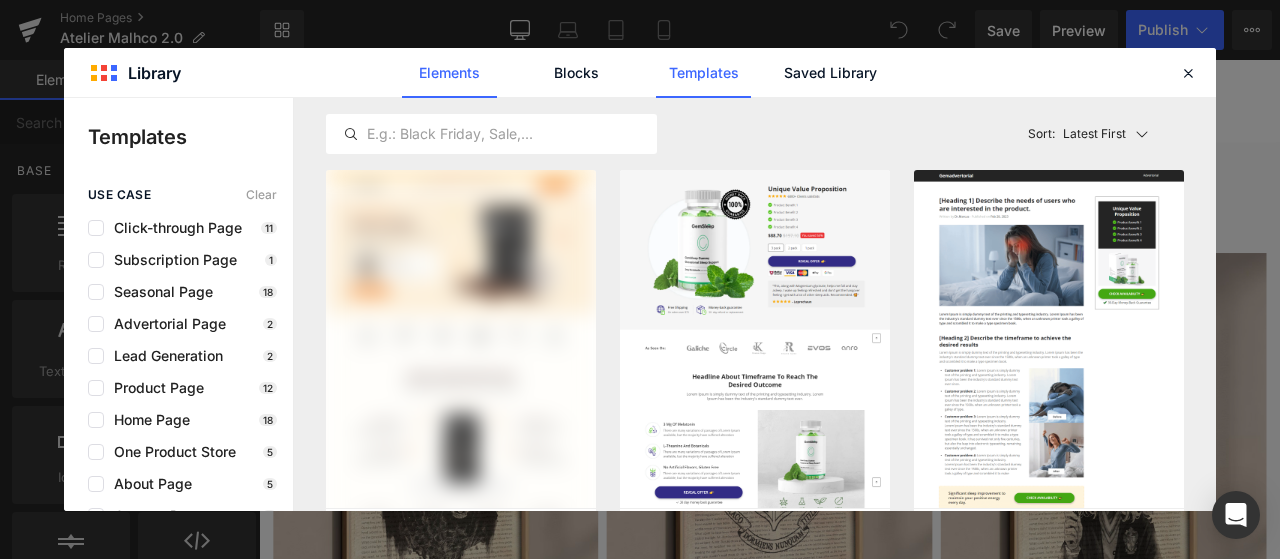 click on "Elements" 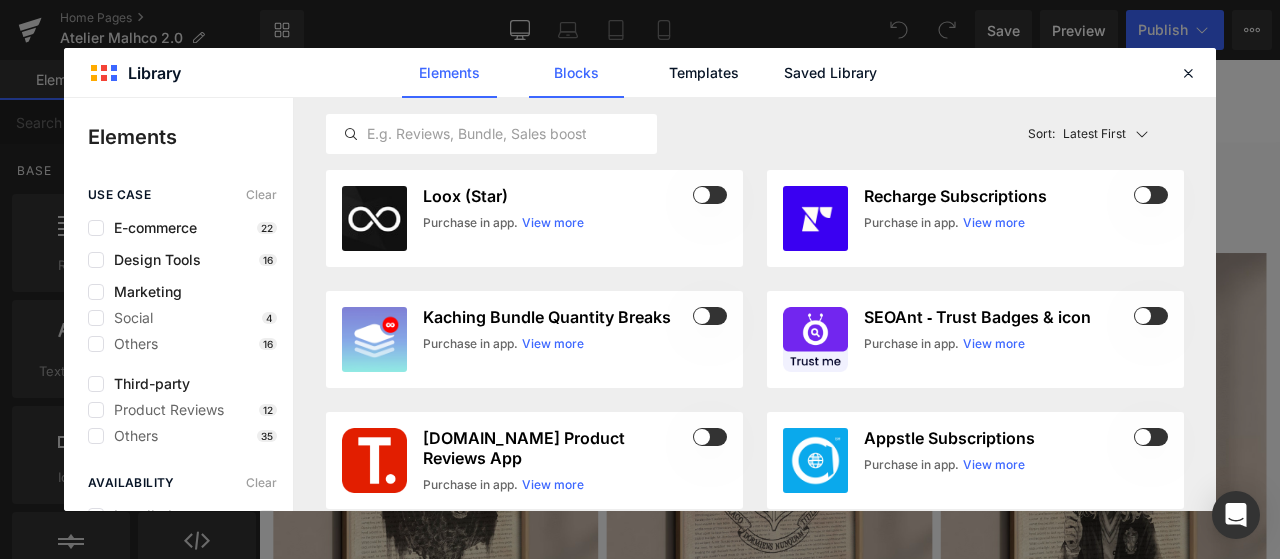 click on "Blocks" 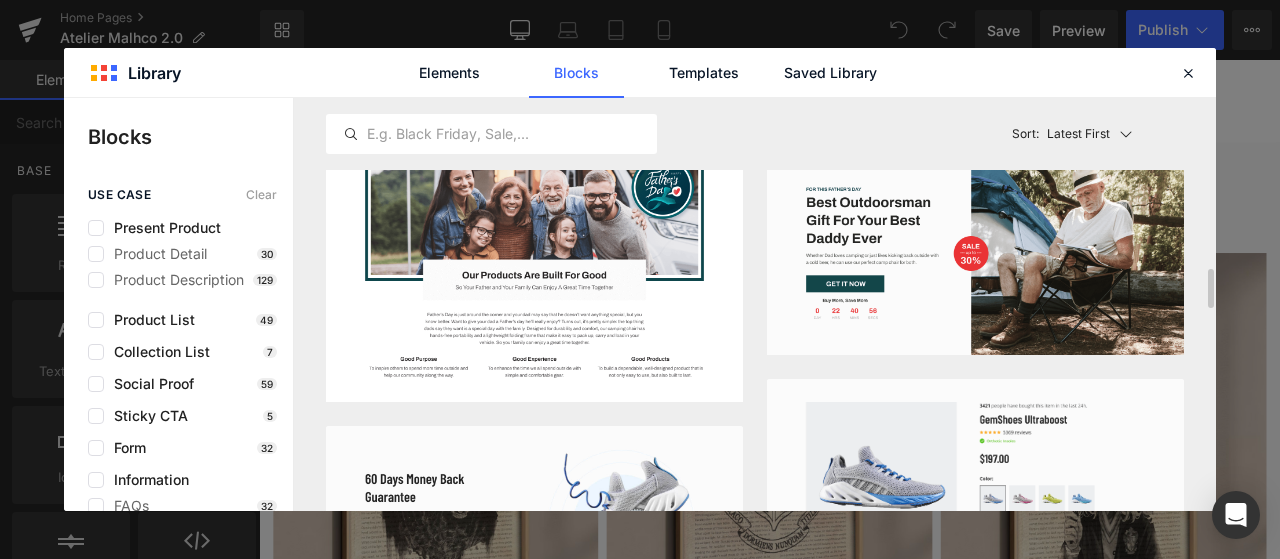 scroll, scrollTop: 1707, scrollLeft: 0, axis: vertical 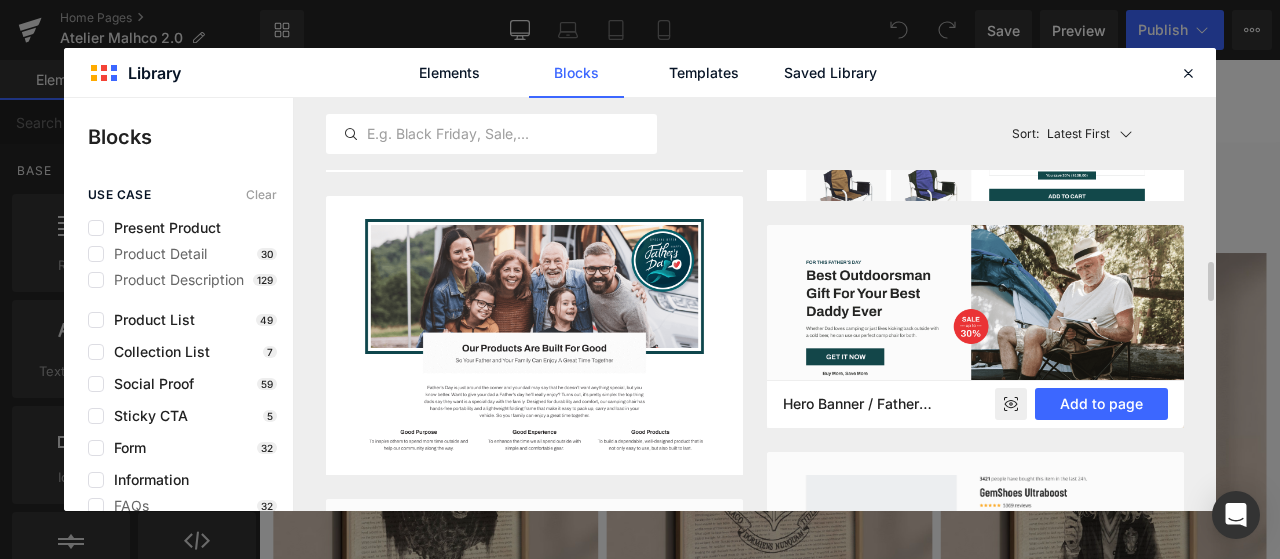 click at bounding box center (975, 326) 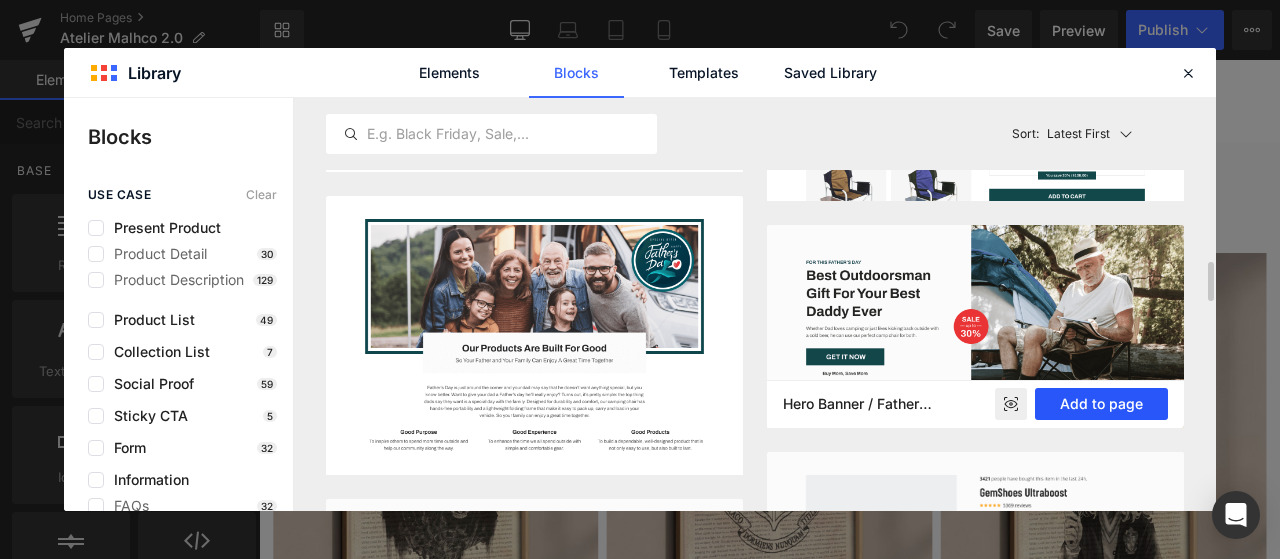 click on "Add to page" at bounding box center [1101, 404] 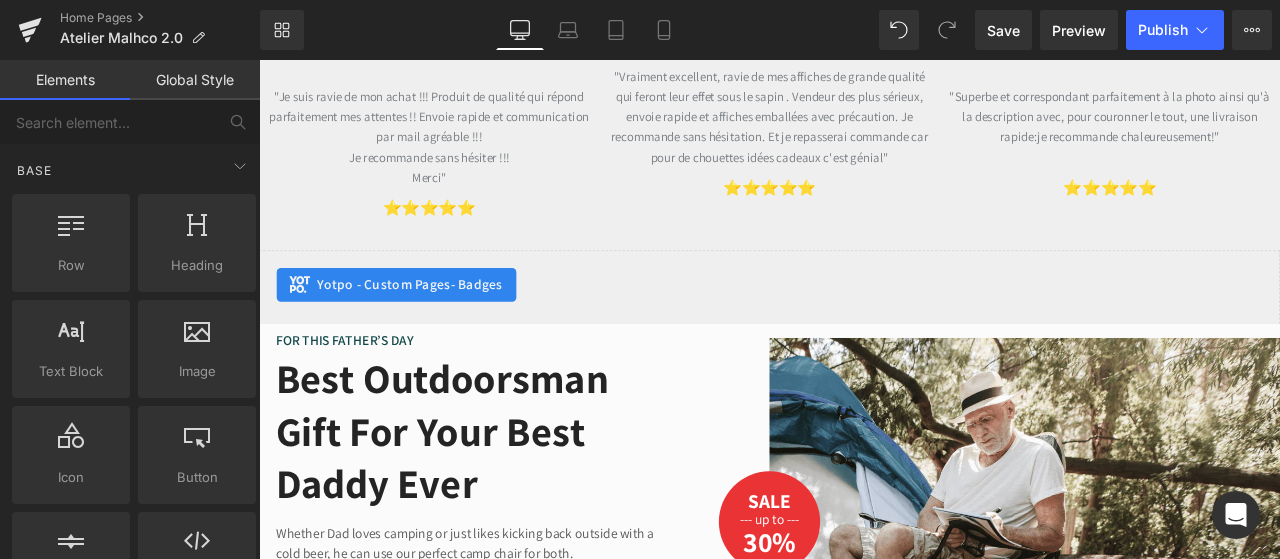 scroll, scrollTop: 7885, scrollLeft: 0, axis: vertical 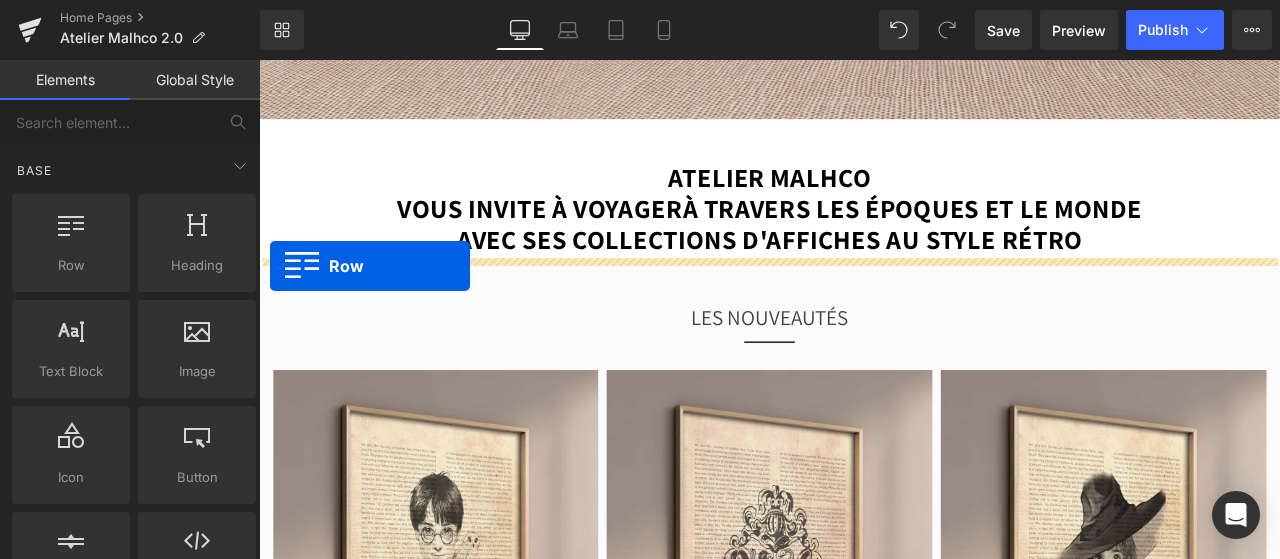 drag, startPoint x: 270, startPoint y: 375, endPoint x: 272, endPoint y: 303, distance: 72.02777 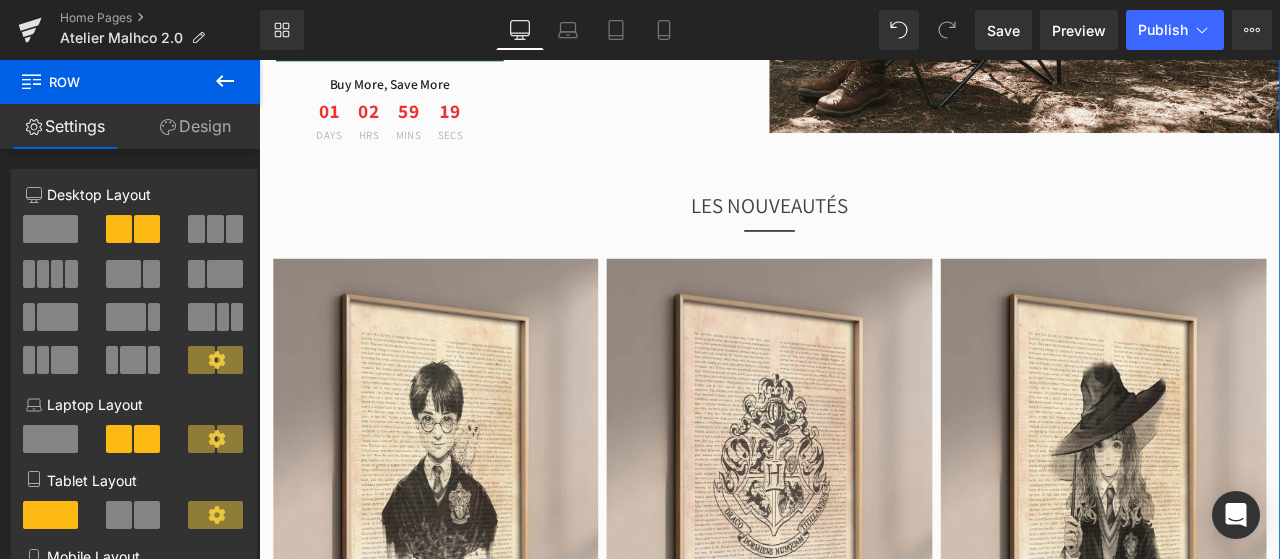 scroll, scrollTop: 1525, scrollLeft: 0, axis: vertical 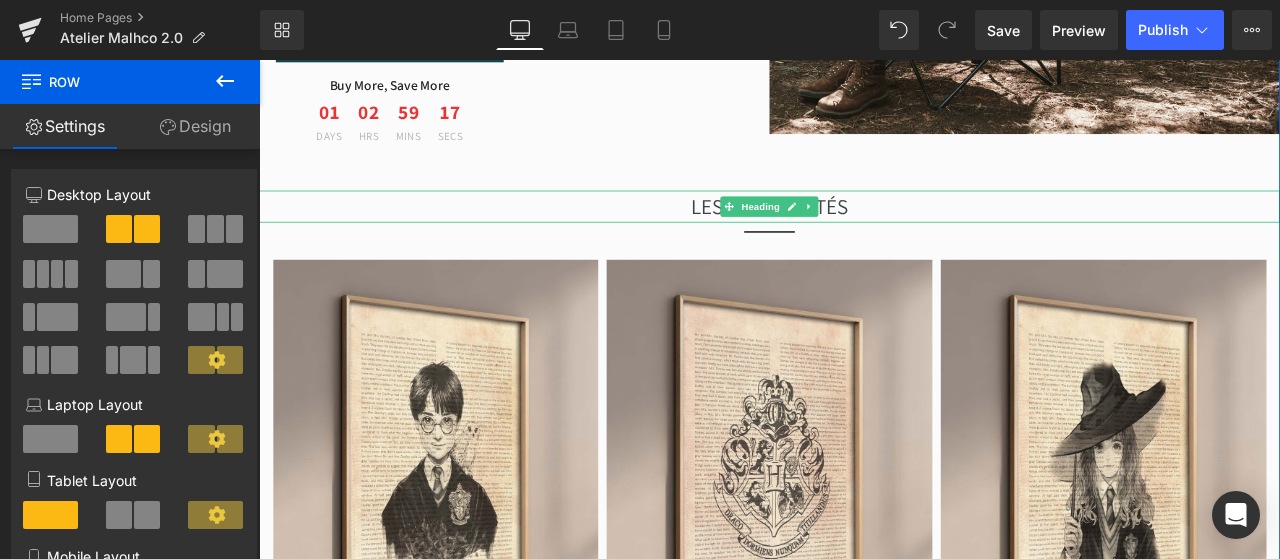 click on "LES NOUVEAUTÉS" at bounding box center (864, 234) 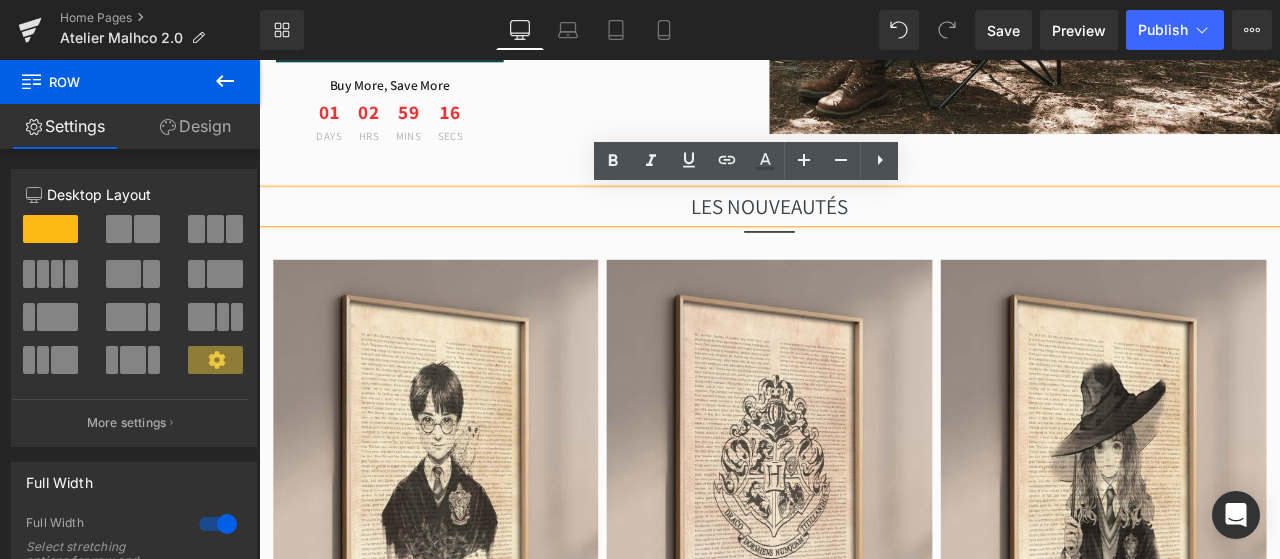 click on "Image         SALE Text Block         --- up to --- Text Block         30% Text Block         Row         Row         FOR THIS FATHER’S DAY Text Block         Best Outdoorsman Gift For Your Best Daddy Ever Heading         Whether Dad loves camping or just likes kicking back outside with a cold beer, he can use our perfect camp chair for both. Text Block          GET IT NOW Button         Buy More, Save More Text Block
01 Days
02 Hrs
59 Mins
16 Secs
Countdown Timer         Row         Row         Row         LES NOUVEAUTÉS Heading         Separator         Image         Row         Image         Row         Image         Row         Row         VOIR LA COLLECTION Button" at bounding box center (864, 267) 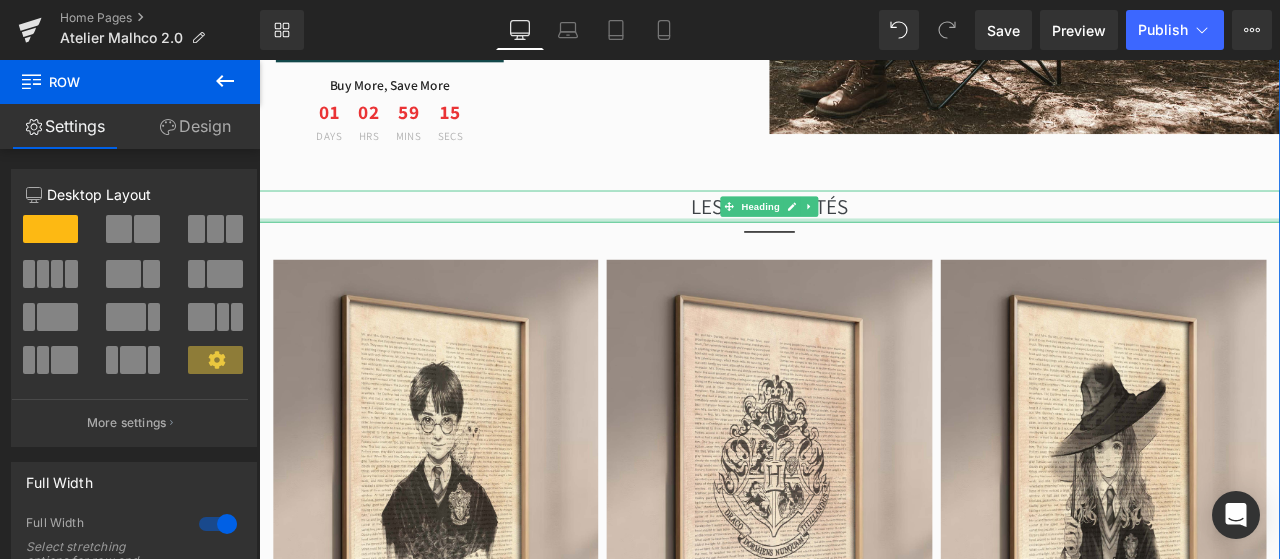 click at bounding box center (864, 250) 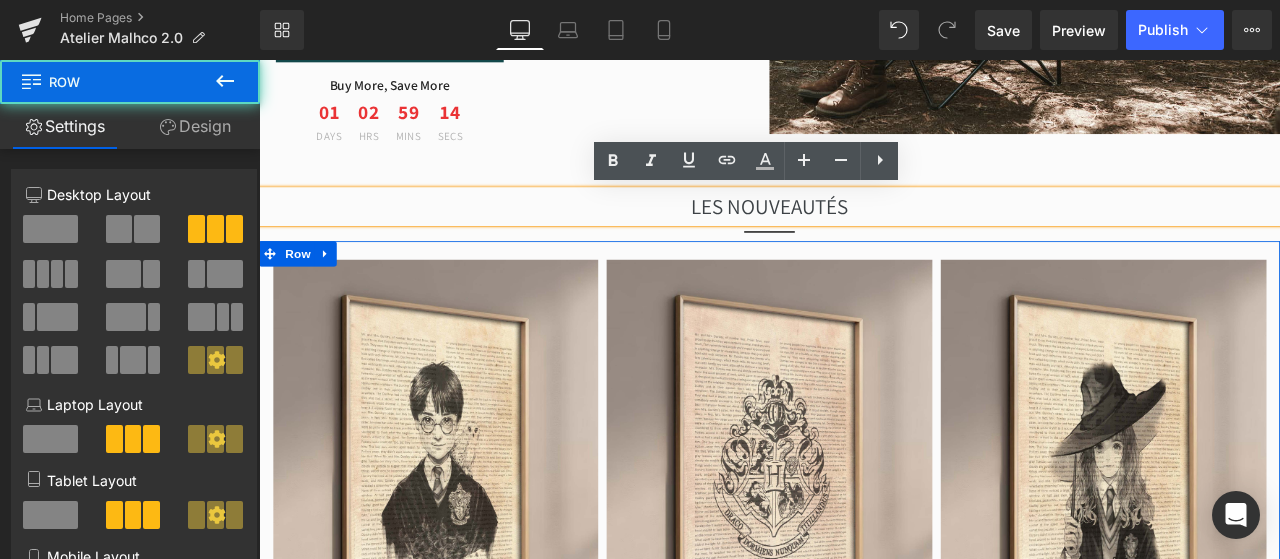 click on "Image         Row         Image         Row         Image         Row         Row" at bounding box center (864, 532) 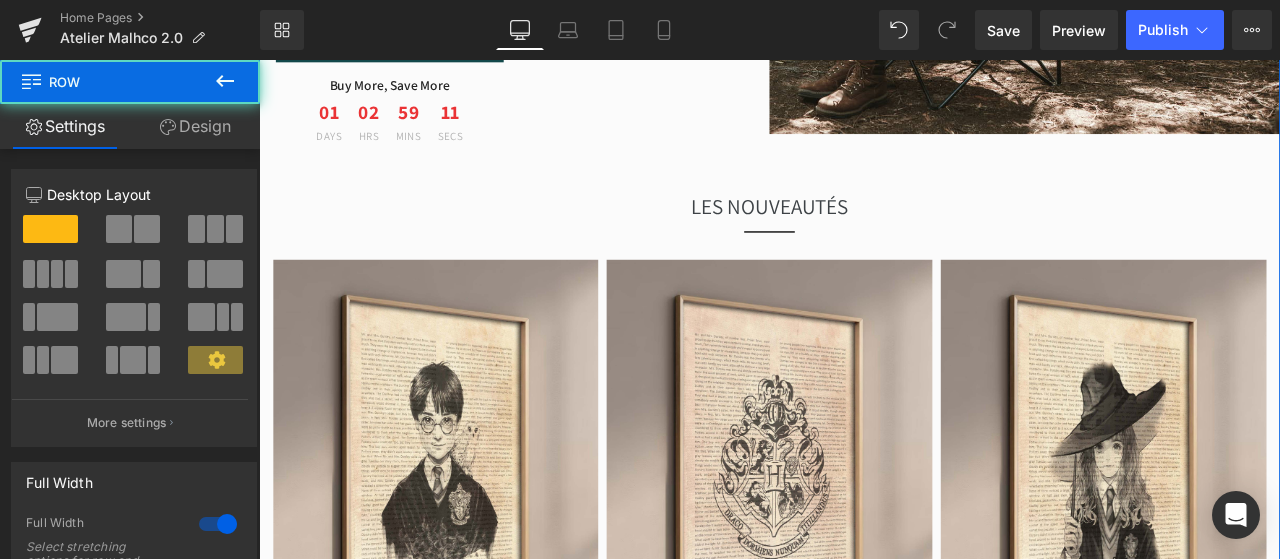 click on "Image         SALE Text Block         --- up to --- Text Block         30% Text Block         Row         Row         FOR THIS FATHER’S DAY Text Block         Best Outdoorsman Gift For Your Best Daddy Ever Heading         Whether Dad loves camping or just likes kicking back outside with a cold beer, he can use our perfect camp chair for both. Text Block          GET IT NOW Button         Buy More, Save More Text Block
01 Days
02 Hrs
59 Mins
11 Secs
Countdown Timer         Row         Row         Row         LES NOUVEAUTÉS Heading         Separator         Image         Row         Image         Row         Image         Row         Row         VOIR LA COLLECTION Button" at bounding box center (864, 267) 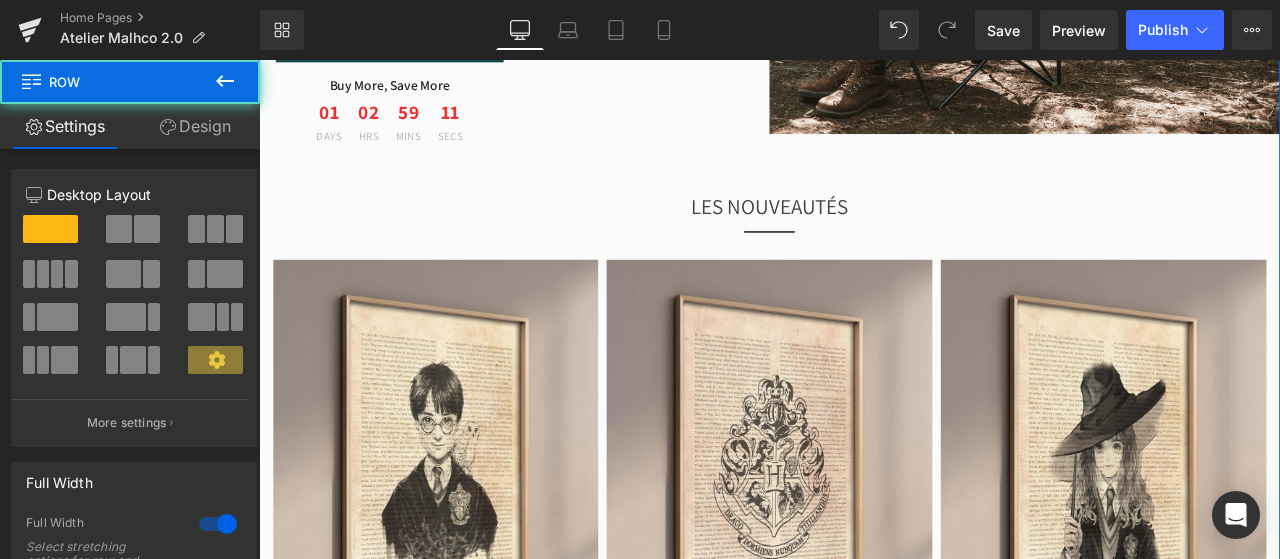 click on "LES NOUVEAUTÉS" at bounding box center (864, 234) 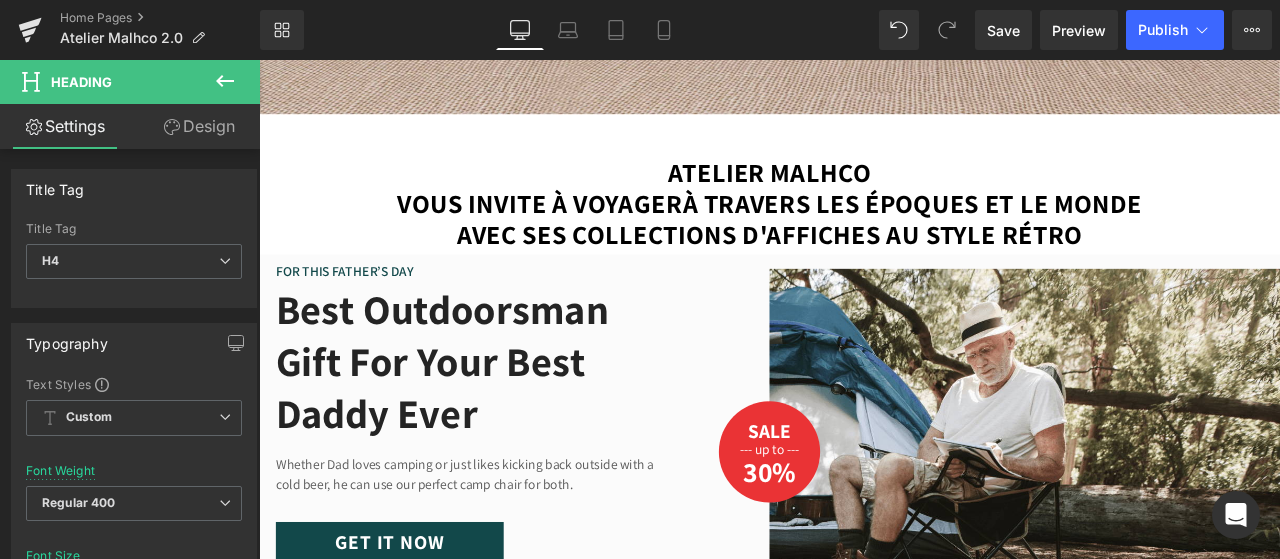 scroll, scrollTop: 910, scrollLeft: 0, axis: vertical 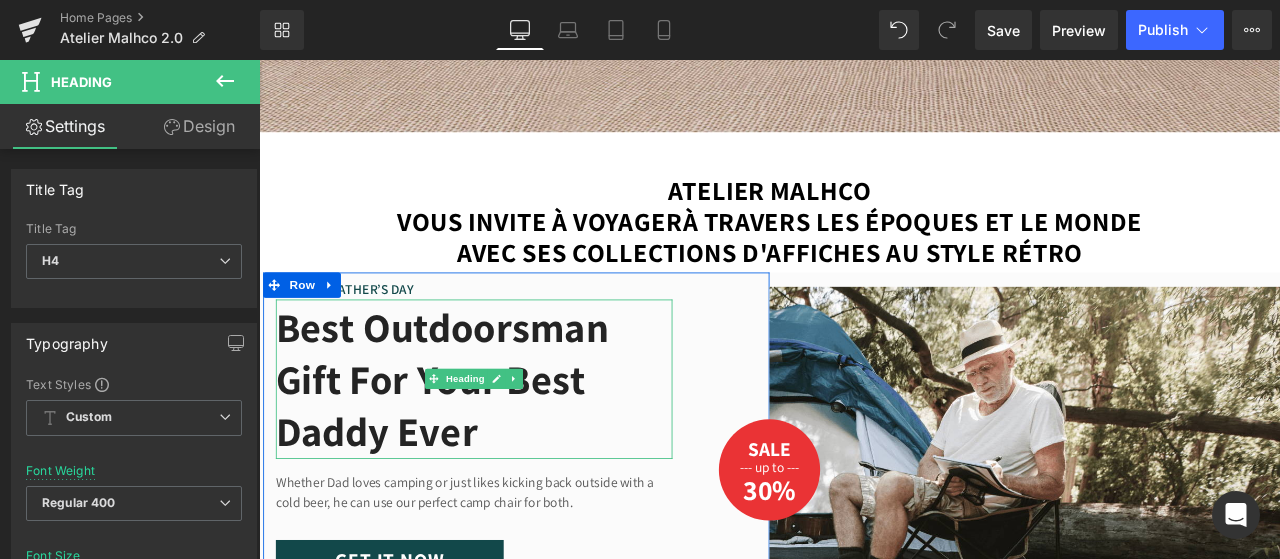 click on "Best Outdoorsman Gift For Your Best Daddy Ever" at bounding box center [514, 439] 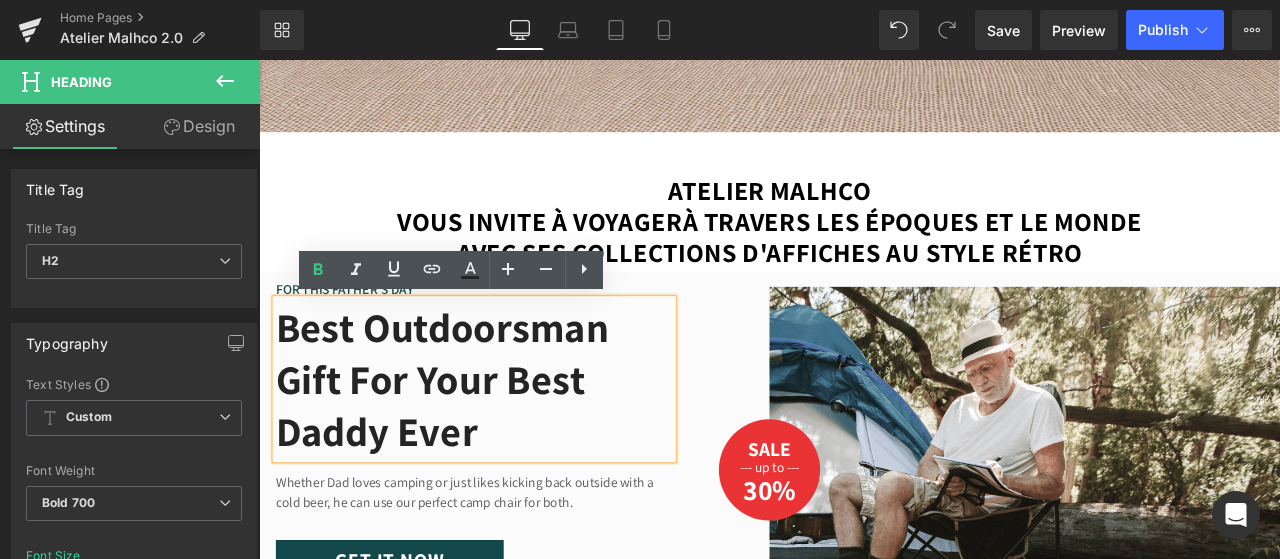 click on "Row" at bounding box center [305, 327] 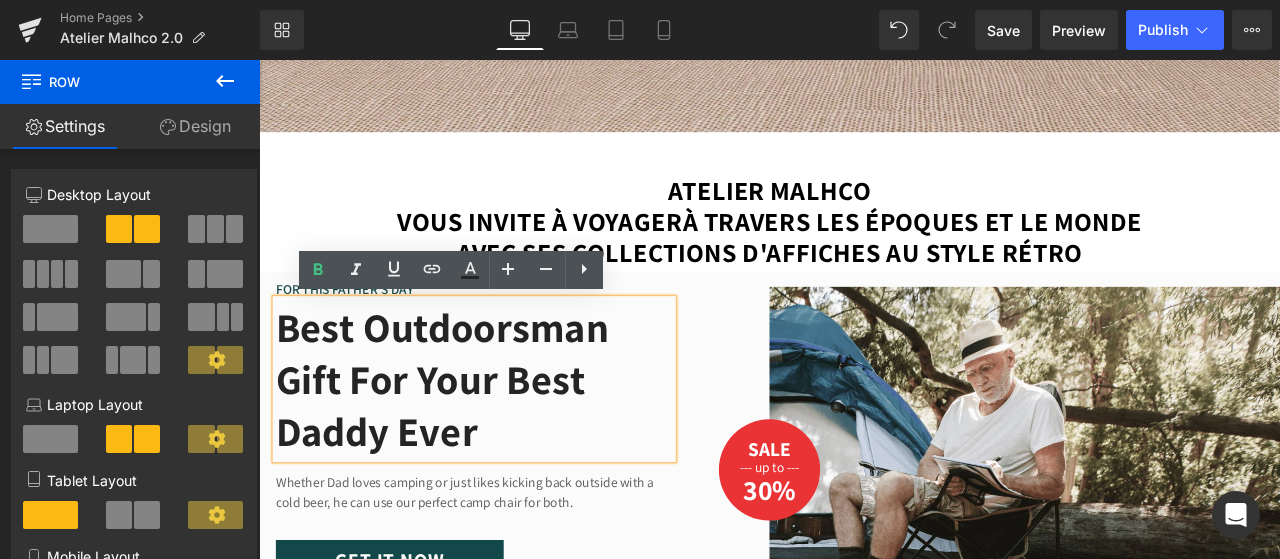 click on "FOR THIS FATHER’S DAY Text Block         Best Outdoorsman Gift For Your Best Daddy Ever Heading         Whether Dad loves camping or just likes kicking back outside with a cold beer, he can use our perfect camp chair for both. Text Block          GET IT NOW Button         Buy More, Save More Text Block
01 Days
02 Hrs
59 Mins
04 Secs
Countdown Timer         Row         Row" at bounding box center (564, 546) 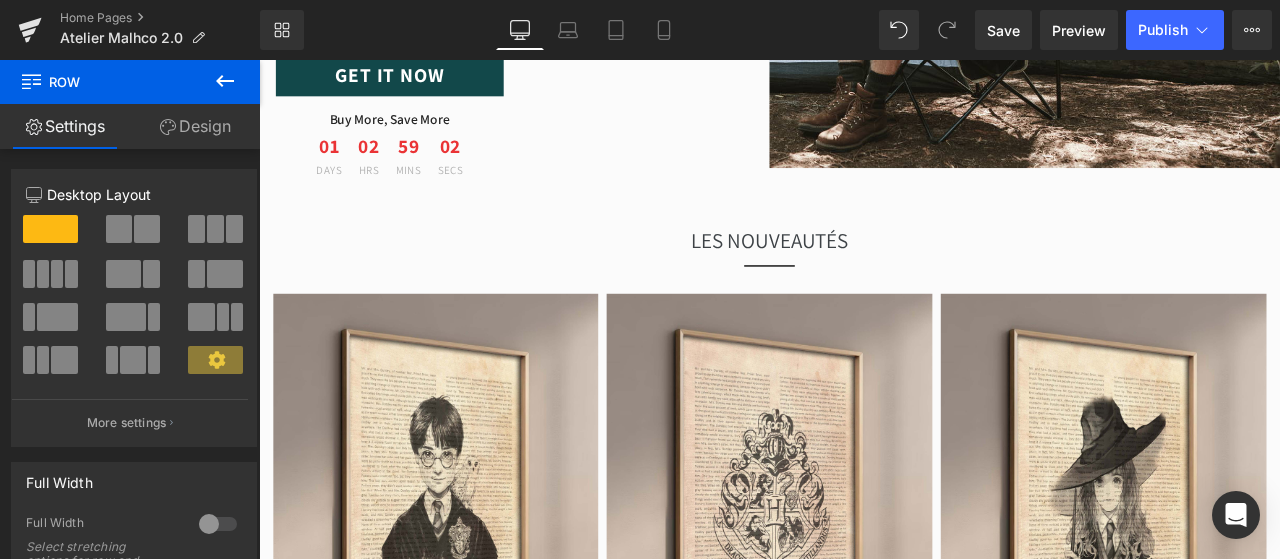 scroll, scrollTop: 1488, scrollLeft: 0, axis: vertical 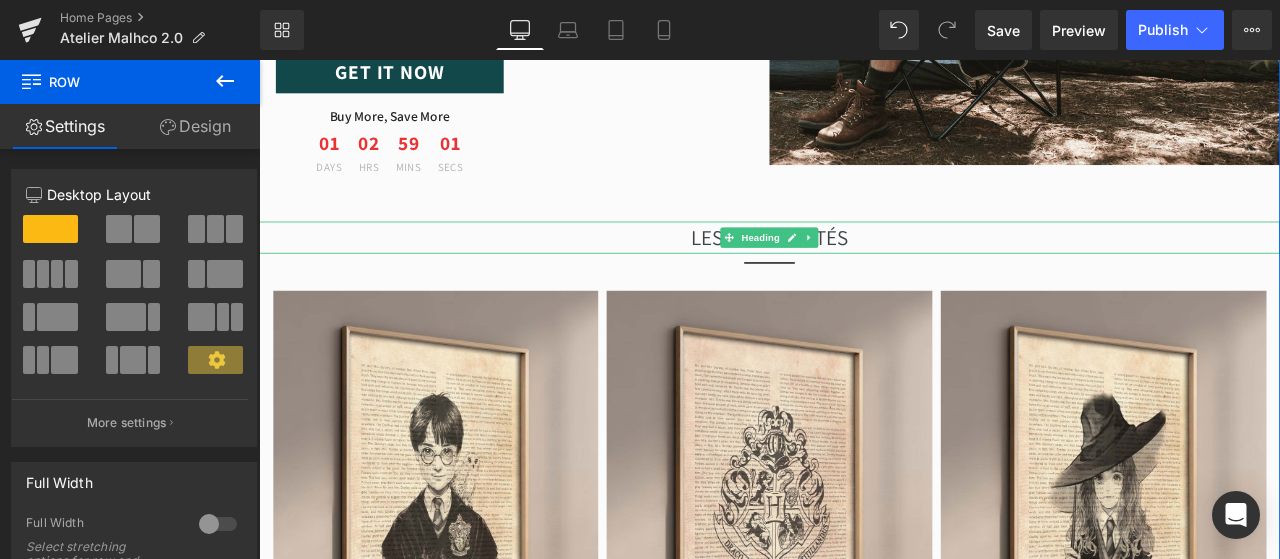 click on "LES NOUVEAUTÉS" at bounding box center (864, 271) 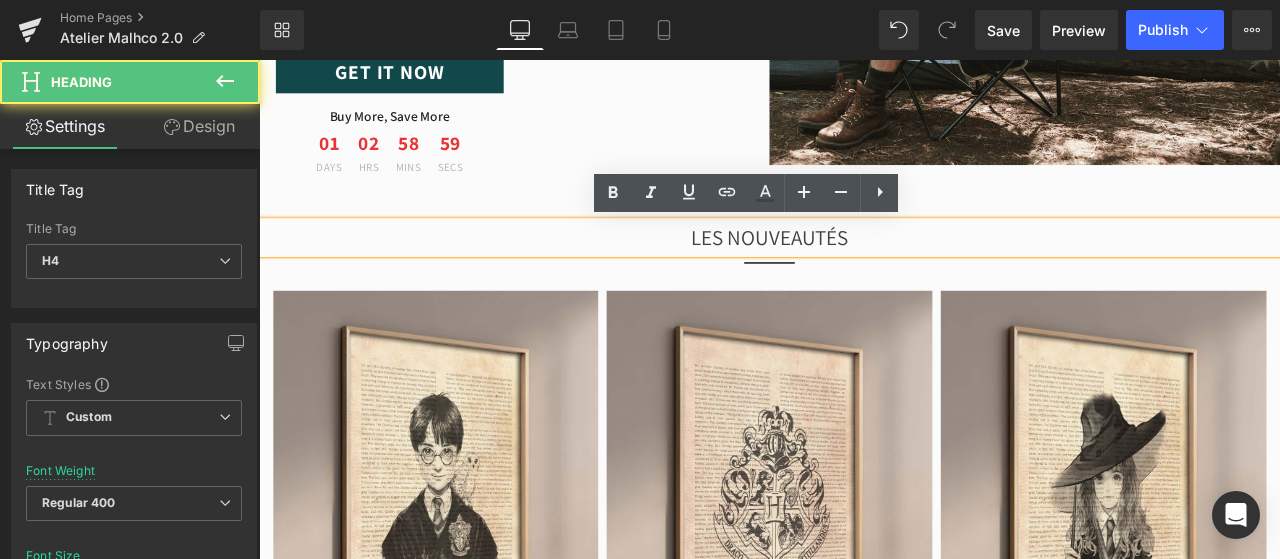 click on "LES NOUVEAUTÉS" at bounding box center [864, 271] 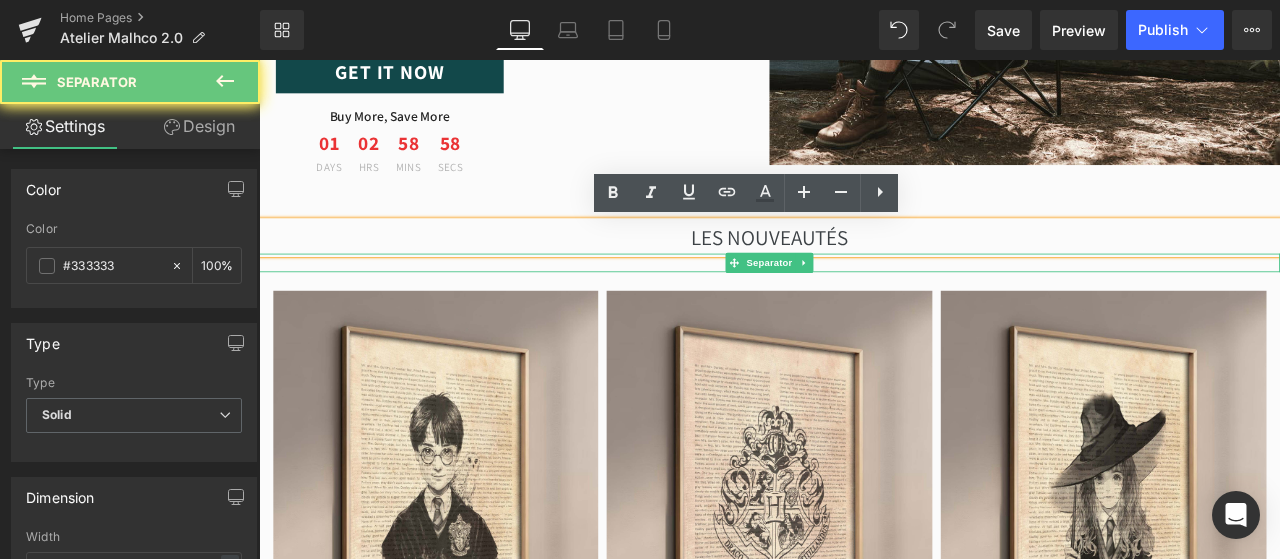 click at bounding box center [864, 301] 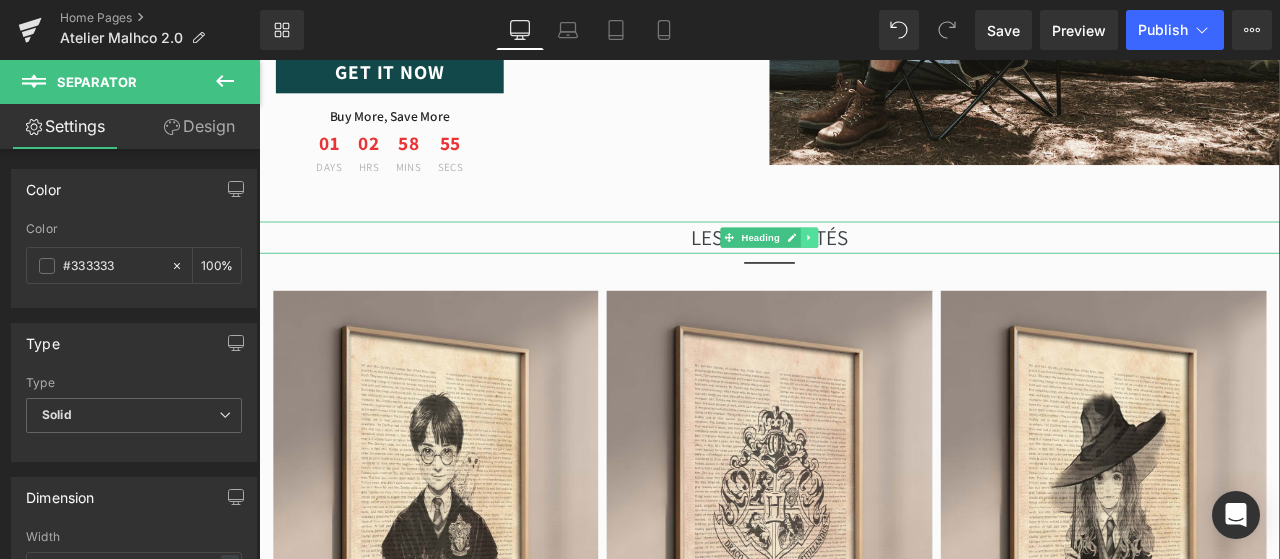 click 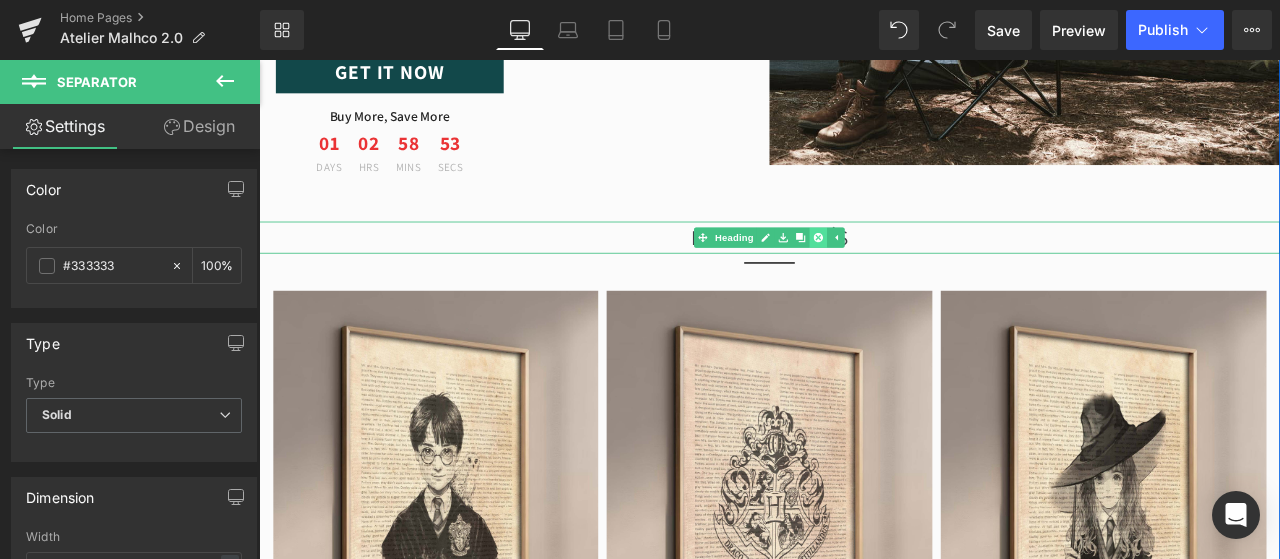 click 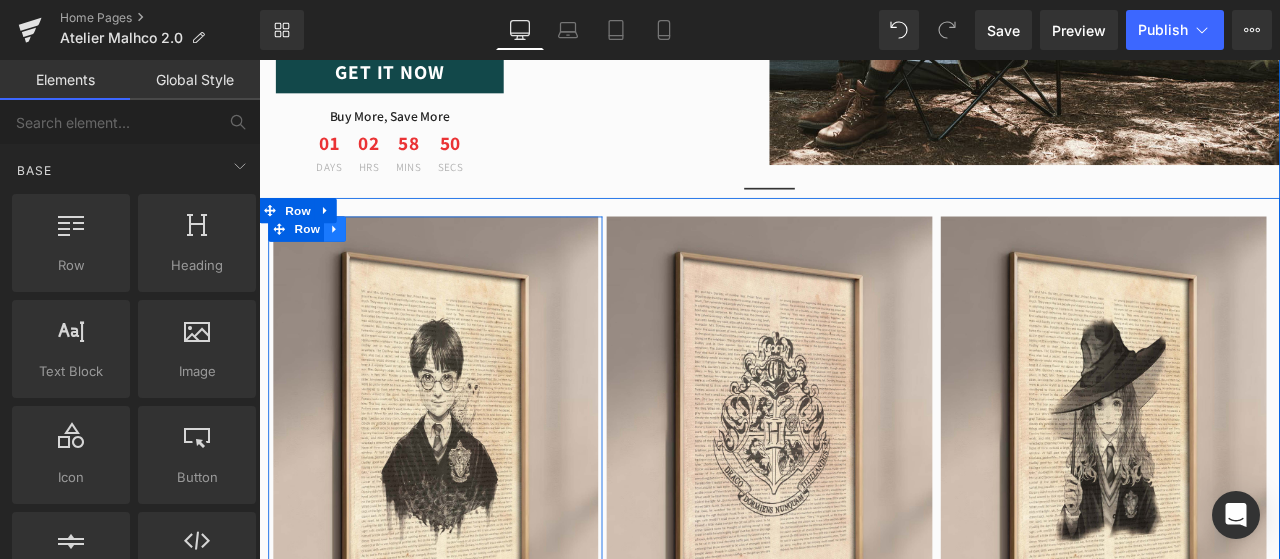 click 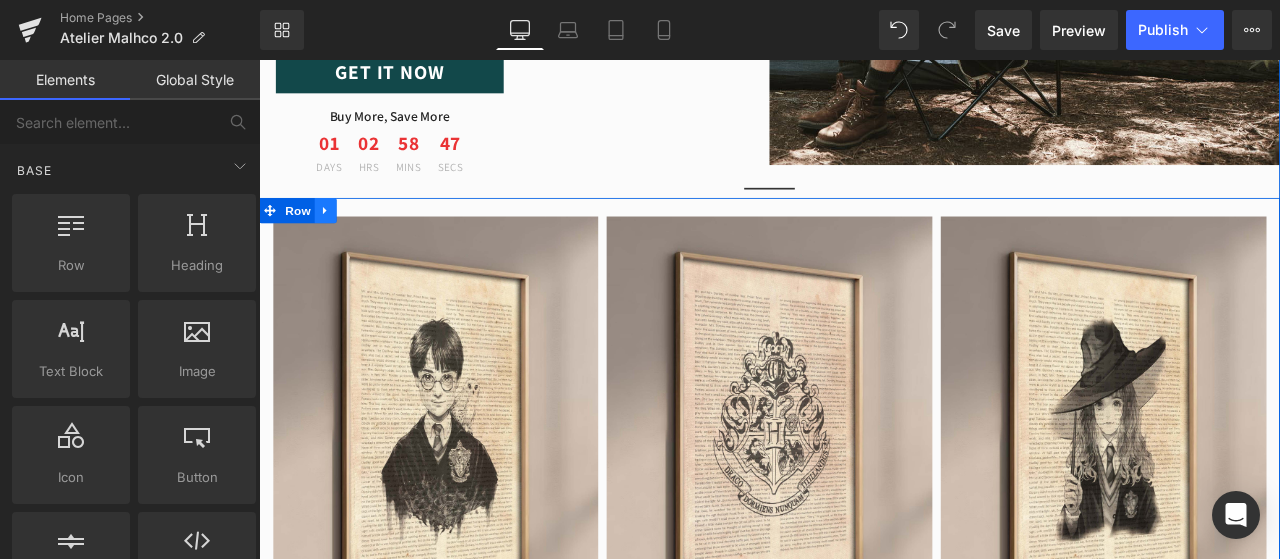 click 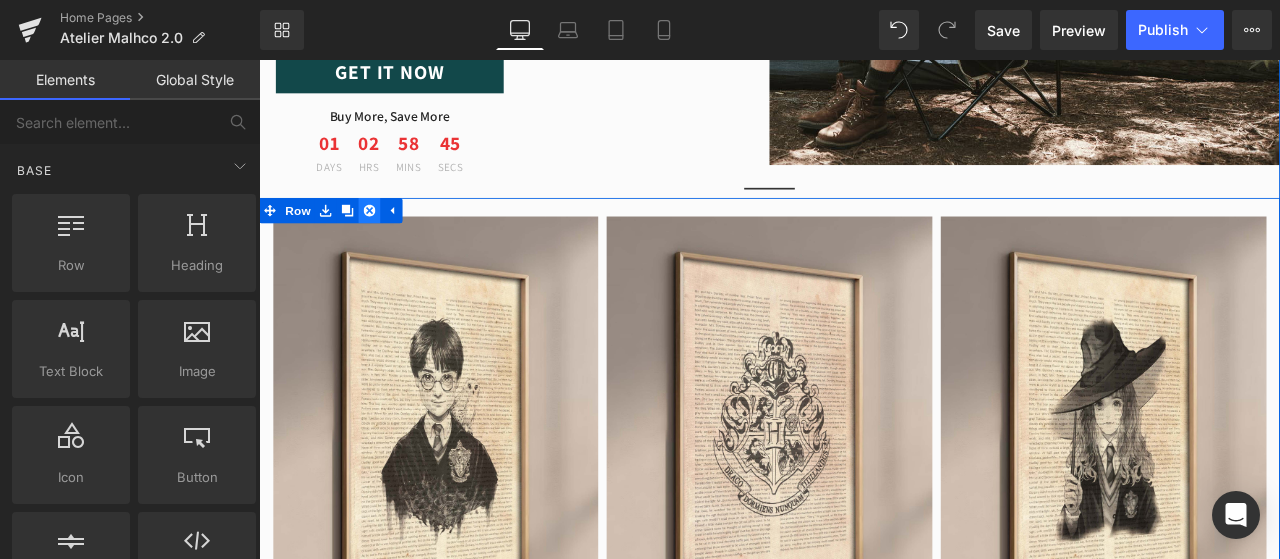 click 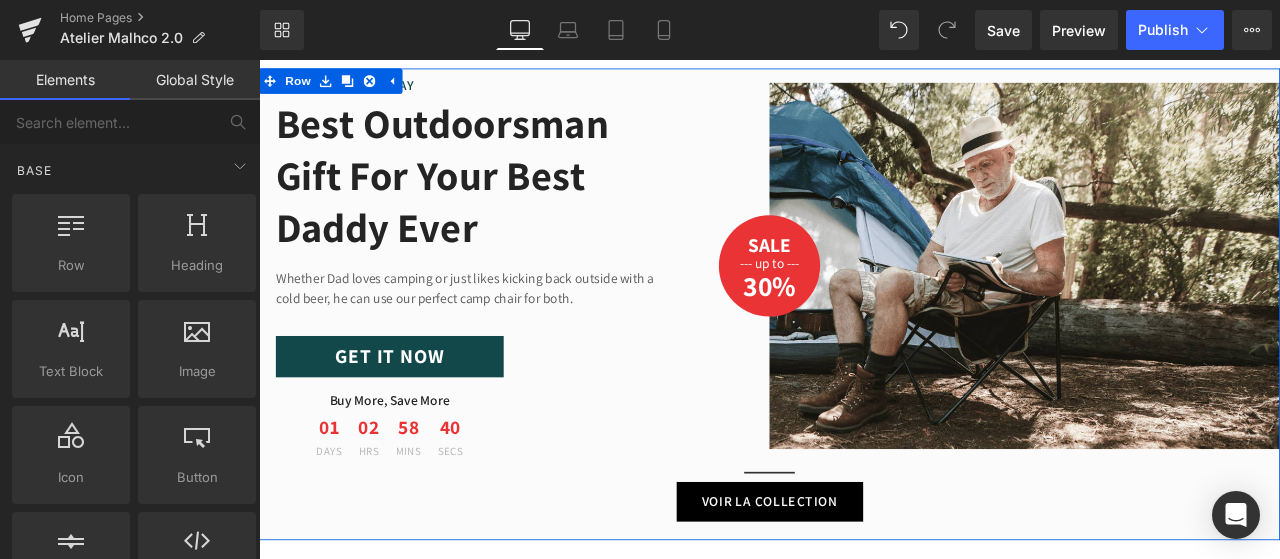 scroll, scrollTop: 1207, scrollLeft: 0, axis: vertical 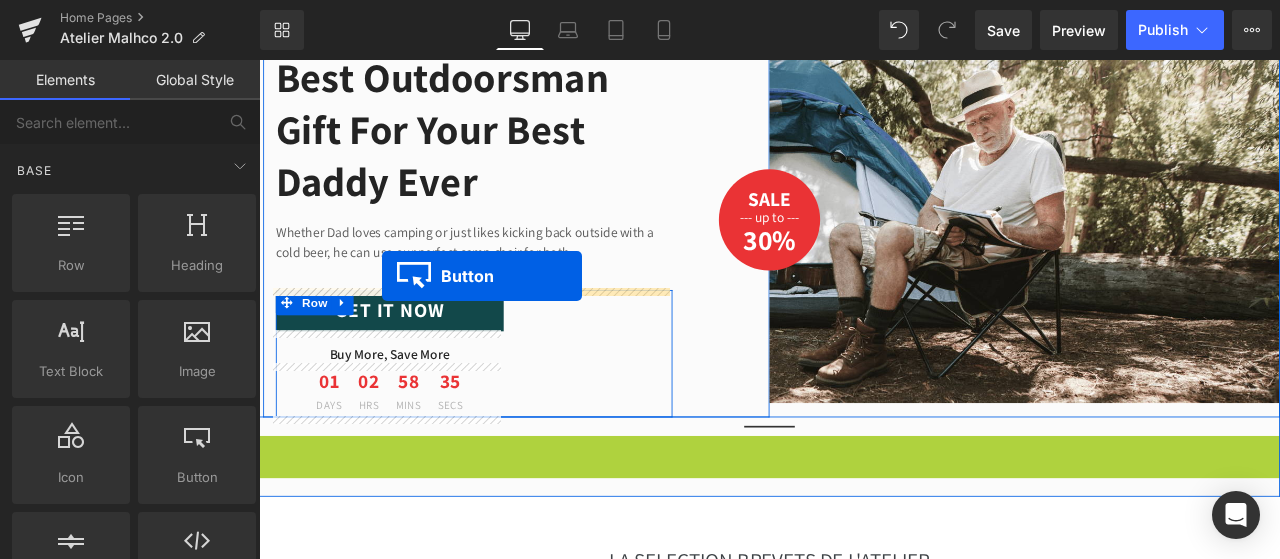 drag, startPoint x: 827, startPoint y: 532, endPoint x: 405, endPoint y: 316, distance: 474.0675 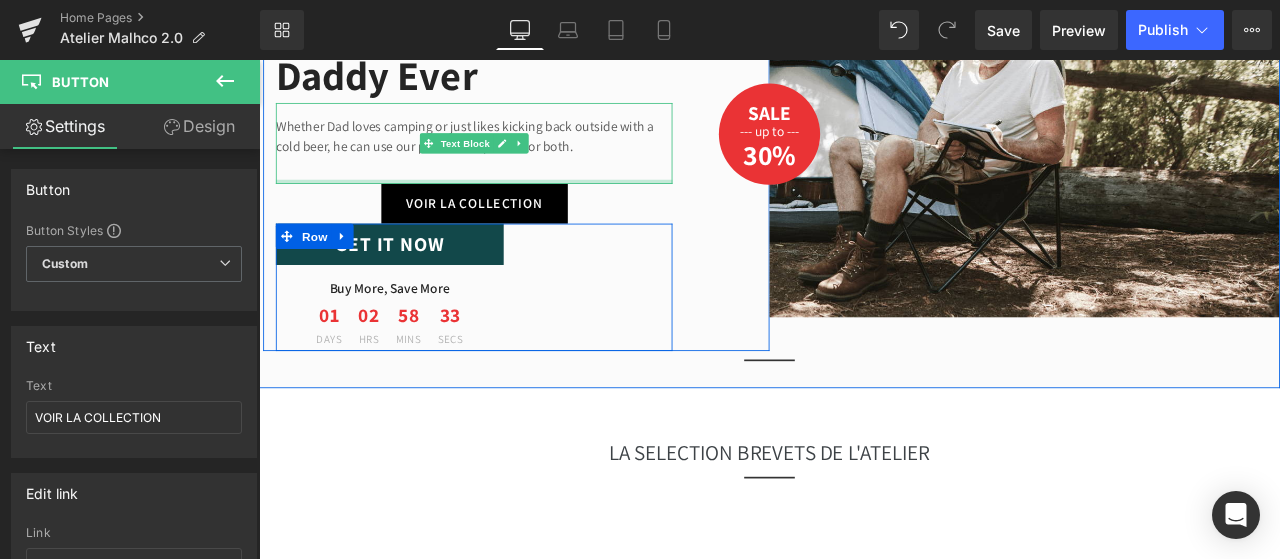 scroll, scrollTop: 1334, scrollLeft: 0, axis: vertical 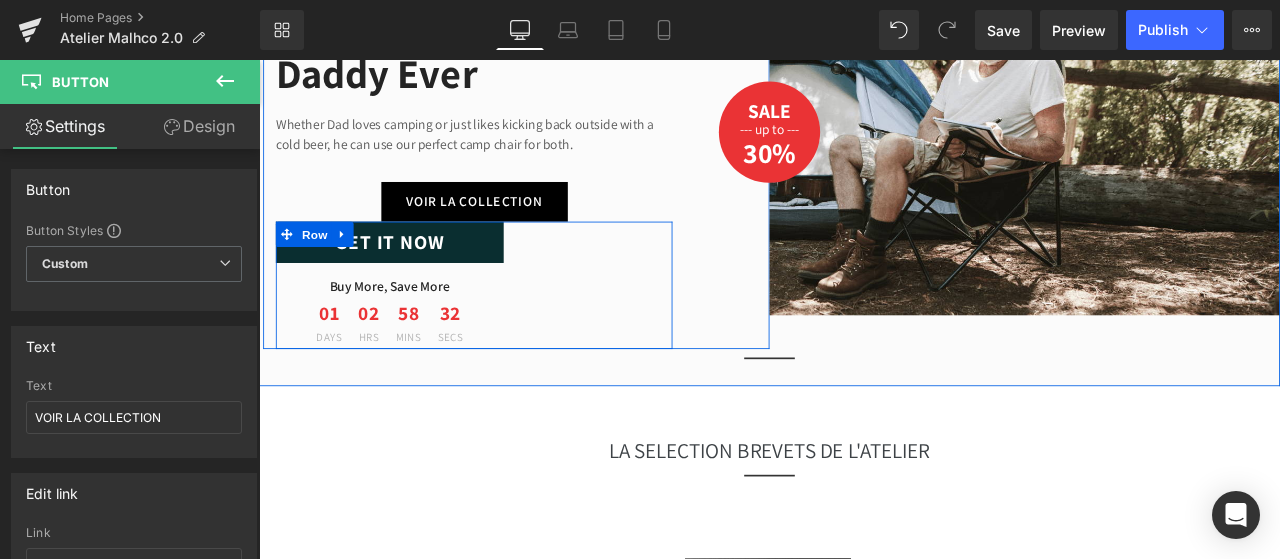 click on "GET IT NOW" at bounding box center [414, 277] 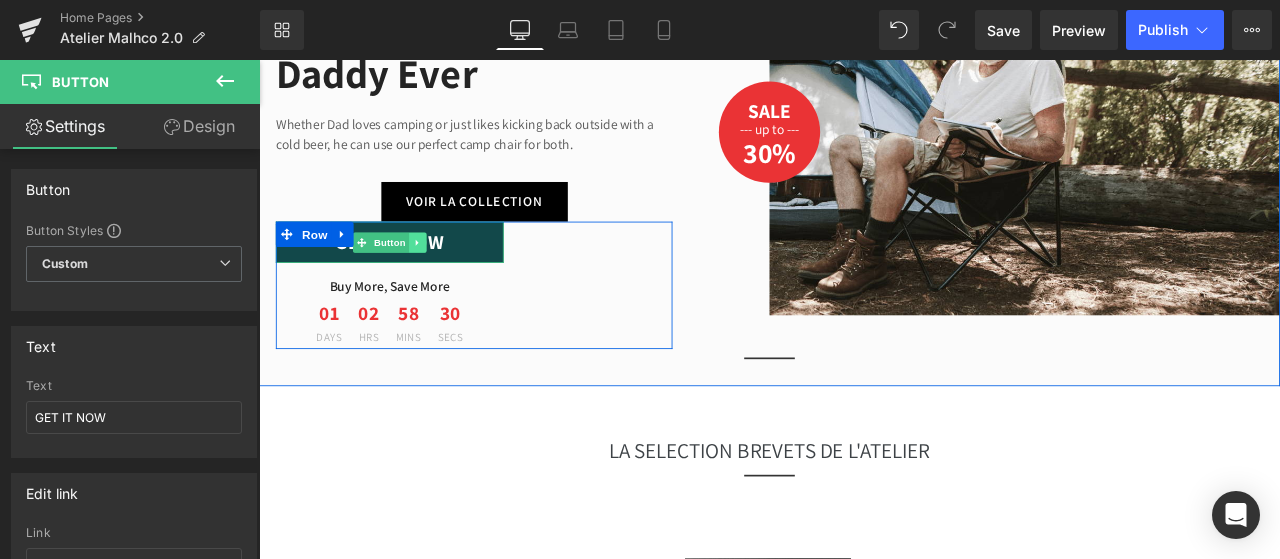 click 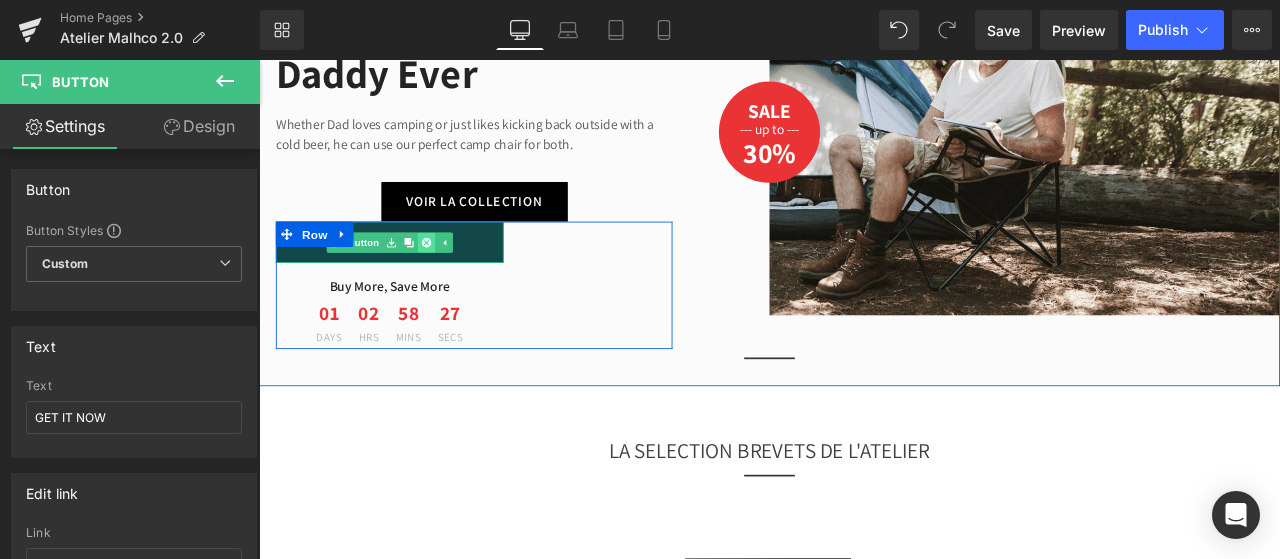 click 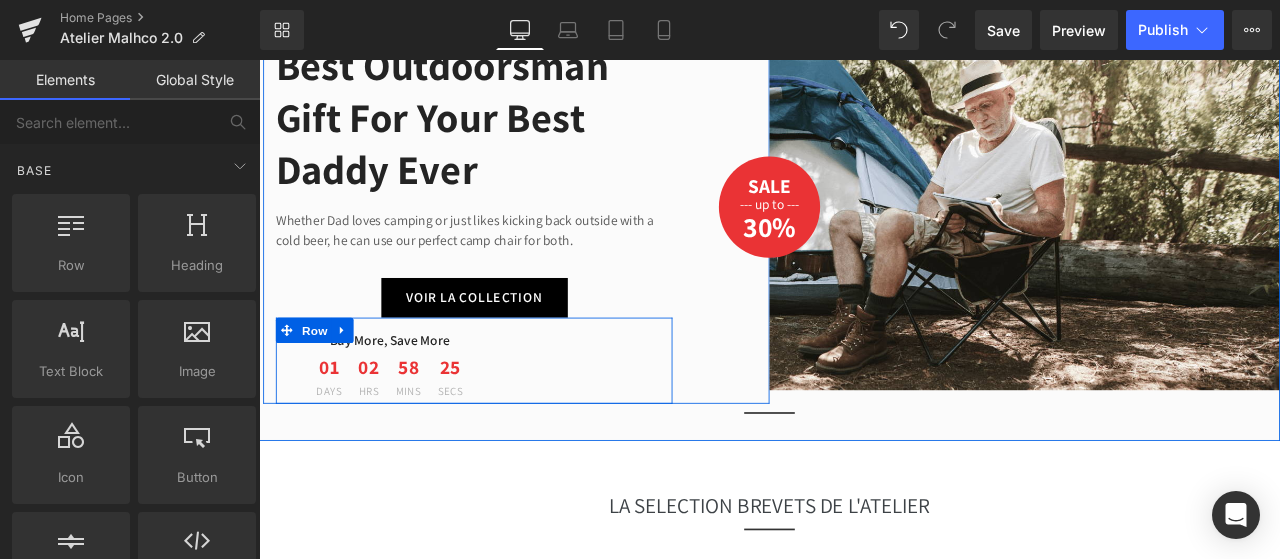 scroll, scrollTop: 1215, scrollLeft: 0, axis: vertical 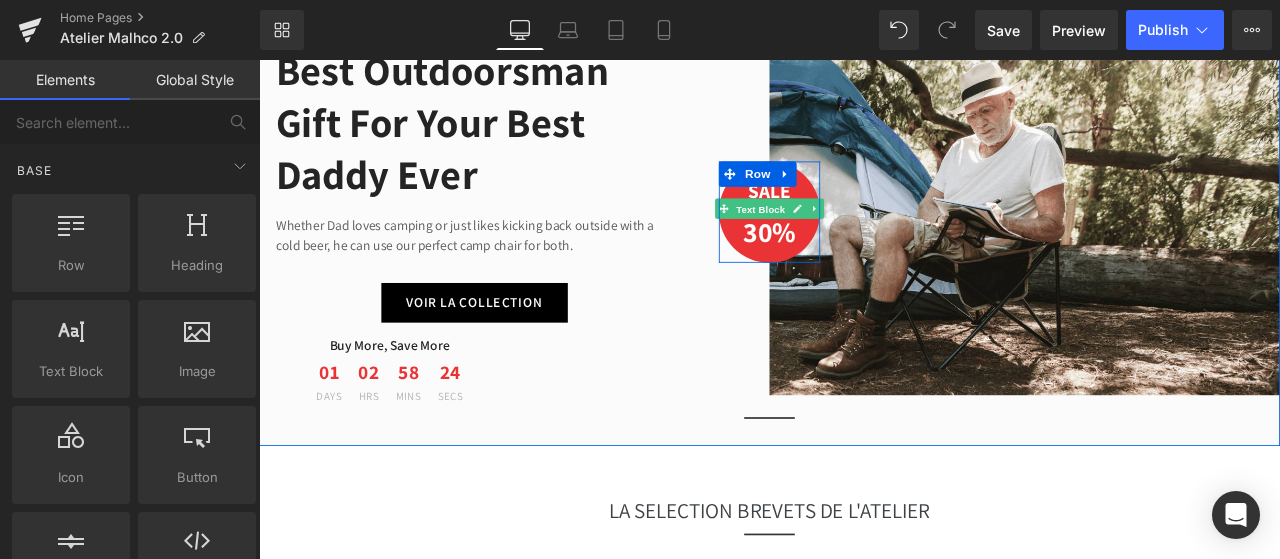 click on "Text Block" at bounding box center (853, 237) 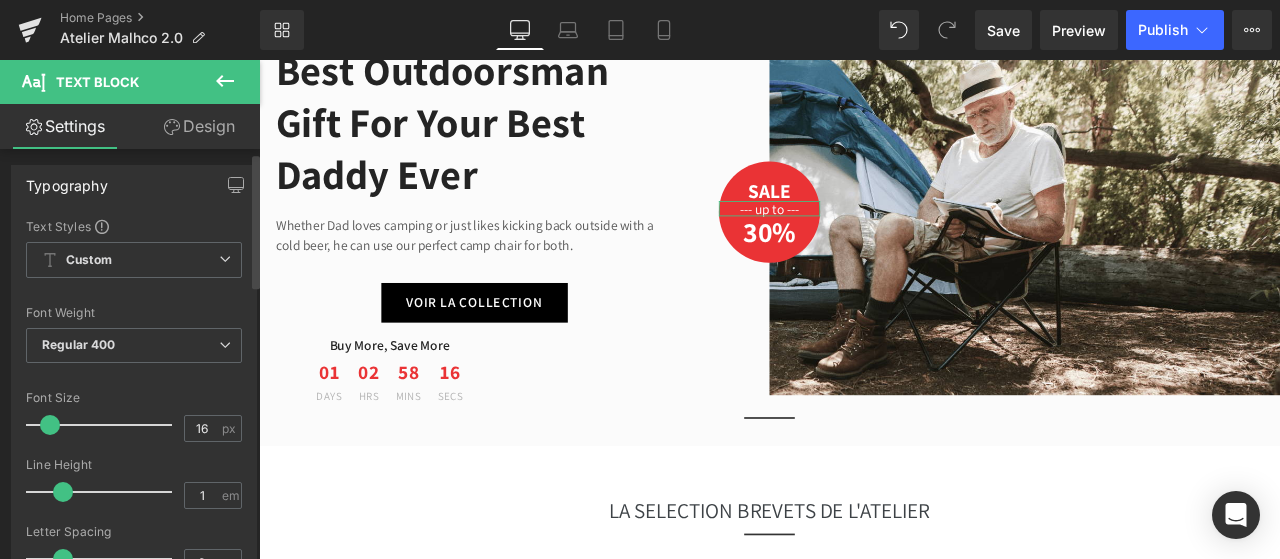 scroll, scrollTop: 0, scrollLeft: 0, axis: both 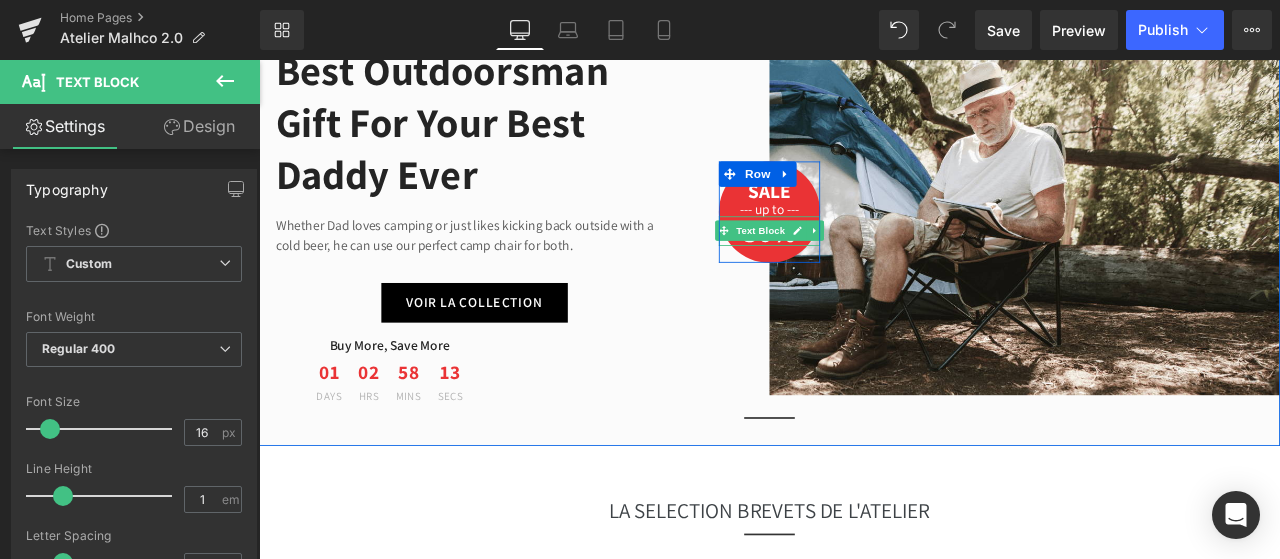 click on "Text Block" at bounding box center [853, 262] 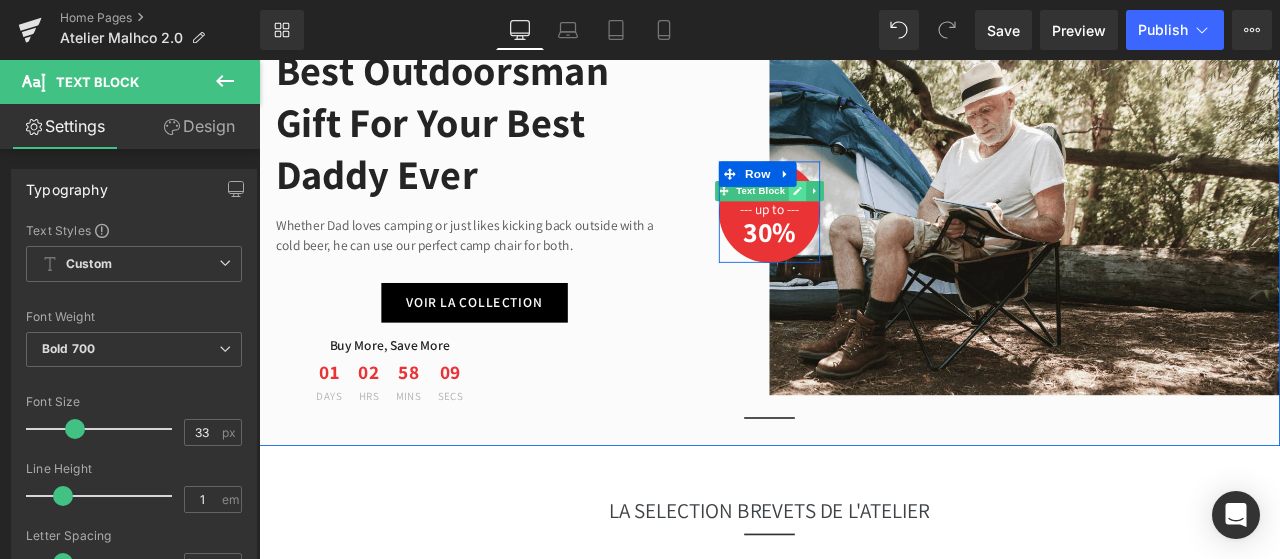 click 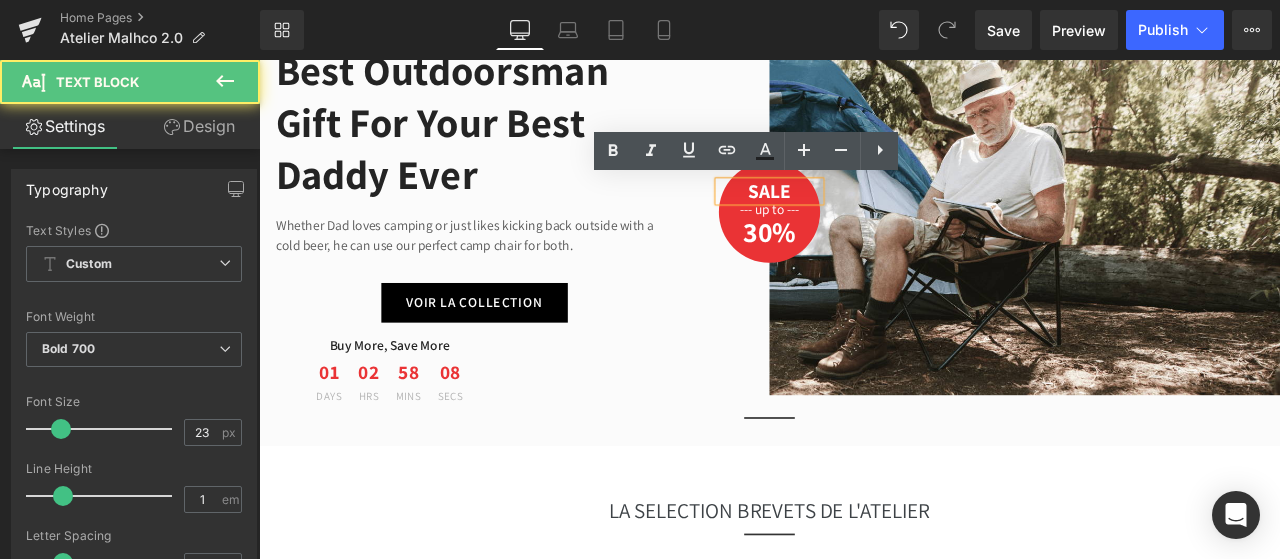 drag, startPoint x: 892, startPoint y: 214, endPoint x: 789, endPoint y: 223, distance: 103.392456 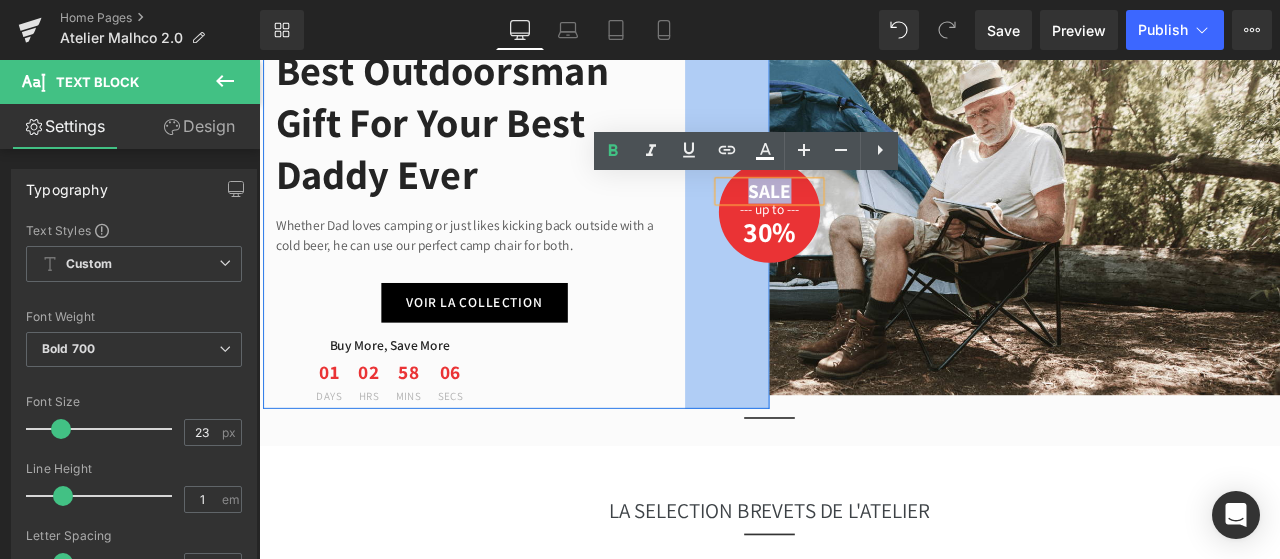 type 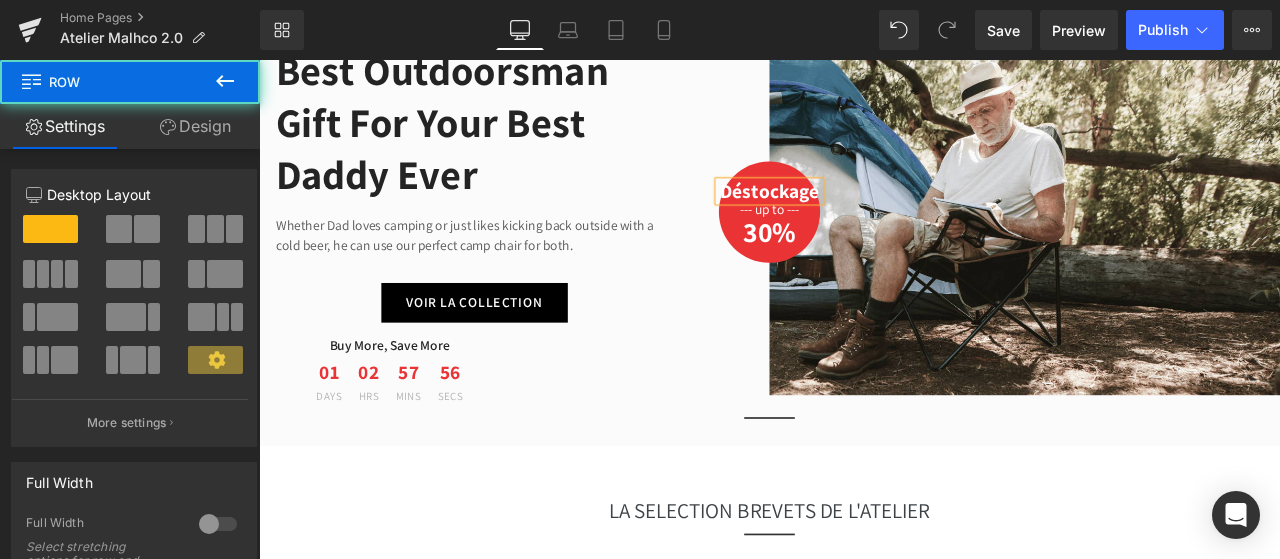 click on "Déstockage Text Block         --- up to --- Text Block         30% Text Block         Row" at bounding box center [864, 240] 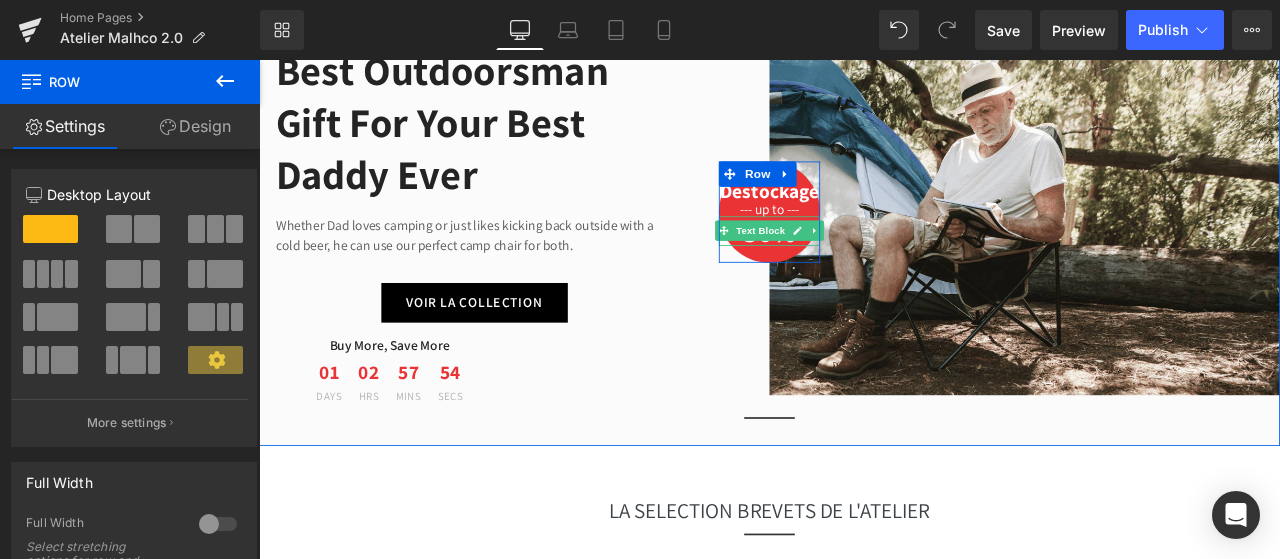 click on "30%" at bounding box center [864, 263] 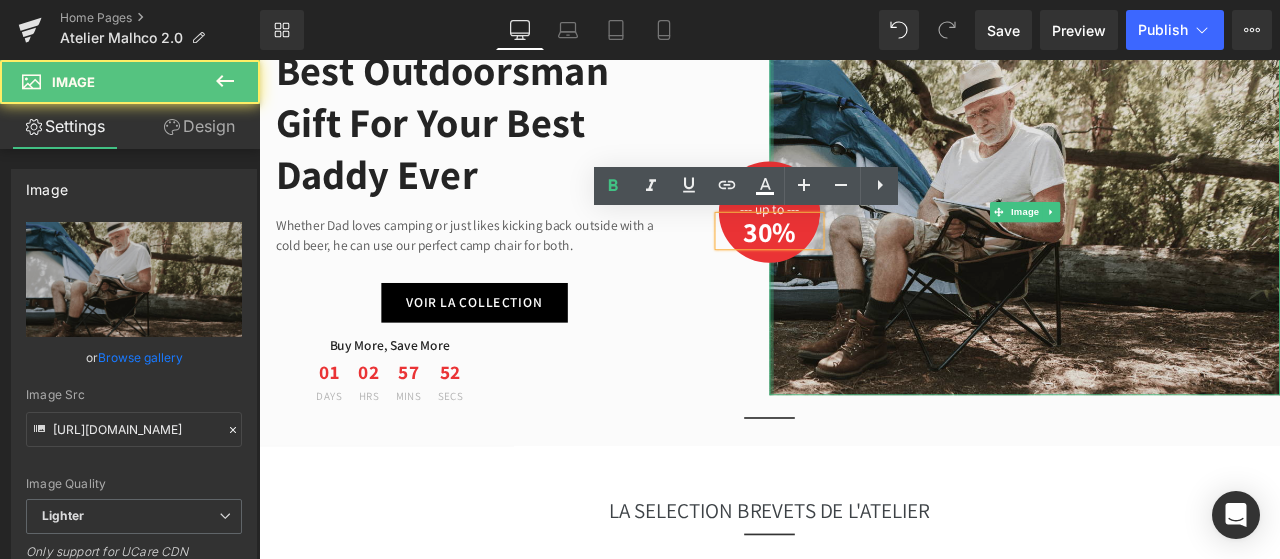 click at bounding box center (866, 240) 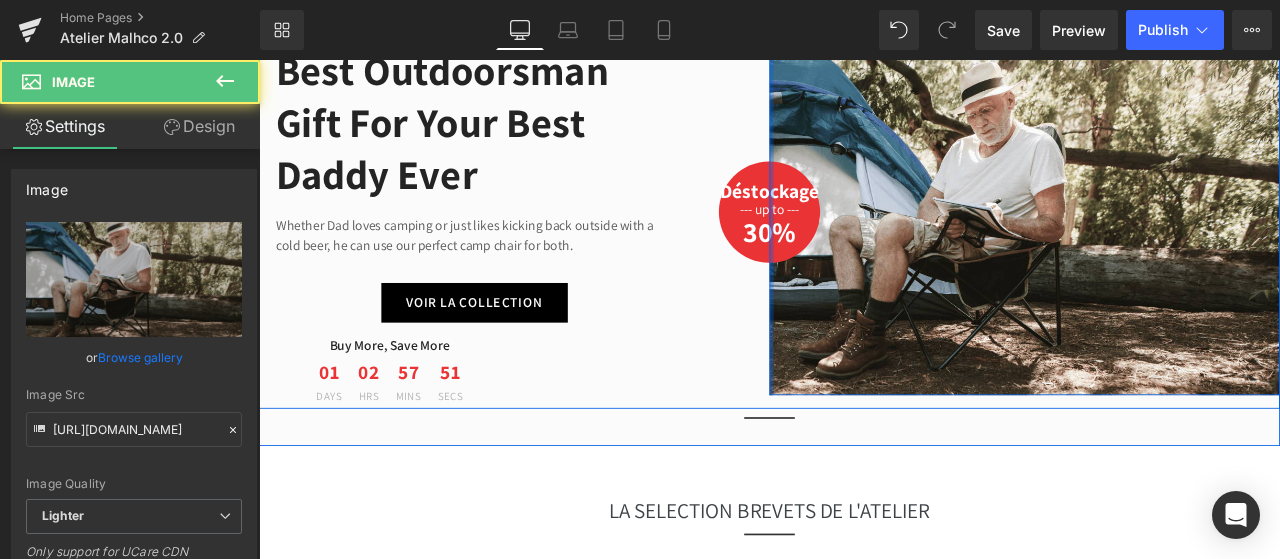 click at bounding box center [866, 240] 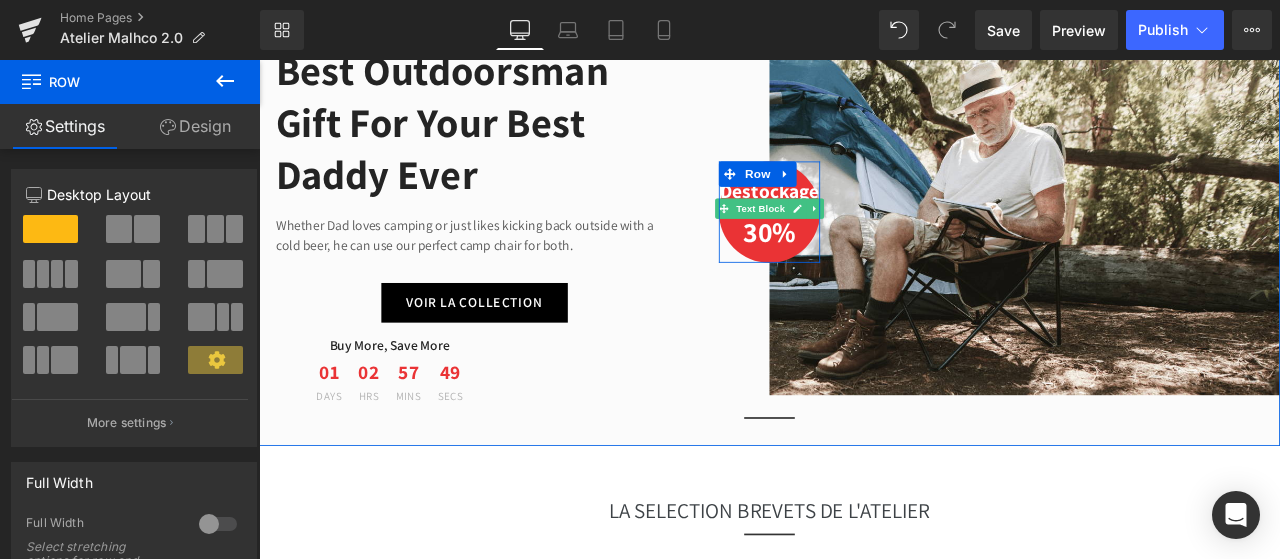 click on "Text Block" at bounding box center [853, 236] 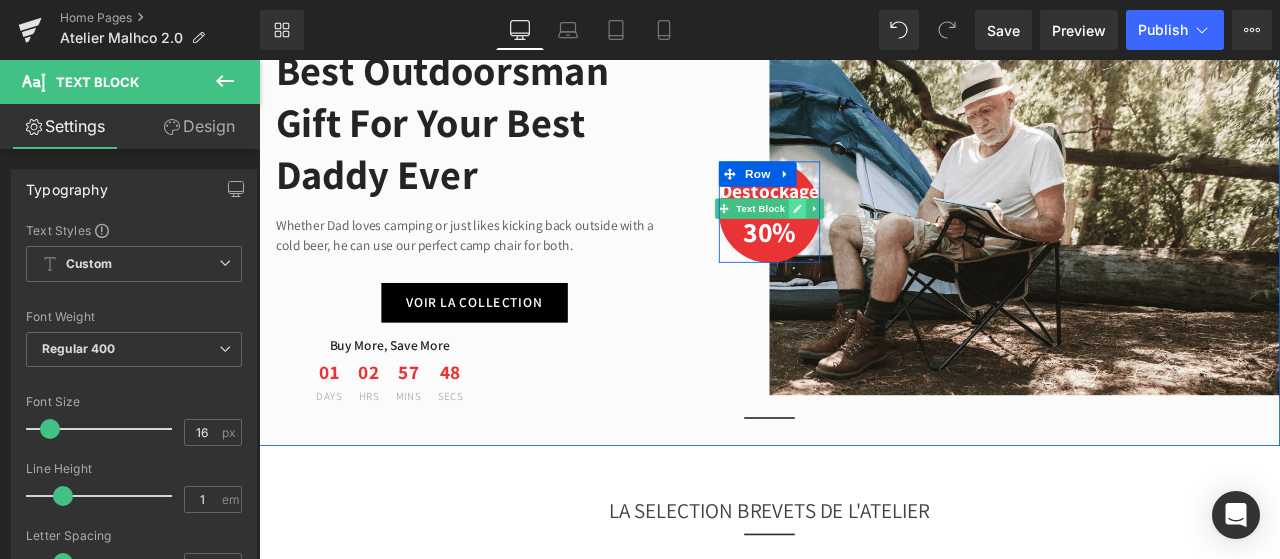 click 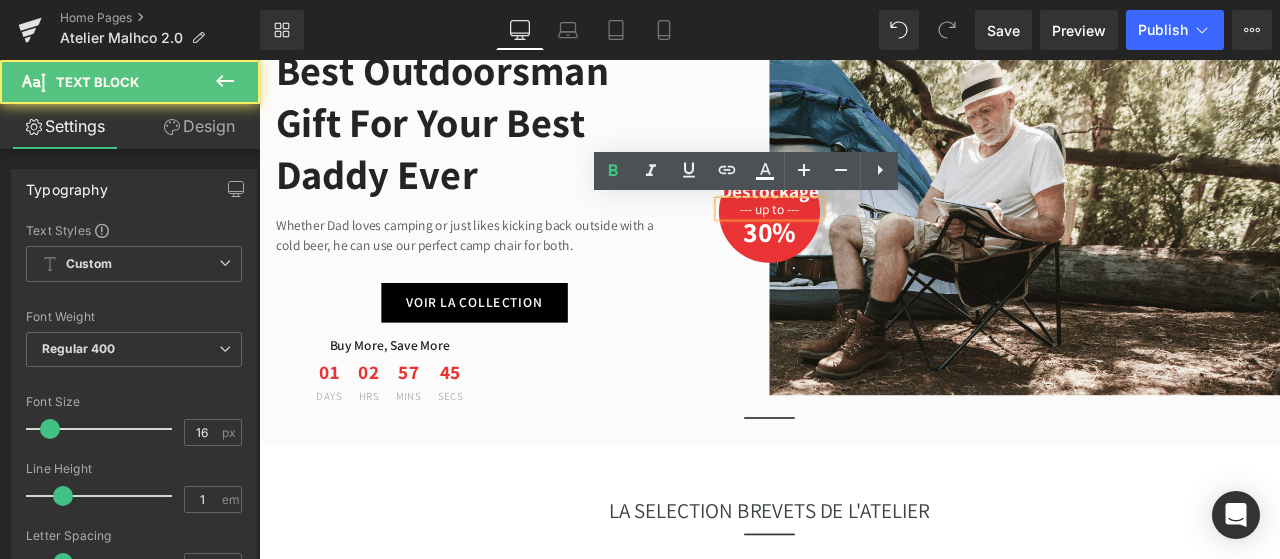 click on "--- up to ---" at bounding box center (864, 237) 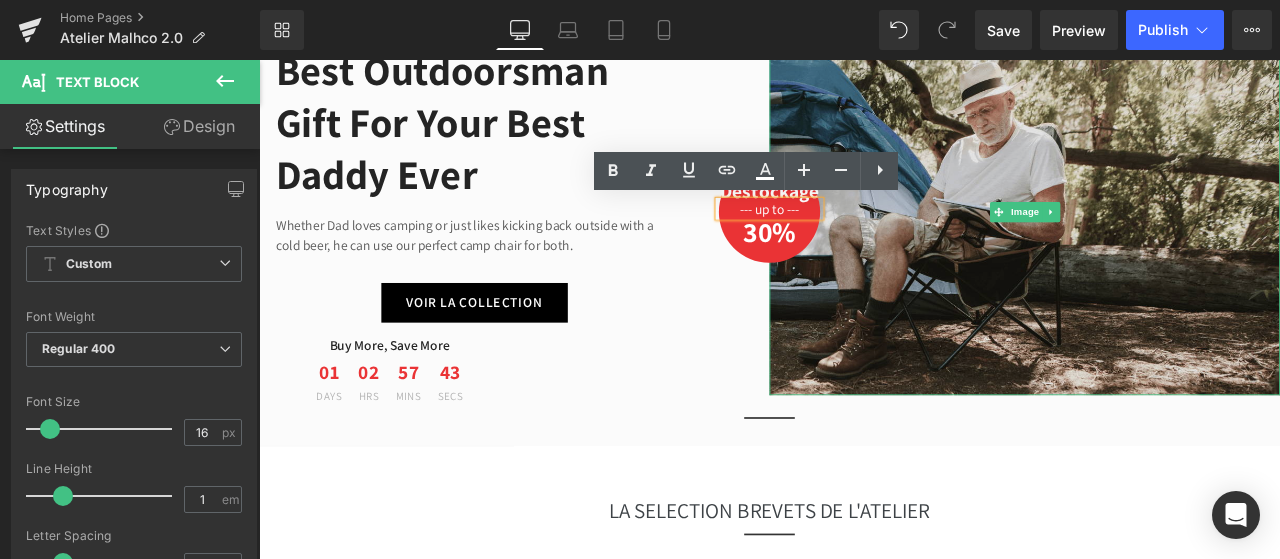 type 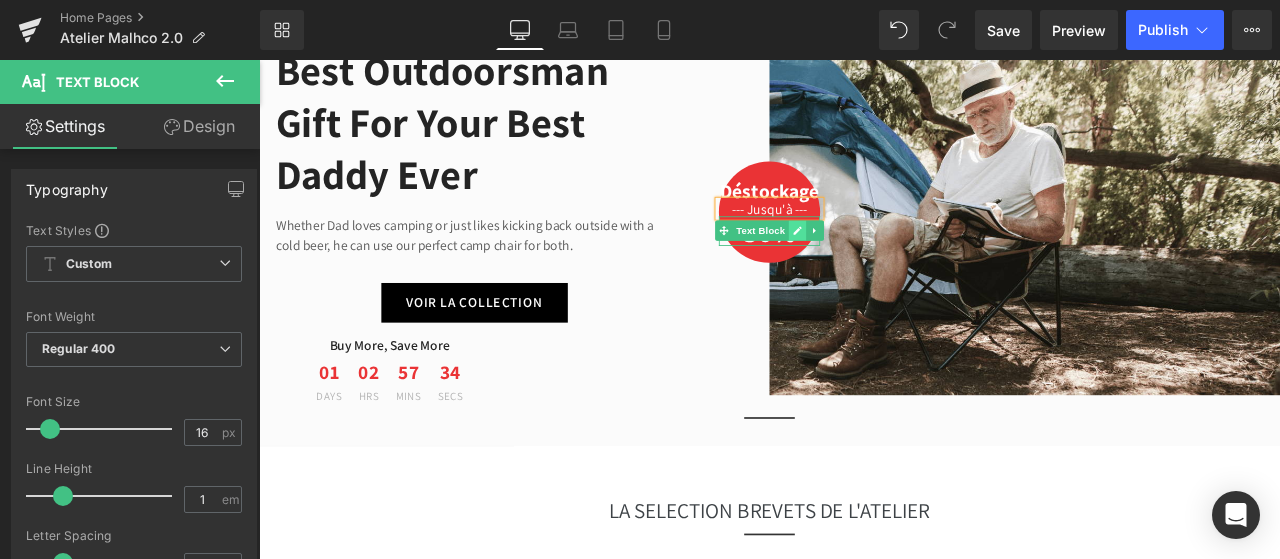 click 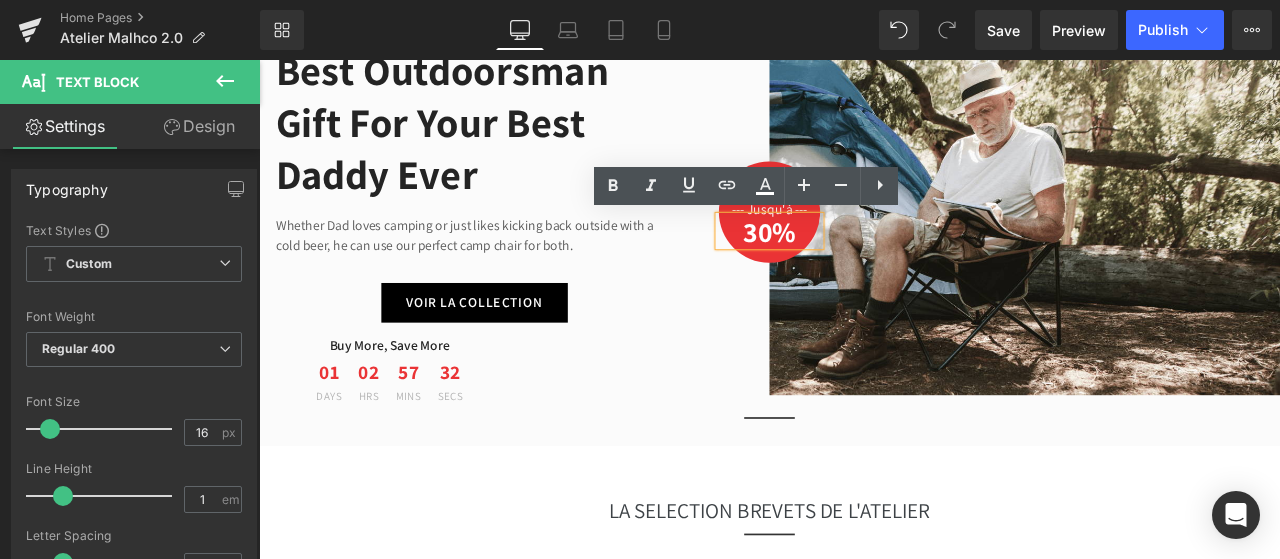 click on "30%" at bounding box center (864, 263) 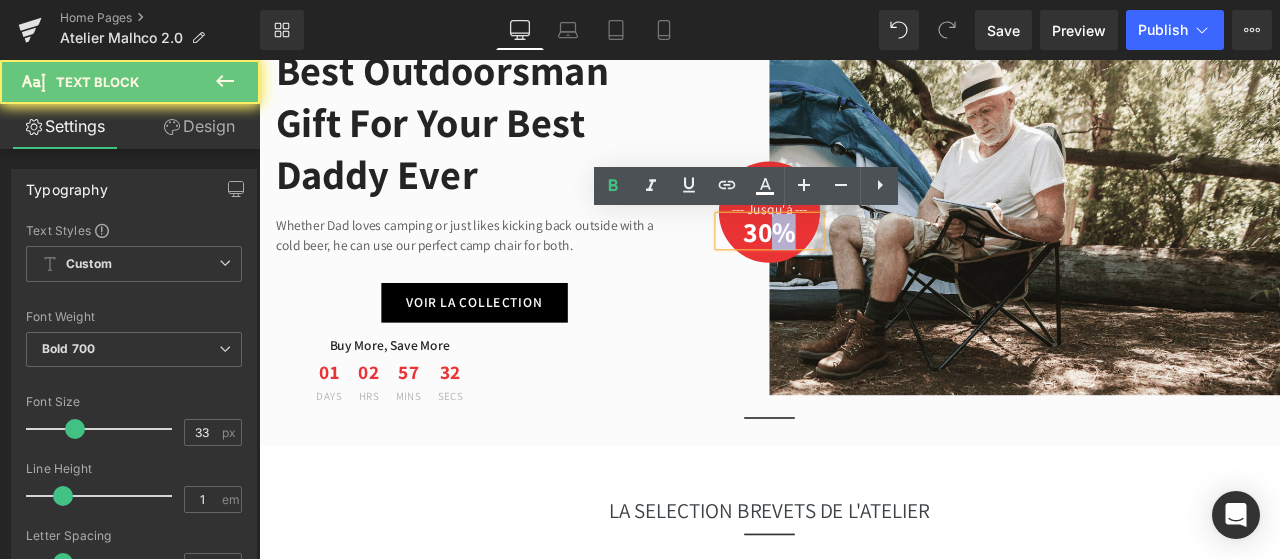 click on "30%" at bounding box center [864, 263] 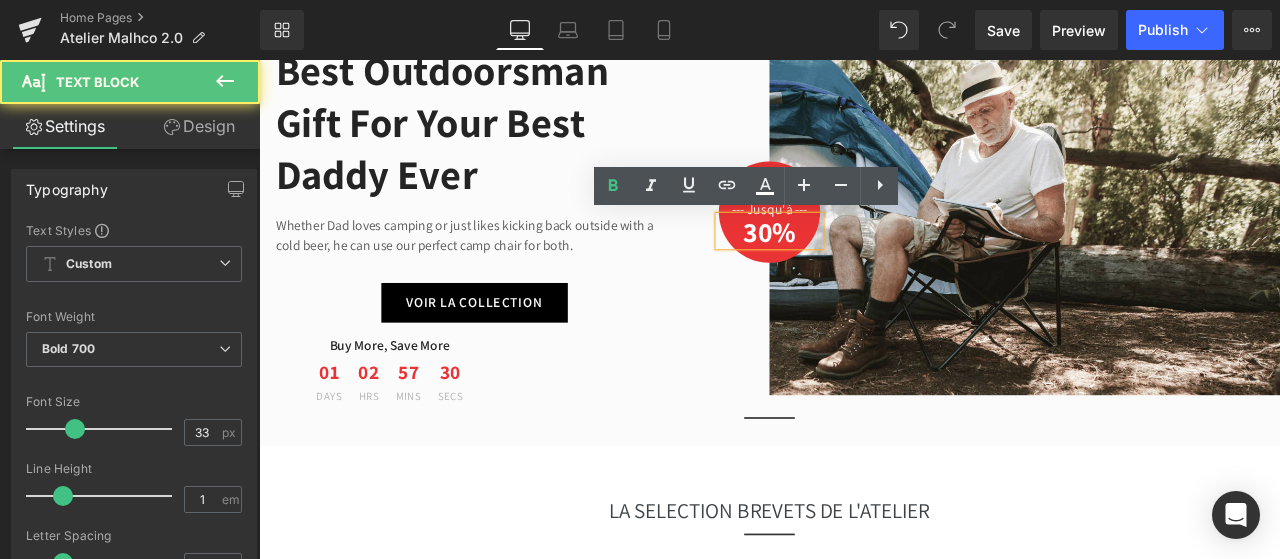 click on "30%" at bounding box center (864, 263) 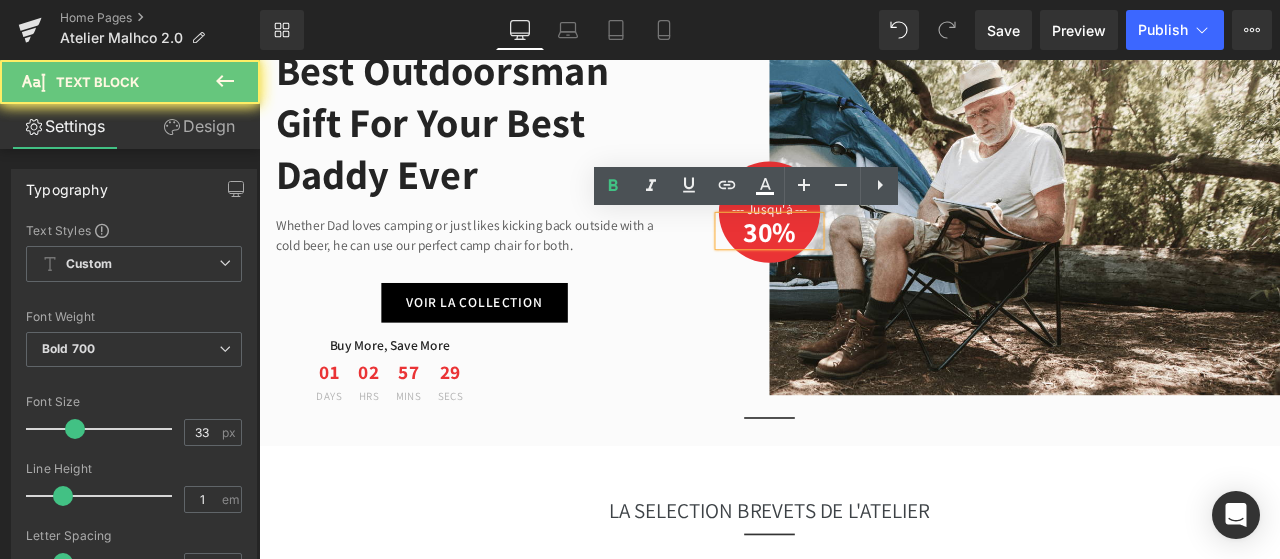 click on "30%" at bounding box center (864, 263) 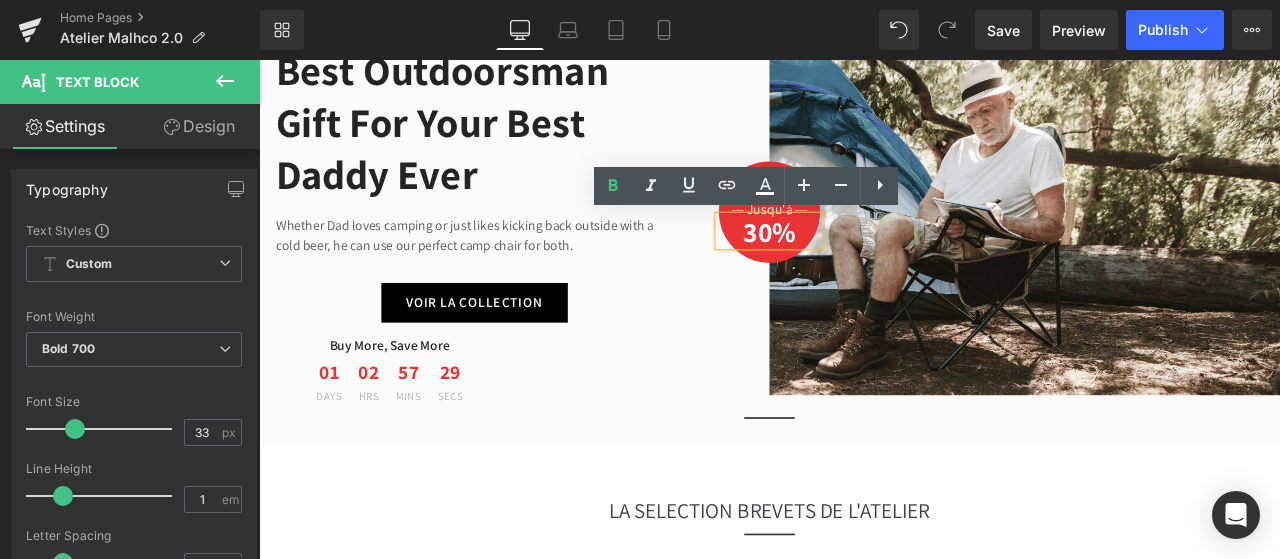 type 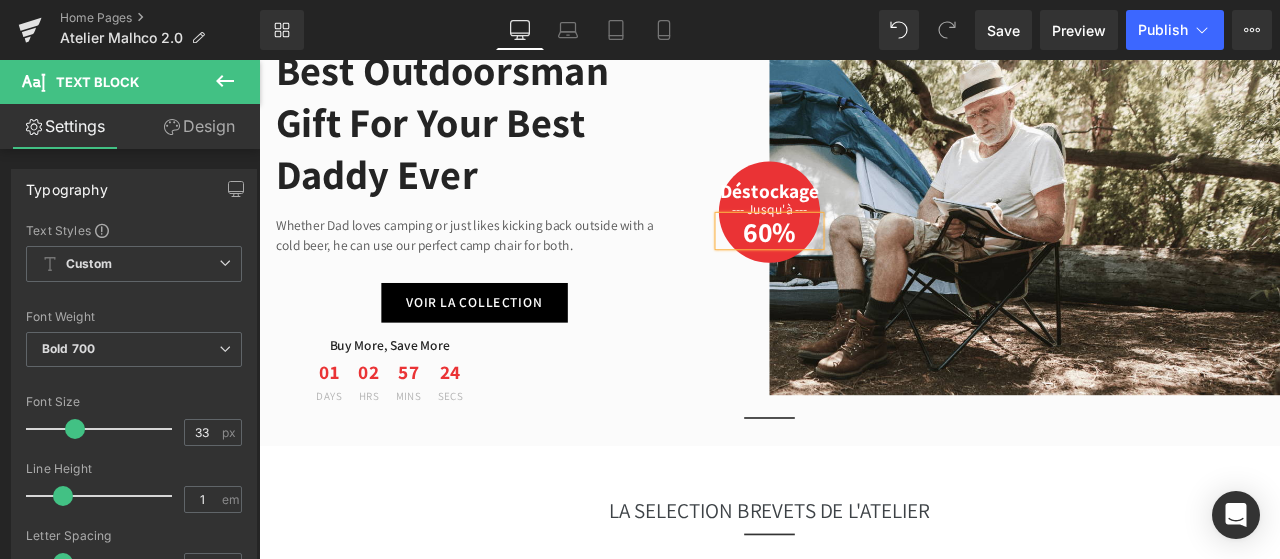 click on "Déstockage Text Block         --- Jusqu'à --- Text Block         60% Text Block         Row" at bounding box center (864, 240) 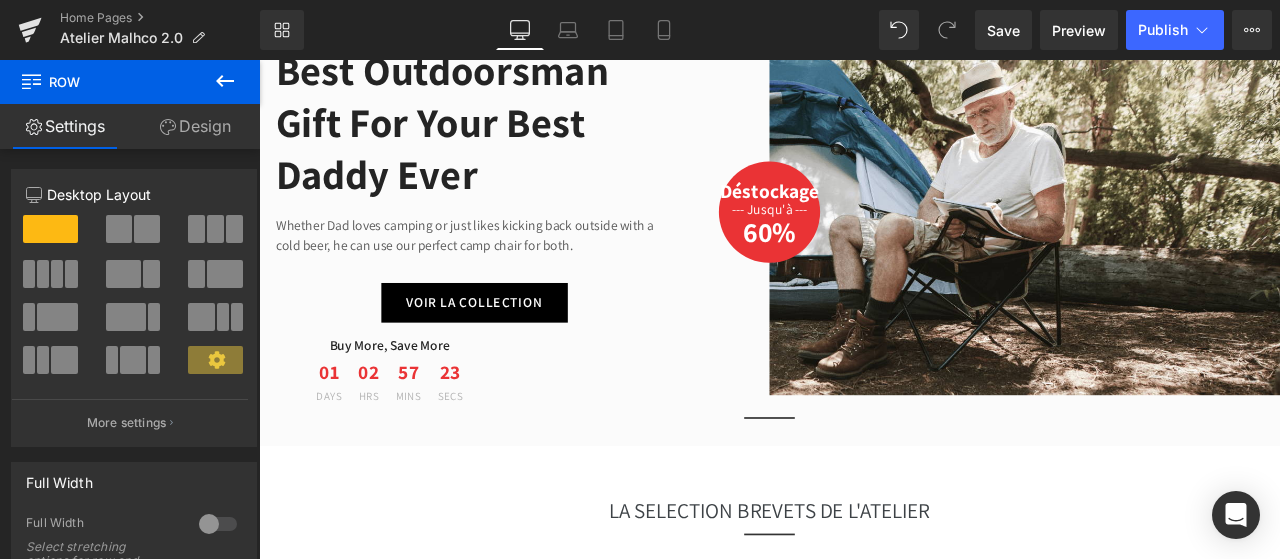 click on "Image         Déstockage Text Block         --- Jusqu'à --- Text Block         60% Text Block         Row         Row" at bounding box center [1166, 240] 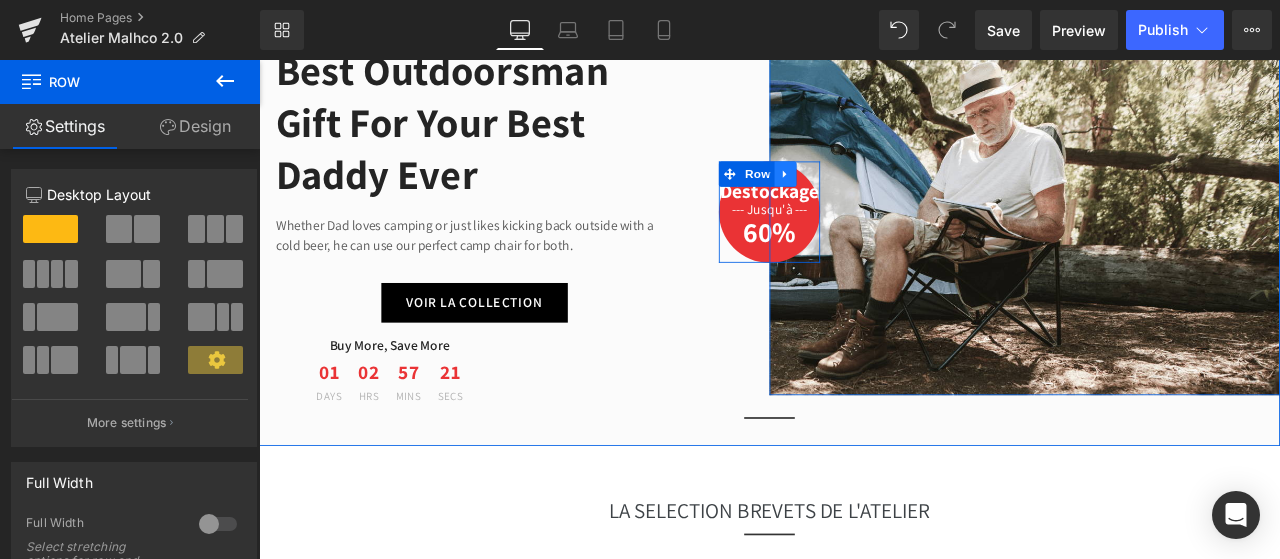 click 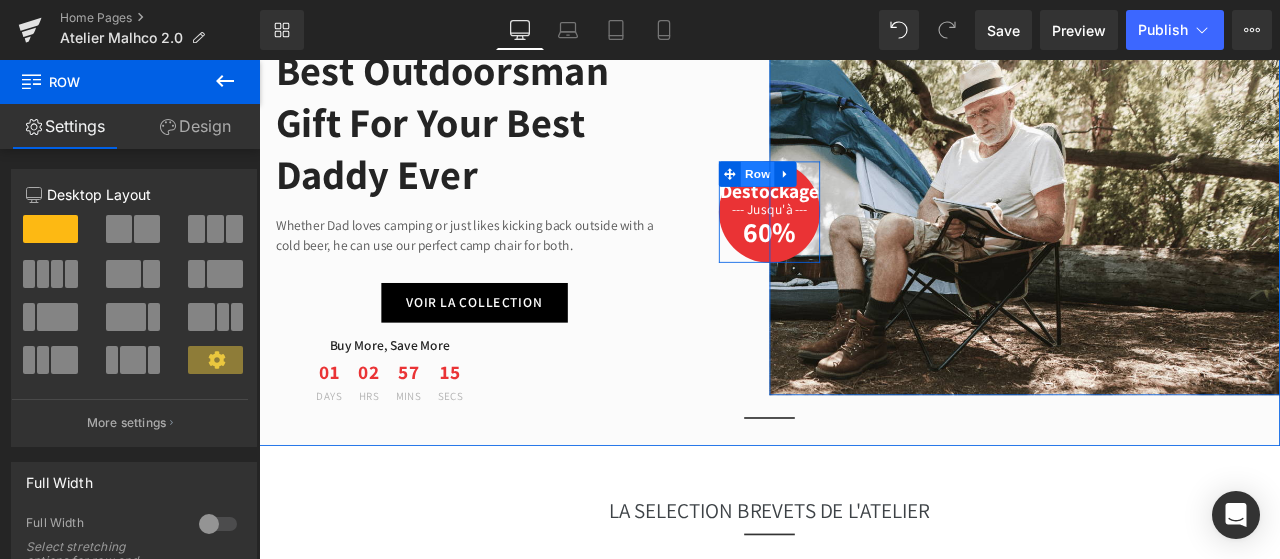 click on "Row" at bounding box center (850, 195) 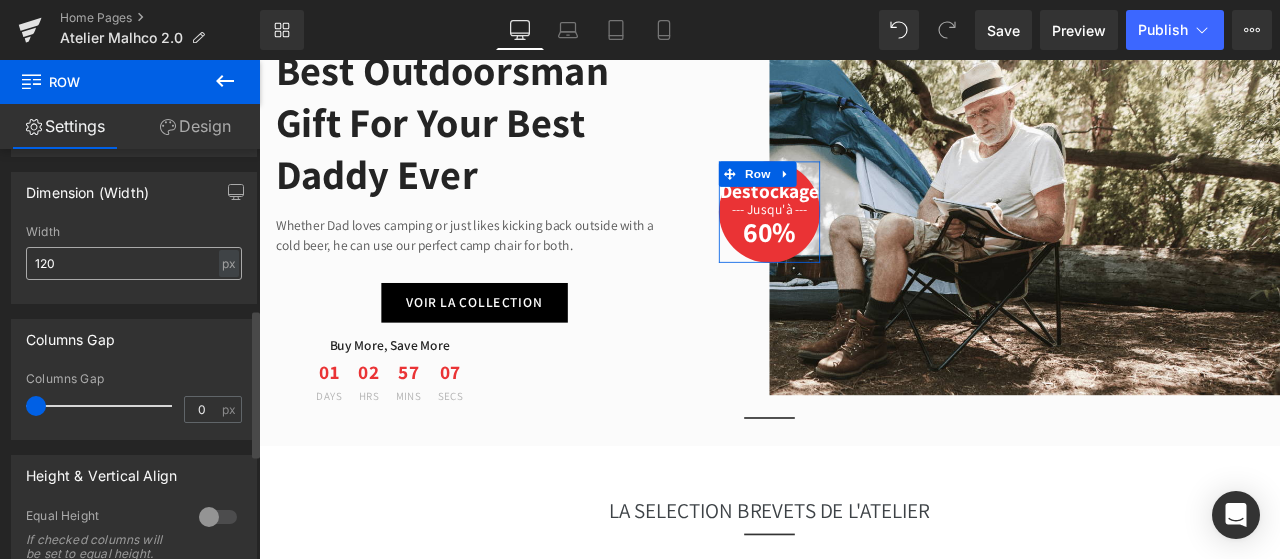 scroll, scrollTop: 324, scrollLeft: 0, axis: vertical 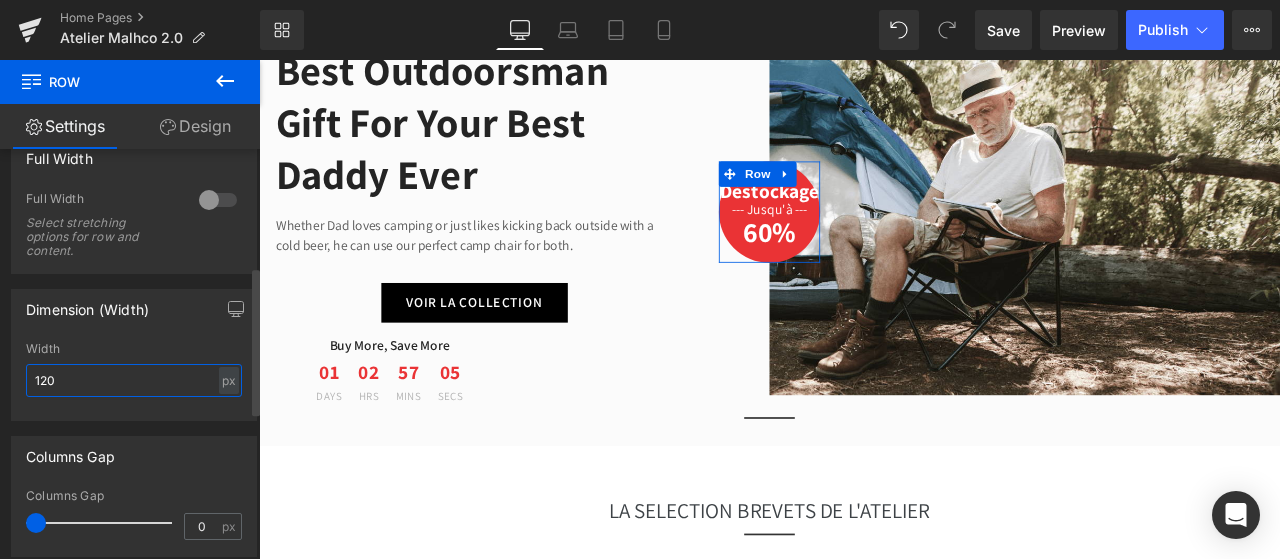 click on "120" at bounding box center [134, 380] 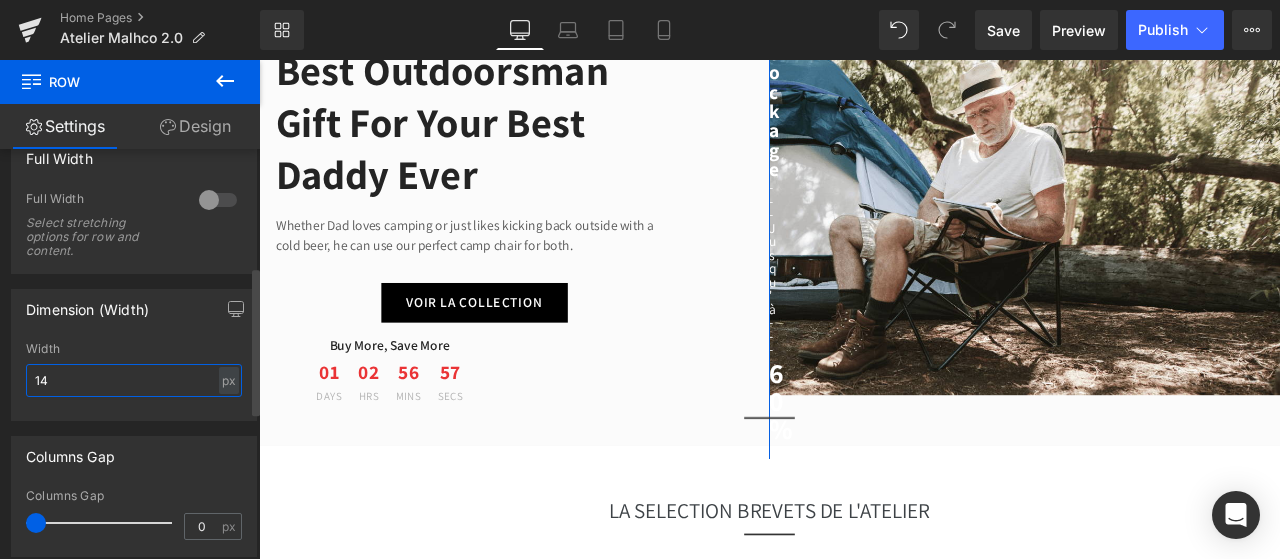 type on "140" 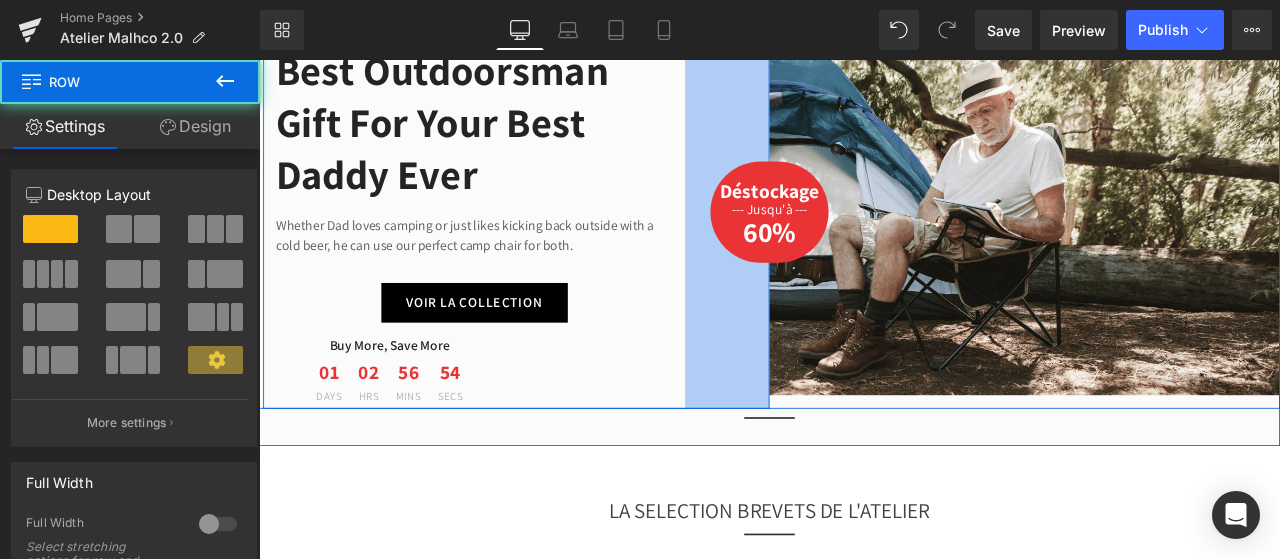 click on "100px" at bounding box center [814, 240] 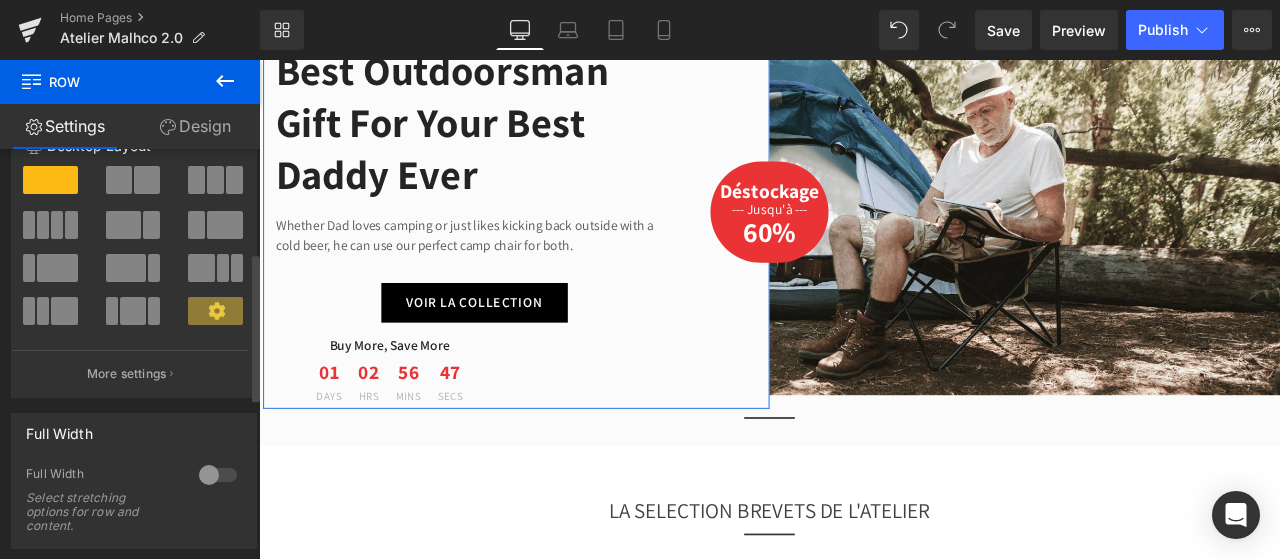 scroll, scrollTop: 0, scrollLeft: 0, axis: both 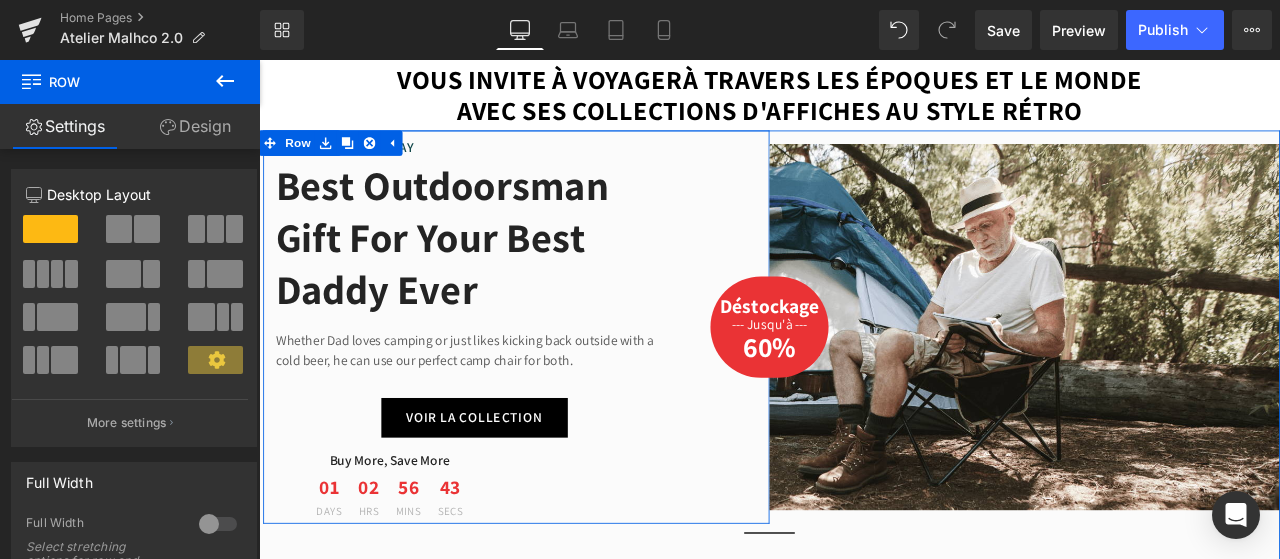 click on "FOR THIS FATHER’S DAY Text Block" at bounding box center (514, 163) 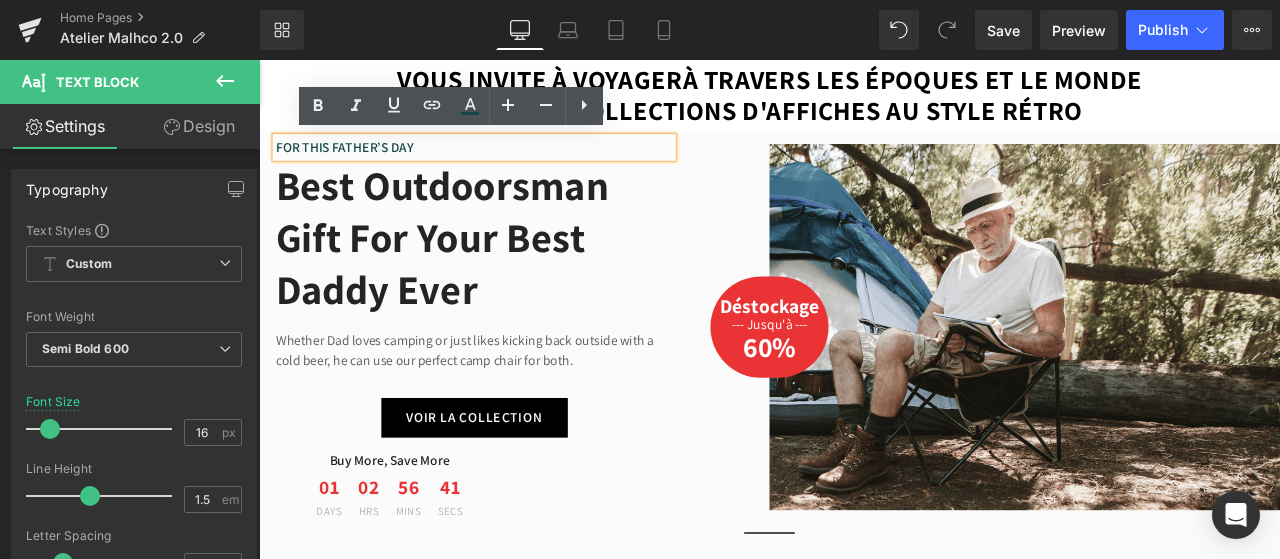 click on "FOR THIS FATHER’S DAY" at bounding box center [514, 163] 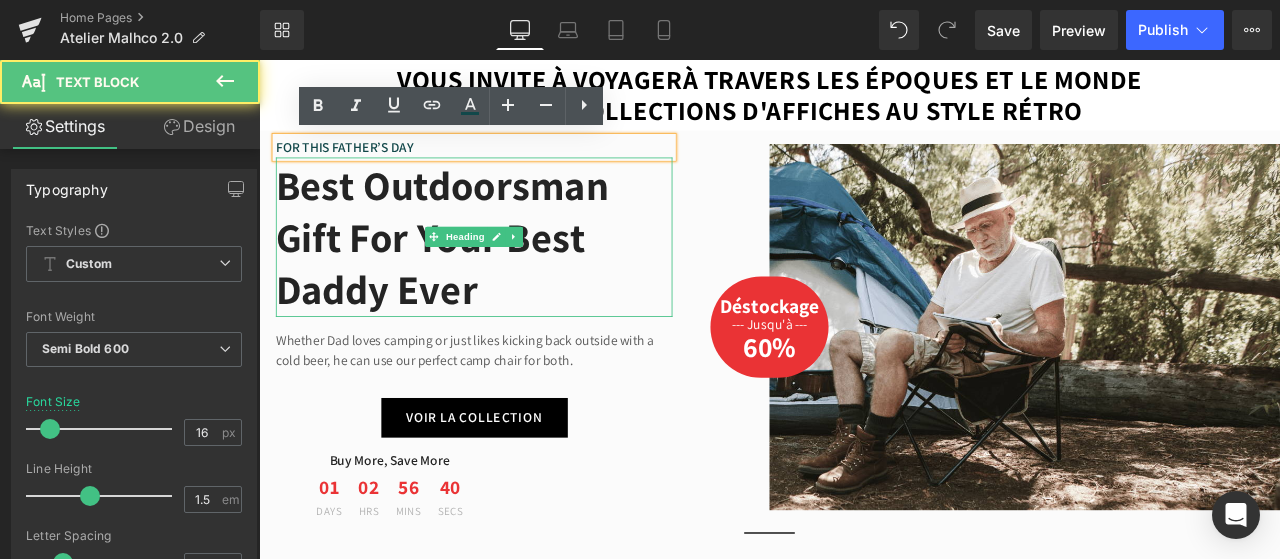 click on "Best Outdoorsman Gift For Your Best Daddy Ever" at bounding box center [514, 270] 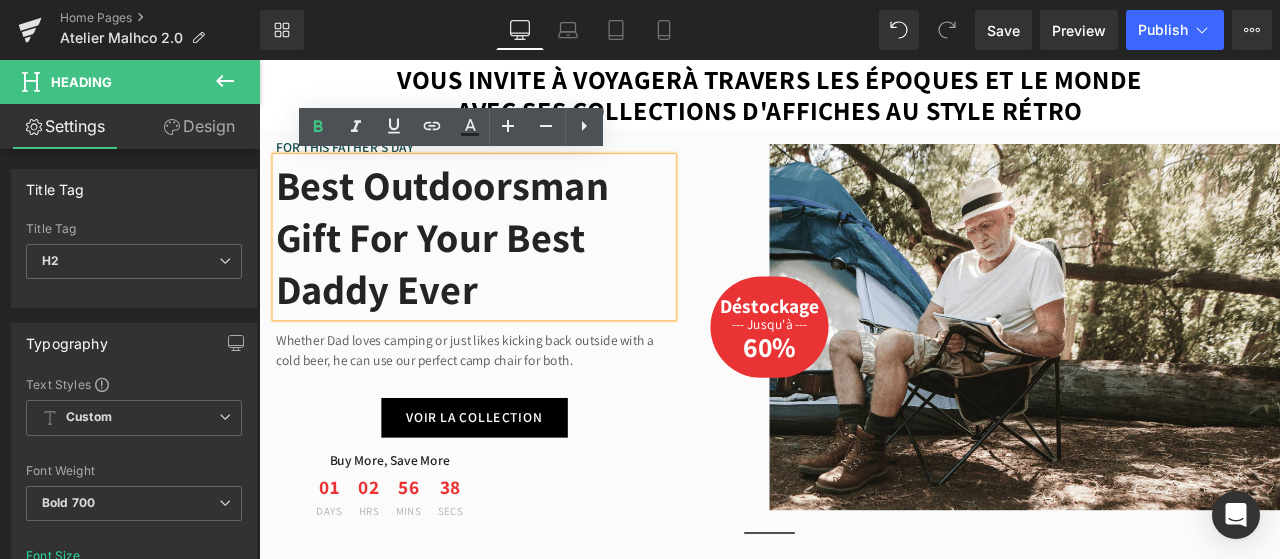 click on "Row" at bounding box center (305, 158) 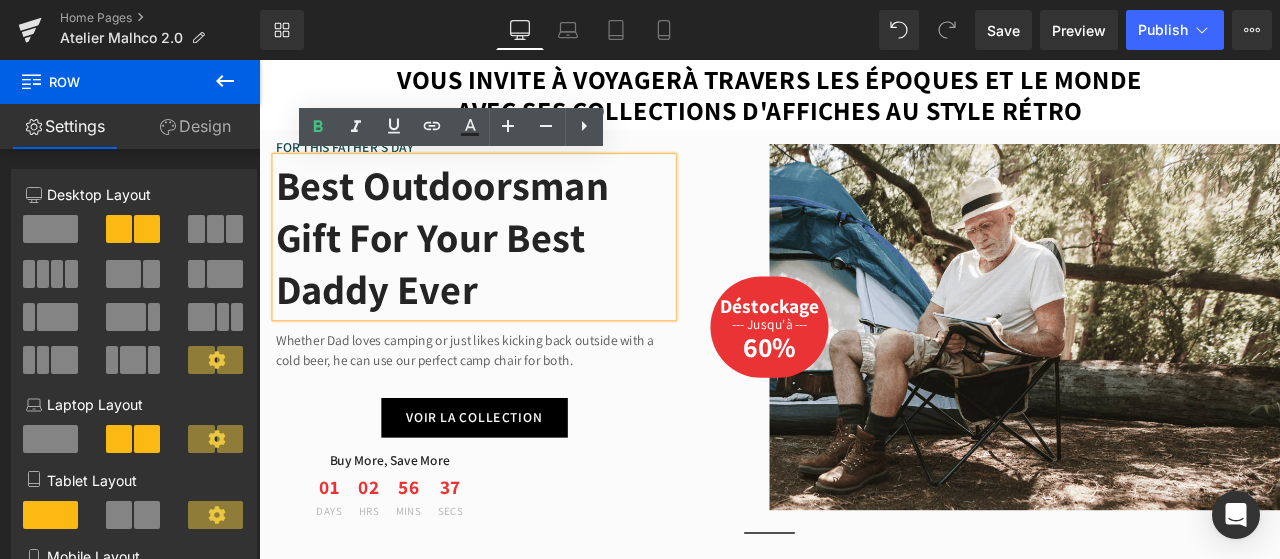click on "Row" at bounding box center (305, 158) 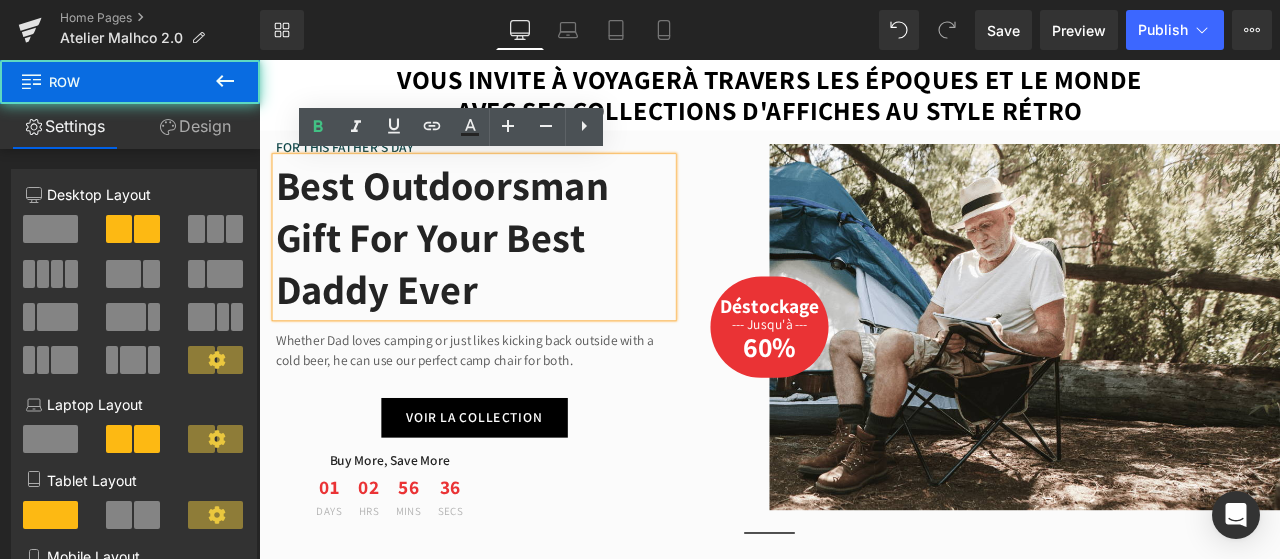 click on "Row" at bounding box center (305, 158) 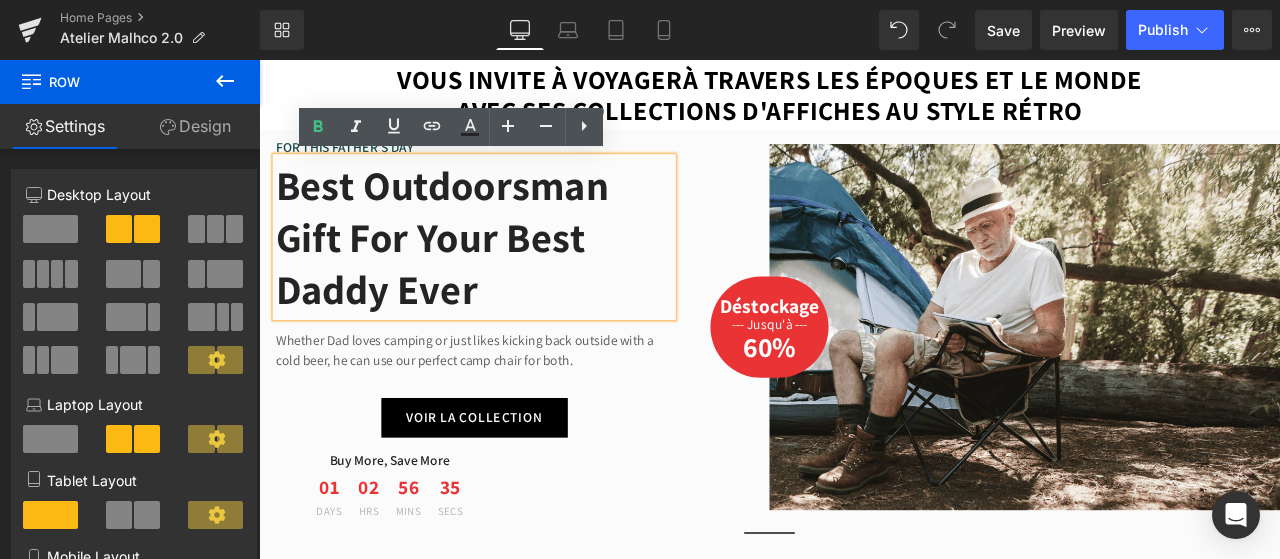 click on "Best Outdoorsman Gift For Your Best Daddy Ever" at bounding box center (514, 270) 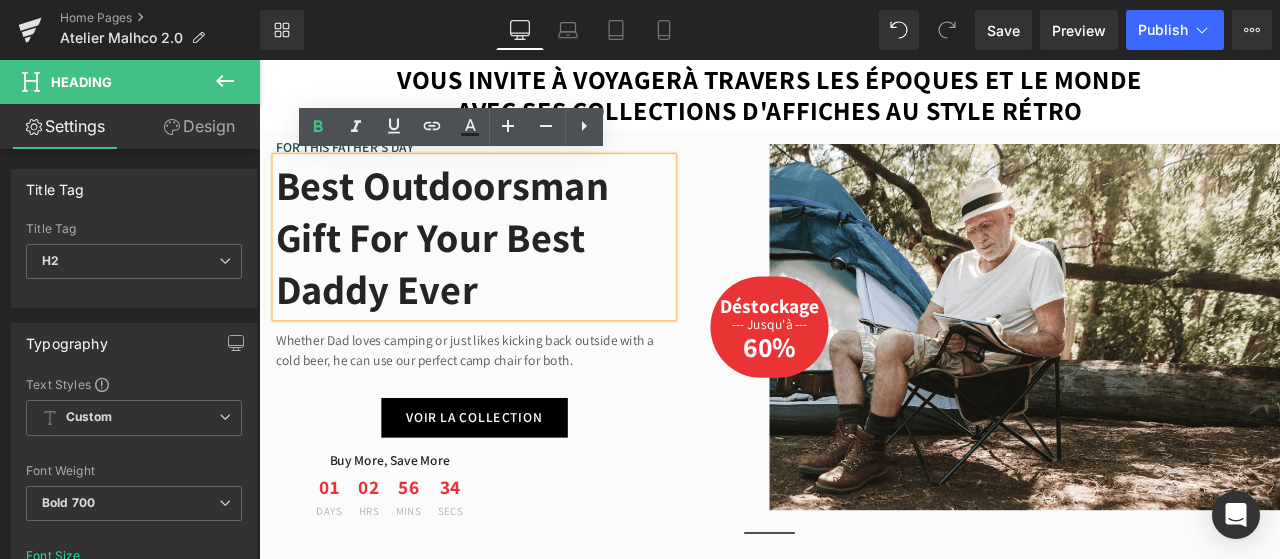 click on "Row" at bounding box center (305, 158) 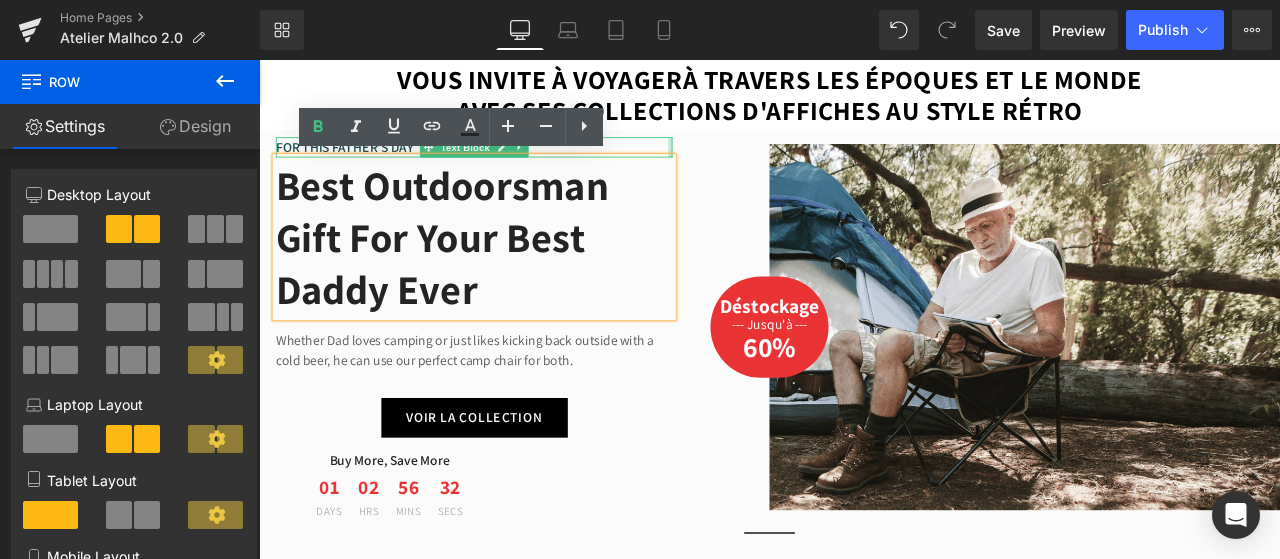 click at bounding box center [746, 163] 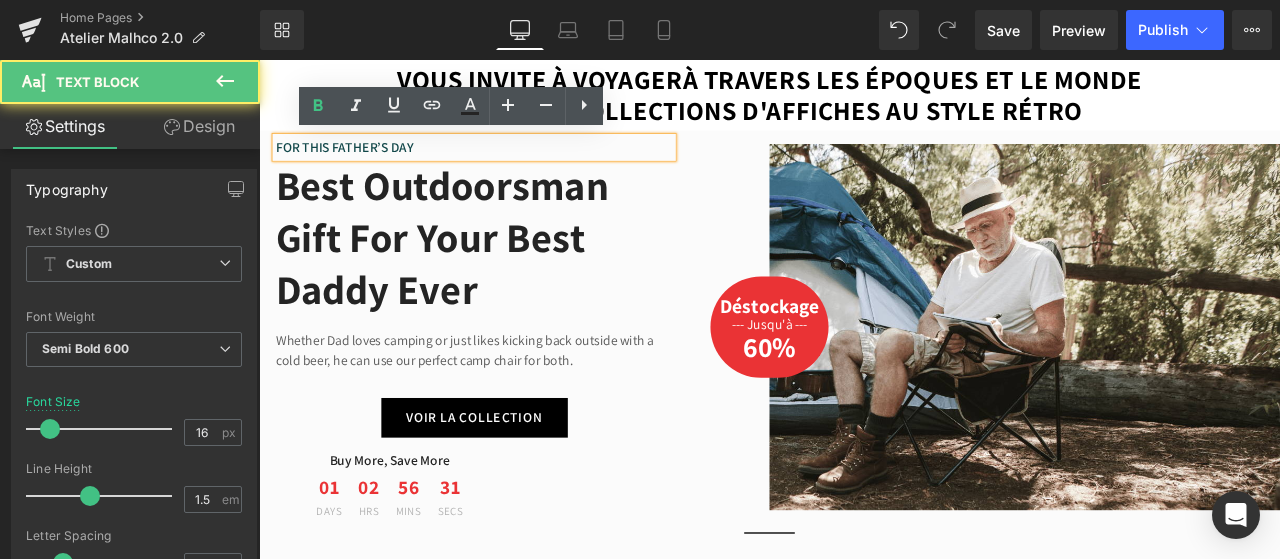 click on "FOR THIS FATHER’S DAY" at bounding box center [514, 163] 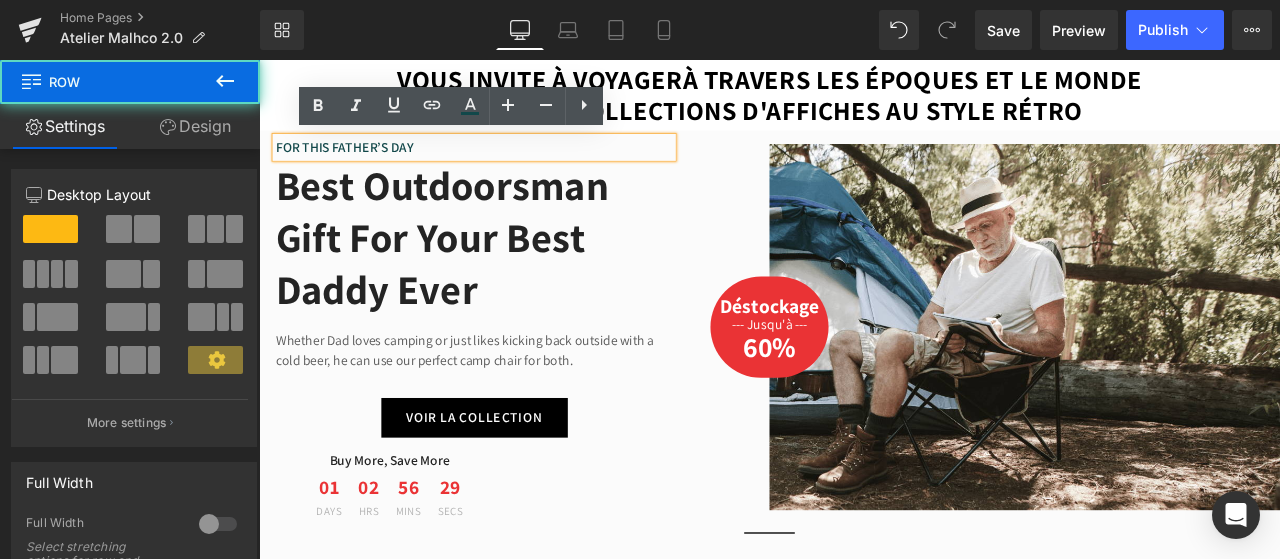 click on "FOR THIS FATHER’S DAY Text Block         Best Outdoorsman Gift For Your Best Daddy Ever Heading         Whether Dad loves camping or just likes kicking back outside with a cold beer, he can use our perfect camp chair for both. Text Block         VOIR LA COLLECTION Button         Buy More, Save More Text Block
01 Days
02 Hrs
56 Mins
29 Secs
Countdown Timer         Row" at bounding box center (514, 380) 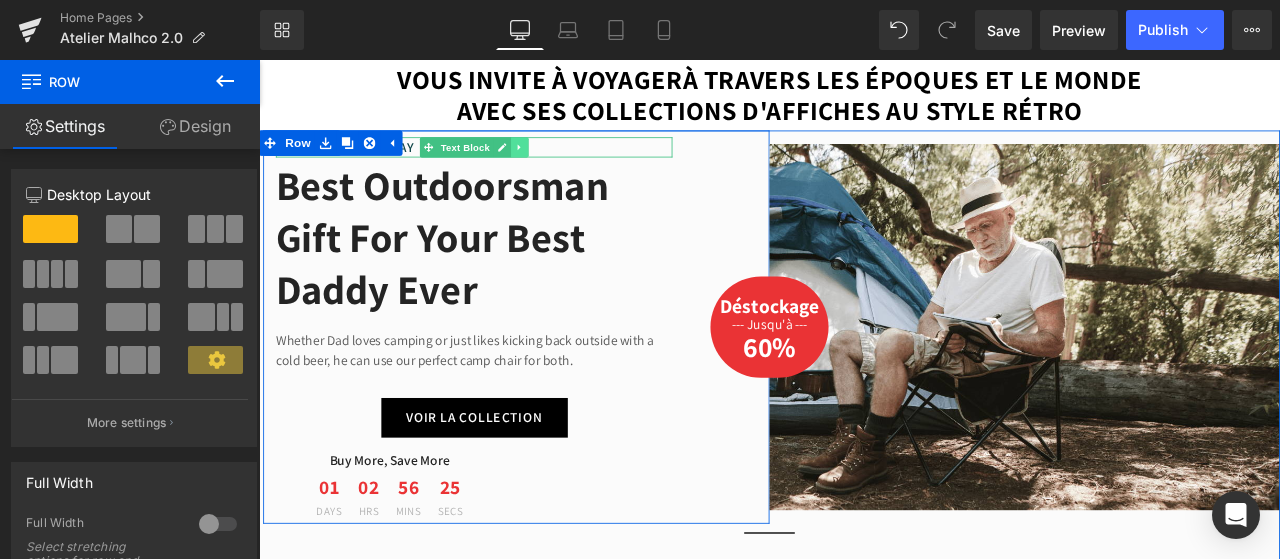 click 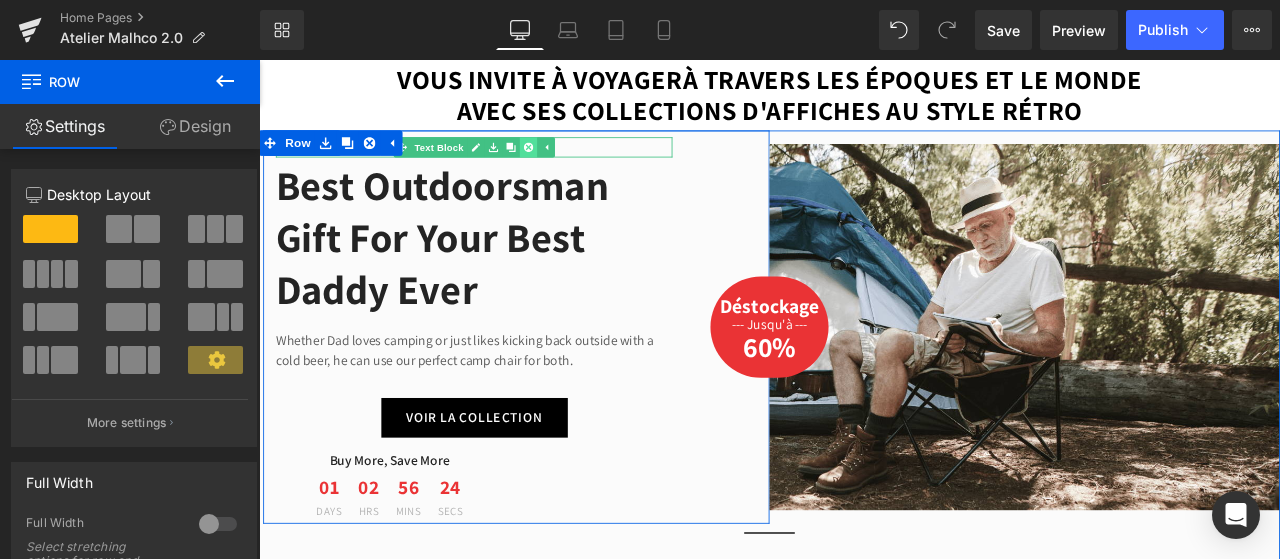 click 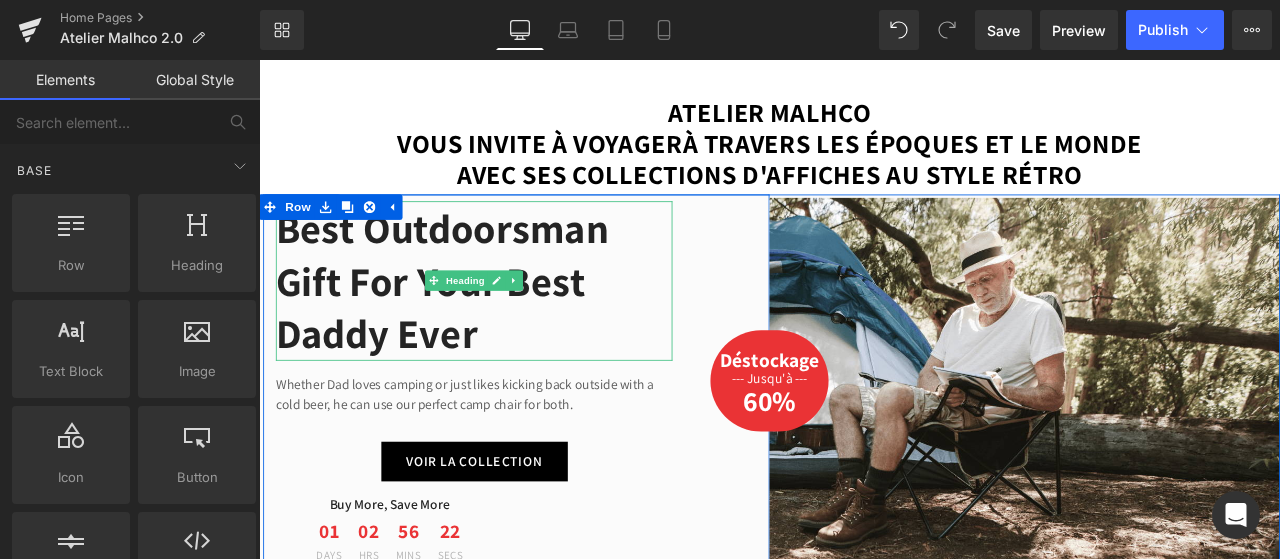 scroll, scrollTop: 1002, scrollLeft: 0, axis: vertical 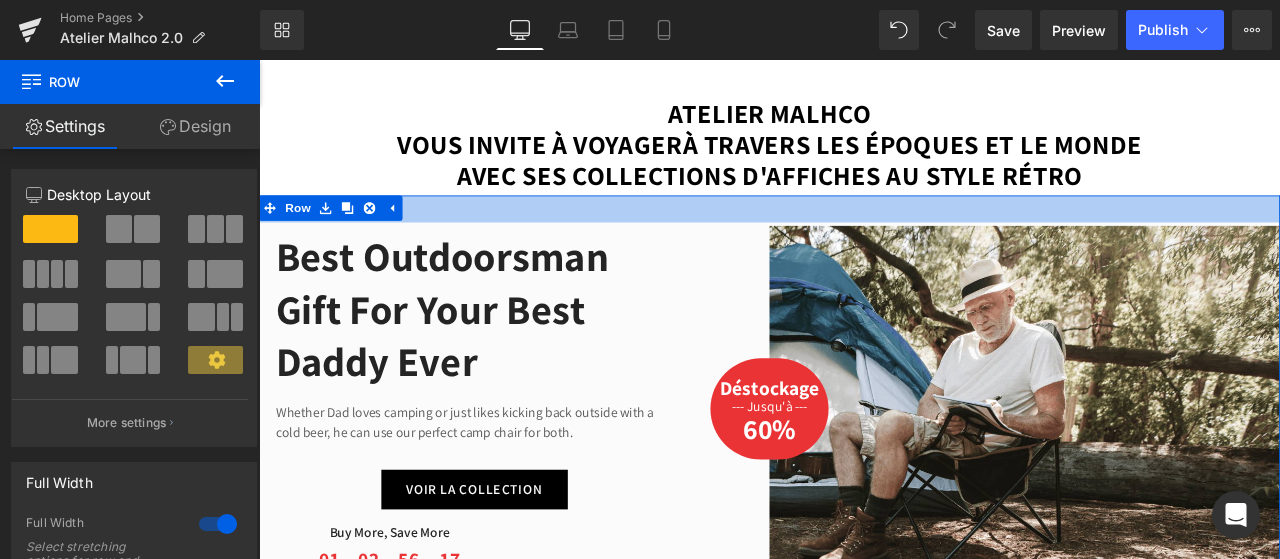 drag, startPoint x: 855, startPoint y: 219, endPoint x: 854, endPoint y: 250, distance: 31.016125 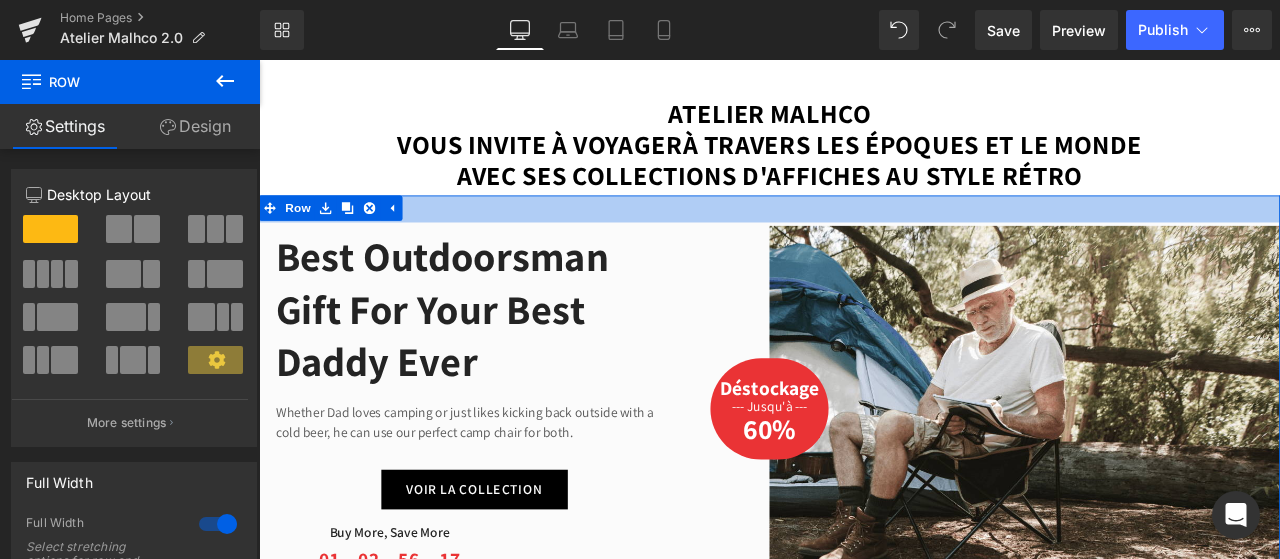 click on "Image         Déstockage Text Block         --- Jusqu'à --- Text Block         60% Text Block         Row         Row         Best Outdoorsman Gift For Your Best Daddy Ever Heading         Whether Dad loves camping or just likes kicking back outside with a cold beer, he can use our perfect camp chair for both. Text Block         VOIR LA COLLECTION Button         Buy More, Save More Text Block
01 Days
02 Hrs
56 Mins
17 Secs
Countdown Timer         Row         Row         100px Row         Separator         Row   32px" at bounding box center [864, 479] 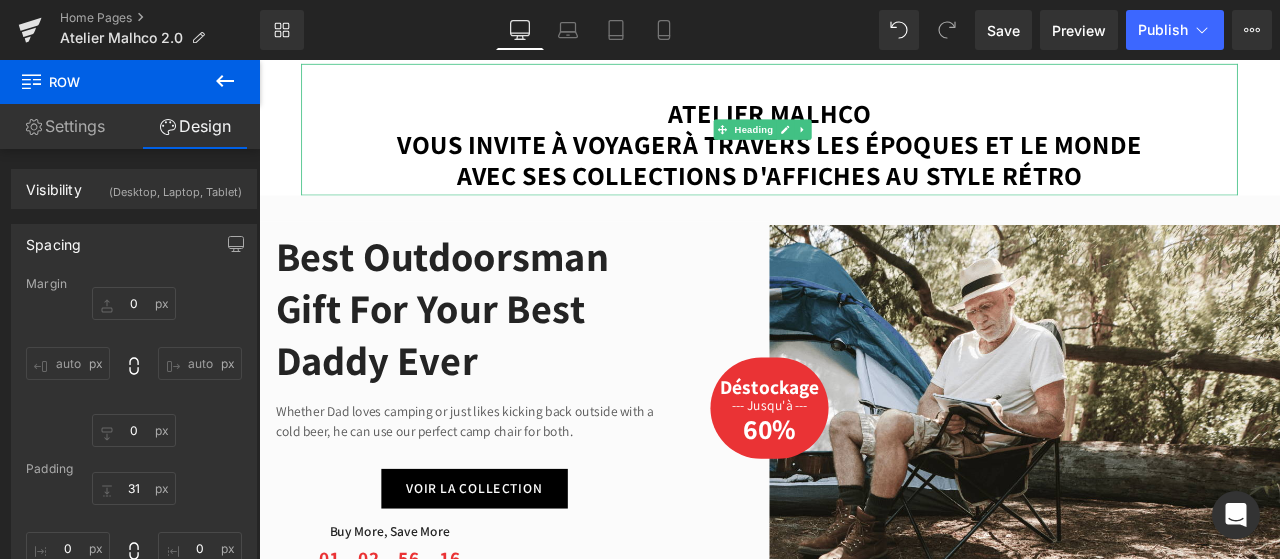 click on "Atelier Malhco" at bounding box center (864, 122) 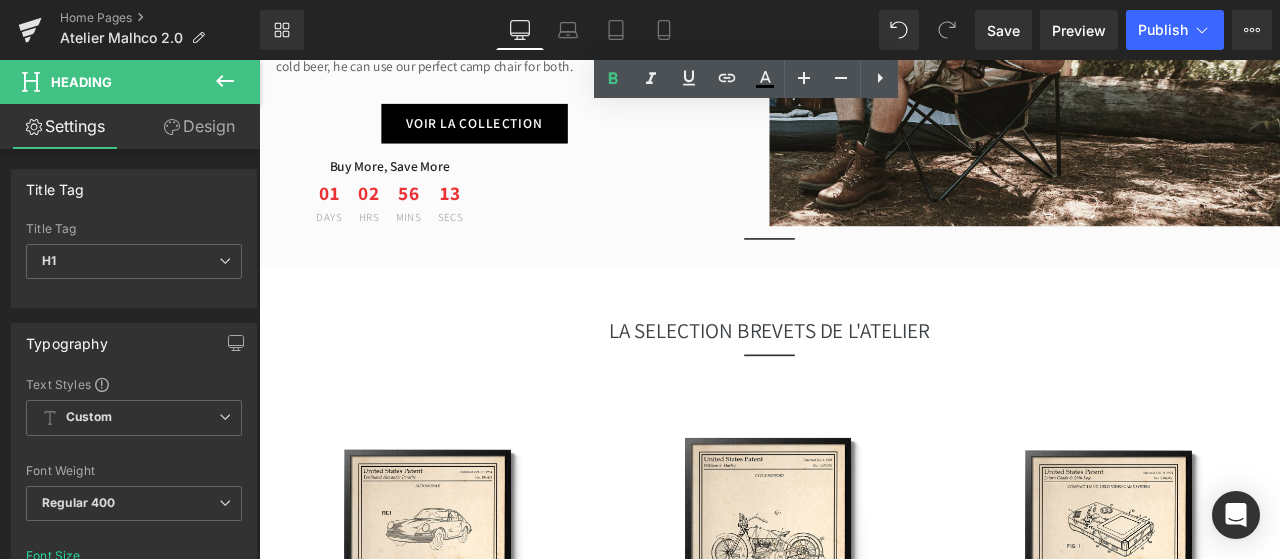 scroll, scrollTop: 1432, scrollLeft: 0, axis: vertical 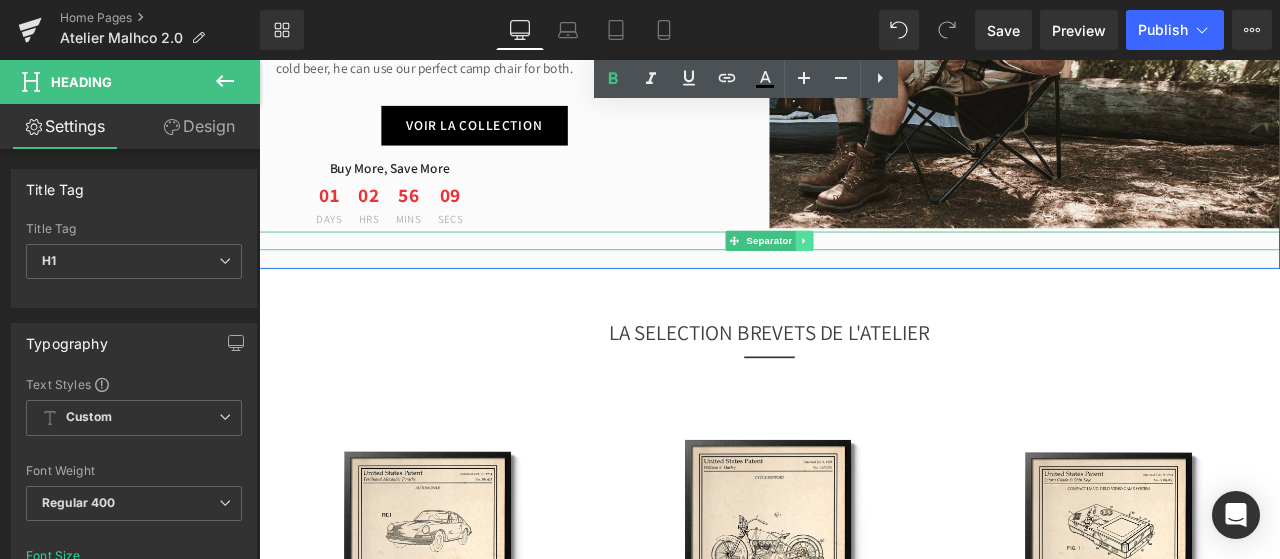 click 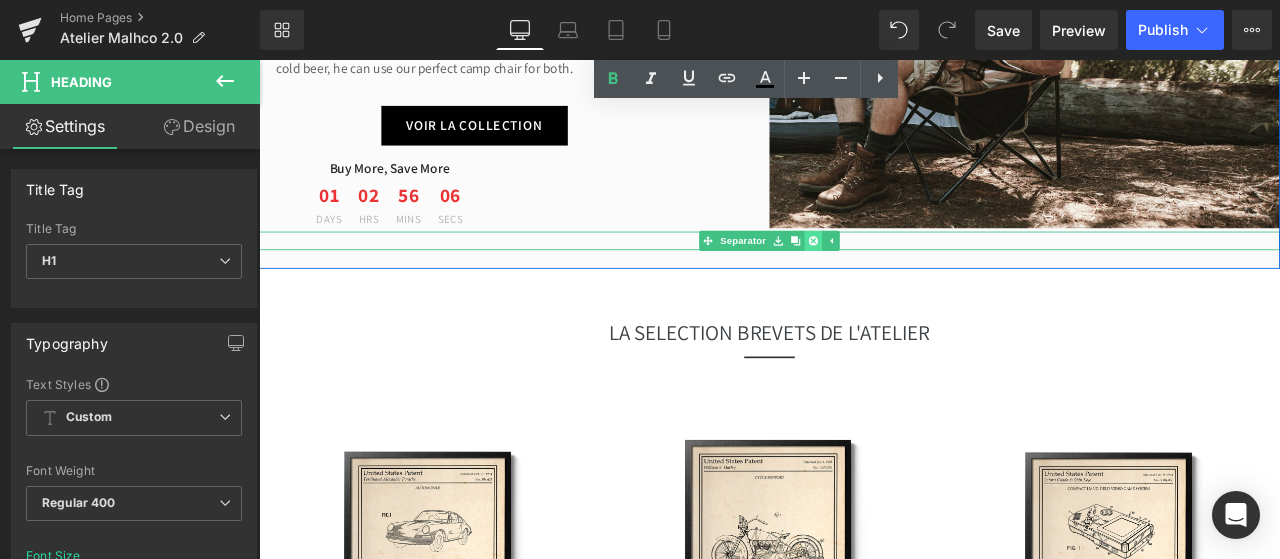 click 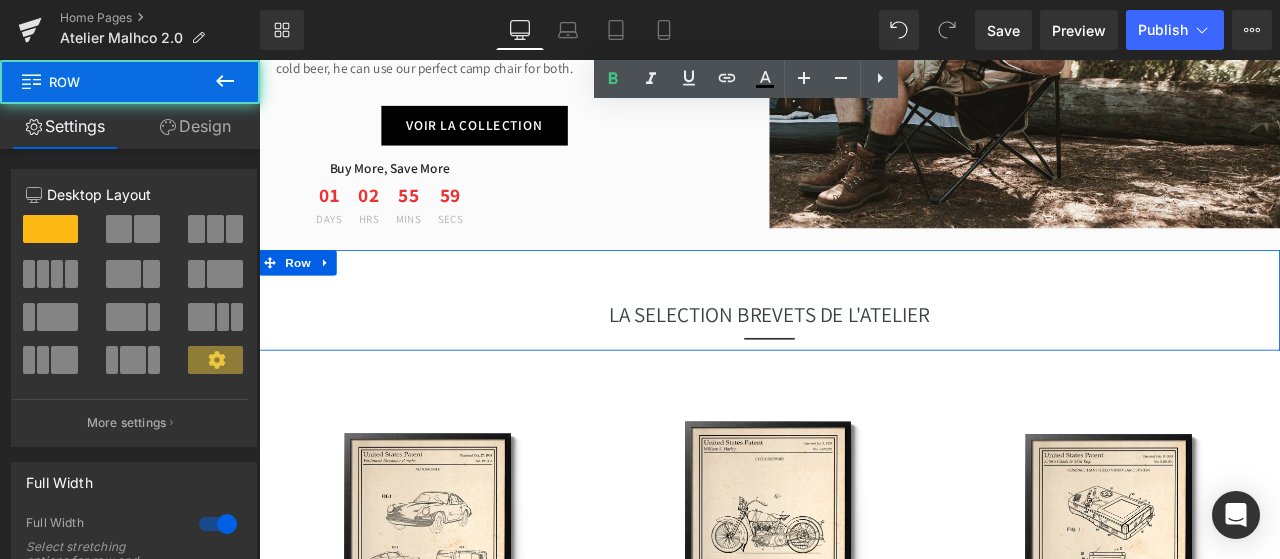 click on "LA SELECTION BREVETS DE L'ATELIER Heading         Separator" at bounding box center (864, 347) 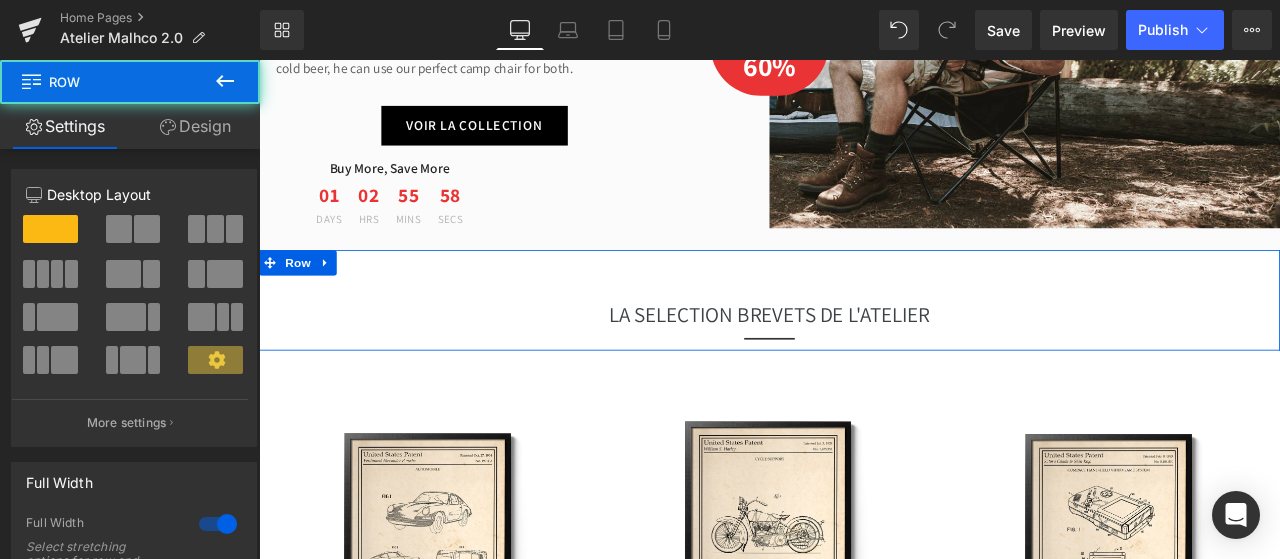 click on "LA SELECTION BREVETS DE L'ATELIER Heading         Separator" at bounding box center (864, 347) 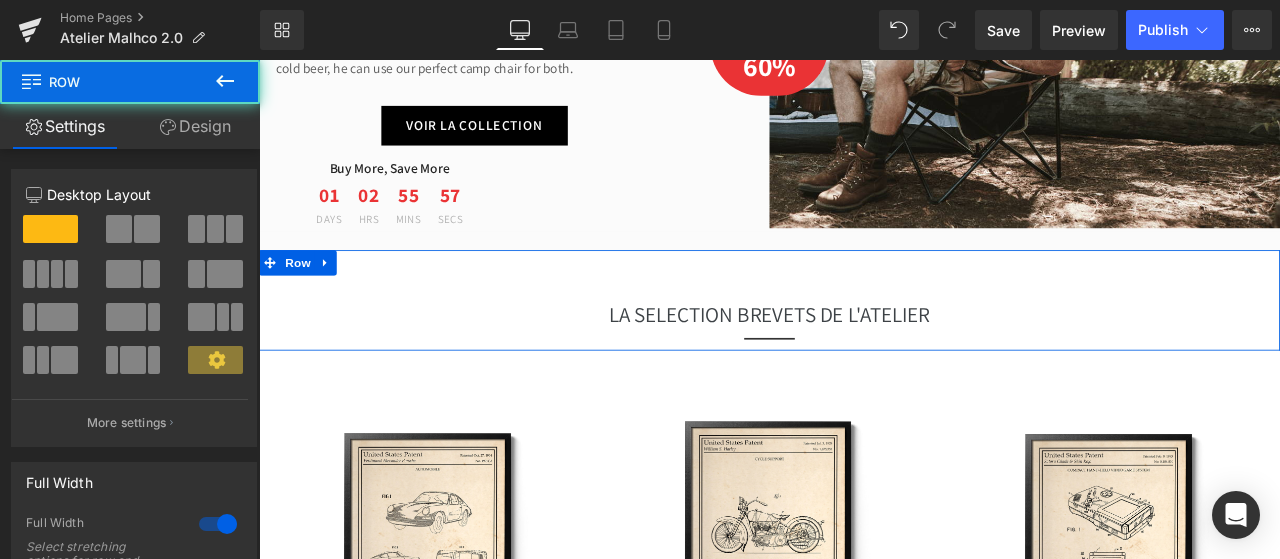 click on "LA SELECTION BREVETS DE L'ATELIER Heading         Separator" at bounding box center [864, 347] 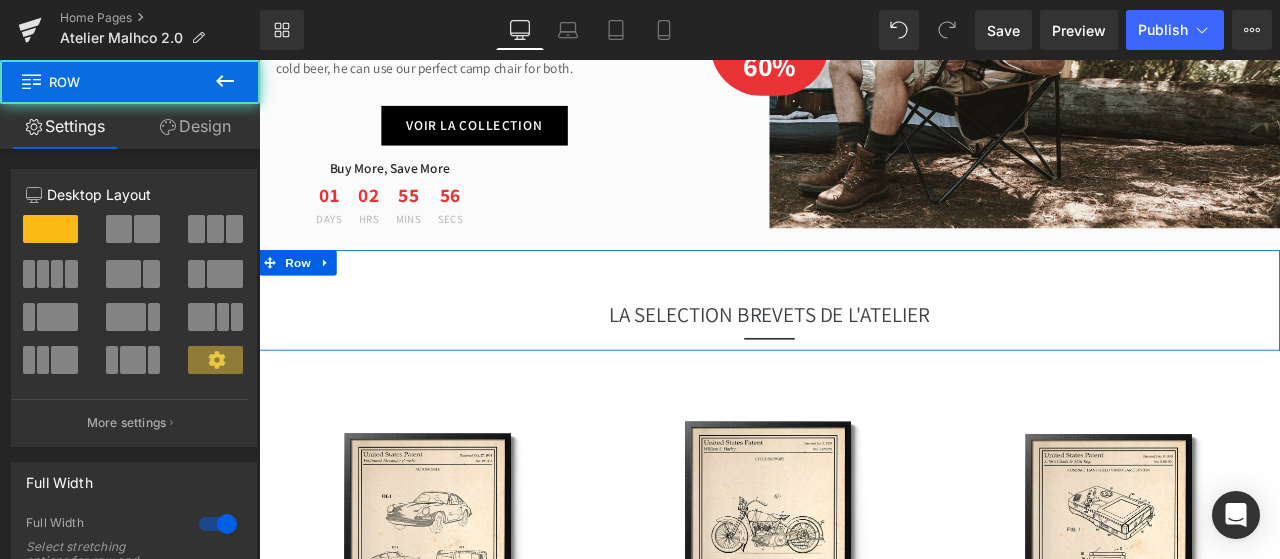 click on "LA SELECTION BREVETS DE L'ATELIER Heading         Separator" at bounding box center (864, 347) 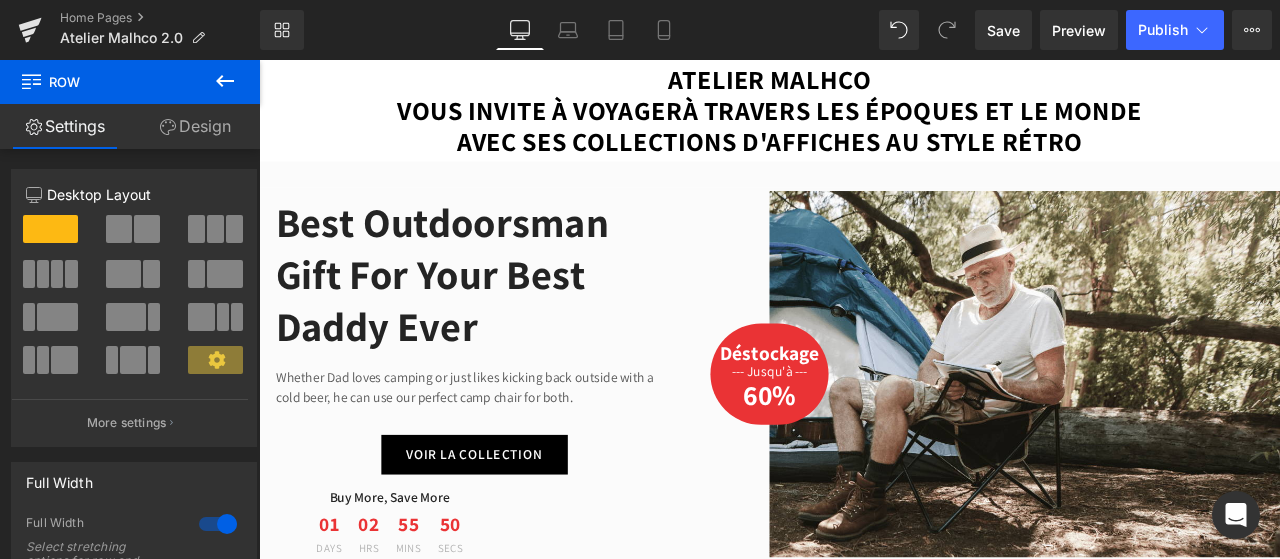 scroll, scrollTop: 1072, scrollLeft: 0, axis: vertical 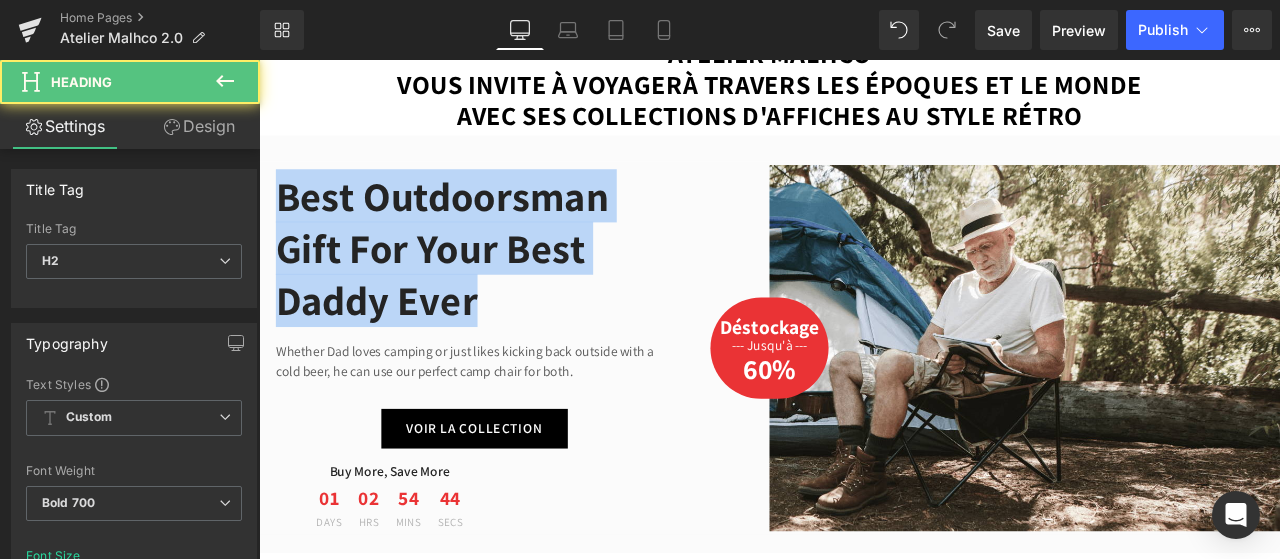 drag, startPoint x: 505, startPoint y: 353, endPoint x: 246, endPoint y: 203, distance: 299.30084 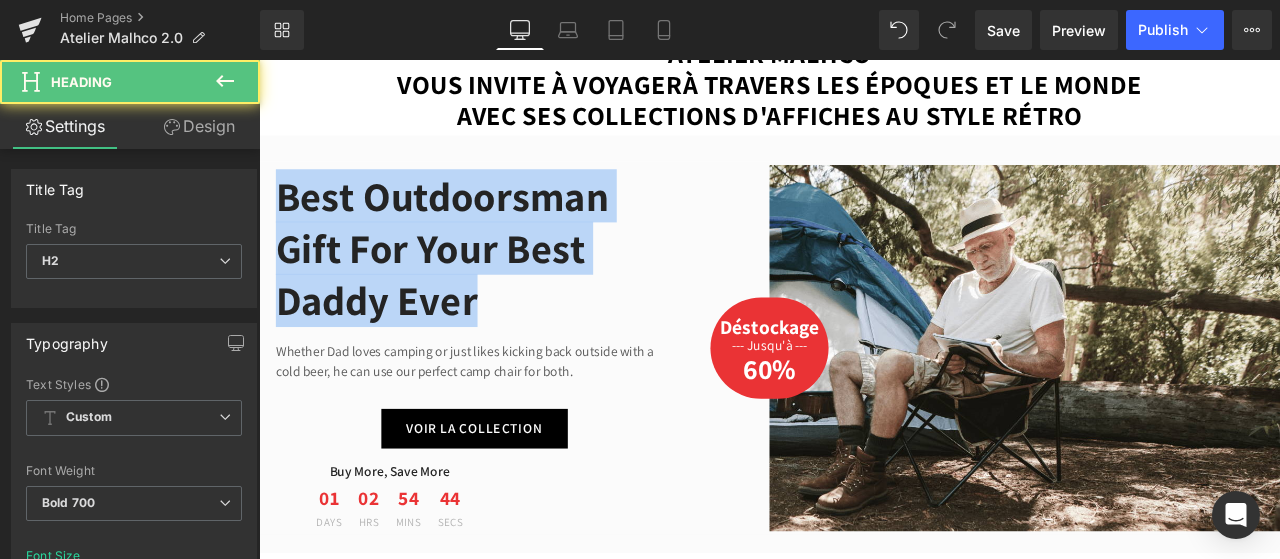 click on "Ignorer et passer au contenu
📦 Livraison offerte en point relais dès 50€ d'achat 📦
ACCUEIL
DÉSTOCKAGE
AFFICHES BREVETS
AFFICHES BREVETS" at bounding box center [864, -716] 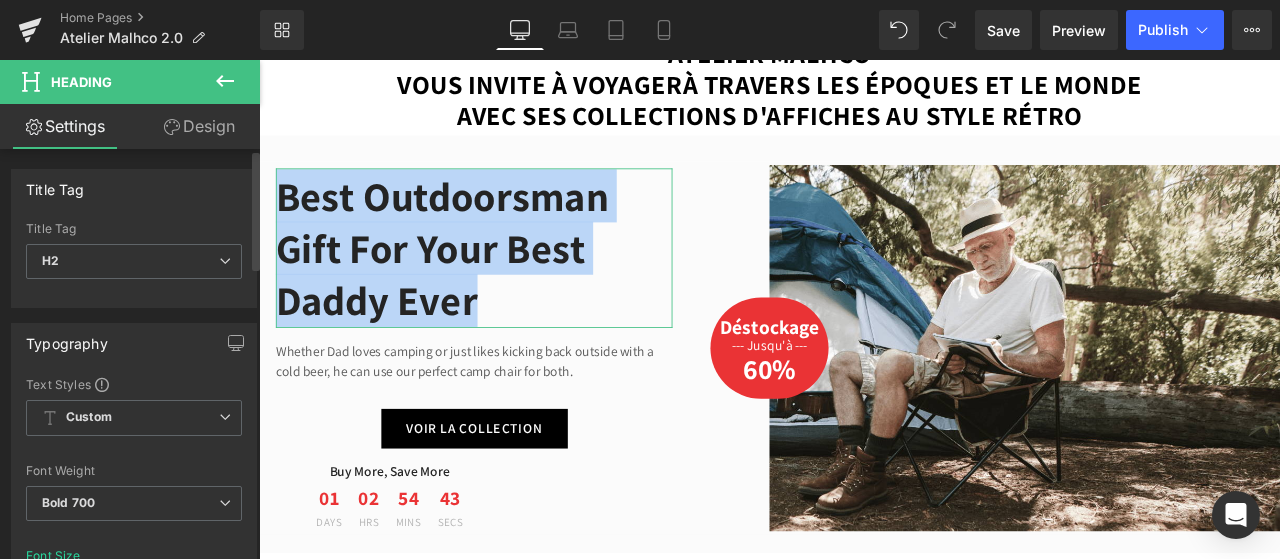 paste 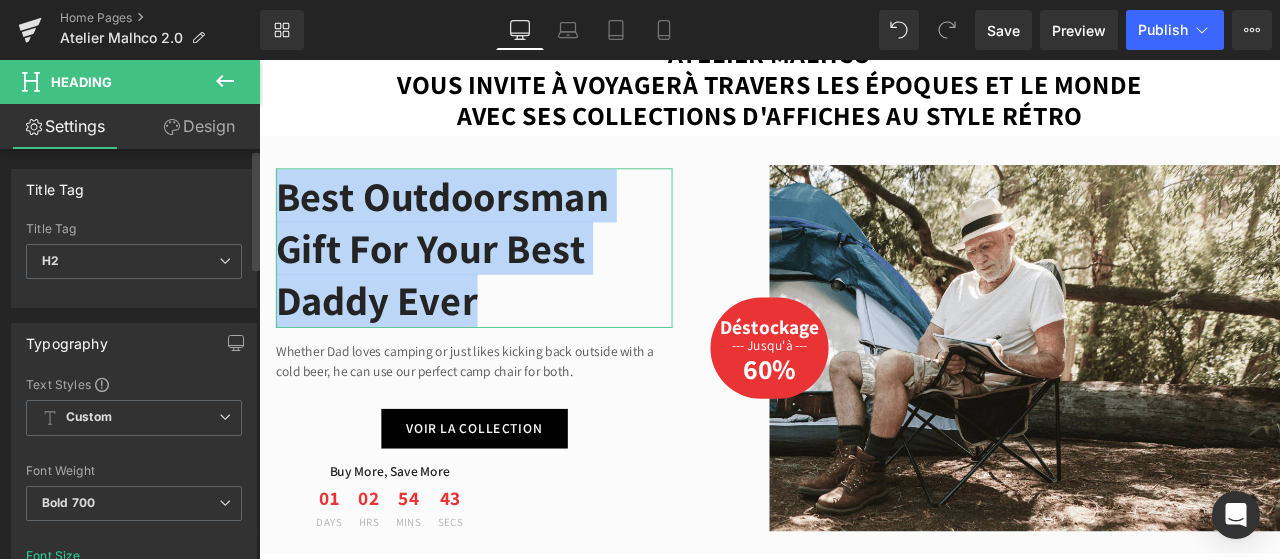 type 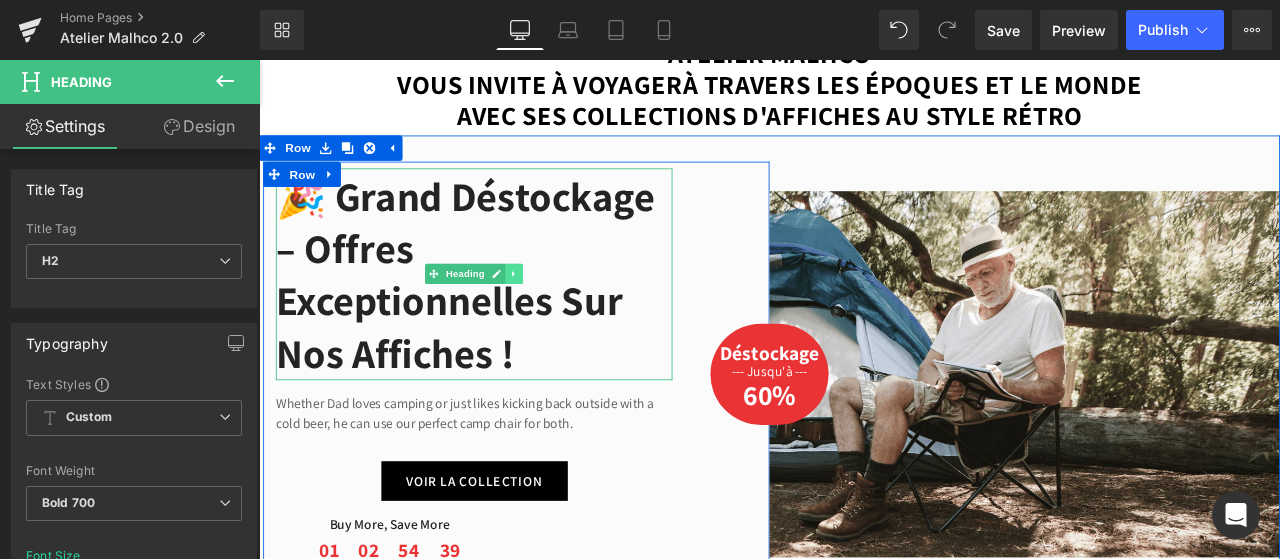 click 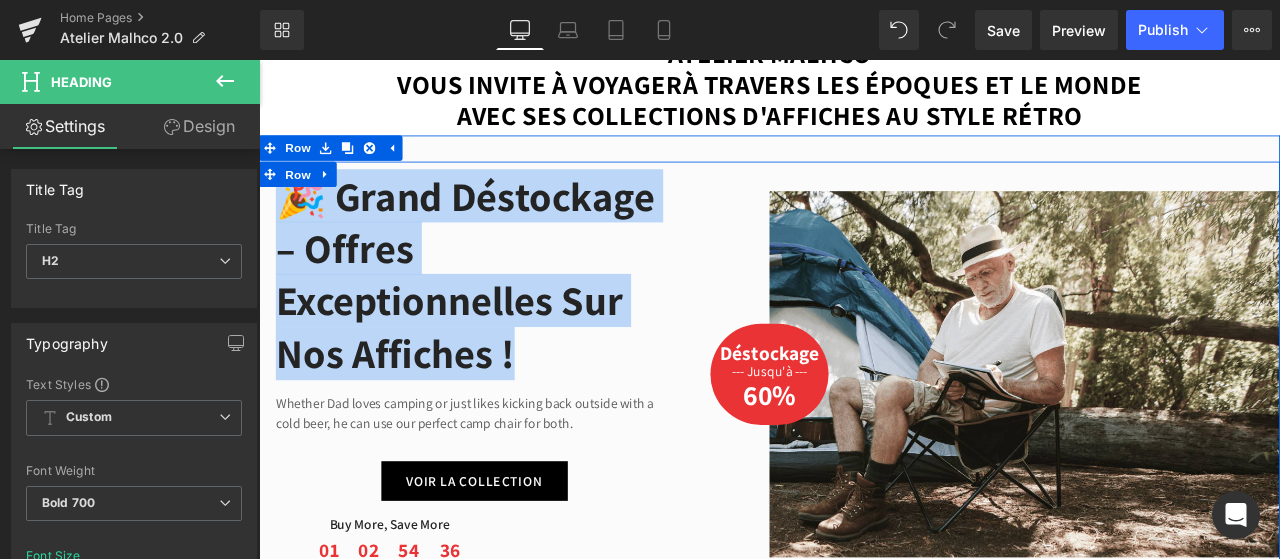 drag, startPoint x: 561, startPoint y: 403, endPoint x: 284, endPoint y: 211, distance: 337.0356 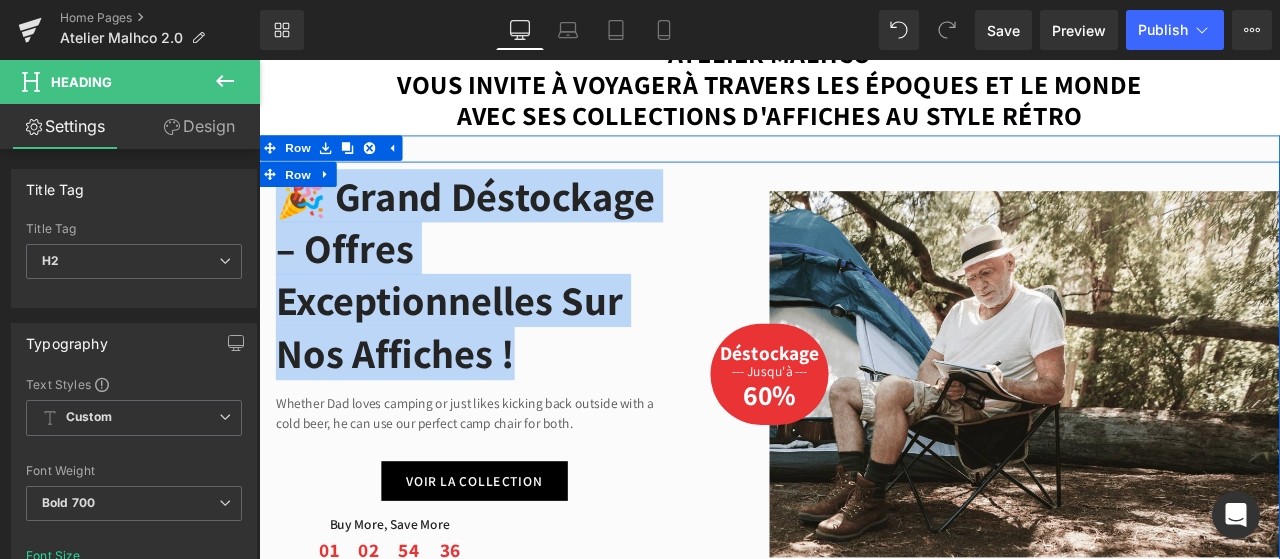 click on "🎉 Grand Déstockage – Offres Exceptionnelles sur Nos Affiches !" at bounding box center (514, 316) 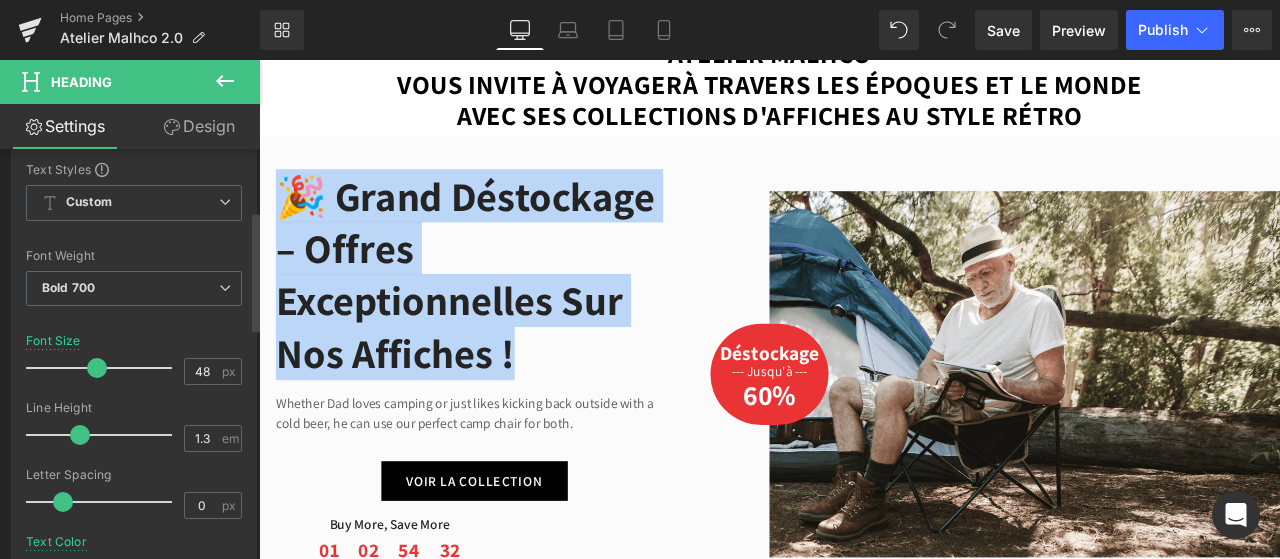scroll, scrollTop: 216, scrollLeft: 0, axis: vertical 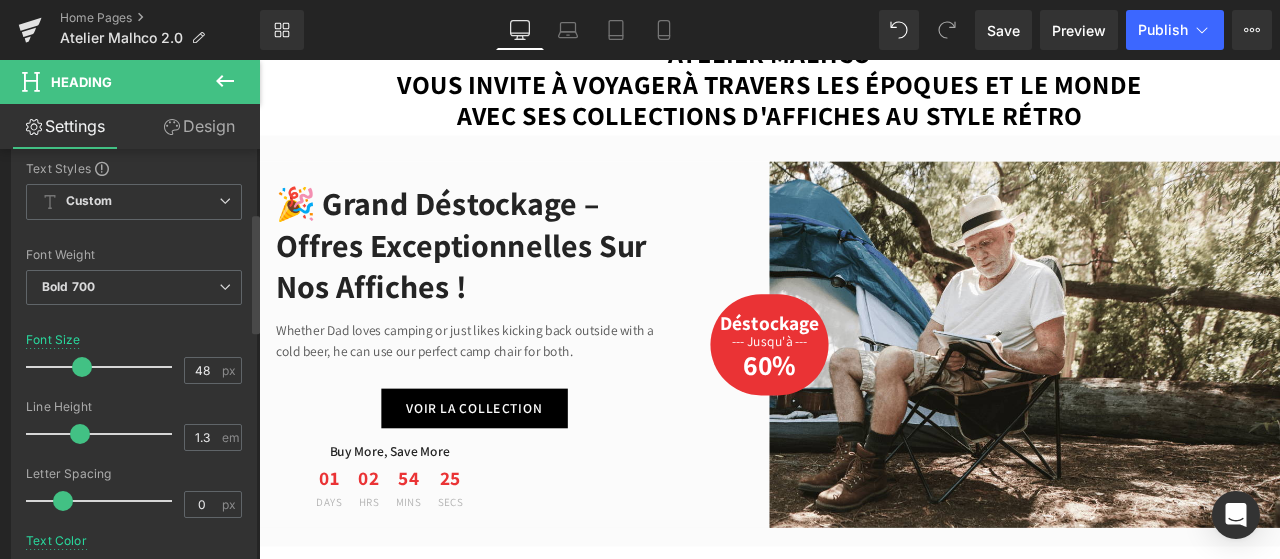 drag, startPoint x: 94, startPoint y: 365, endPoint x: 81, endPoint y: 365, distance: 13 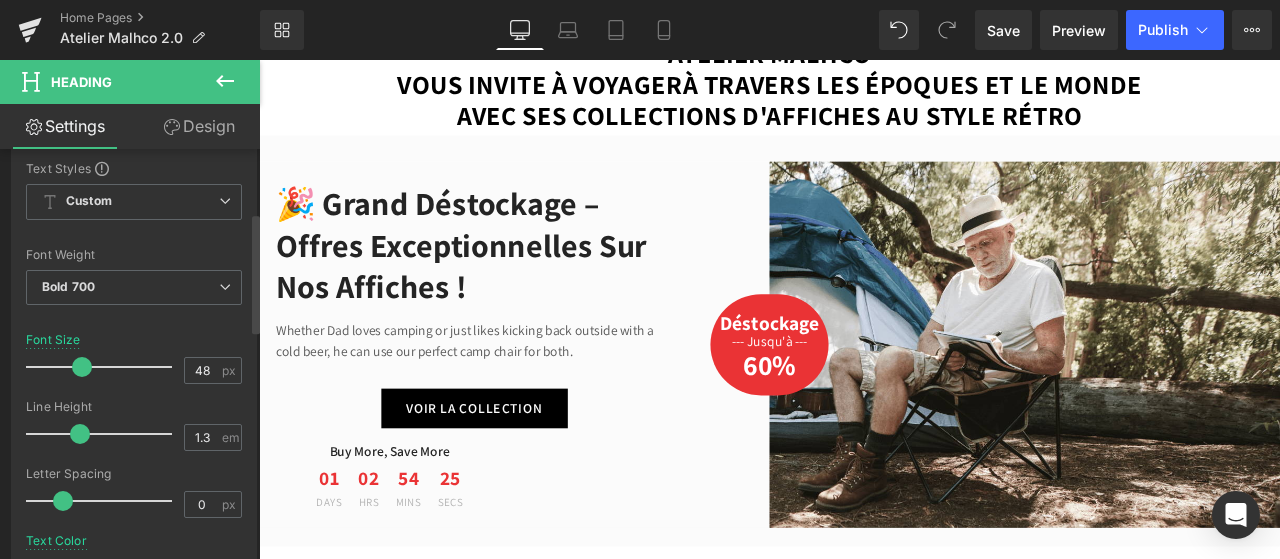 click at bounding box center [82, 367] 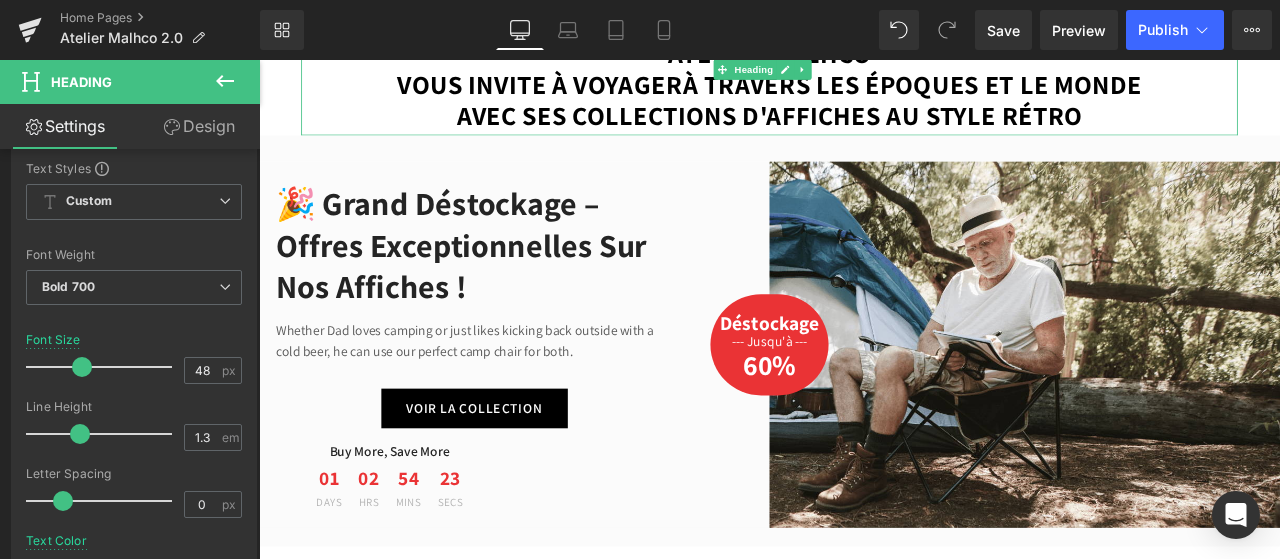 click on "avec ses collections d'affiches au style rétro" at bounding box center [864, 126] 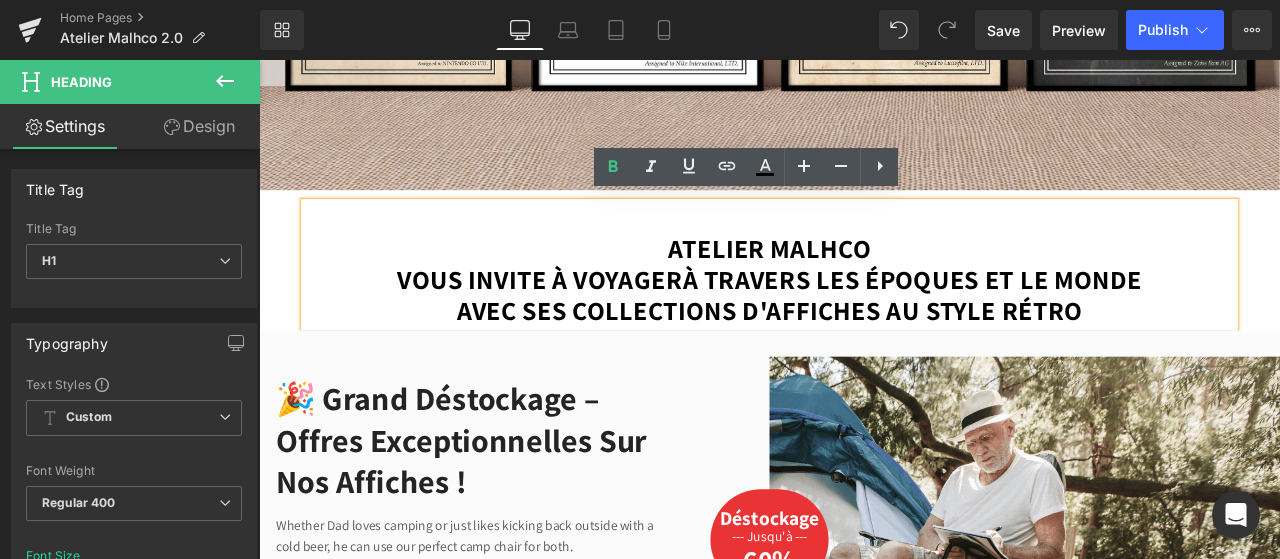 scroll, scrollTop: 840, scrollLeft: 0, axis: vertical 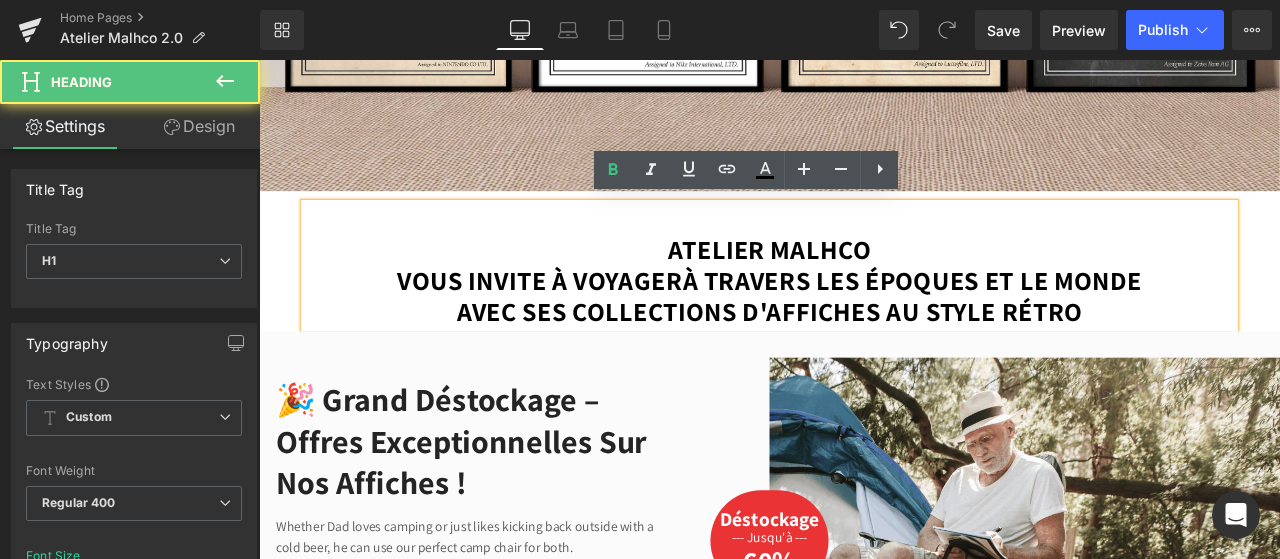 click on "Atelier Malhco" at bounding box center (864, 284) 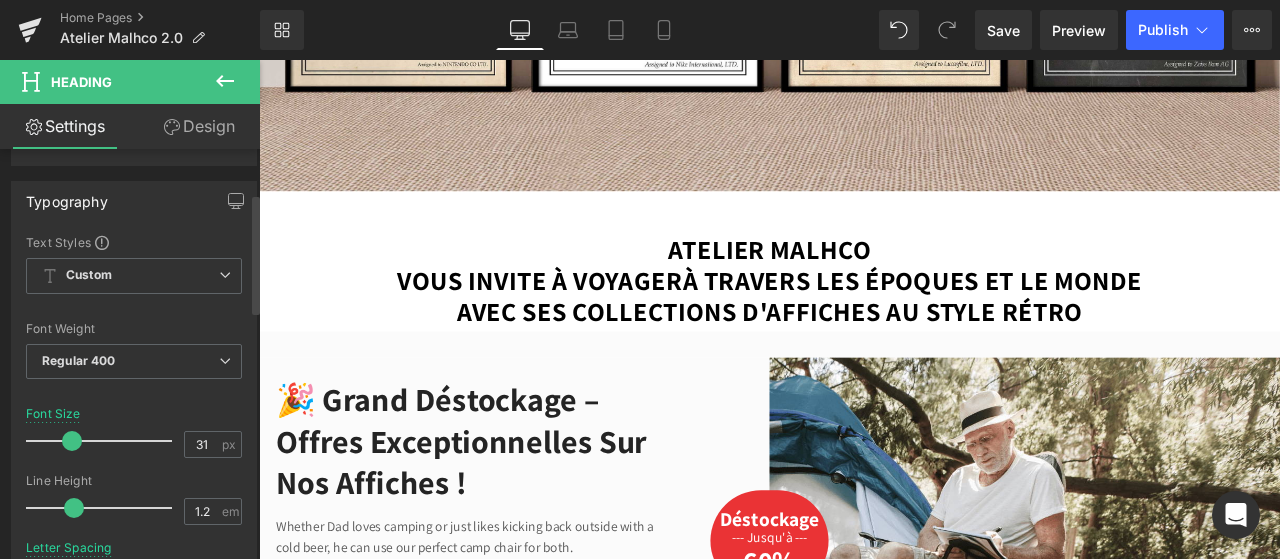 scroll, scrollTop: 154, scrollLeft: 0, axis: vertical 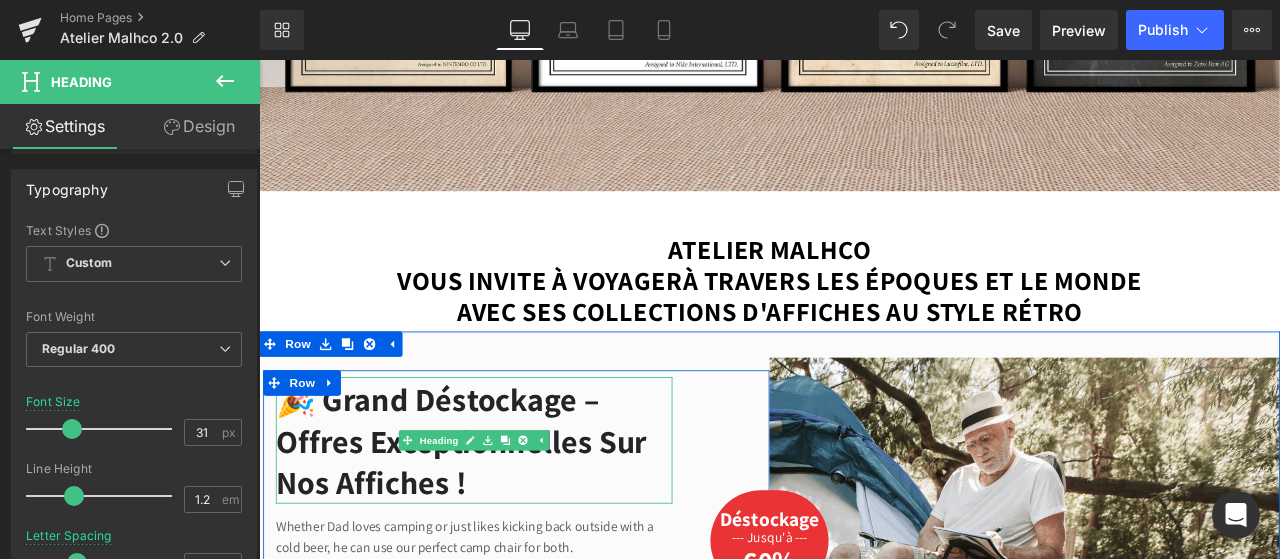 click on "🎉 Grand Déstockage – Offres Exceptionnelles sur Nos Affiches !" at bounding box center (514, 512) 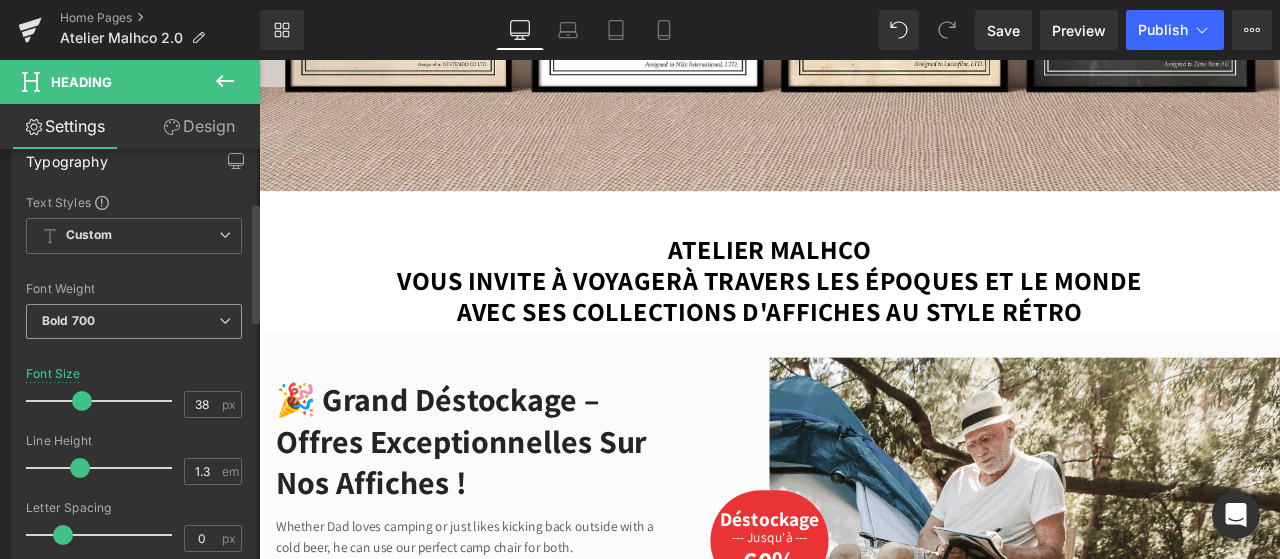 scroll, scrollTop: 183, scrollLeft: 0, axis: vertical 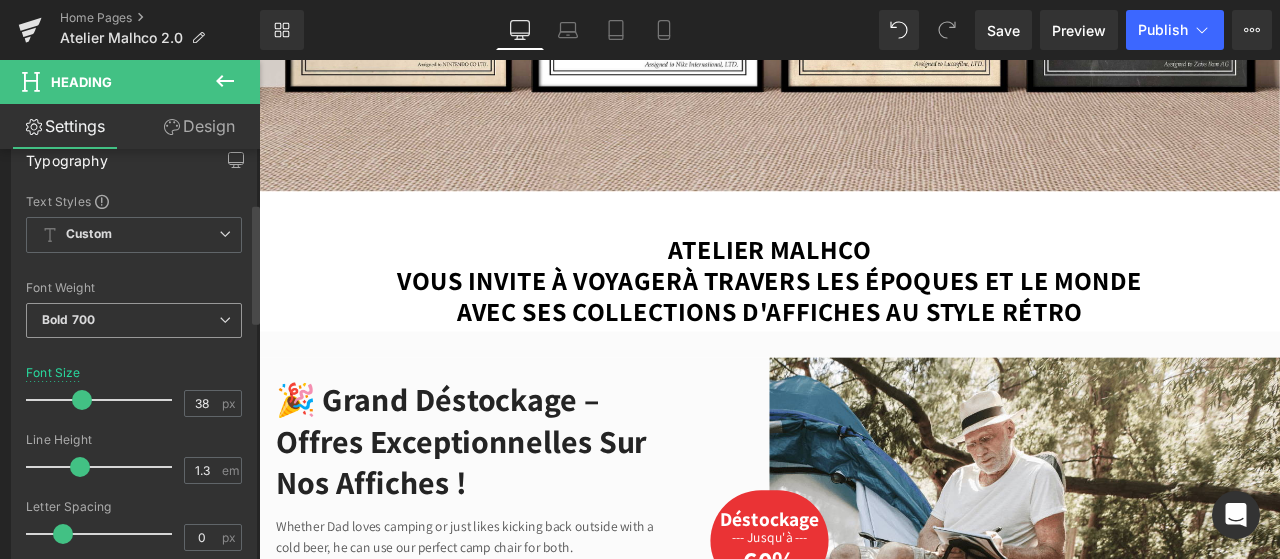 click at bounding box center (225, 320) 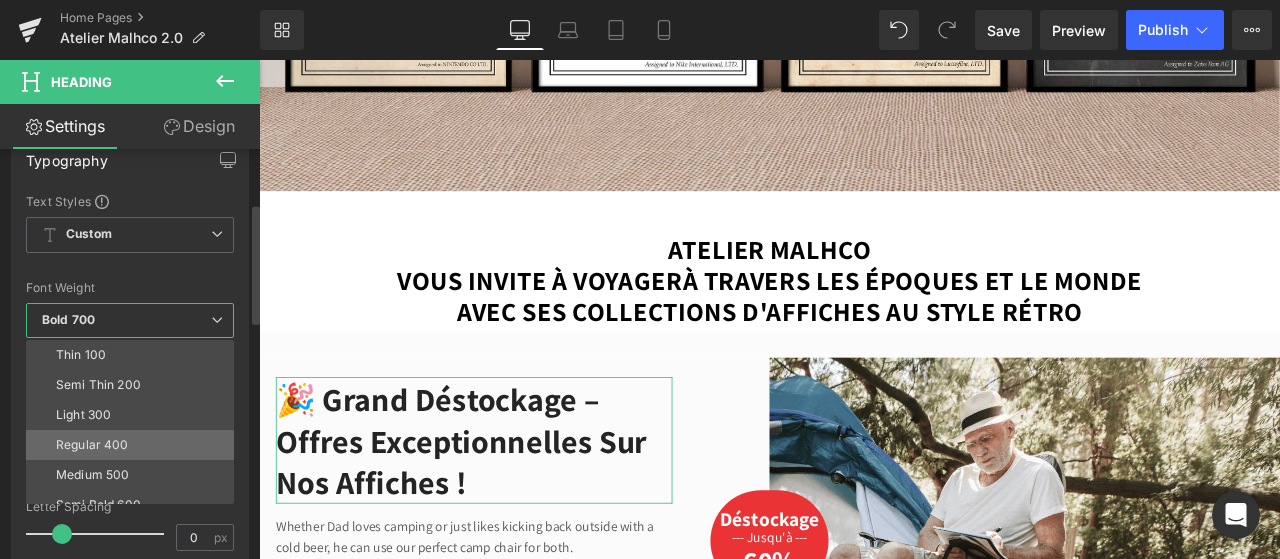 click on "Regular 400" at bounding box center (134, 445) 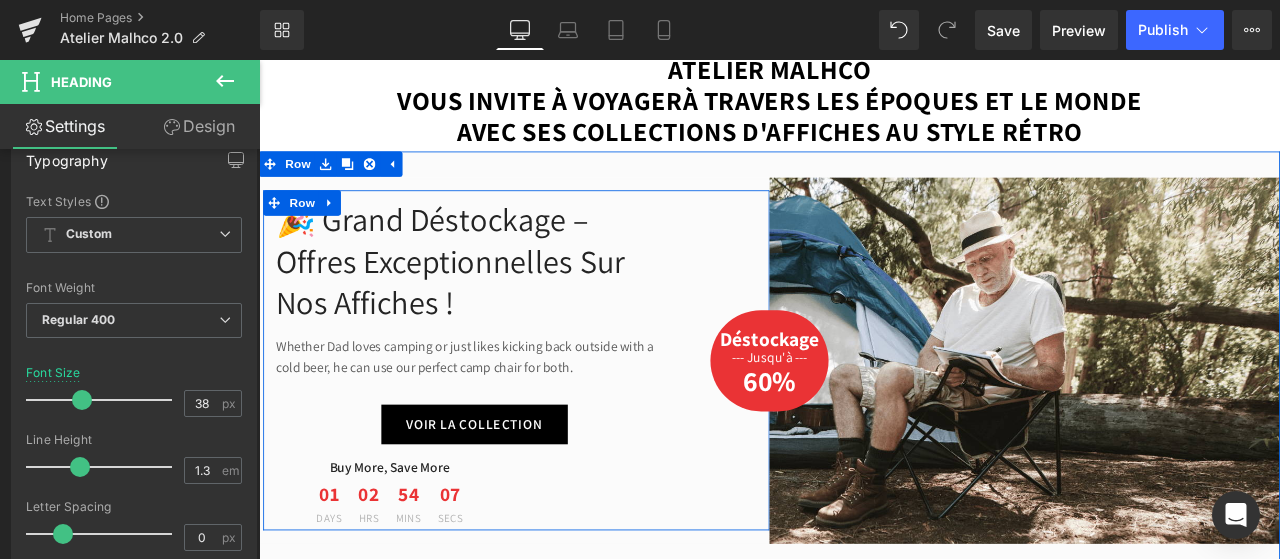 scroll, scrollTop: 1055, scrollLeft: 0, axis: vertical 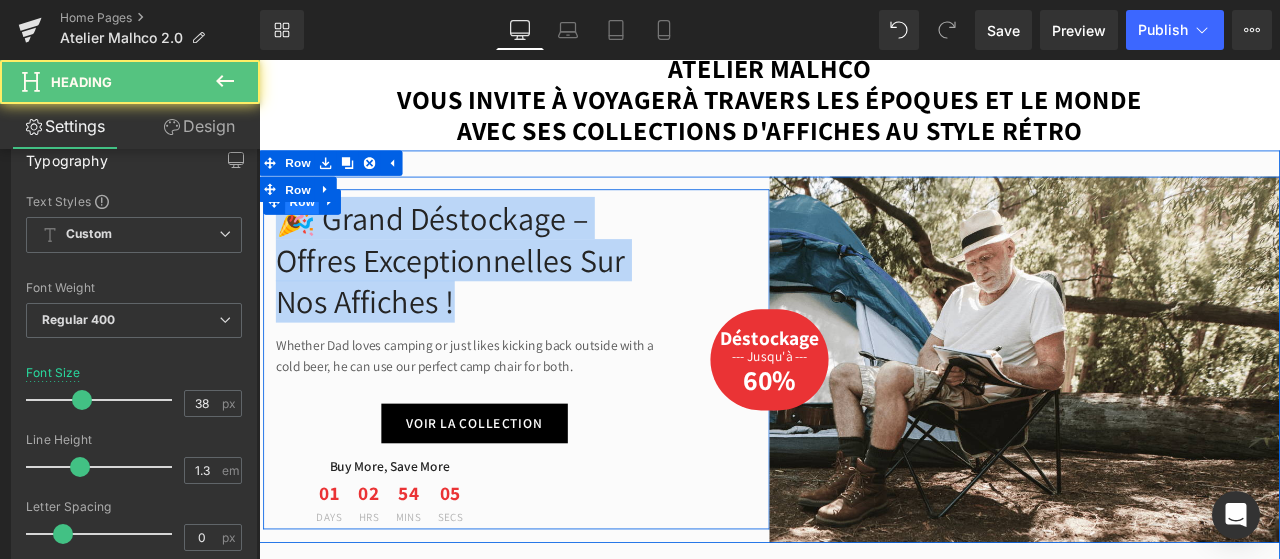drag, startPoint x: 494, startPoint y: 353, endPoint x: 291, endPoint y: 235, distance: 234.80417 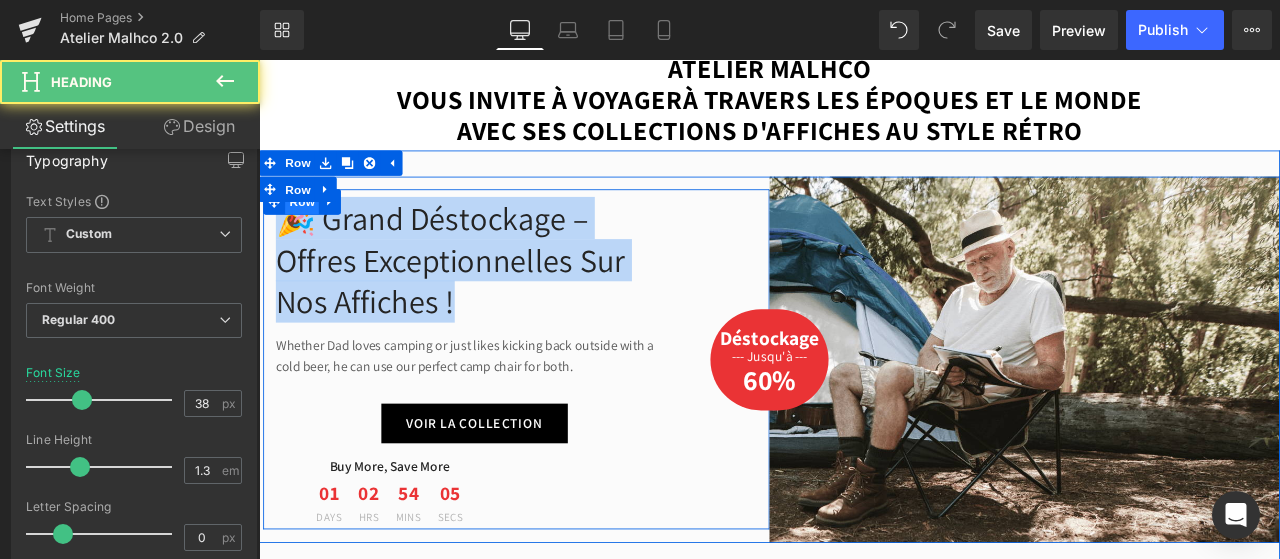 click on "🎉 Grand Déstockage – Offres Exceptionnelles sur Nos Affiches ! Heading         Whether Dad loves camping or just likes kicking back outside with a cold beer, he can use our perfect camp chair for both. Text Block         VOIR LA COLLECTION Button         Buy More, Save More Text Block
01 Days
02 Hrs
54 Mins
05 Secs
Countdown Timer         Row         Row         100px" at bounding box center [564, 414] 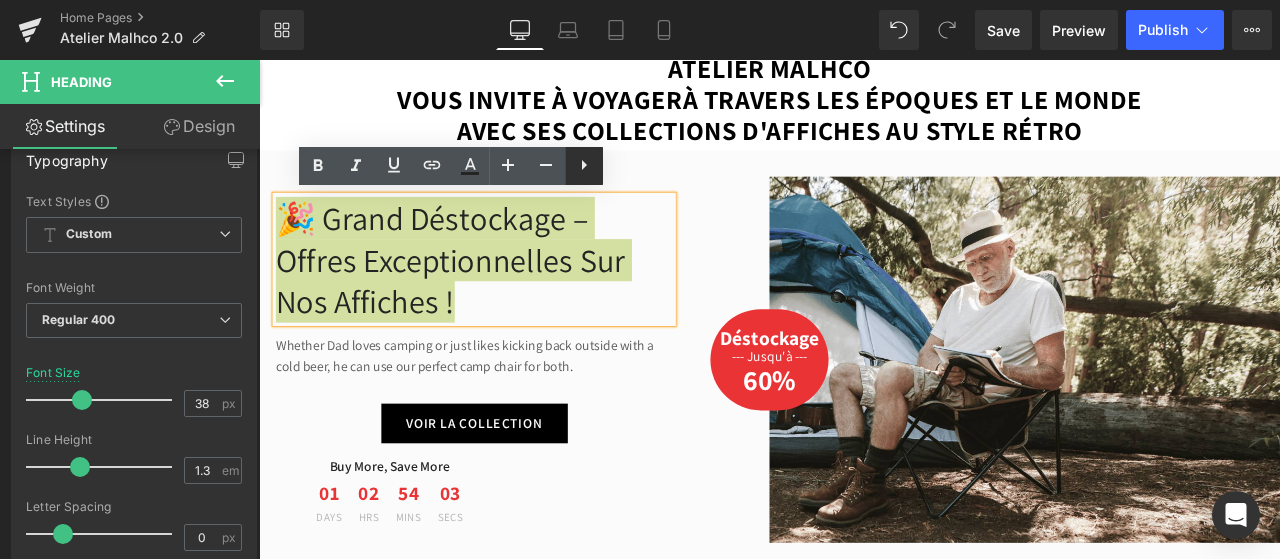 click at bounding box center (584, 166) 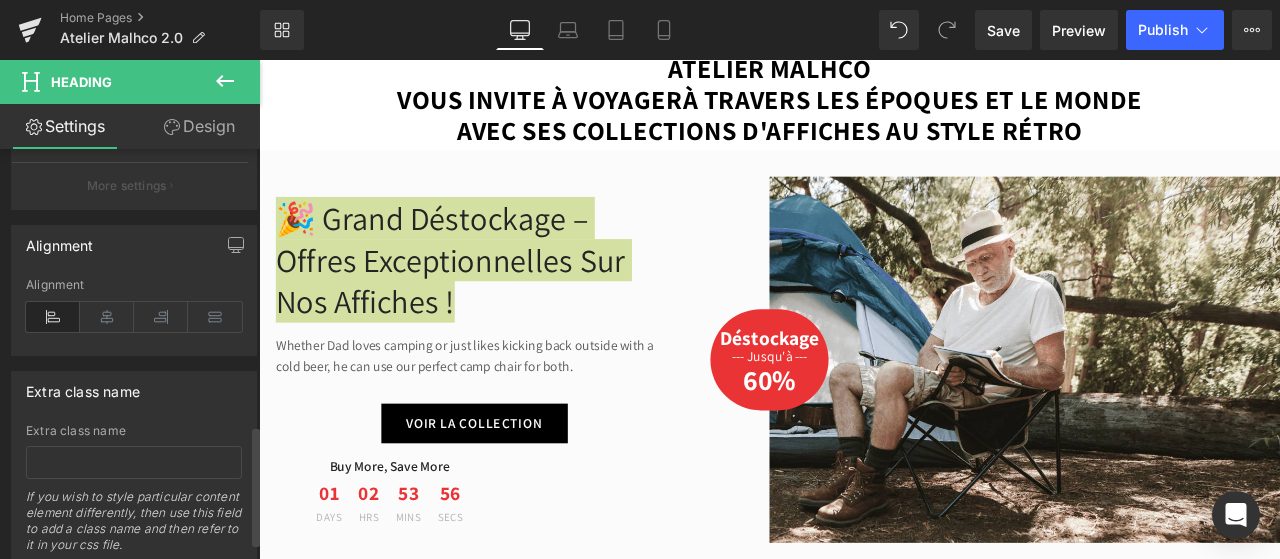 scroll, scrollTop: 947, scrollLeft: 0, axis: vertical 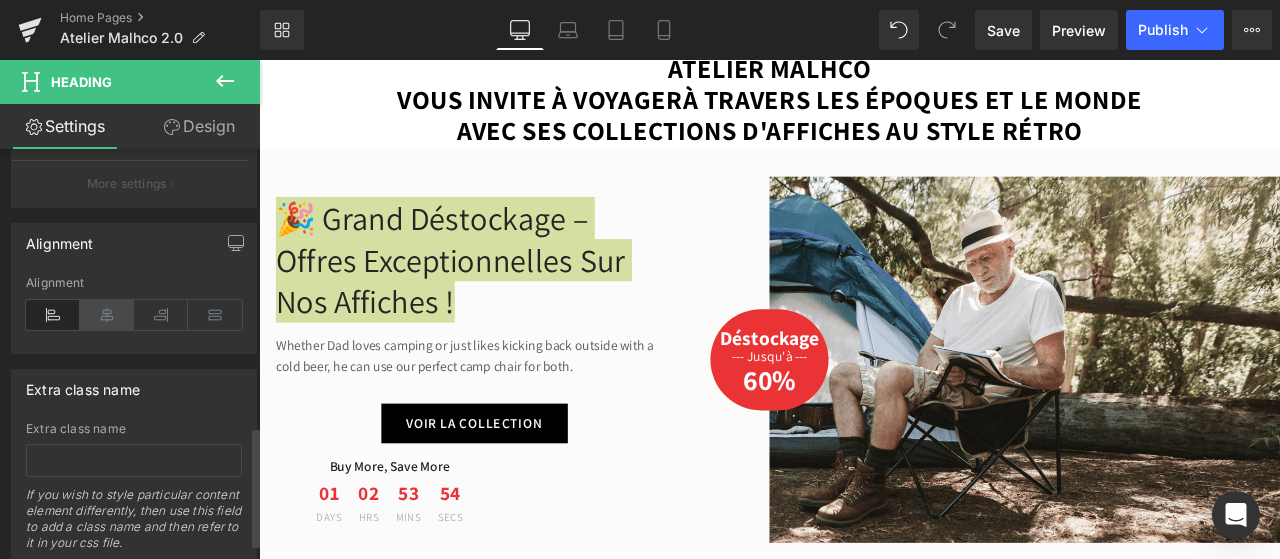 click at bounding box center [107, 315] 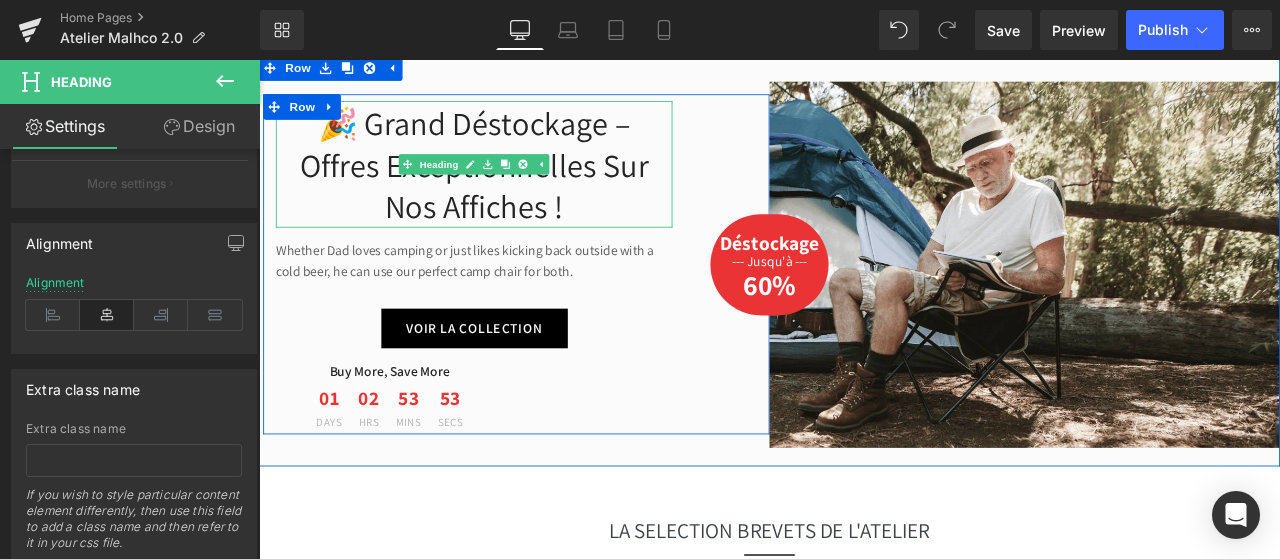 scroll, scrollTop: 1170, scrollLeft: 0, axis: vertical 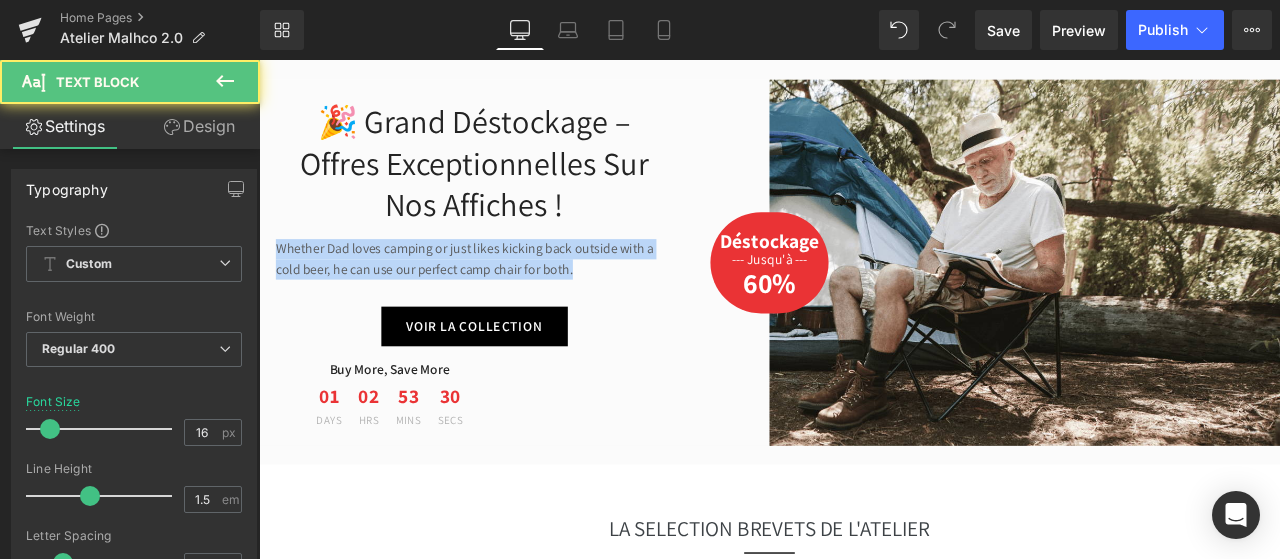 drag, startPoint x: 633, startPoint y: 306, endPoint x: 234, endPoint y: 276, distance: 400.12622 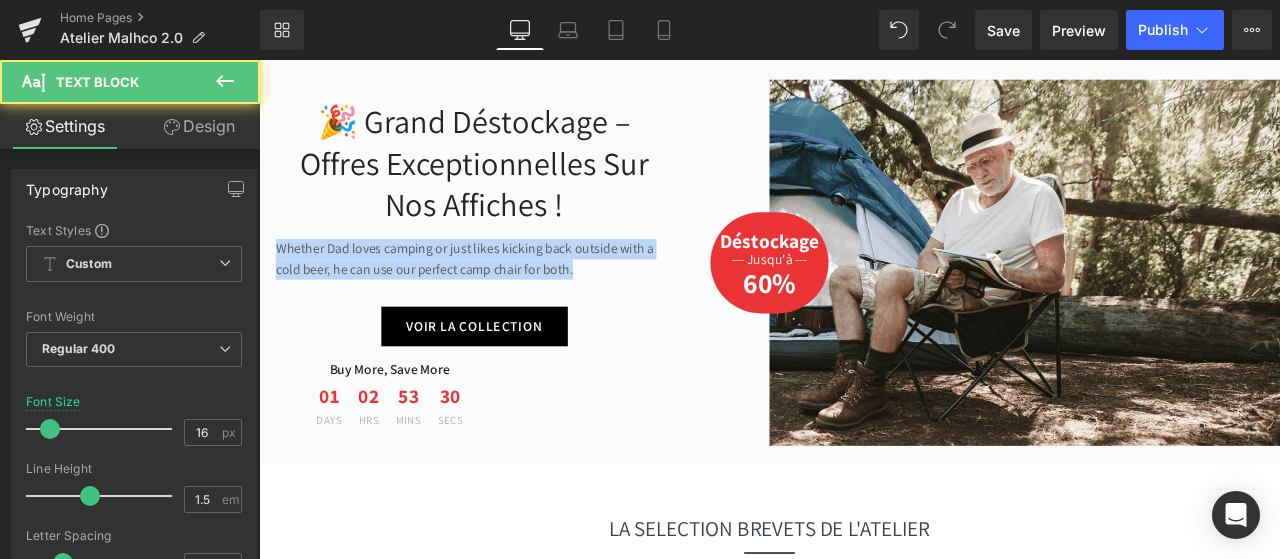 click on "Ignorer et passer au contenu
📦 Livraison offerte en point relais dès 50€ d'achat 📦
ACCUEIL
DÉSTOCKAGE
AFFICHES BREVETS
AFFICHES BREVETS" at bounding box center (864, -814) 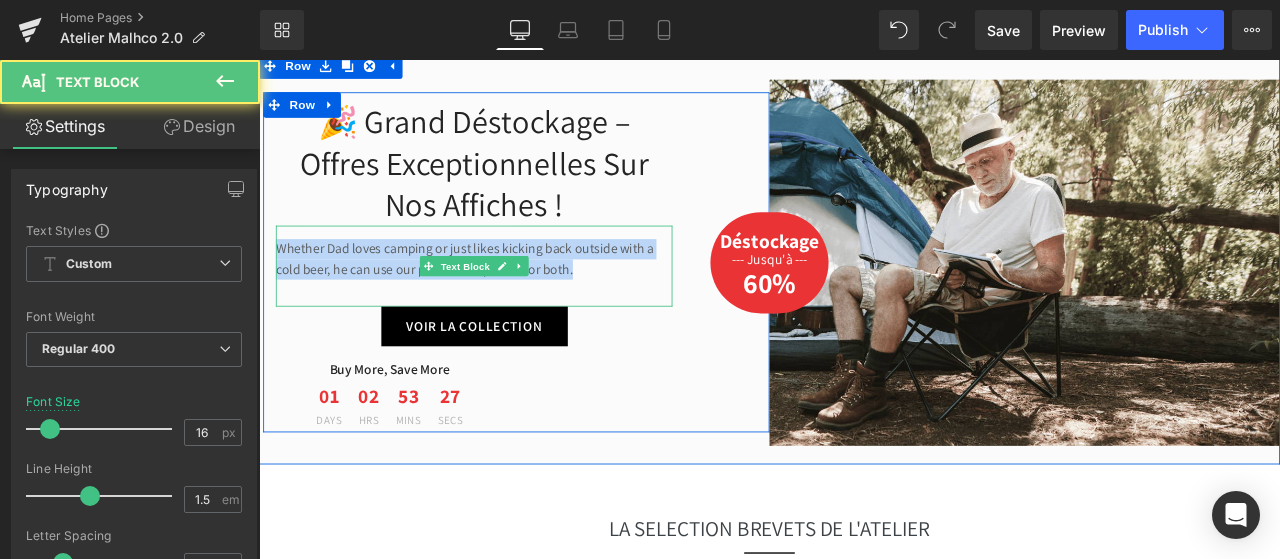 click on "Whether Dad loves camping or just likes kicking back outside with a cold beer, he can use our perfect camp chair for both." at bounding box center [514, 296] 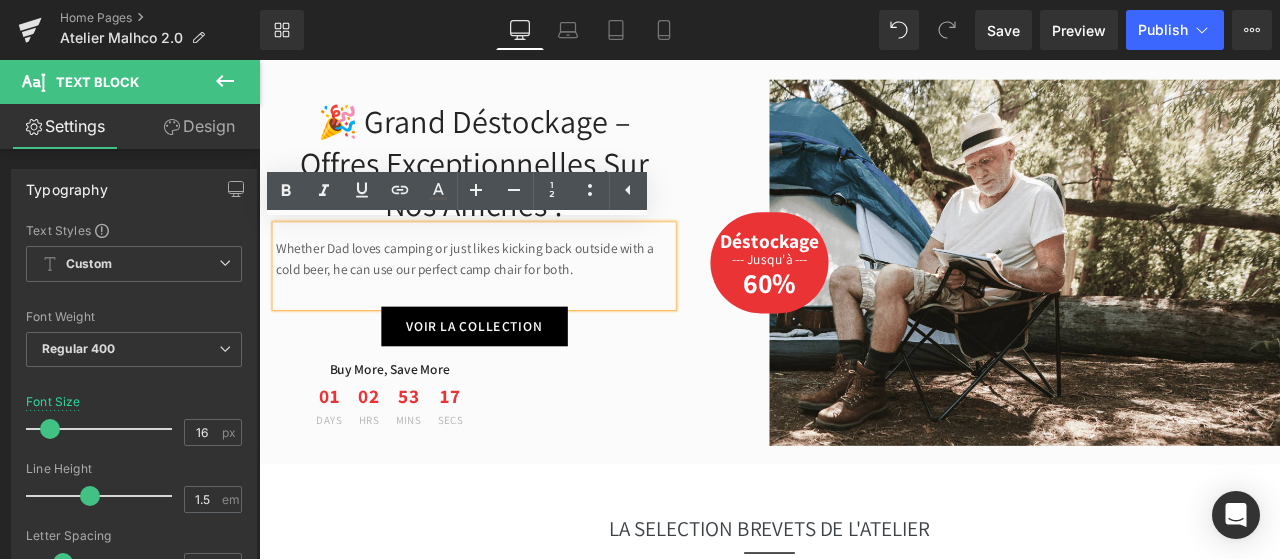 drag, startPoint x: 625, startPoint y: 310, endPoint x: 270, endPoint y: 266, distance: 357.71637 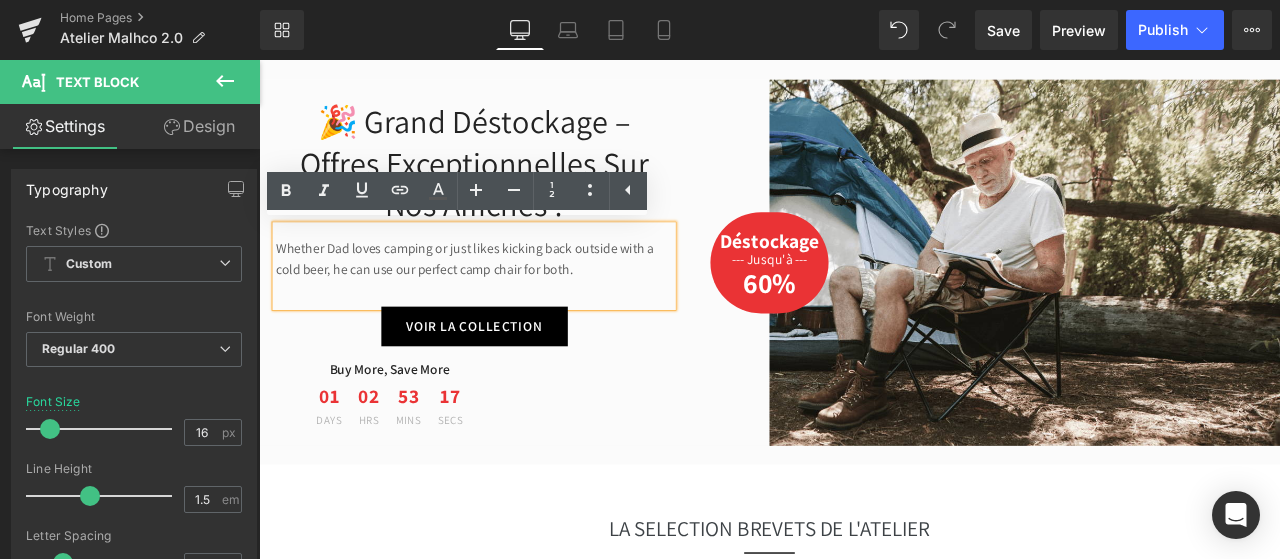 click on "Whether Dad loves camping or just likes kicking back outside with a cold beer, he can use our perfect camp chair for both." at bounding box center (514, 304) 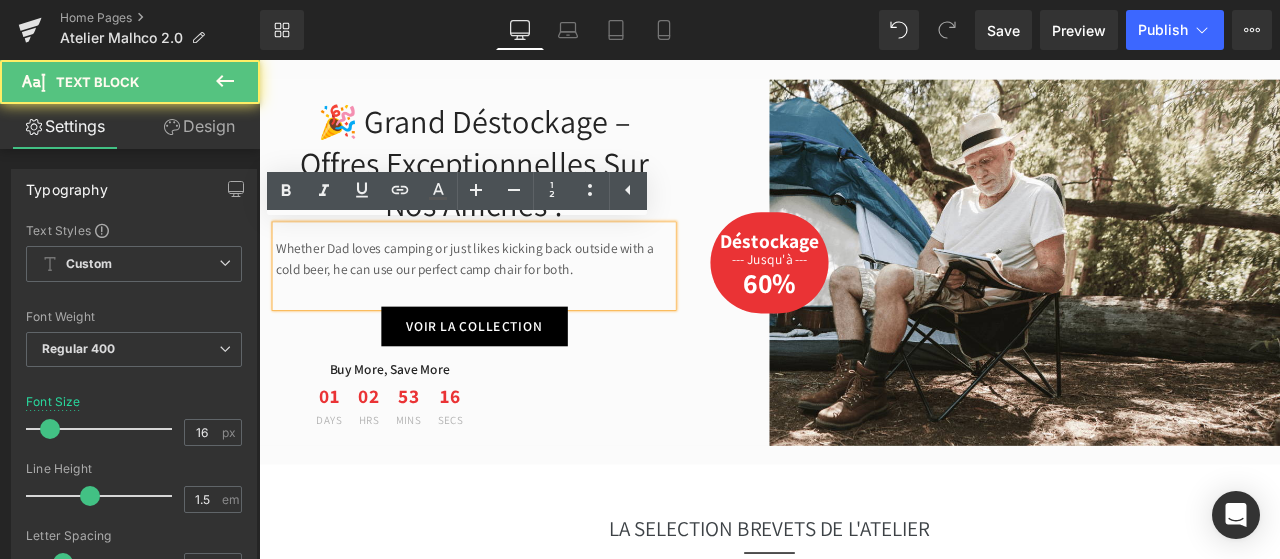 click on "Whether Dad loves camping or just likes kicking back outside with a cold beer, he can use our perfect camp chair for both." at bounding box center [514, 296] 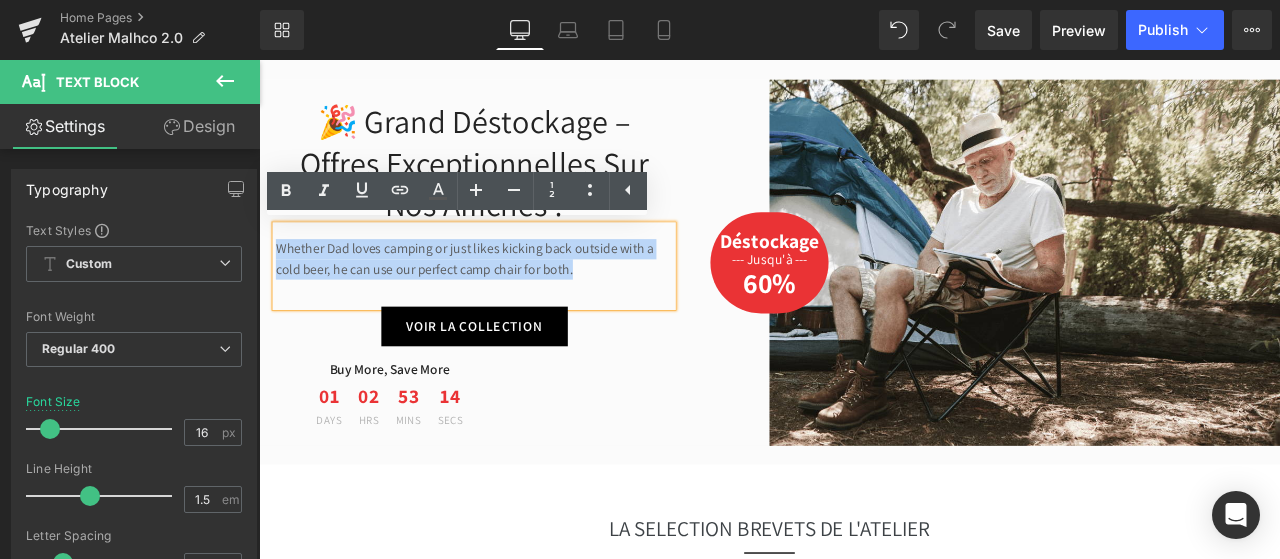 drag, startPoint x: 635, startPoint y: 313, endPoint x: 272, endPoint y: 283, distance: 364.23755 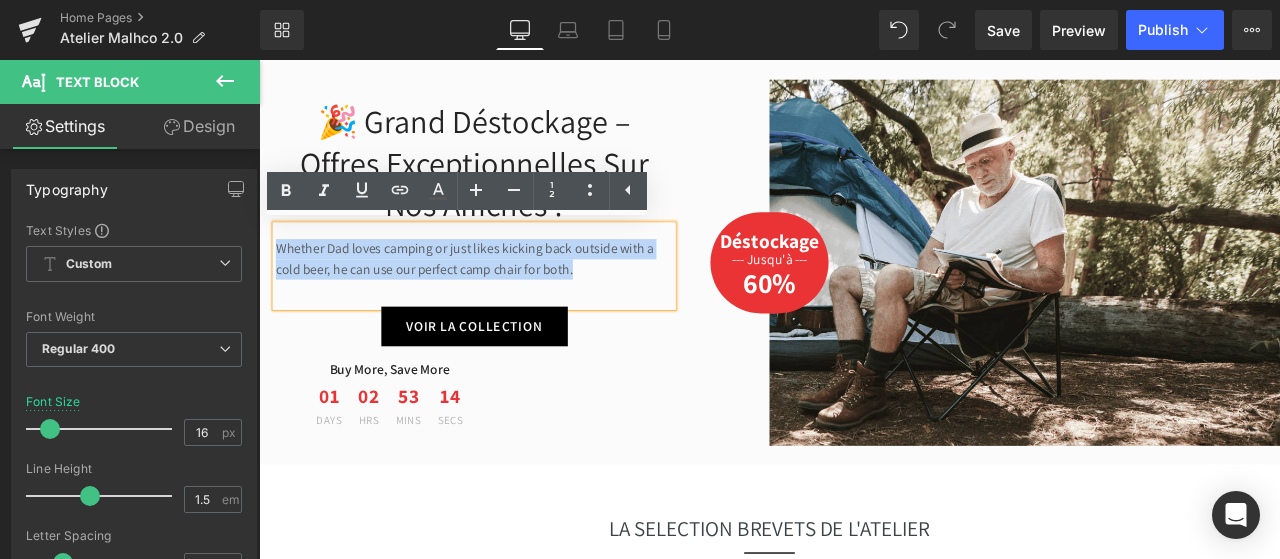 click on "Whether Dad loves camping or just likes kicking back outside with a cold beer, he can use our perfect camp chair for both." at bounding box center [514, 296] 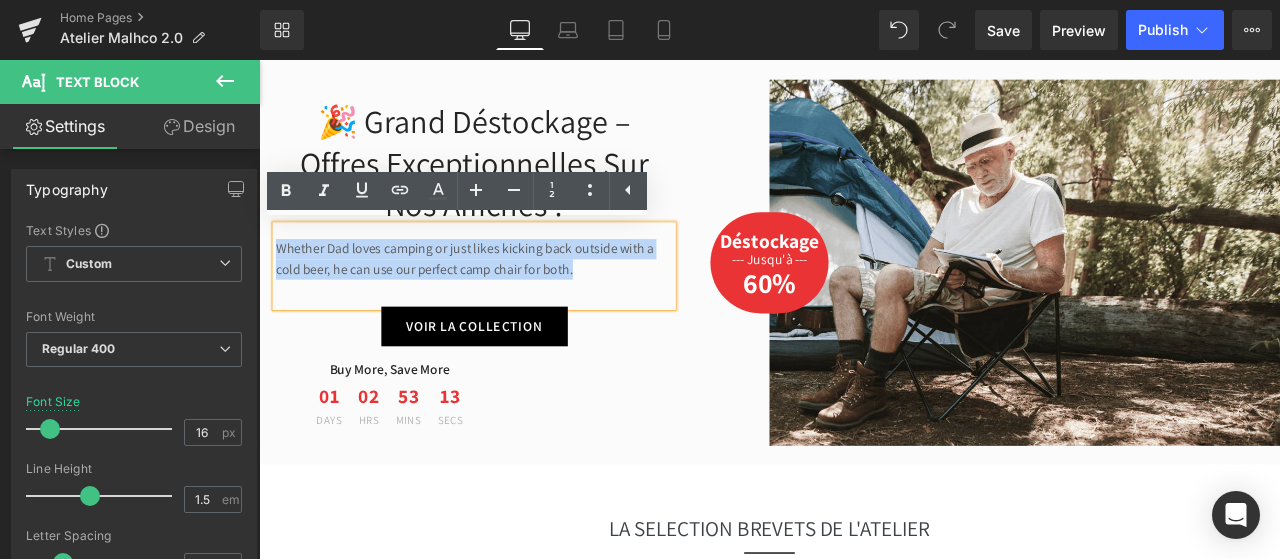 type 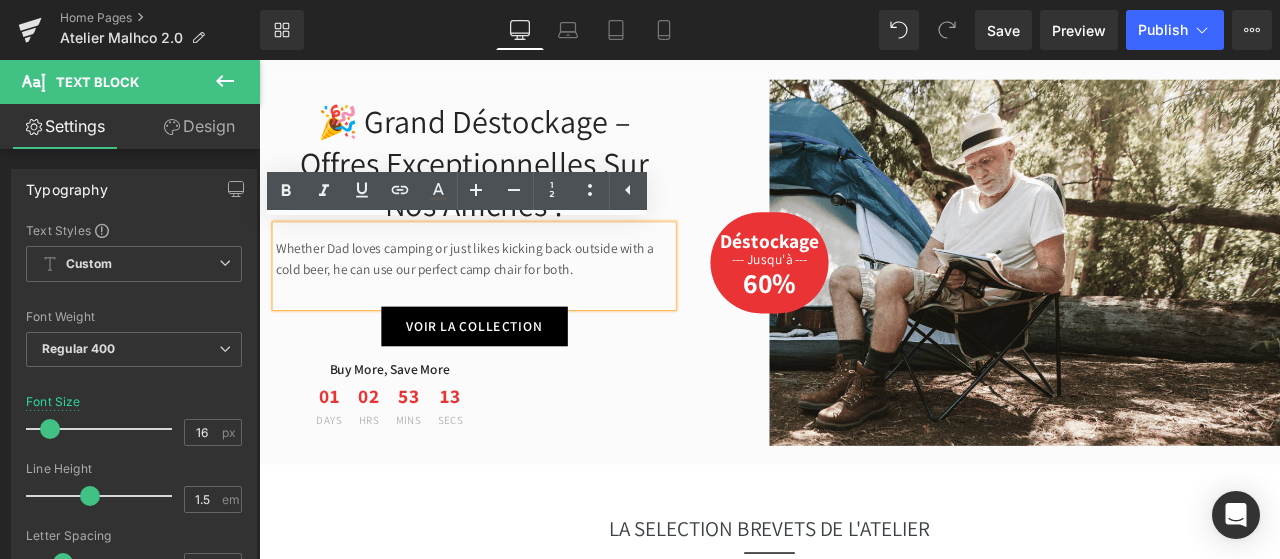 scroll, scrollTop: 1182, scrollLeft: 0, axis: vertical 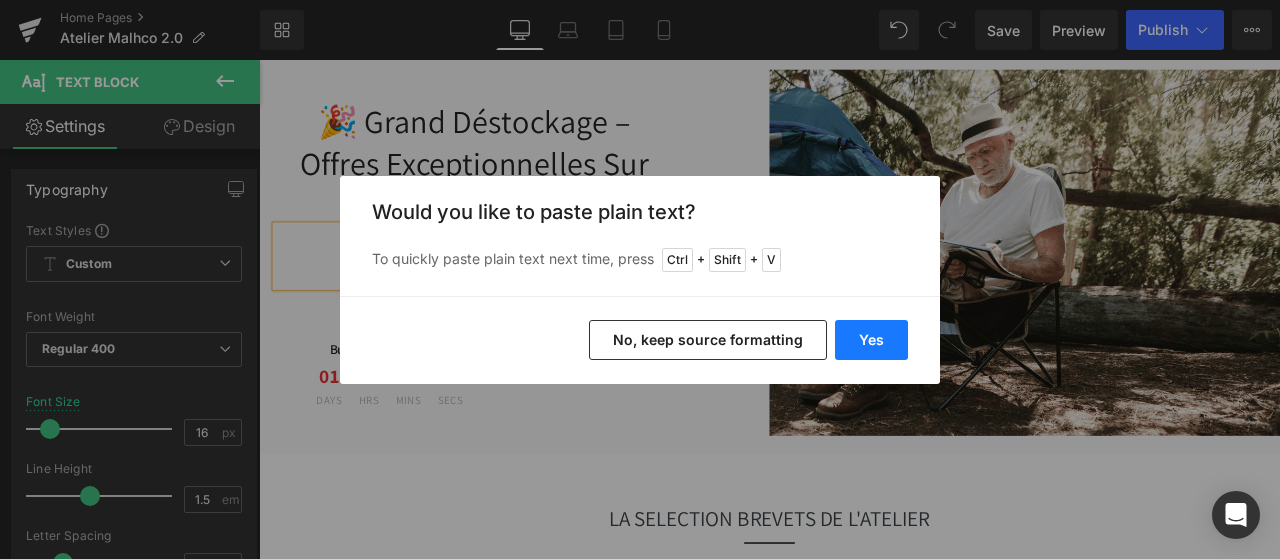 click on "Yes" at bounding box center (871, 340) 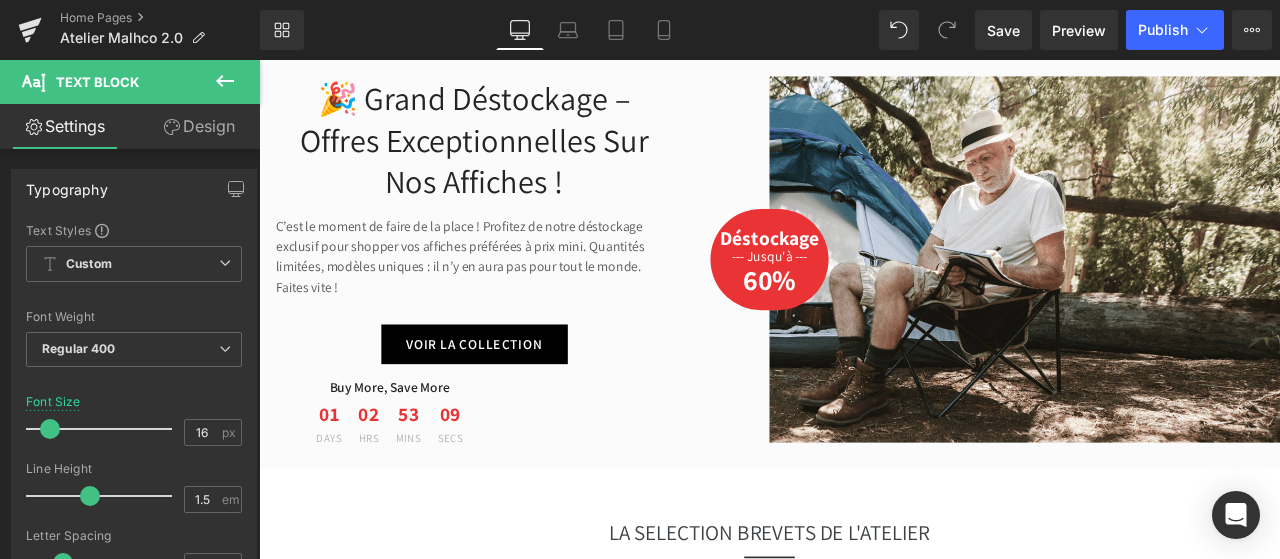 scroll, scrollTop: 1190, scrollLeft: 0, axis: vertical 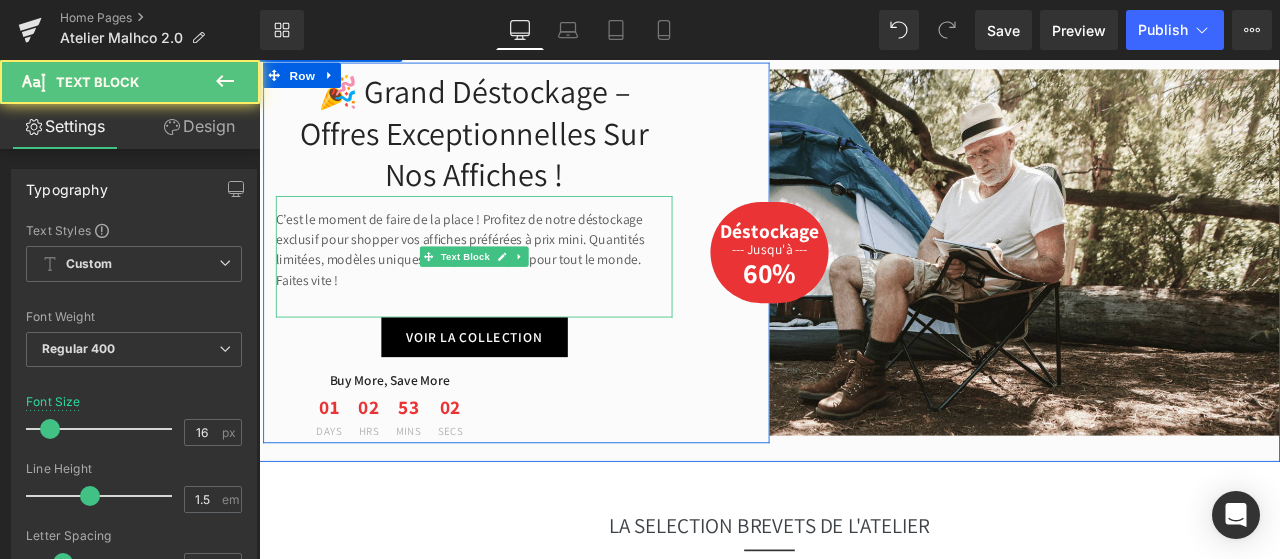 click on "C’est le moment de faire de la place ! Profitez de notre déstockage exclusif pour shopper vos affiches préférées à prix mini. Quantités limitées, modèles uniques : il n’y en aura pas pour tout le monde. Faites vite !" at bounding box center [514, 293] 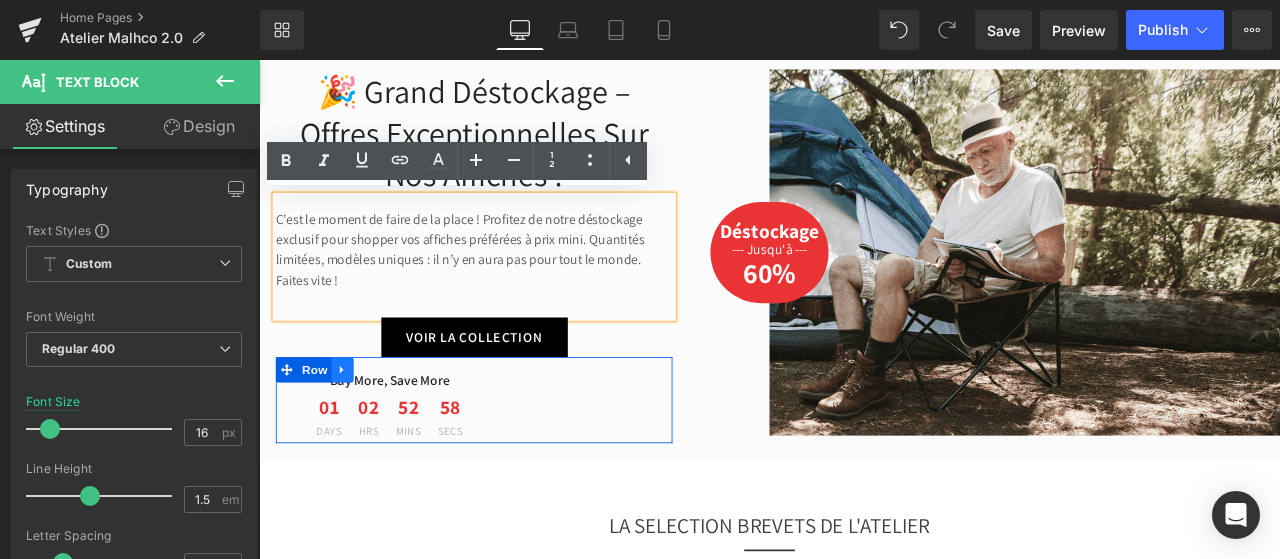 click at bounding box center (358, 427) 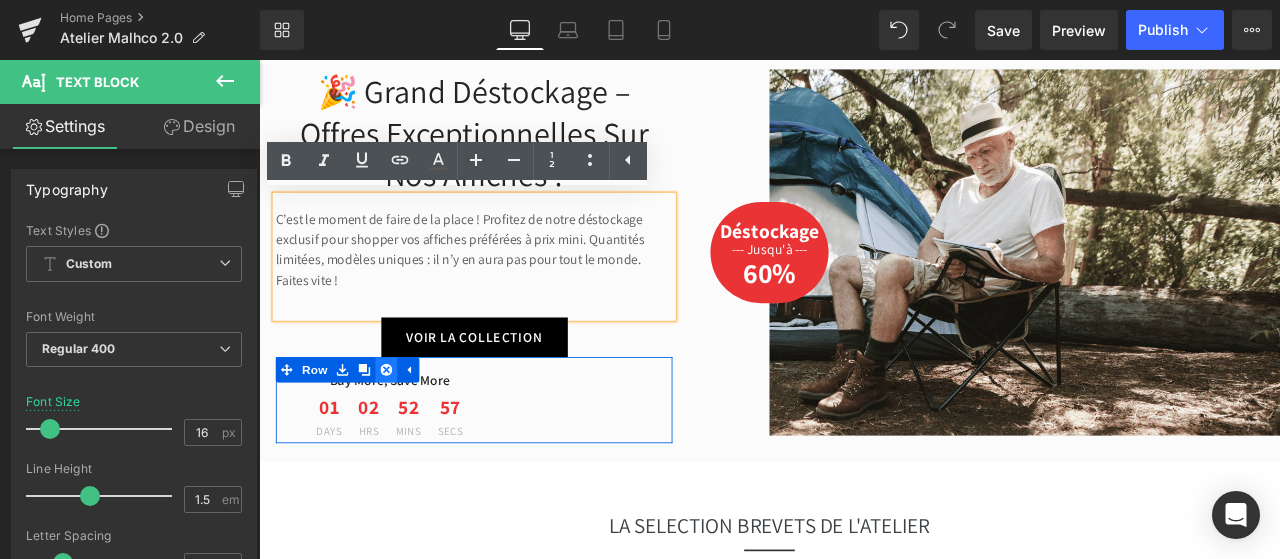 click 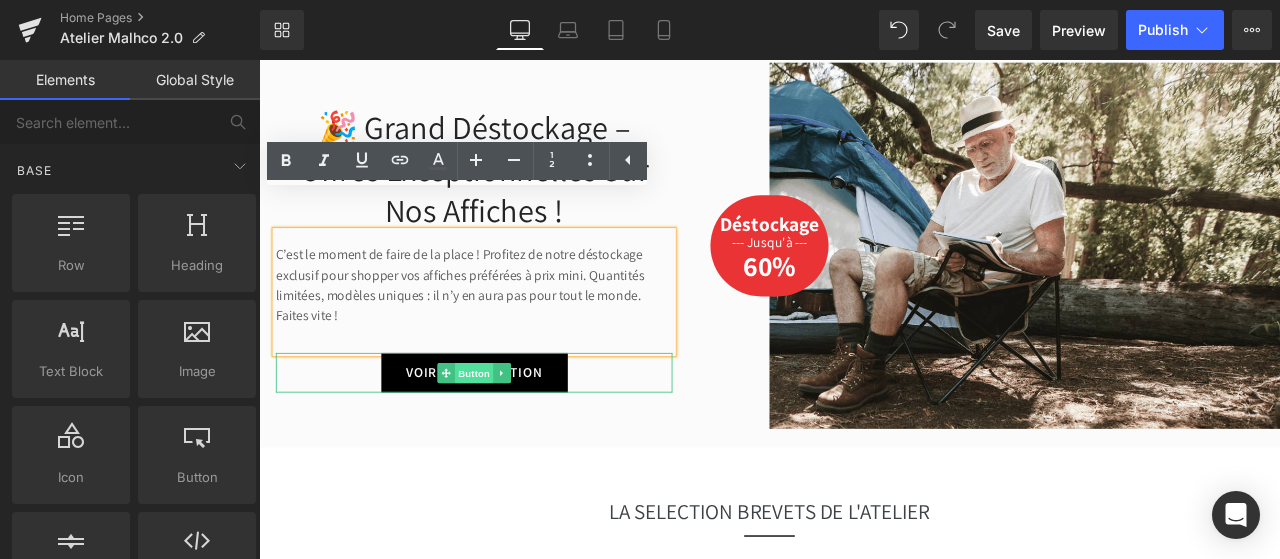 click on "Button" at bounding box center (514, 431) 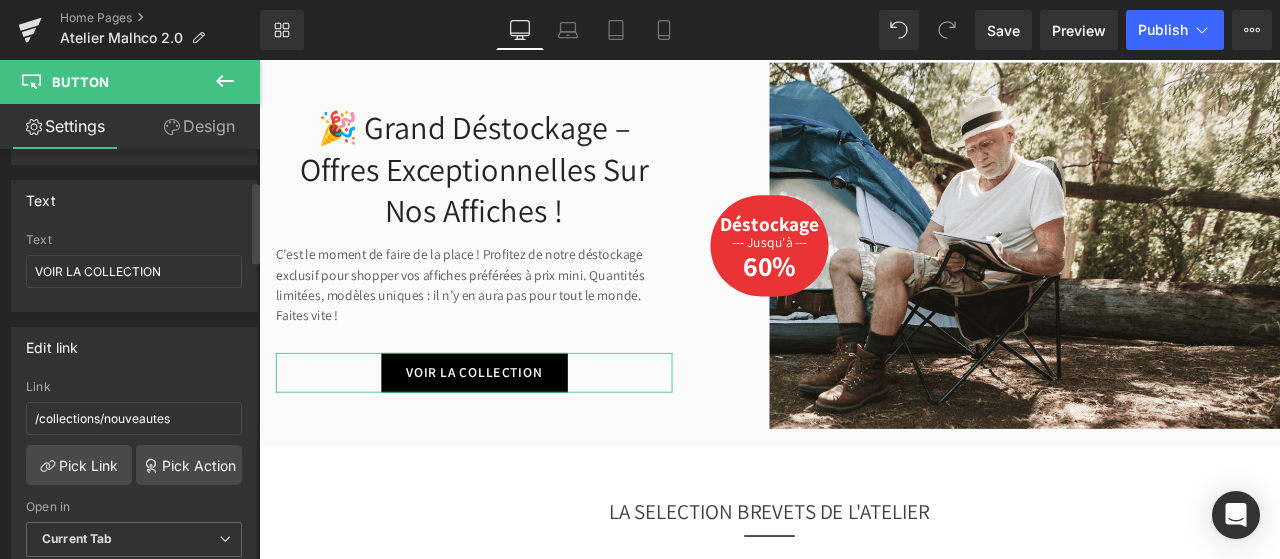scroll, scrollTop: 164, scrollLeft: 0, axis: vertical 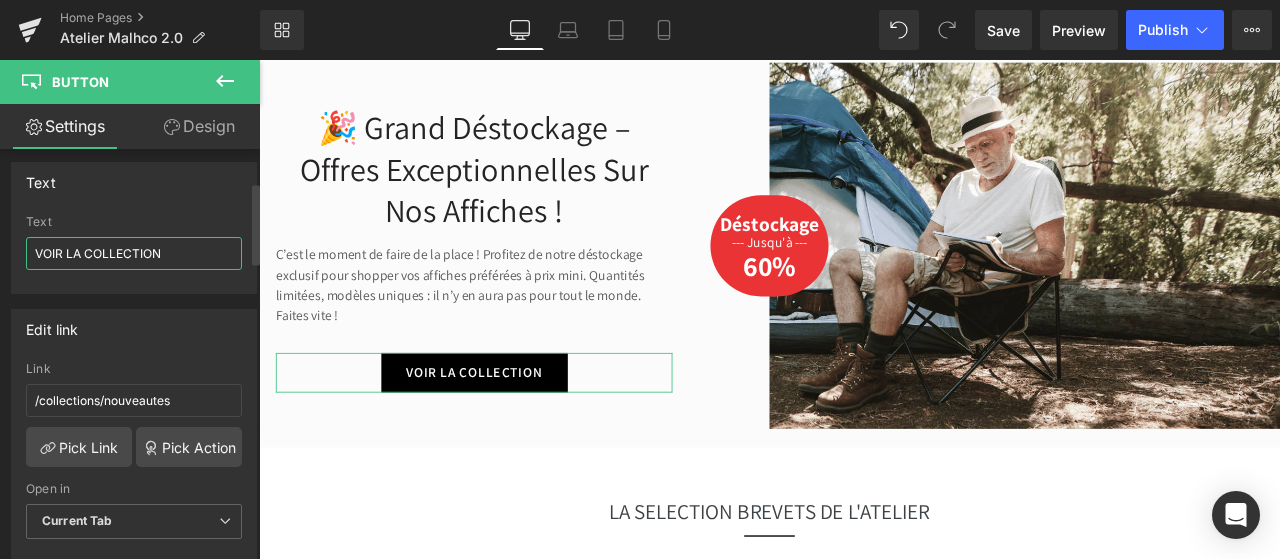 drag, startPoint x: 174, startPoint y: 258, endPoint x: 76, endPoint y: 247, distance: 98.61542 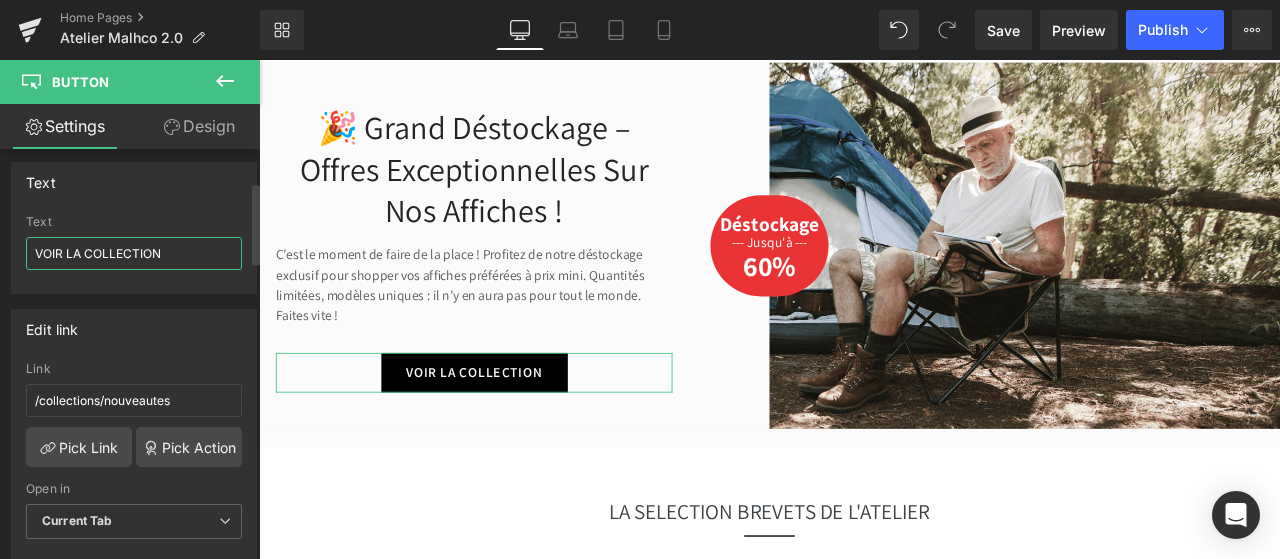 click on "VOIR LA COLLECTION" at bounding box center (134, 253) 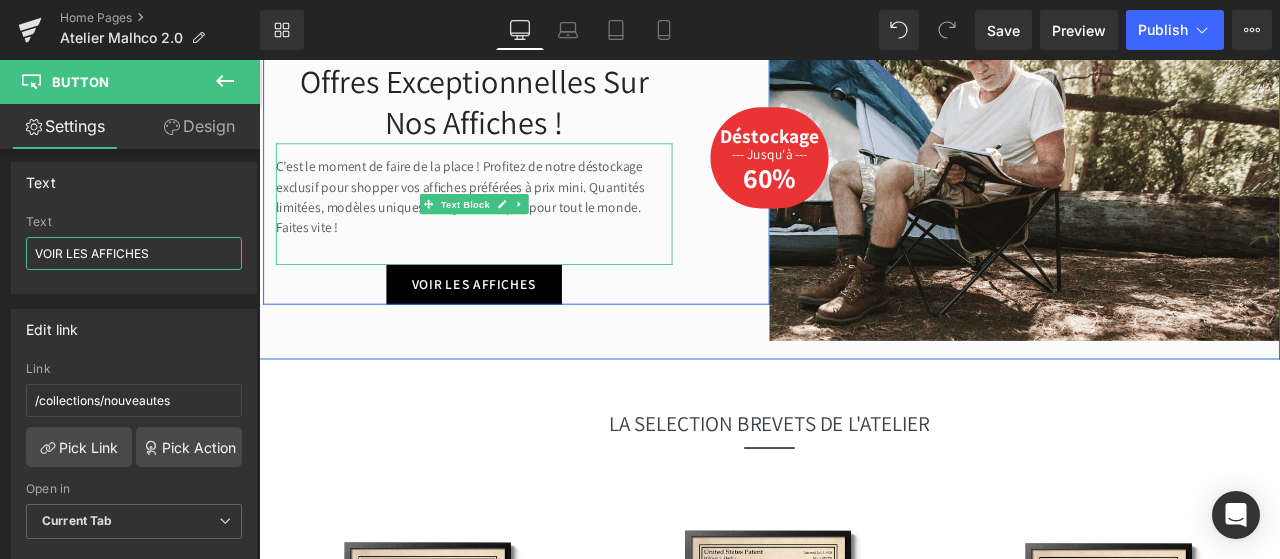 scroll, scrollTop: 1294, scrollLeft: 0, axis: vertical 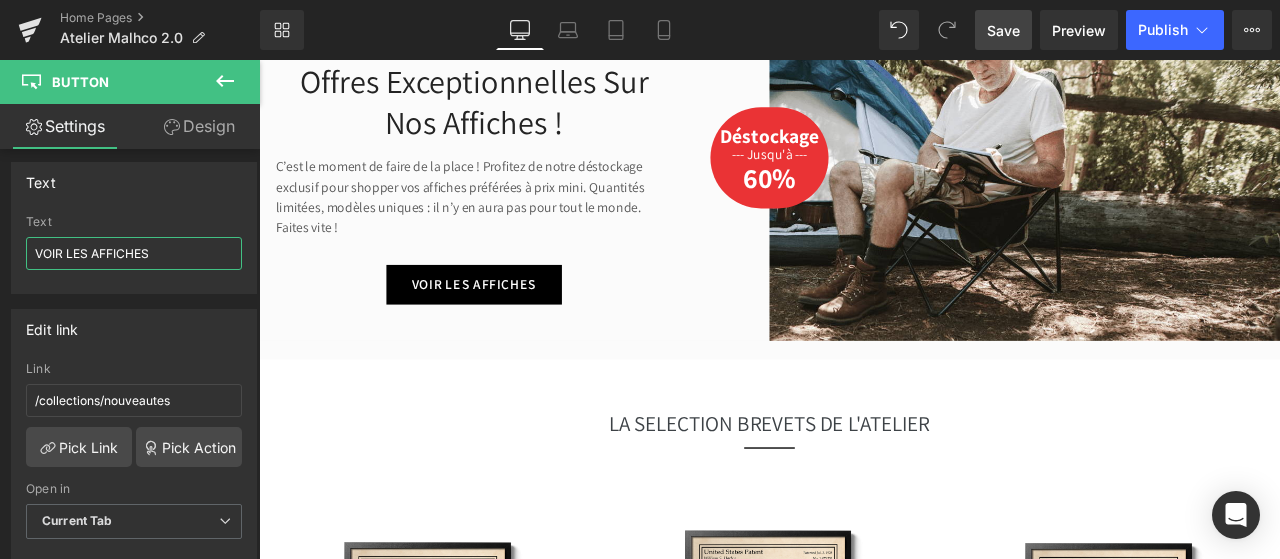 type on "VOIR LES AFFICHES" 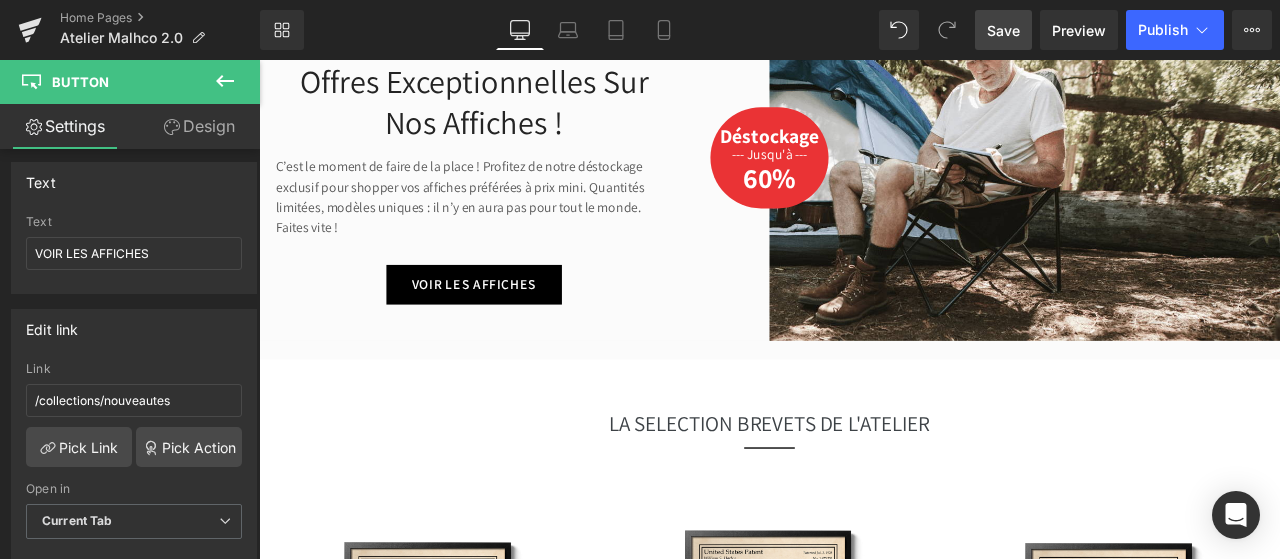 drag, startPoint x: 1019, startPoint y: 35, endPoint x: 908, endPoint y: 203, distance: 201.3579 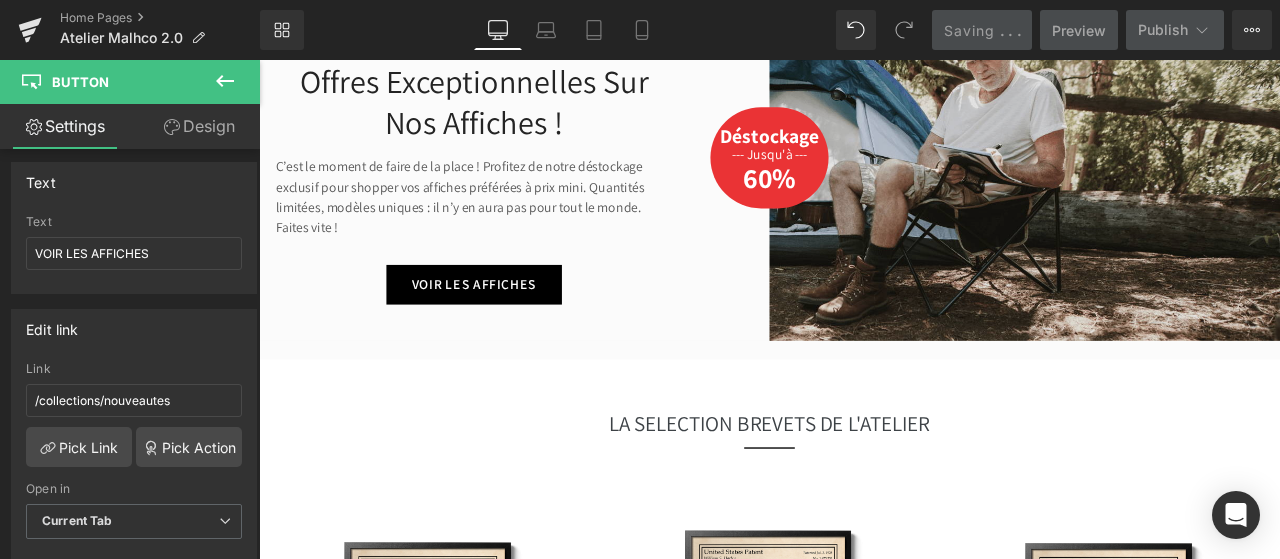 scroll, scrollTop: 1186, scrollLeft: 0, axis: vertical 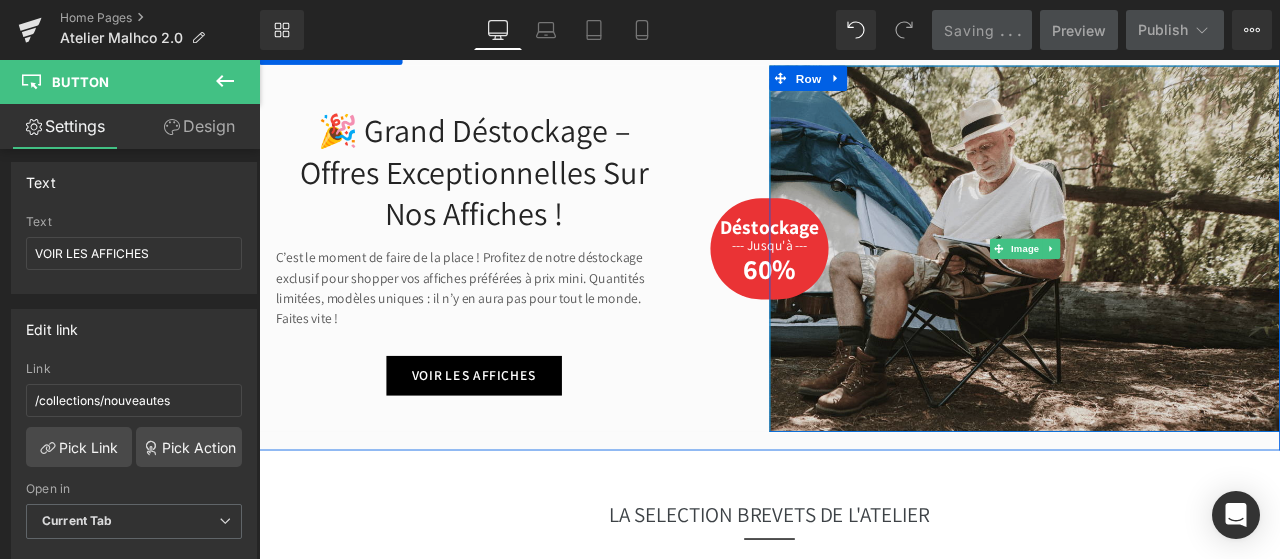 click on "Image" at bounding box center (1166, 284) 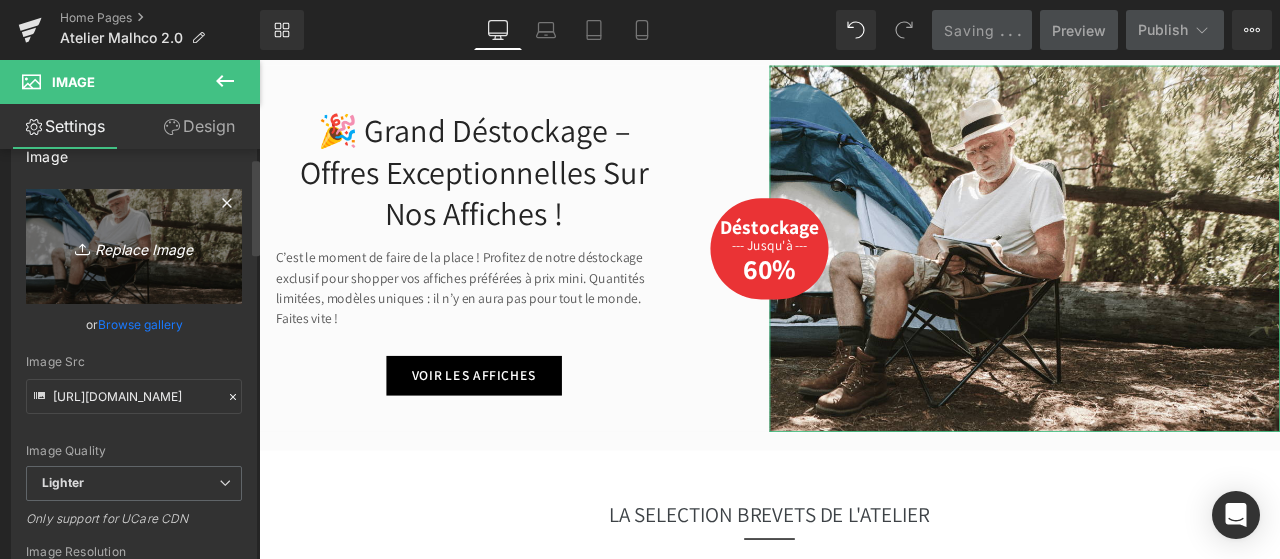 scroll, scrollTop: 40, scrollLeft: 0, axis: vertical 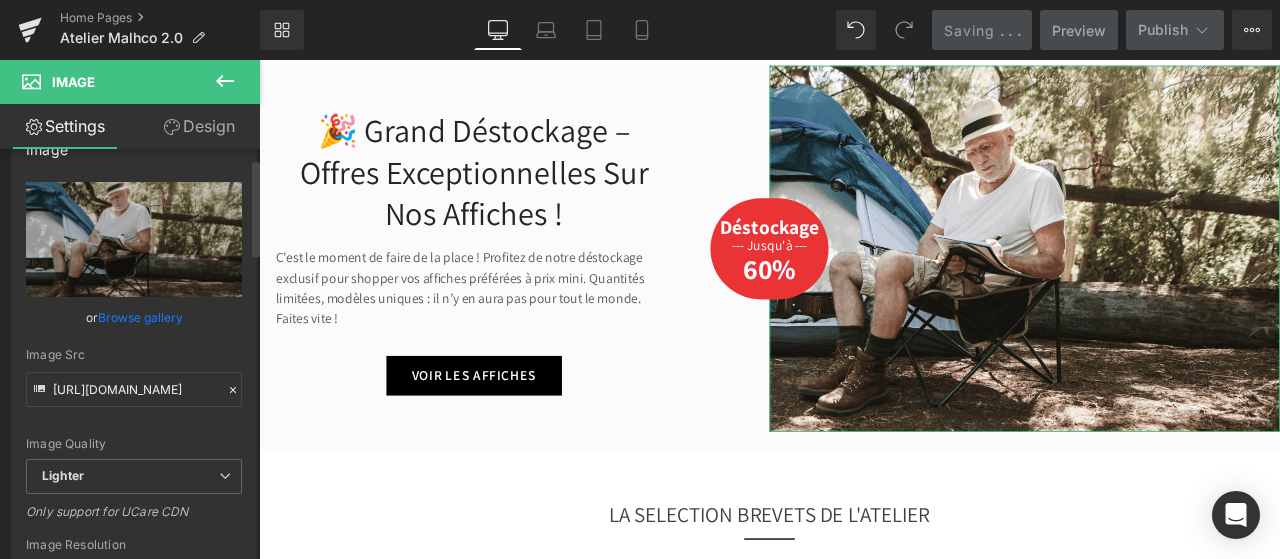 click on "Browse gallery" at bounding box center [140, 317] 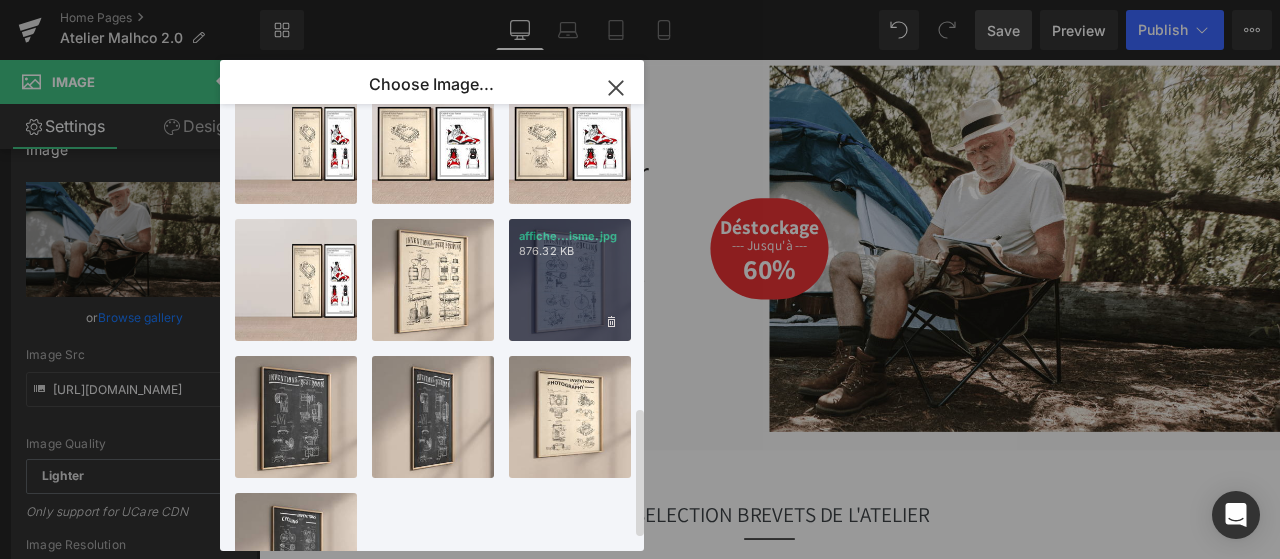 scroll, scrollTop: 1090, scrollLeft: 0, axis: vertical 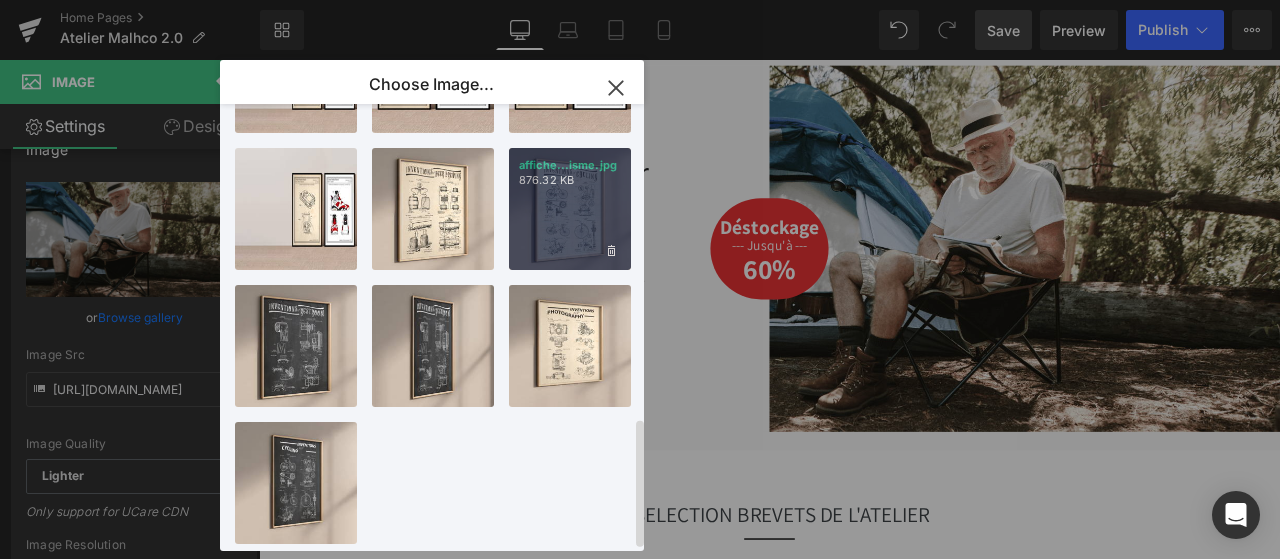 click on "Inventi...aphe.jpg 1.59 MB" at bounding box center [0, 0] 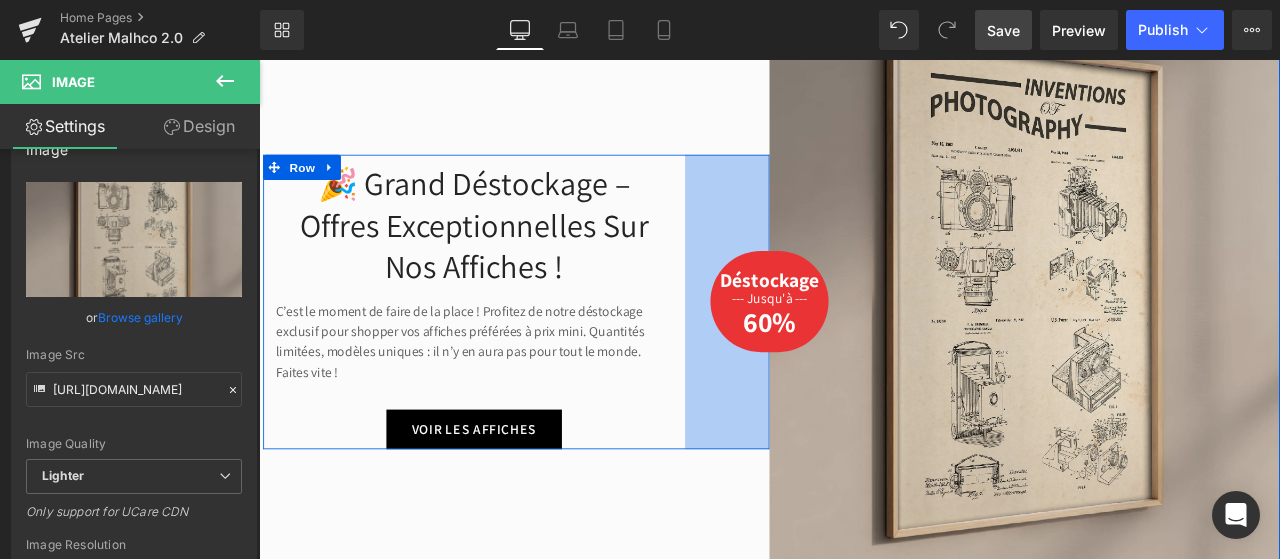scroll, scrollTop: 1334, scrollLeft: 0, axis: vertical 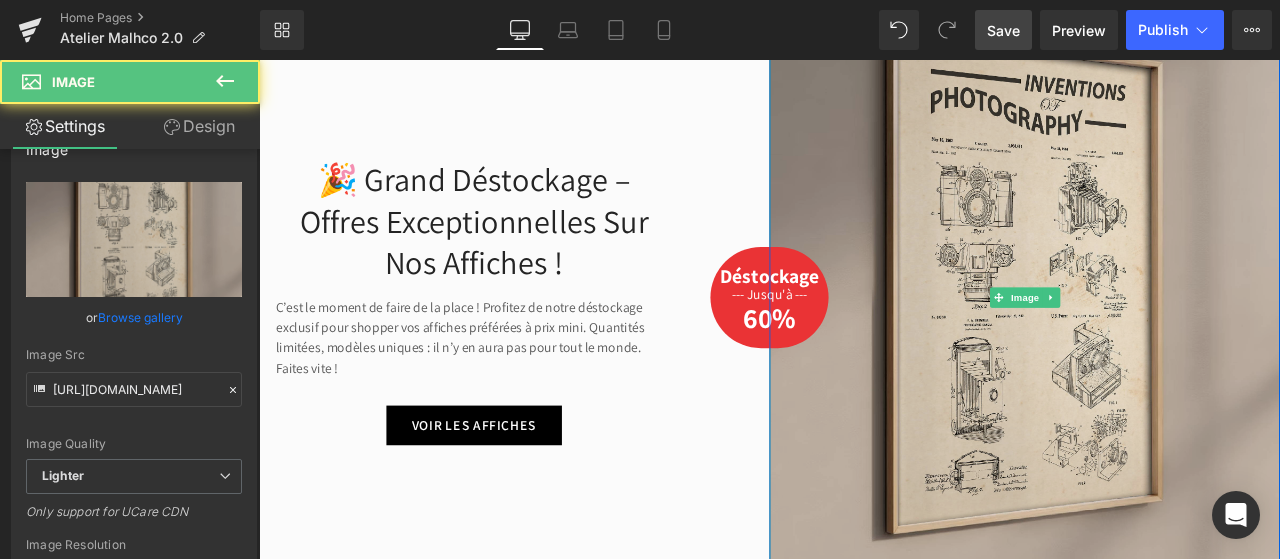 click on "Image" at bounding box center (1166, 342) 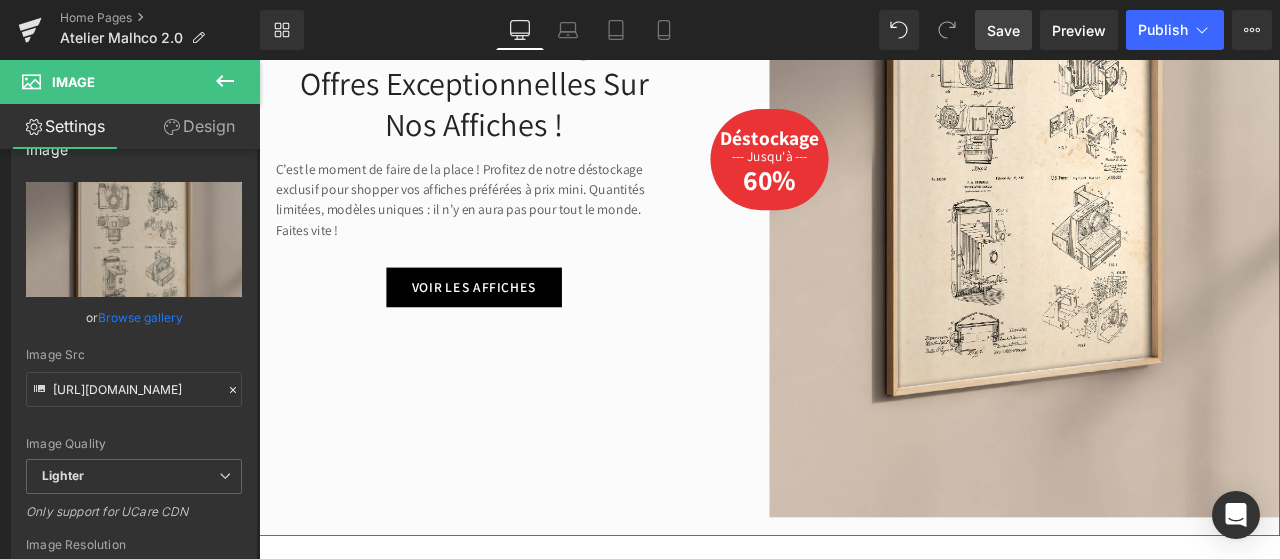 scroll, scrollTop: 1494, scrollLeft: 0, axis: vertical 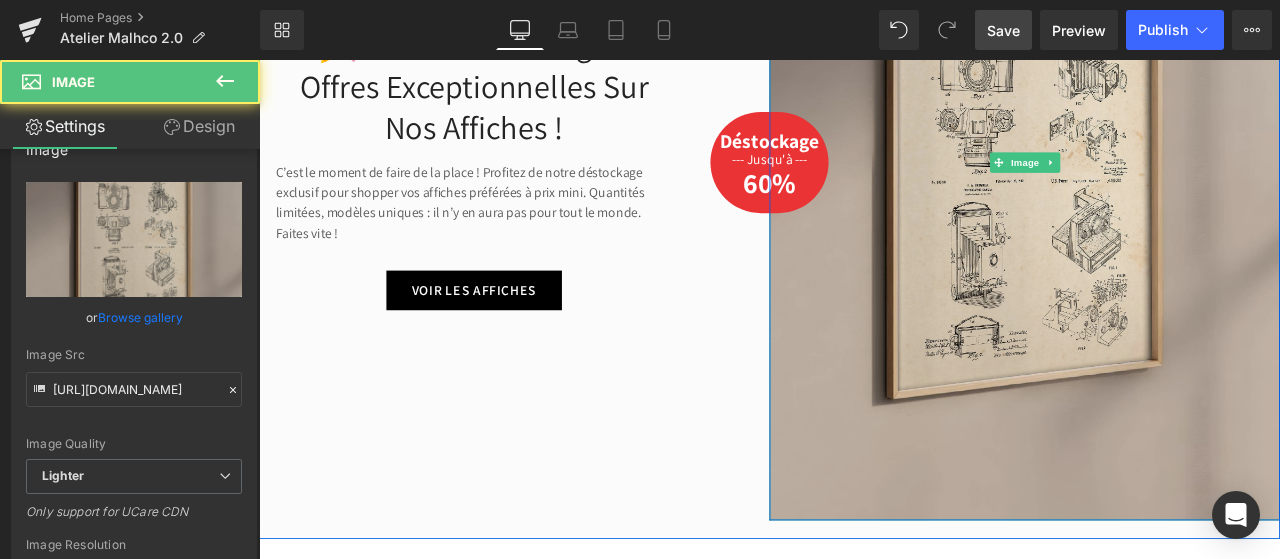 click at bounding box center [1166, 182] 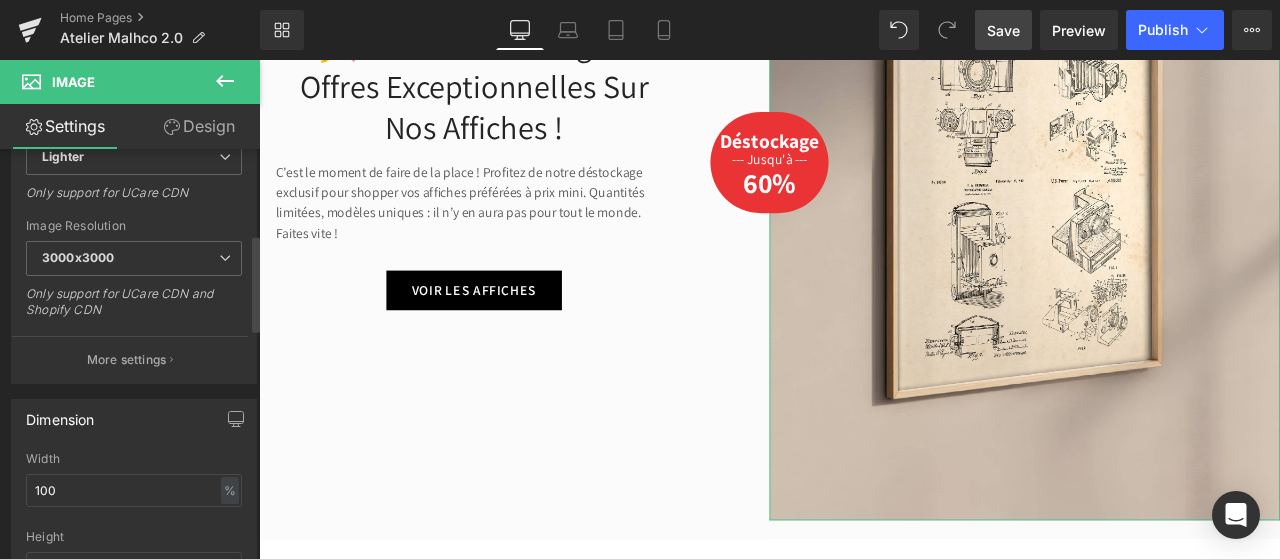 scroll, scrollTop: 362, scrollLeft: 0, axis: vertical 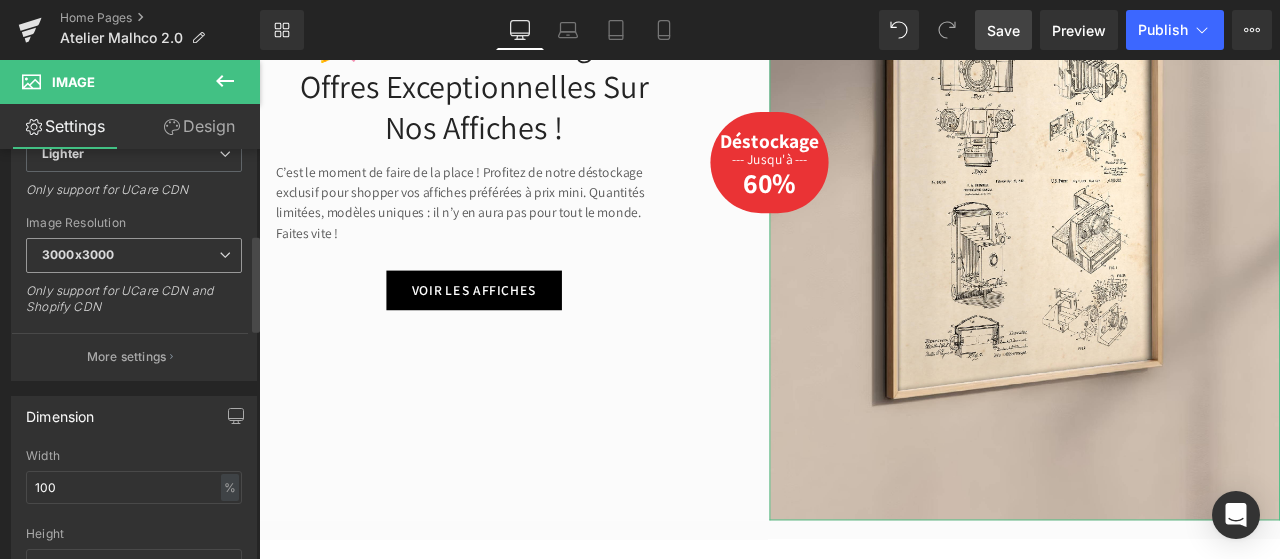 click at bounding box center (225, 255) 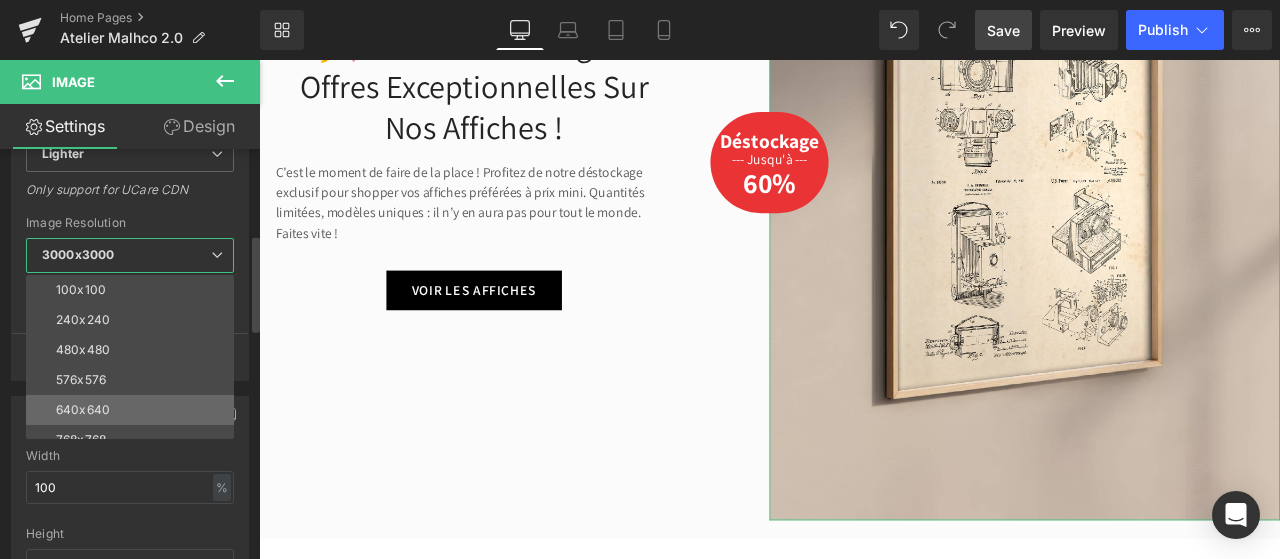 click on "640x640" at bounding box center [134, 410] 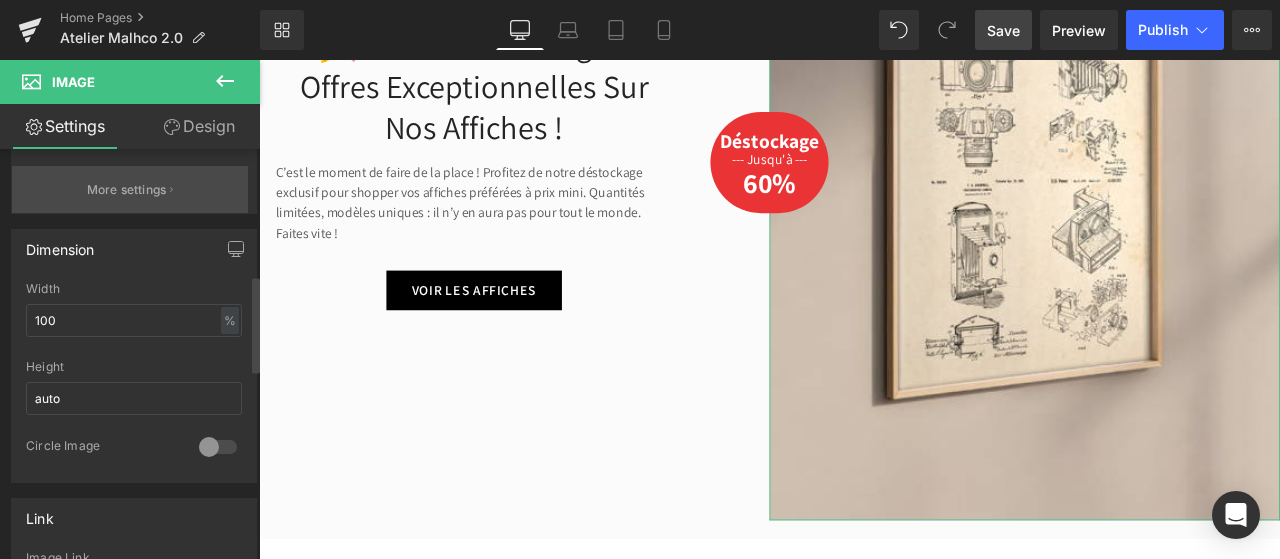 scroll, scrollTop: 536, scrollLeft: 0, axis: vertical 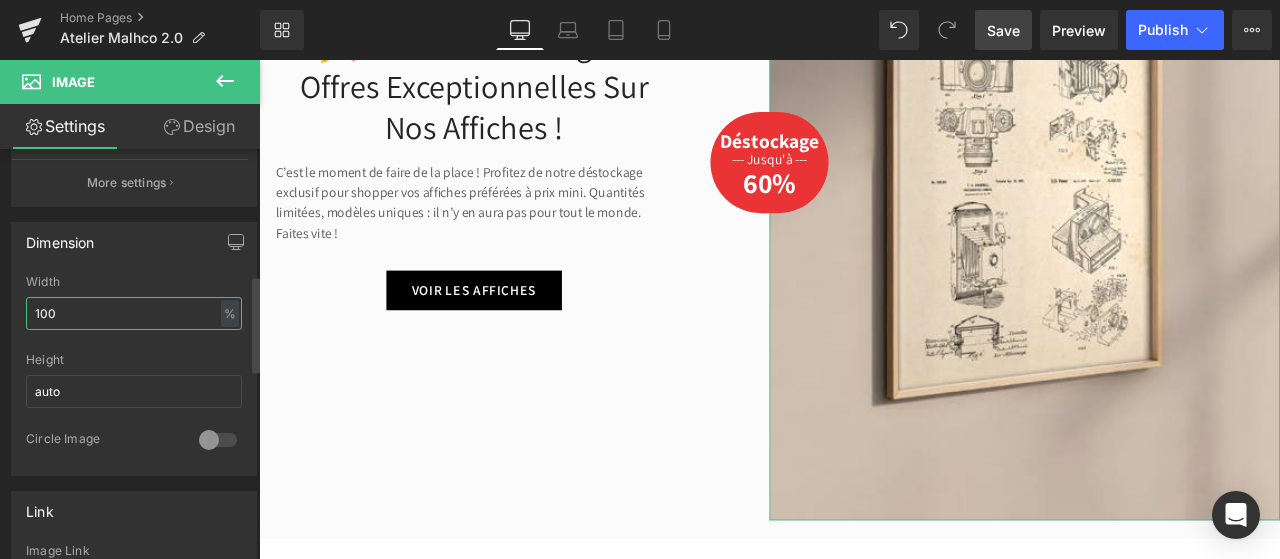 drag, startPoint x: 92, startPoint y: 324, endPoint x: 0, endPoint y: 286, distance: 99.53894 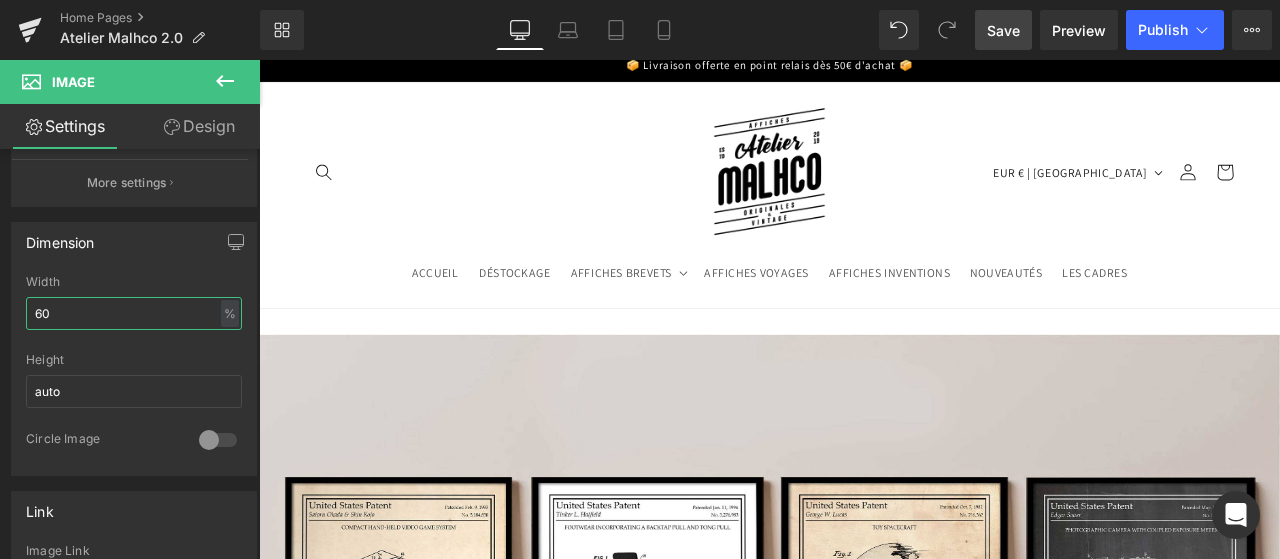 scroll, scrollTop: 6, scrollLeft: 0, axis: vertical 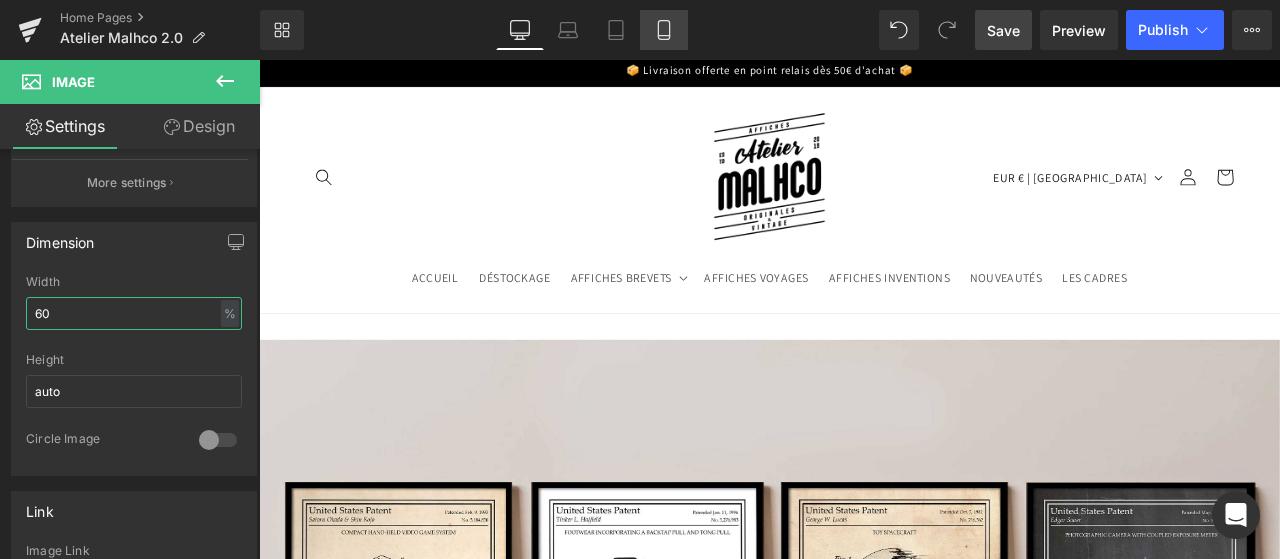 type on "60" 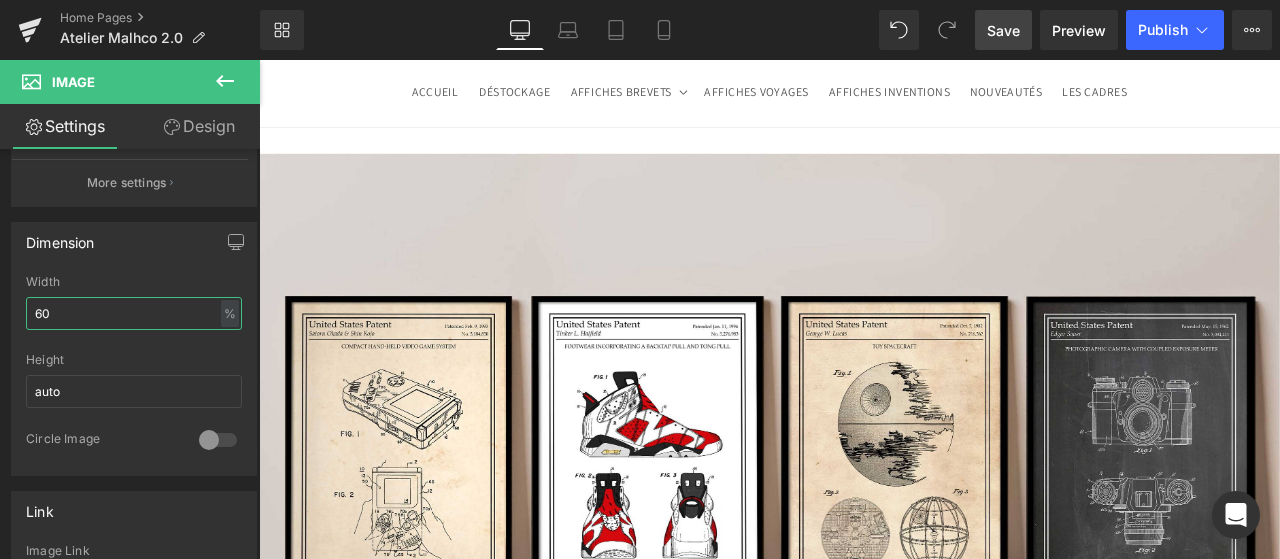 scroll, scrollTop: 240, scrollLeft: 0, axis: vertical 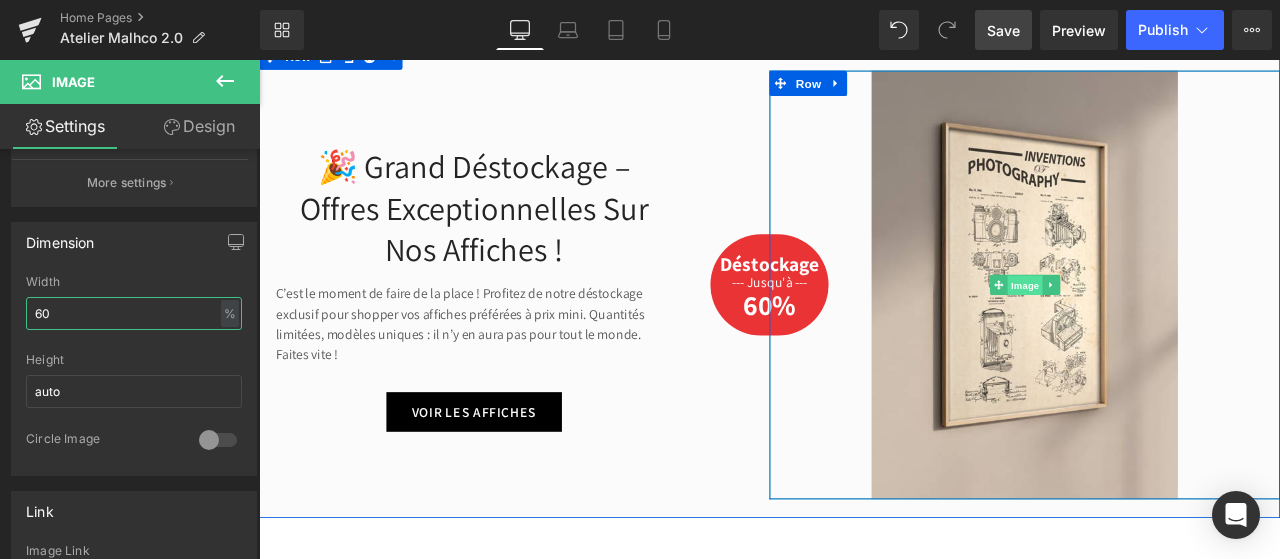 click on "Image" at bounding box center (1167, 328) 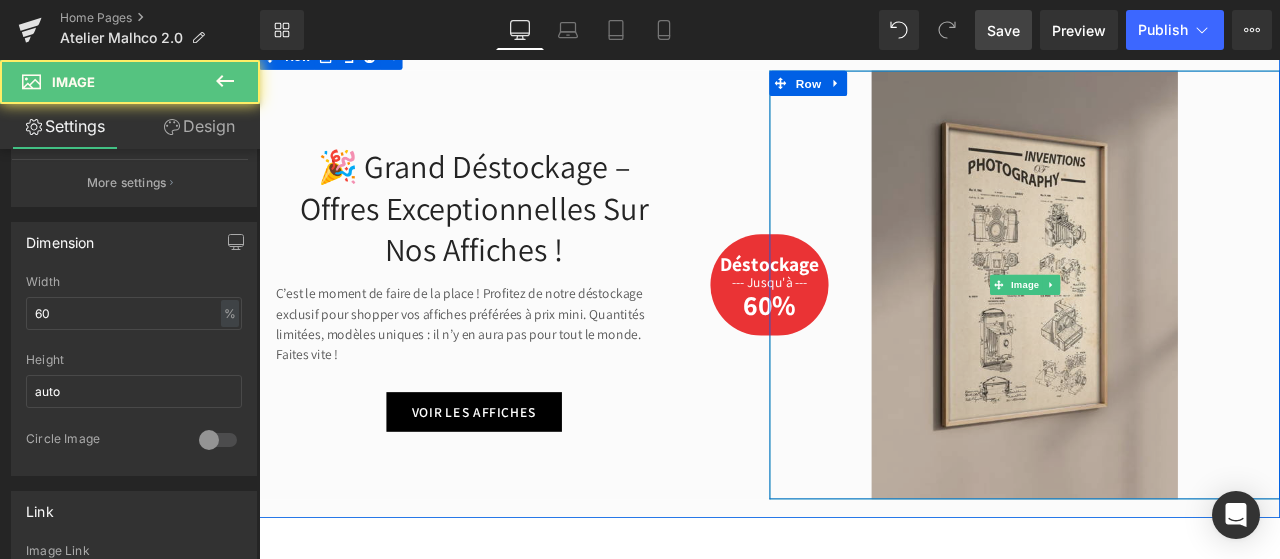 click at bounding box center (1166, 327) 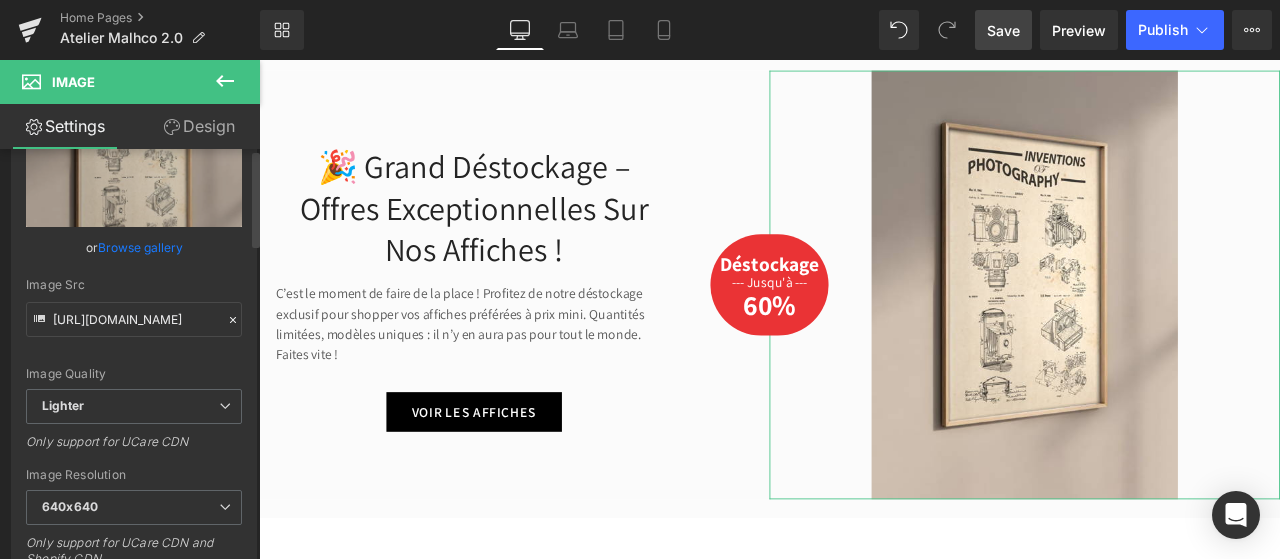 scroll, scrollTop: 0, scrollLeft: 0, axis: both 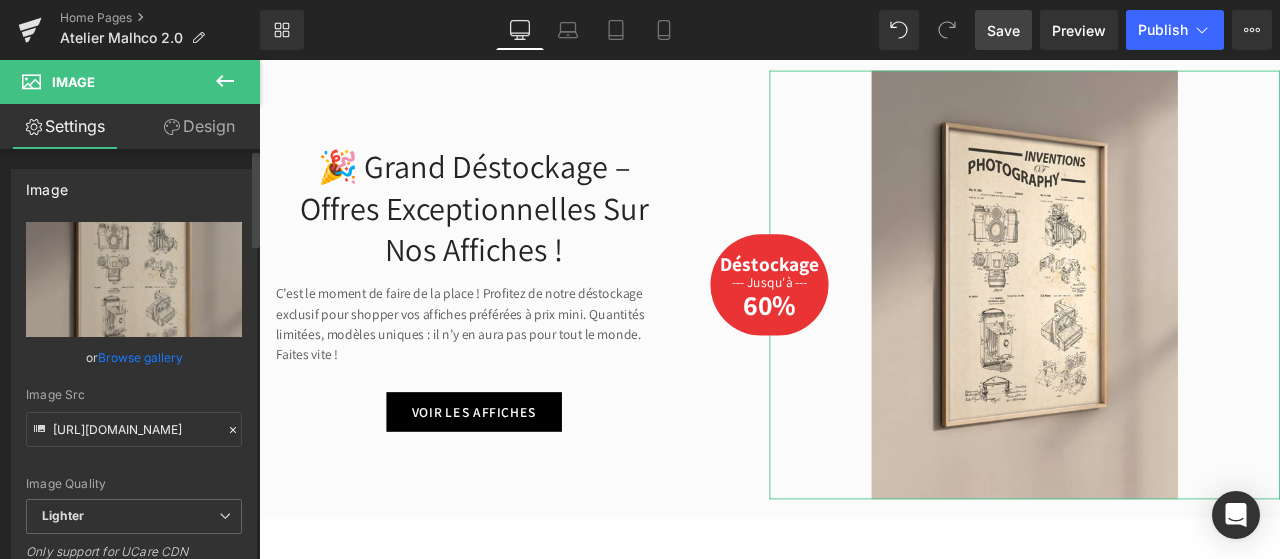 click on "Browse gallery" at bounding box center [140, 357] 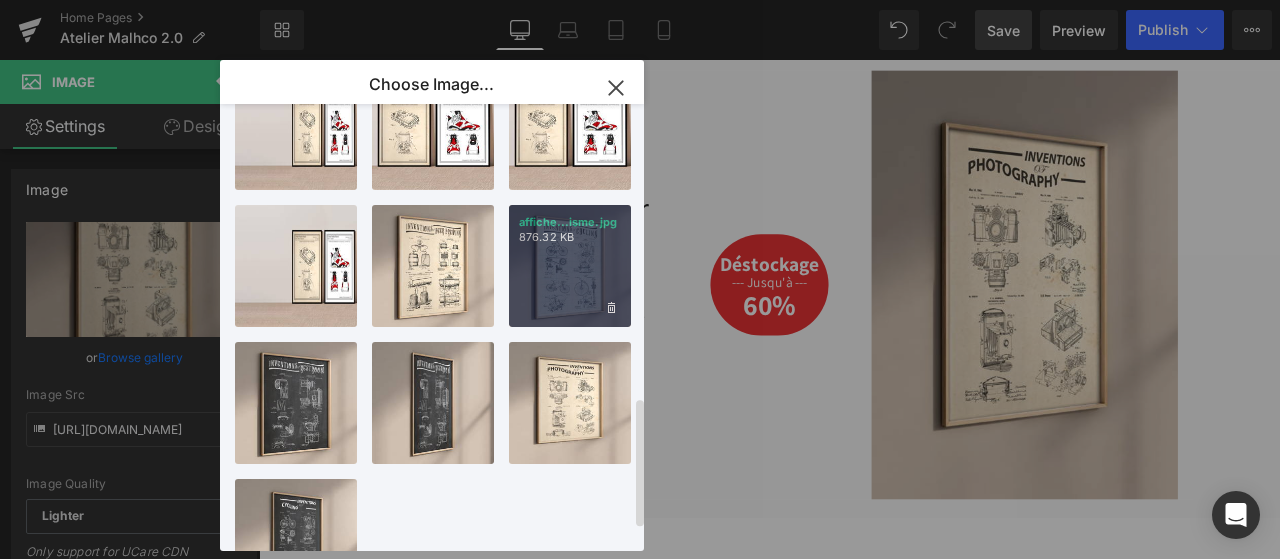 scroll, scrollTop: 1017, scrollLeft: 0, axis: vertical 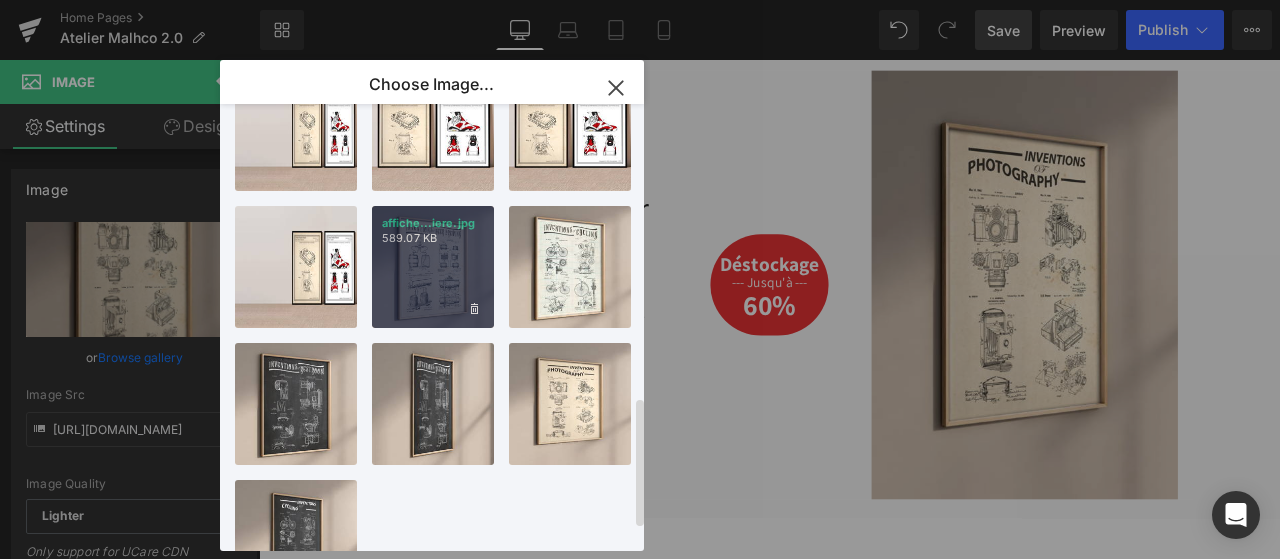 click on "affiche...iere.jpg 589.07 KB" at bounding box center (433, 267) 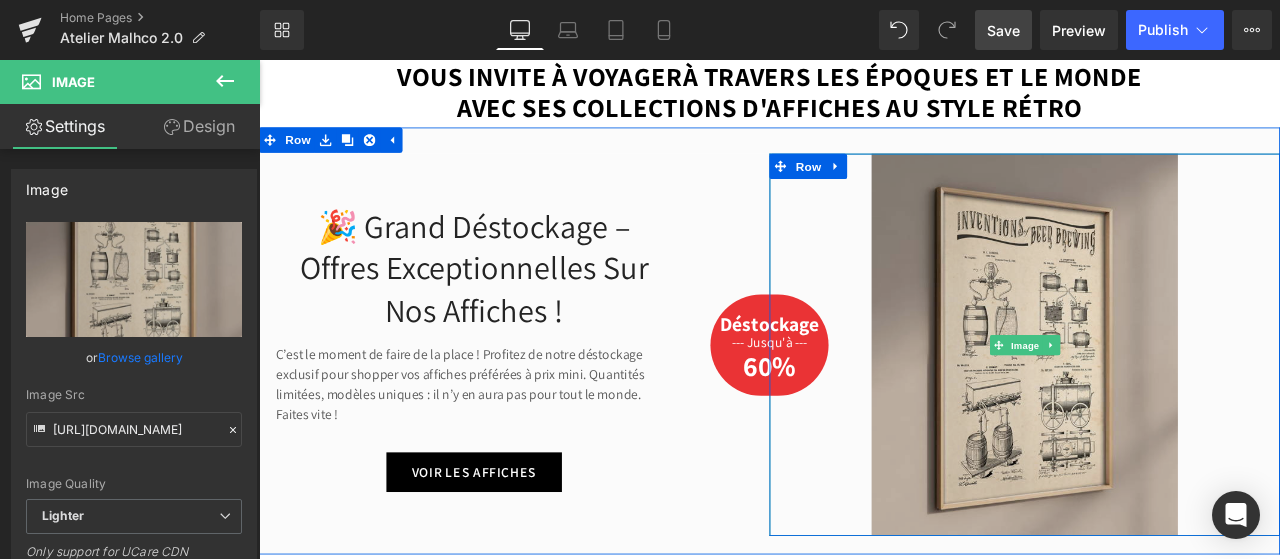 scroll, scrollTop: 1026, scrollLeft: 0, axis: vertical 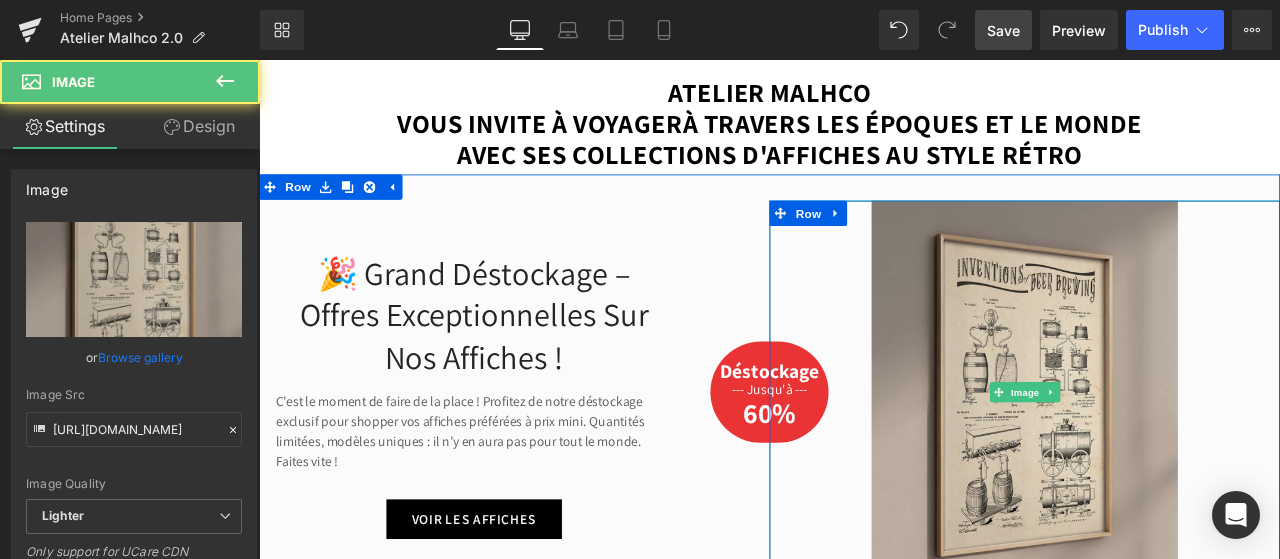 click at bounding box center (1166, 454) 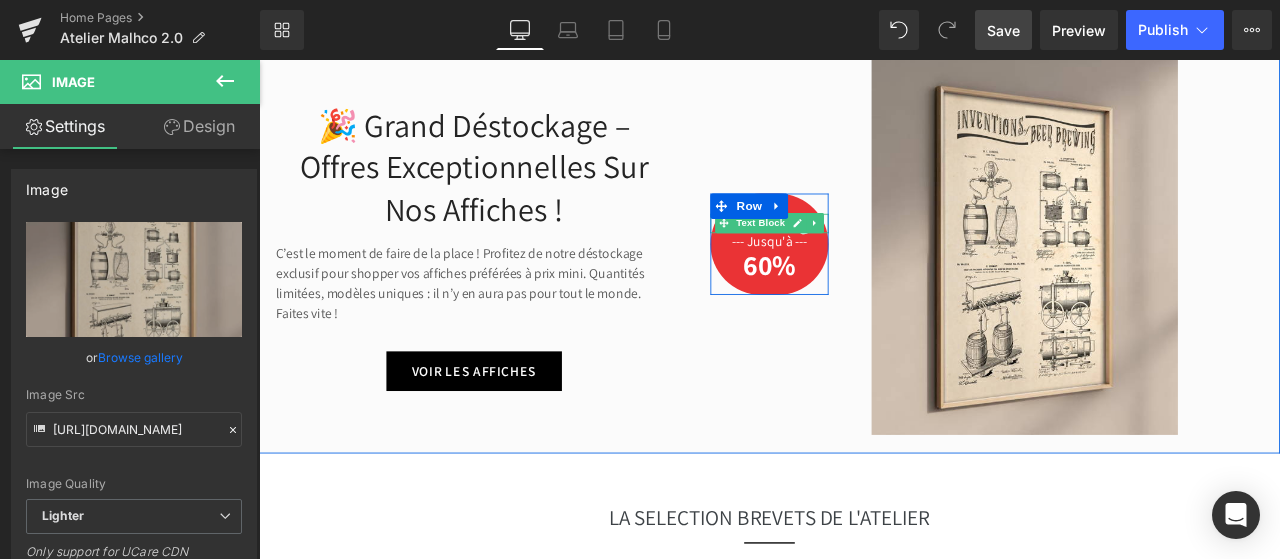 scroll, scrollTop: 1056, scrollLeft: 0, axis: vertical 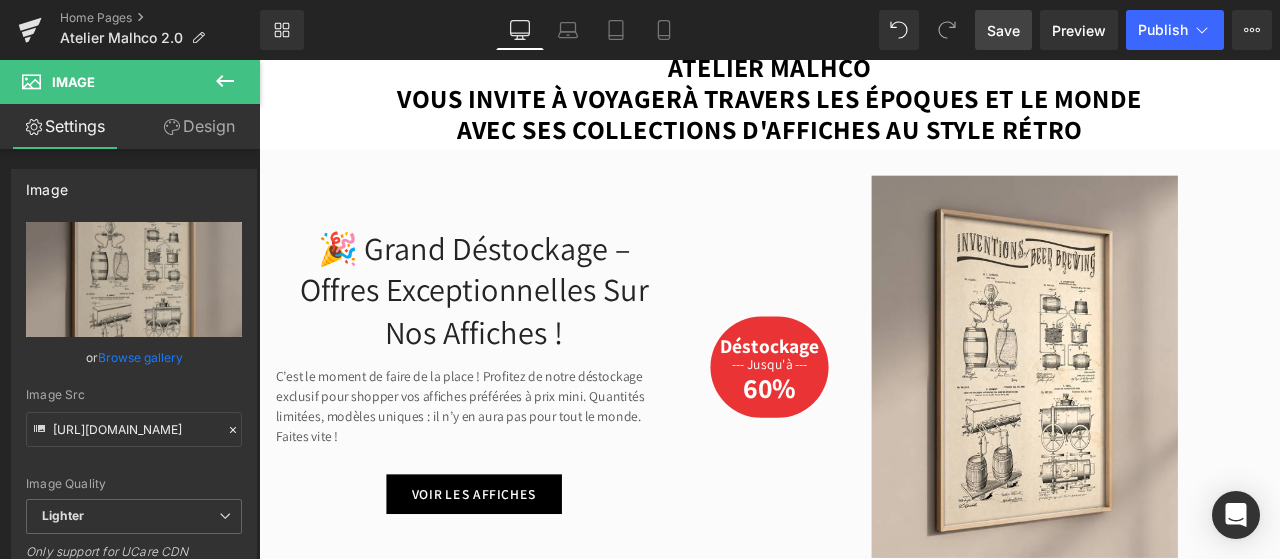 click on "Save" at bounding box center (1003, 30) 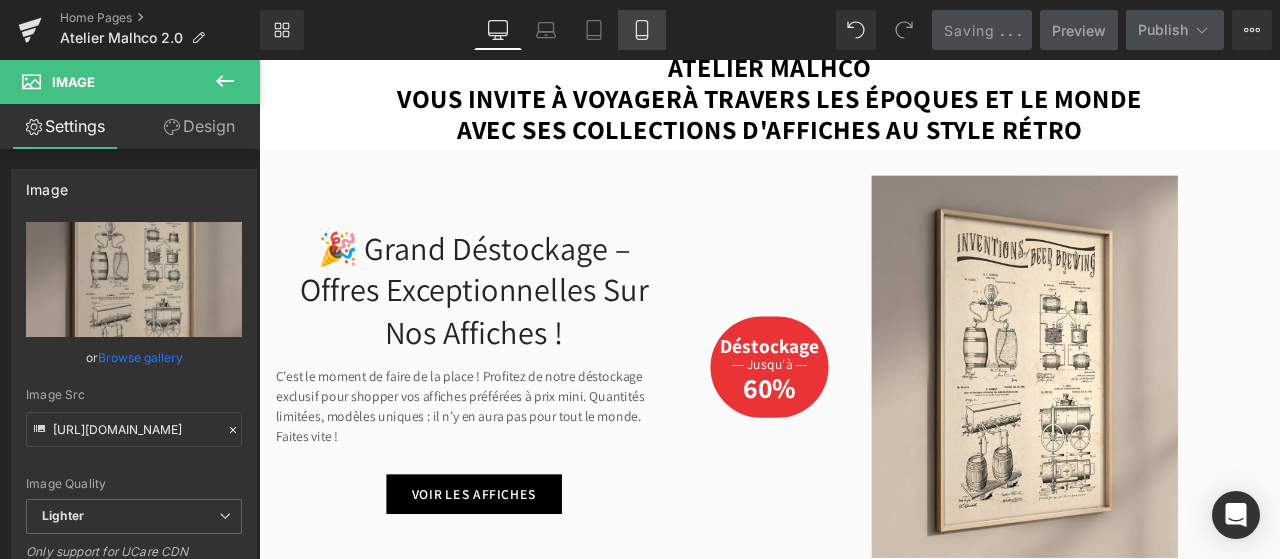 click 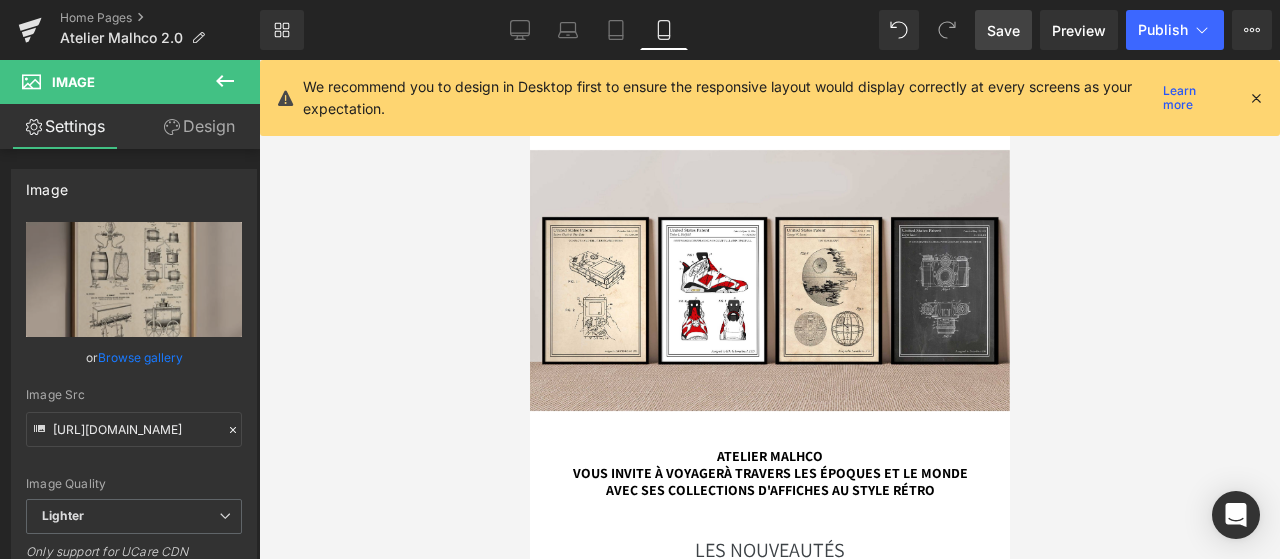 scroll, scrollTop: 0, scrollLeft: 0, axis: both 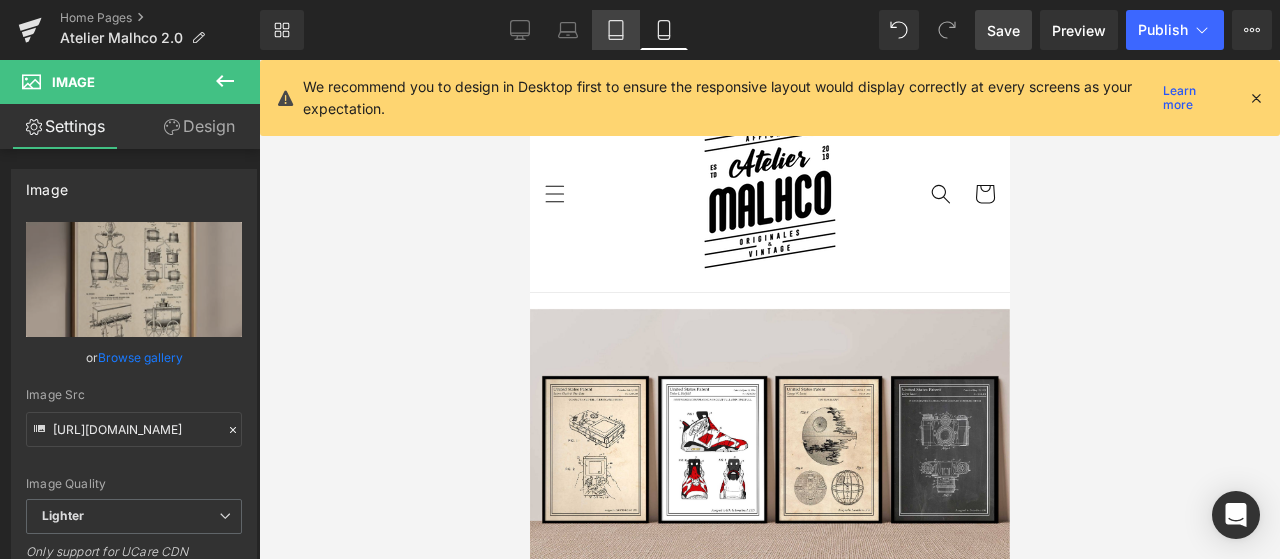 click on "Tablet" at bounding box center (616, 30) 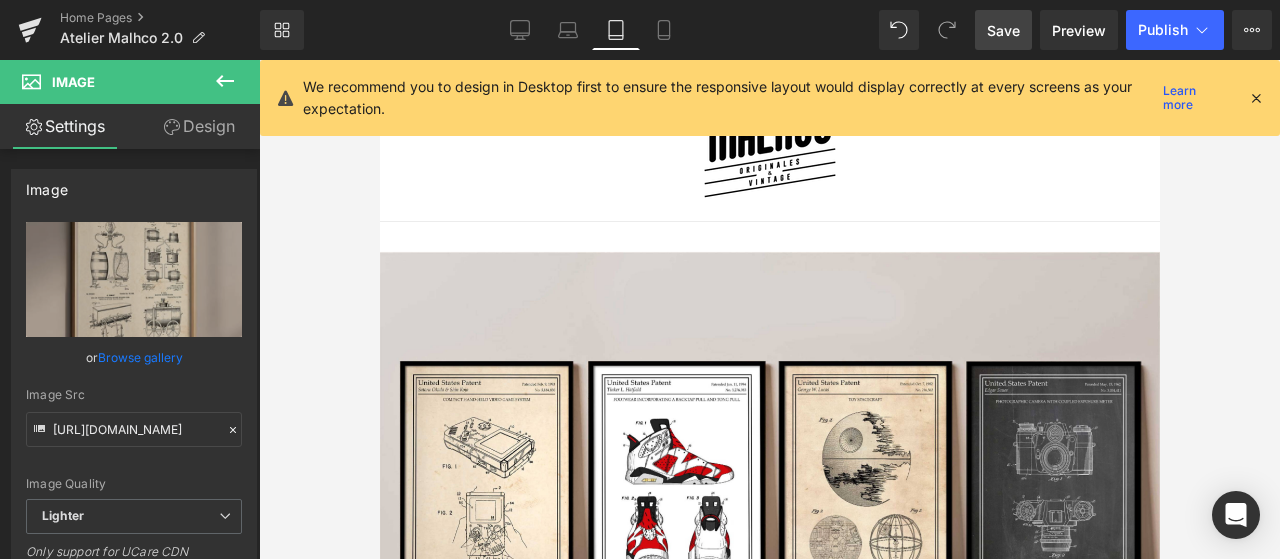 scroll, scrollTop: 0, scrollLeft: 0, axis: both 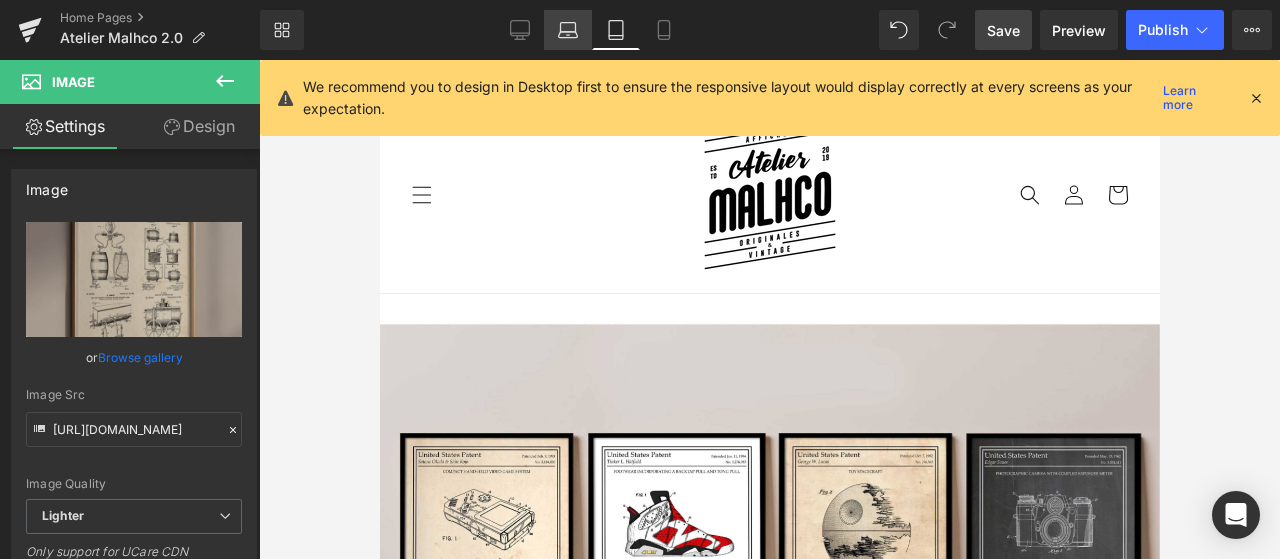 click 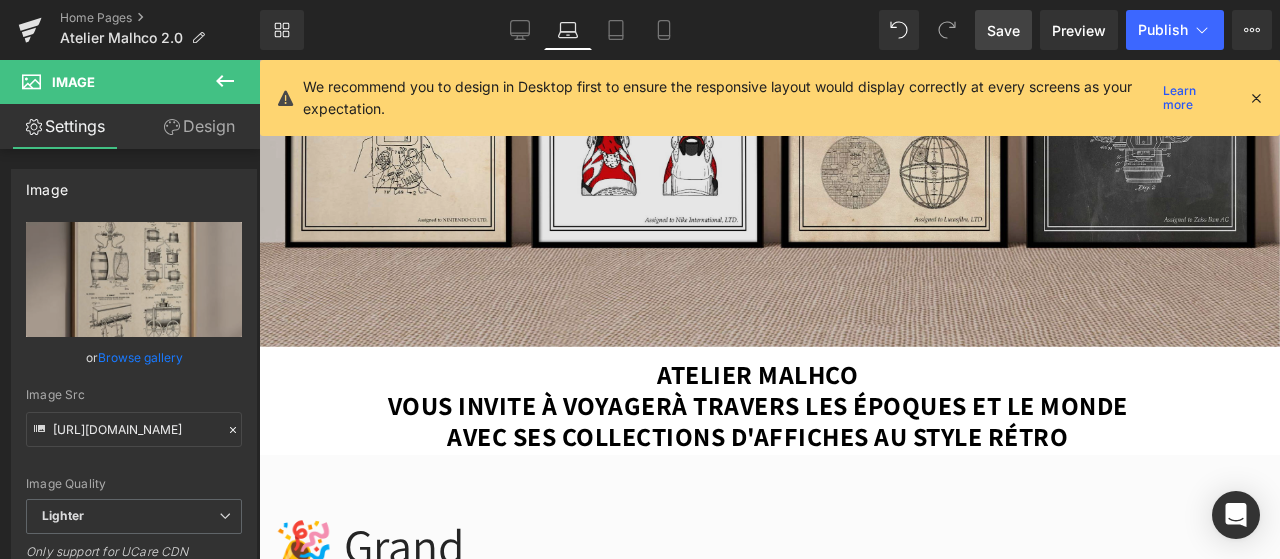 scroll, scrollTop: 588, scrollLeft: 0, axis: vertical 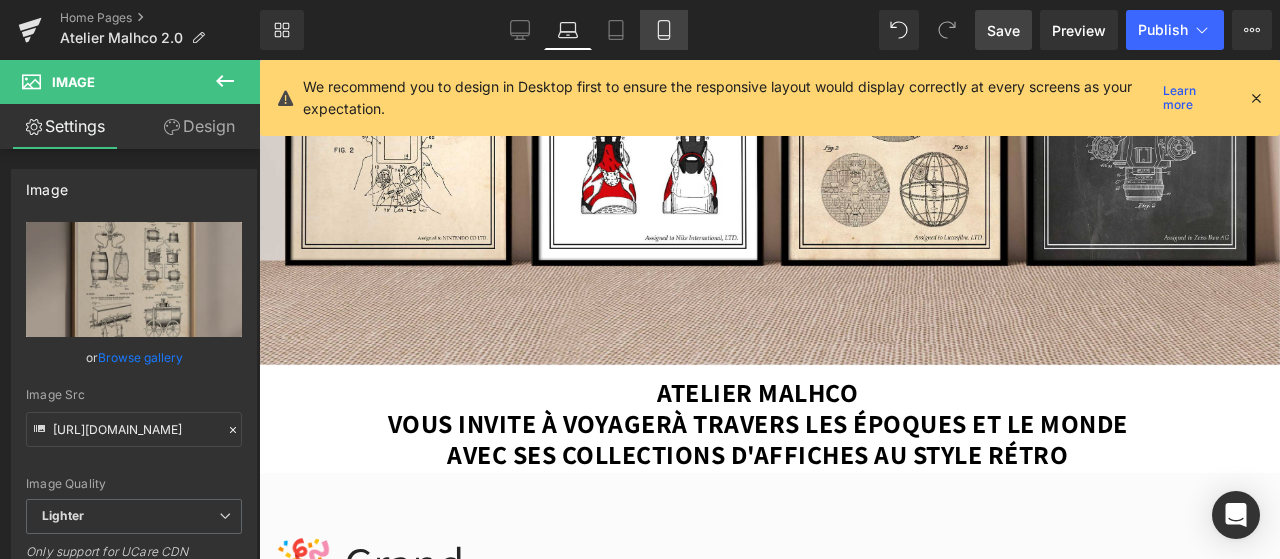click 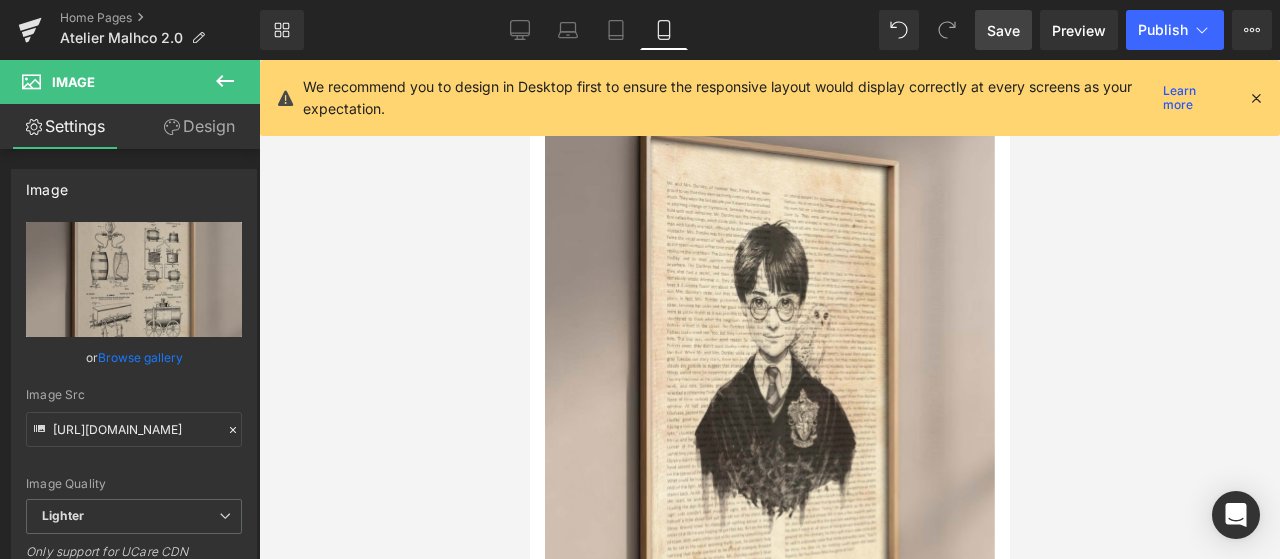 scroll, scrollTop: 675, scrollLeft: 0, axis: vertical 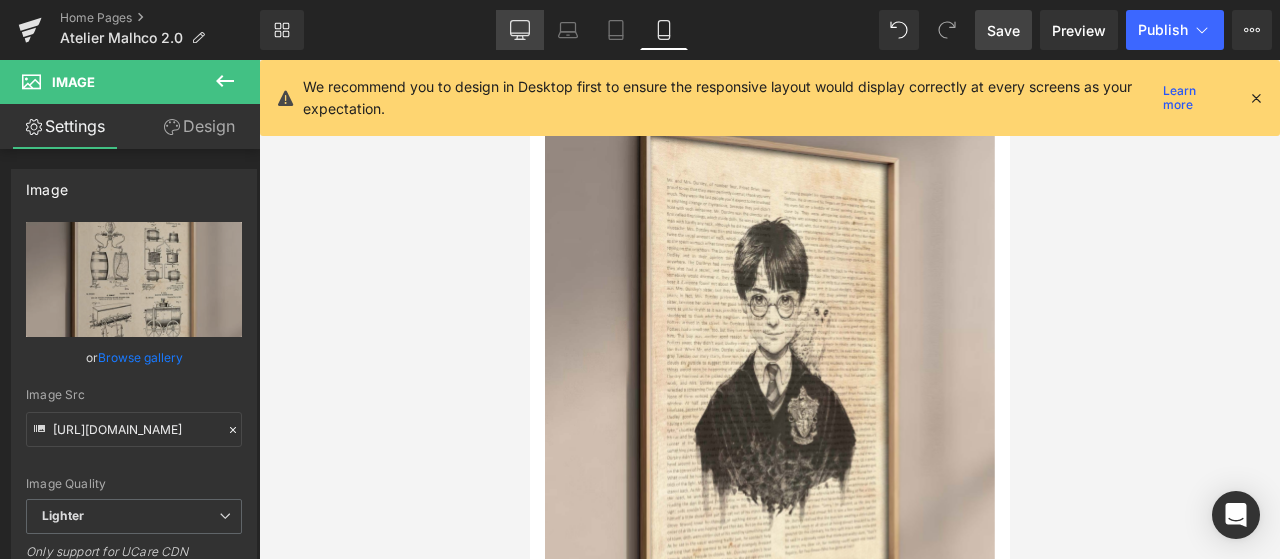 click 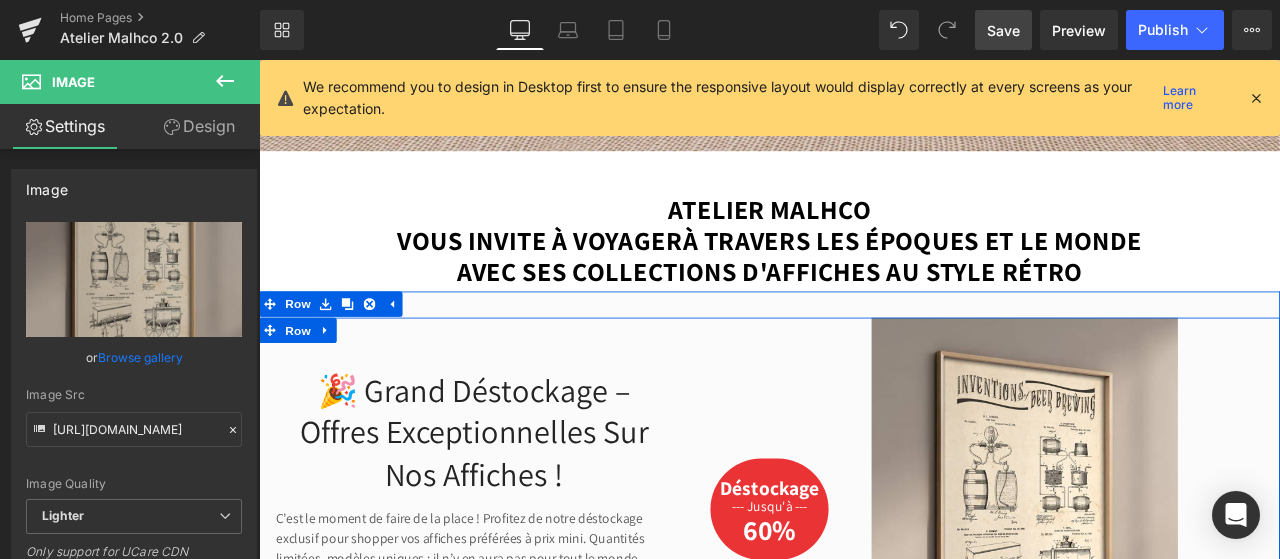 scroll, scrollTop: 878, scrollLeft: 0, axis: vertical 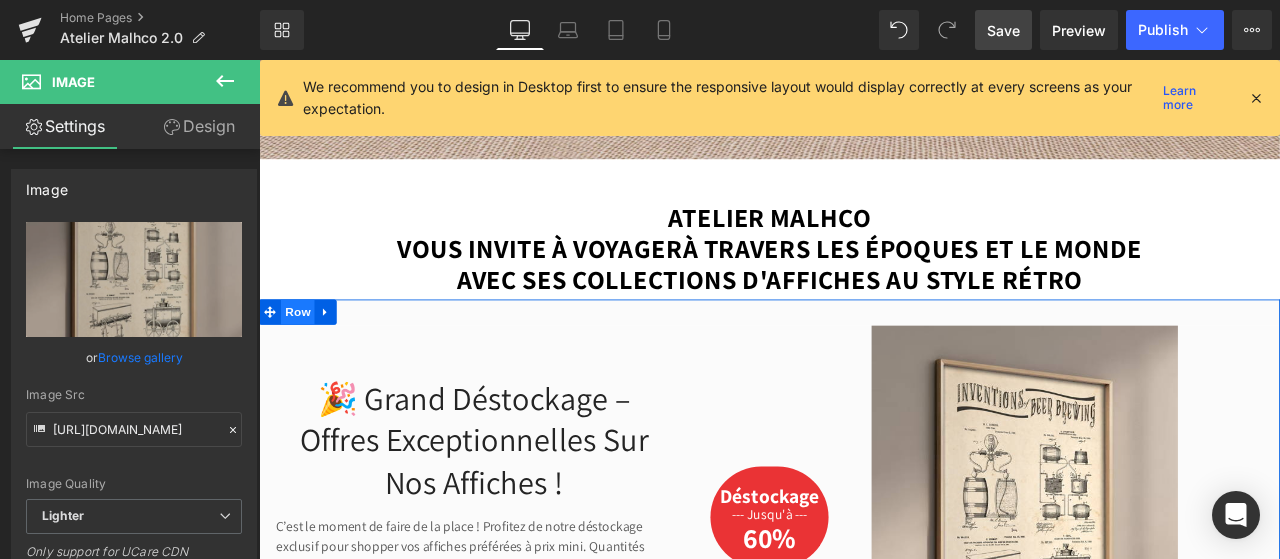 click on "Row" at bounding box center (305, 359) 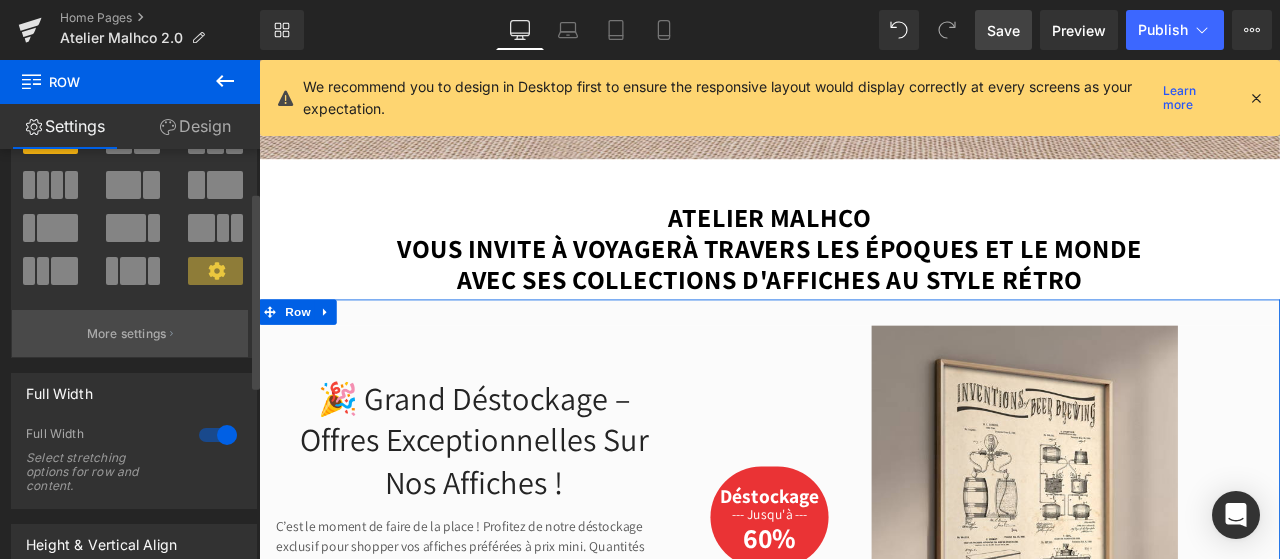 scroll, scrollTop: 90, scrollLeft: 0, axis: vertical 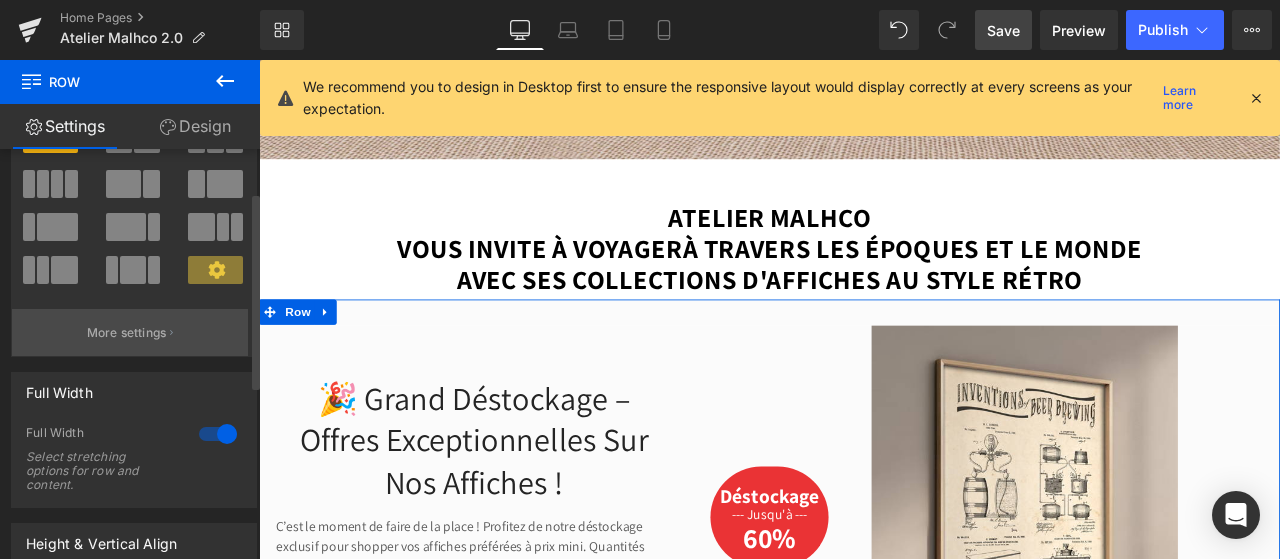 click on "More settings" at bounding box center (127, 333) 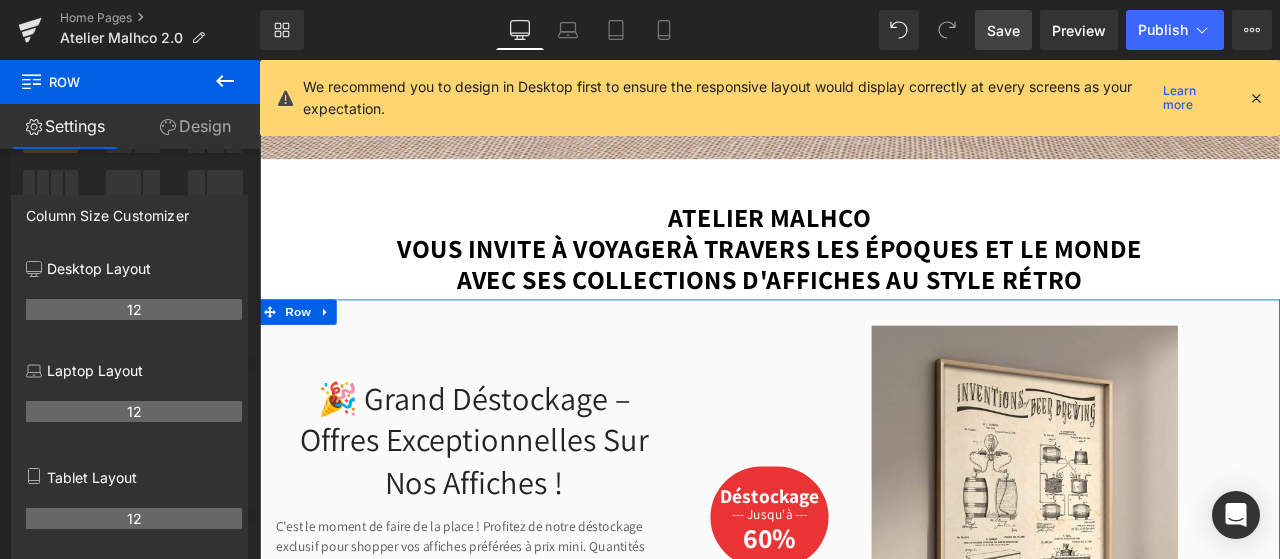 click at bounding box center [130, 314] 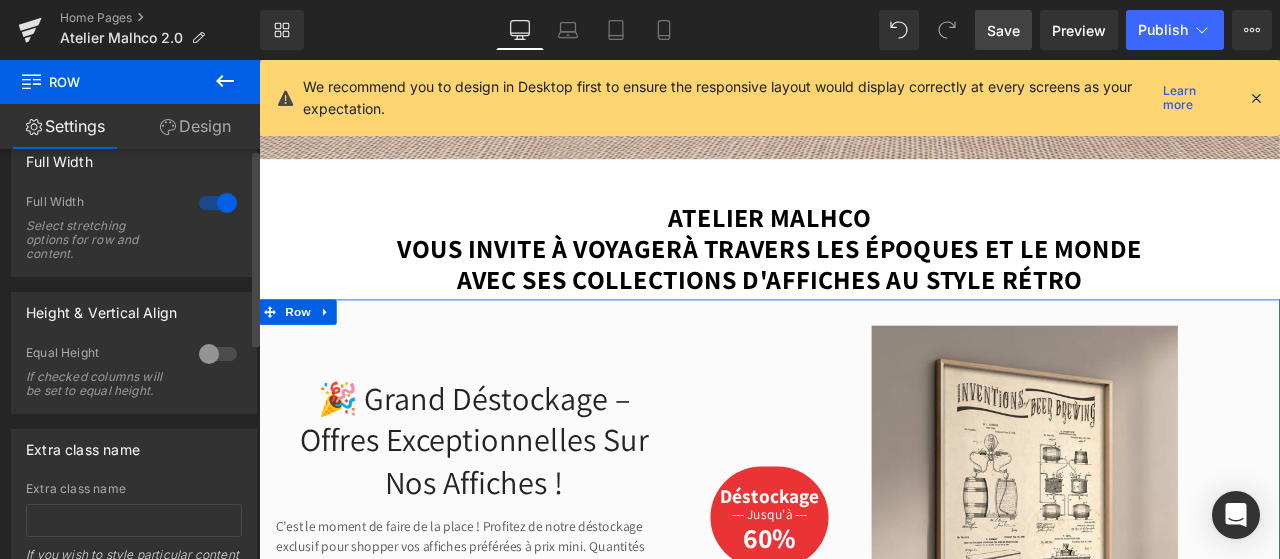 scroll, scrollTop: 0, scrollLeft: 0, axis: both 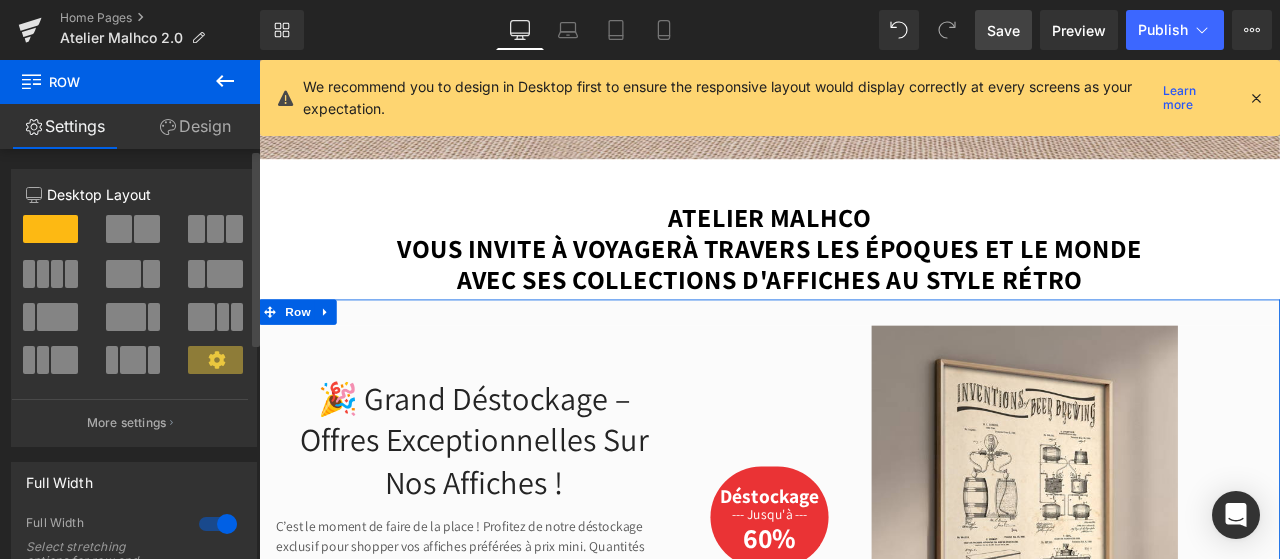 click on "12 12 12 Column Size Customizer 12  Desktop Layout                                                                                                                                                                        Laptop Layout                  Tablet Layout                  Mobile Layout                 More settings Column Size Customizer  Desktop Layout 12 Laptop Layout 12  Tablet Layout 12  Mobile Layout 12 Back Full Width 1 Full Width Select stretching options for row and content. Dimension (Width) 1200px Width 1200 px % px Columns Gap 0px Columns Gap 0 px Height & Vertical Align 0 Equal Height If checked columns will be set to equal height. Top Middle Bottom Vertical Align
Top
Top Middle Bottom Vertical Align items inside Row Extra class name Extra class name If you wish to style particular content element differently, then use this field to add a class name and then refer to it in your css file." at bounding box center (134, 547) 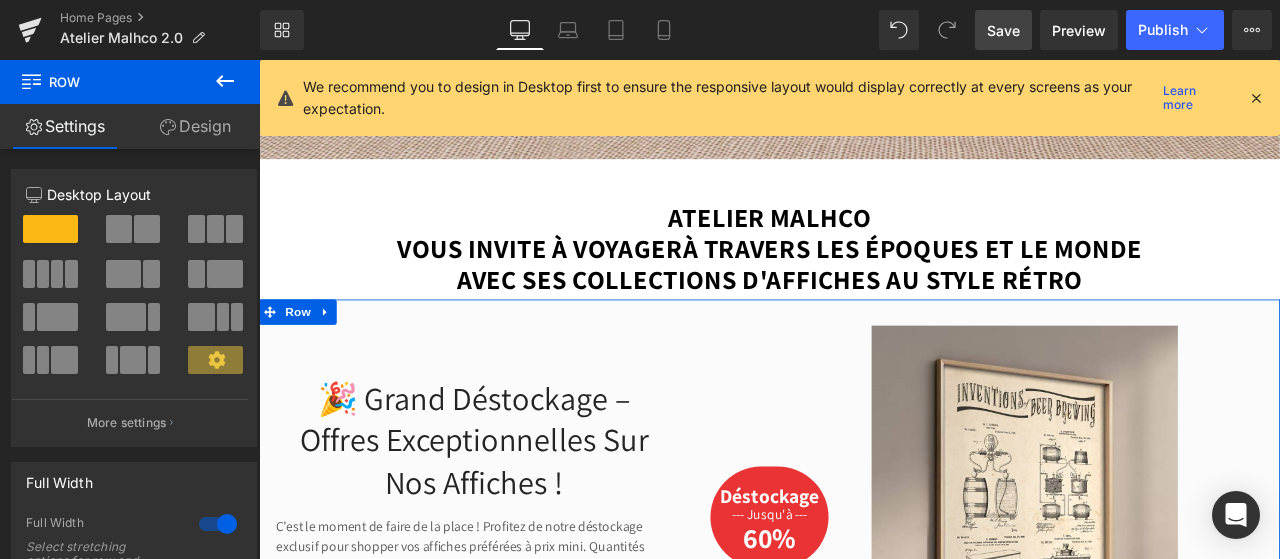 click on "Design" at bounding box center [195, 126] 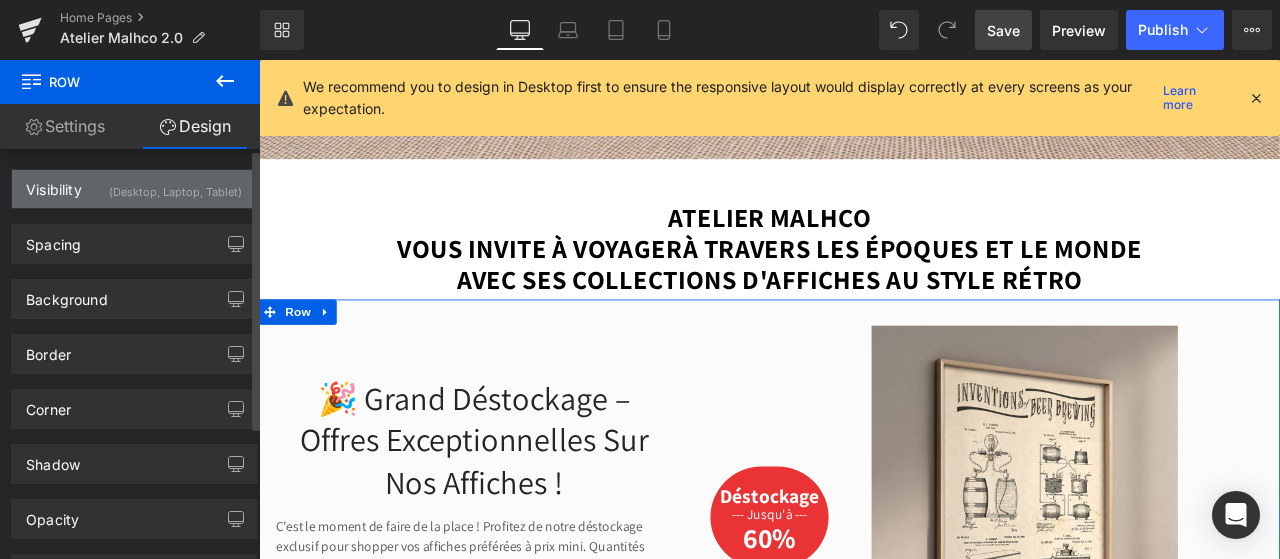 click on "Visibility" at bounding box center (54, 184) 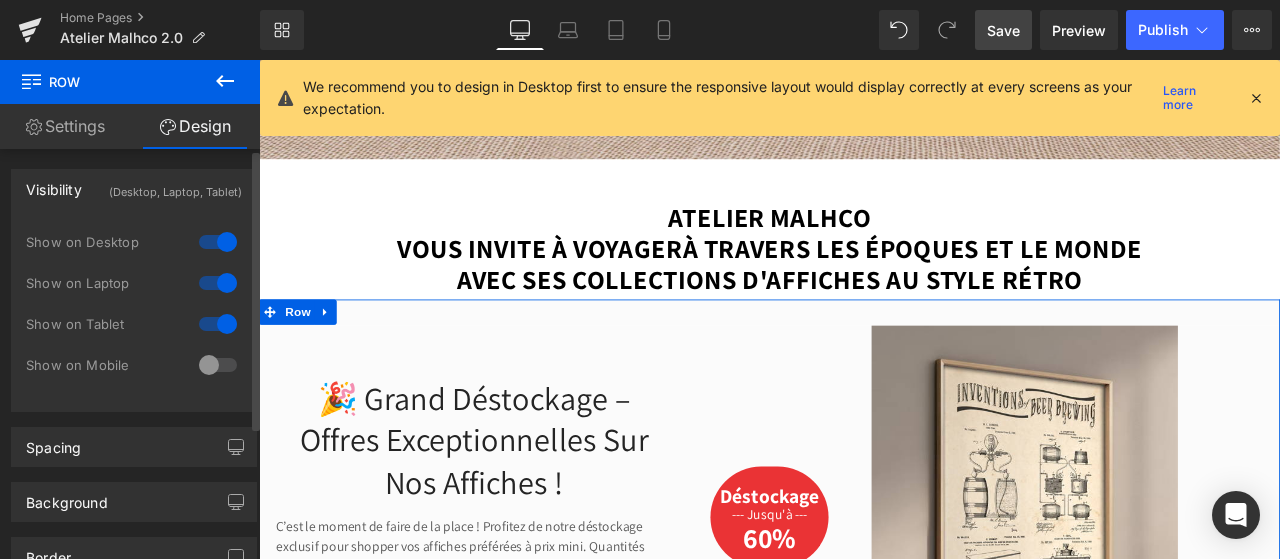 click at bounding box center (218, 365) 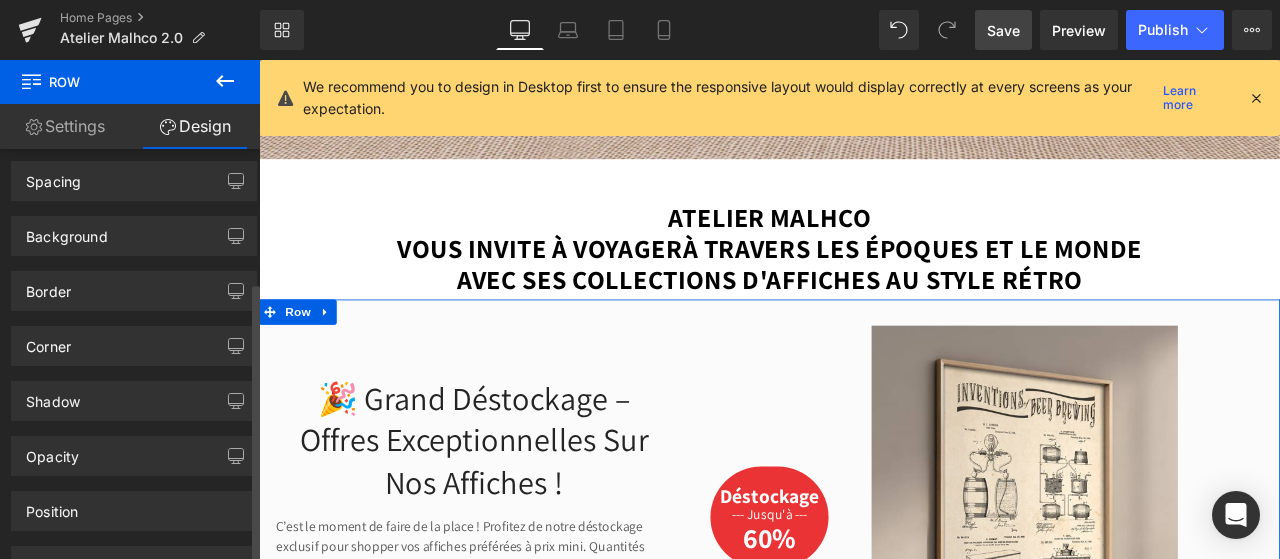 scroll, scrollTop: 267, scrollLeft: 0, axis: vertical 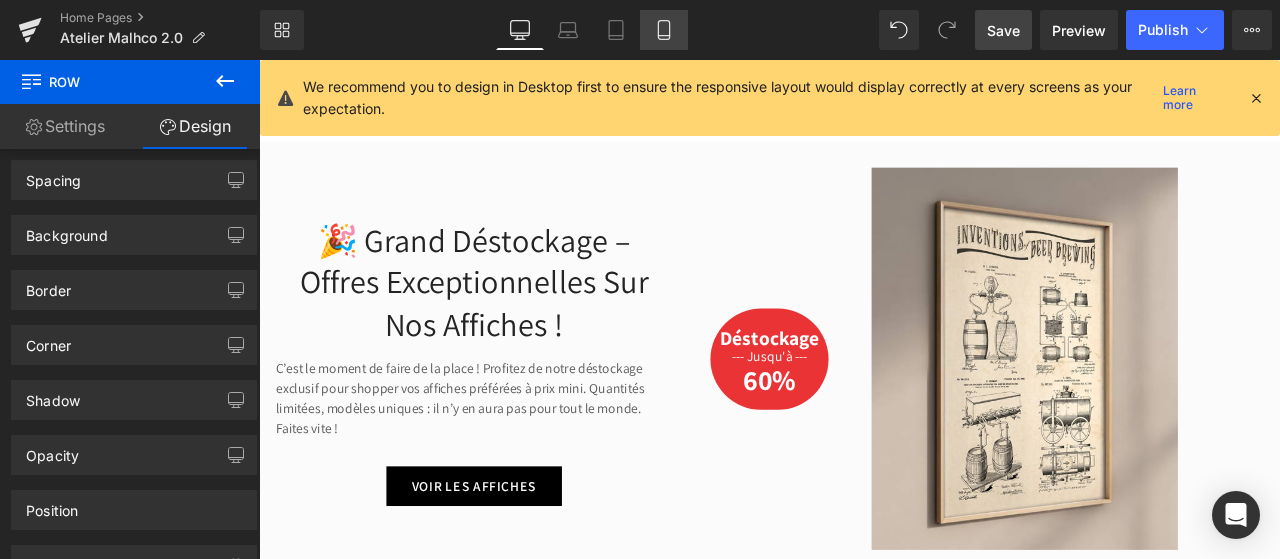 click 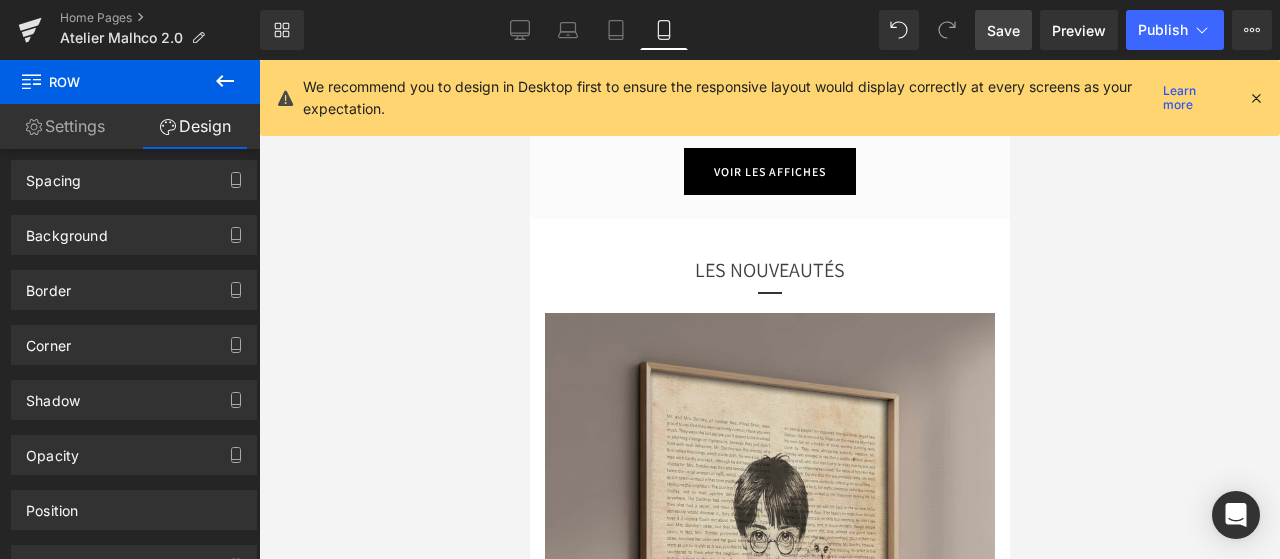 scroll, scrollTop: 1154, scrollLeft: 0, axis: vertical 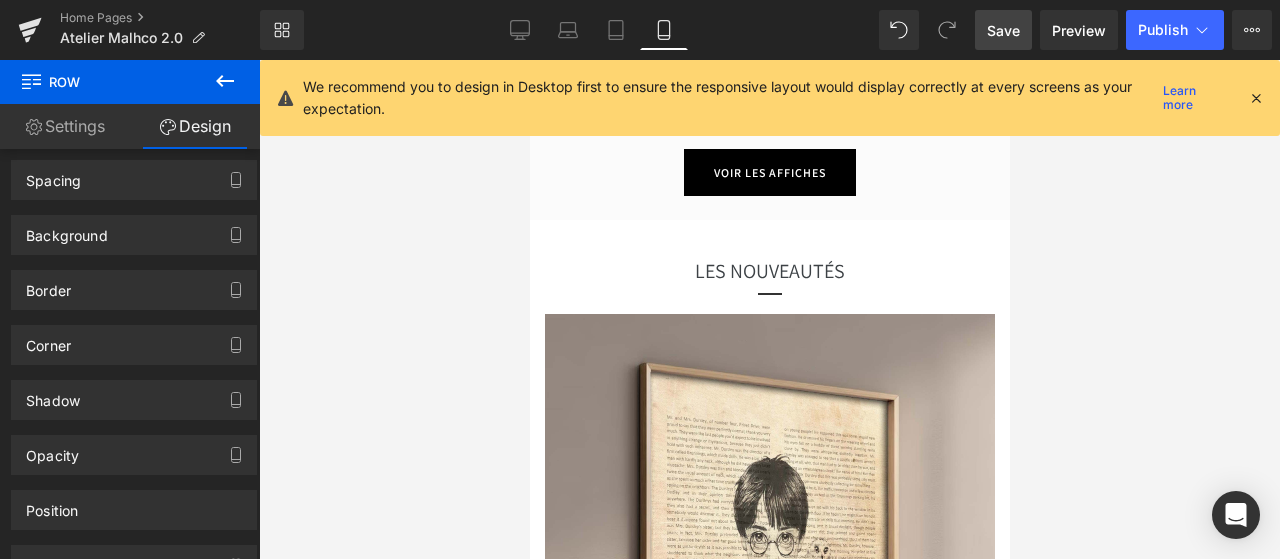 click on "LES NOUVEAUTÉS" at bounding box center [769, 271] 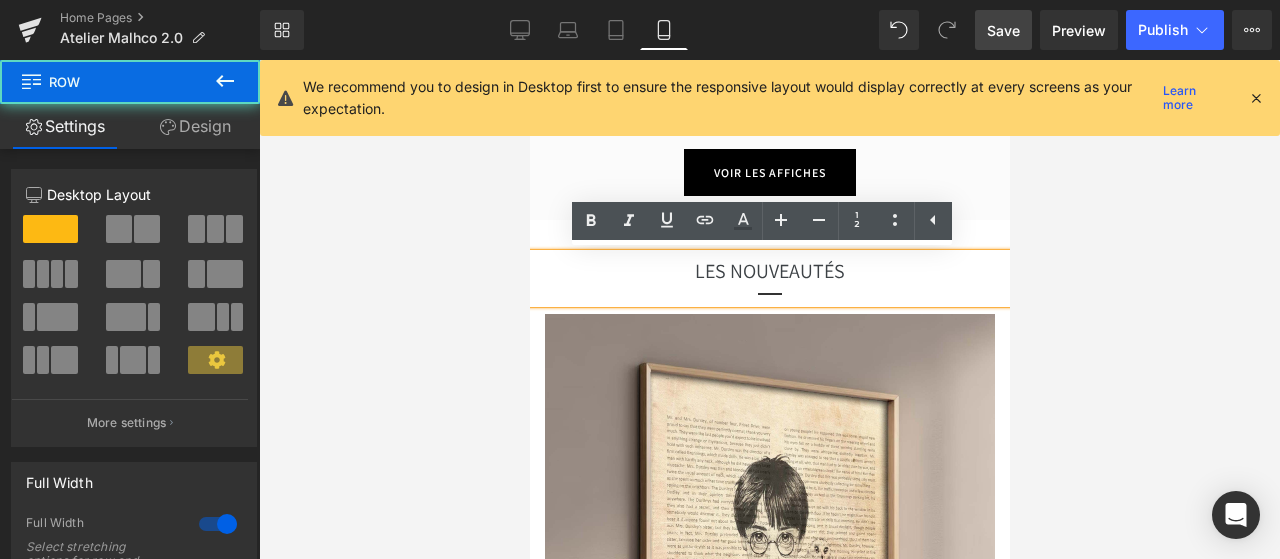 click on "LES NOUVEAUTÉS Heading         Separator
Image
Image
Image
‹ ›
[GEOGRAPHIC_DATA]" at bounding box center [769, 558] 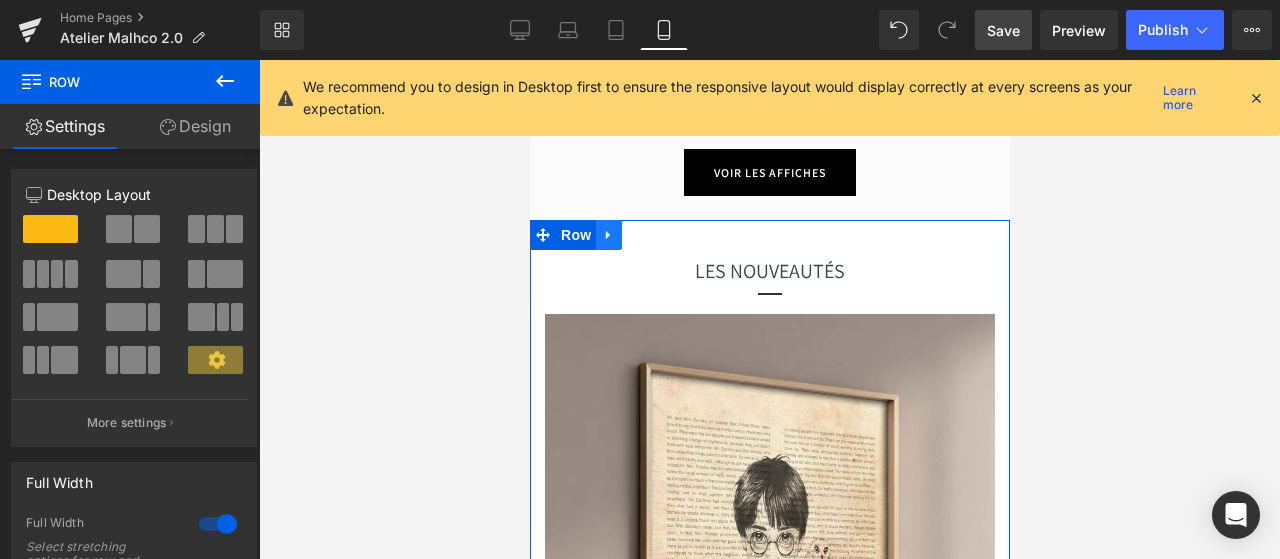 click 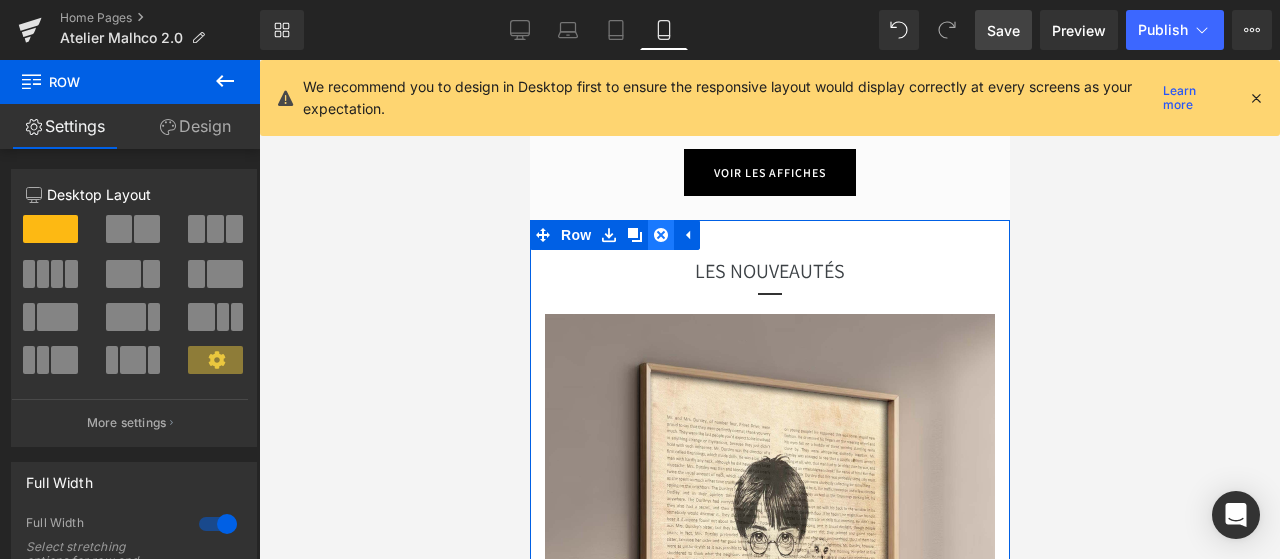 click 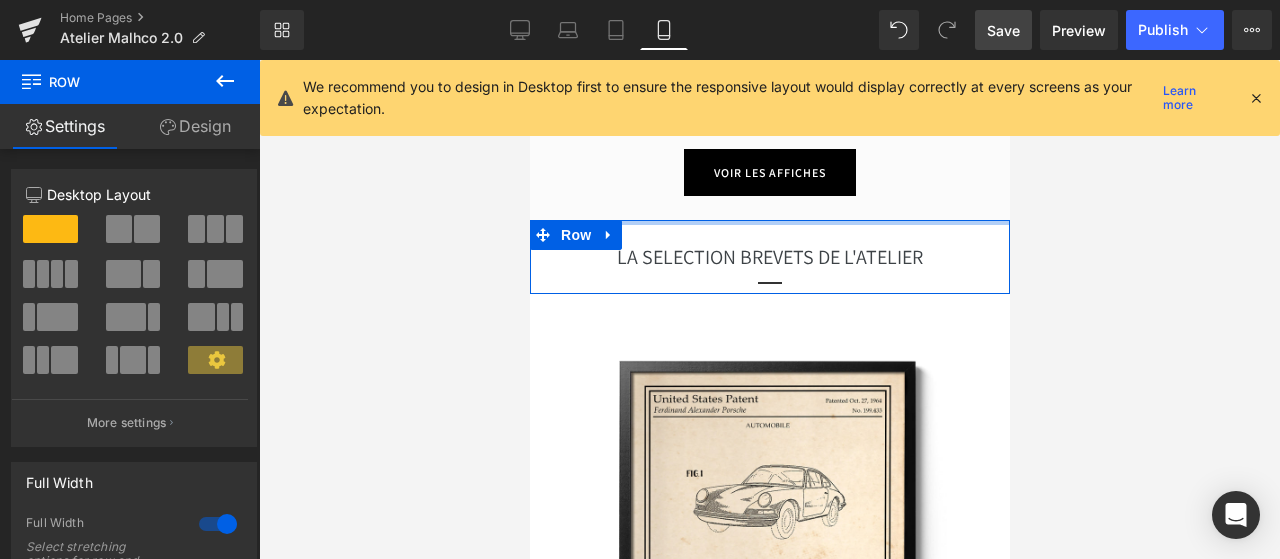 drag, startPoint x: 672, startPoint y: 221, endPoint x: 672, endPoint y: 183, distance: 38 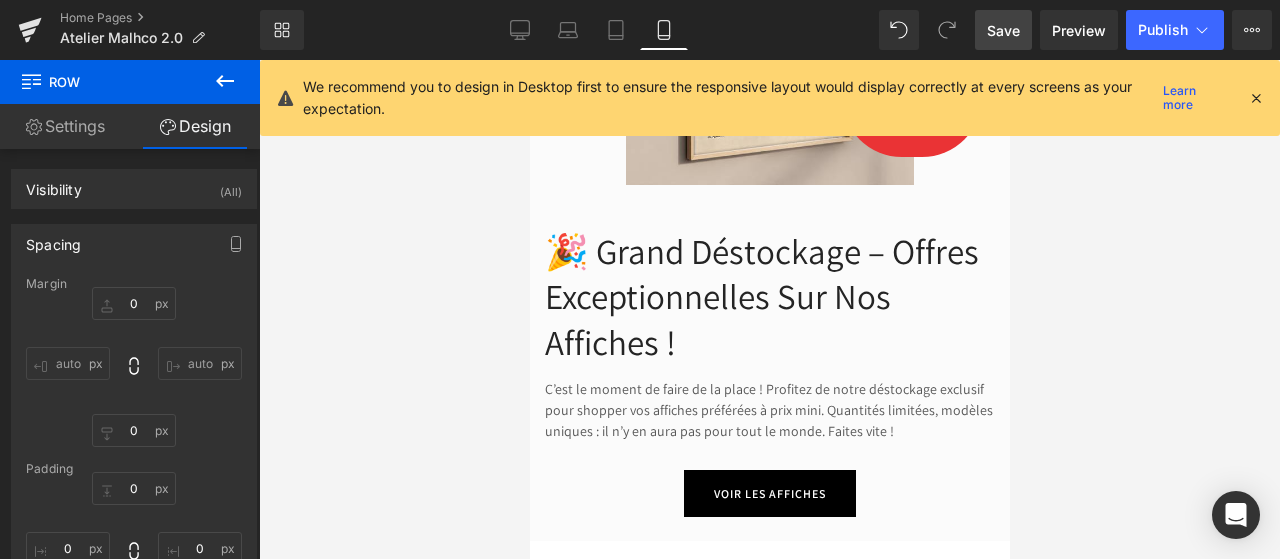 scroll, scrollTop: 827, scrollLeft: 0, axis: vertical 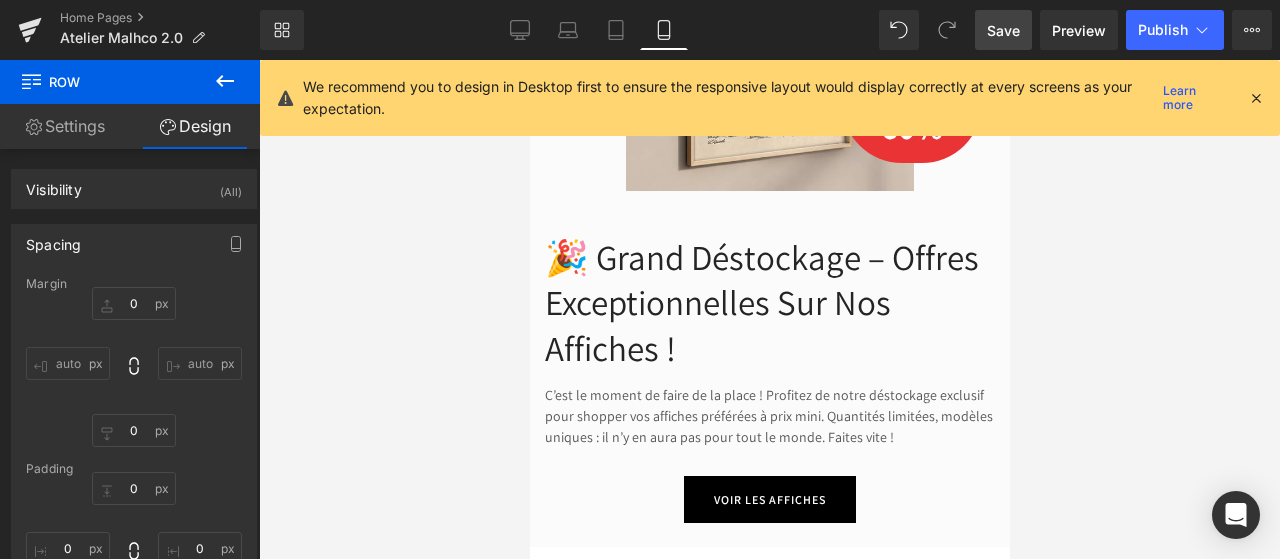 click on "🎉 Grand Déstockage – Offres Exceptionnelles sur Nos Affiches !" at bounding box center [769, 303] 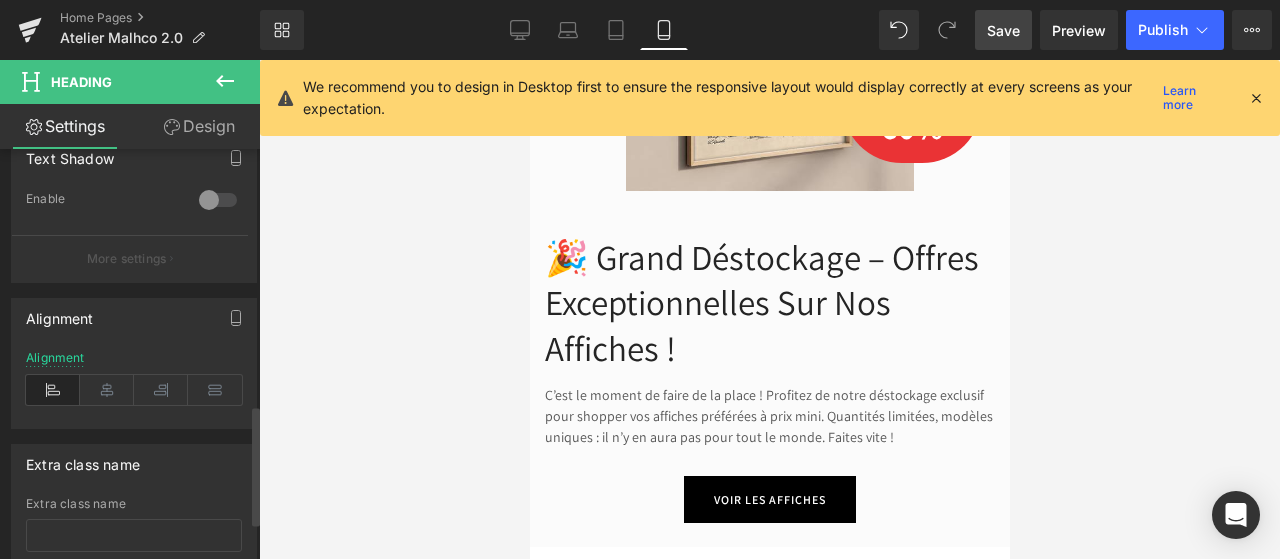 scroll, scrollTop: 873, scrollLeft: 0, axis: vertical 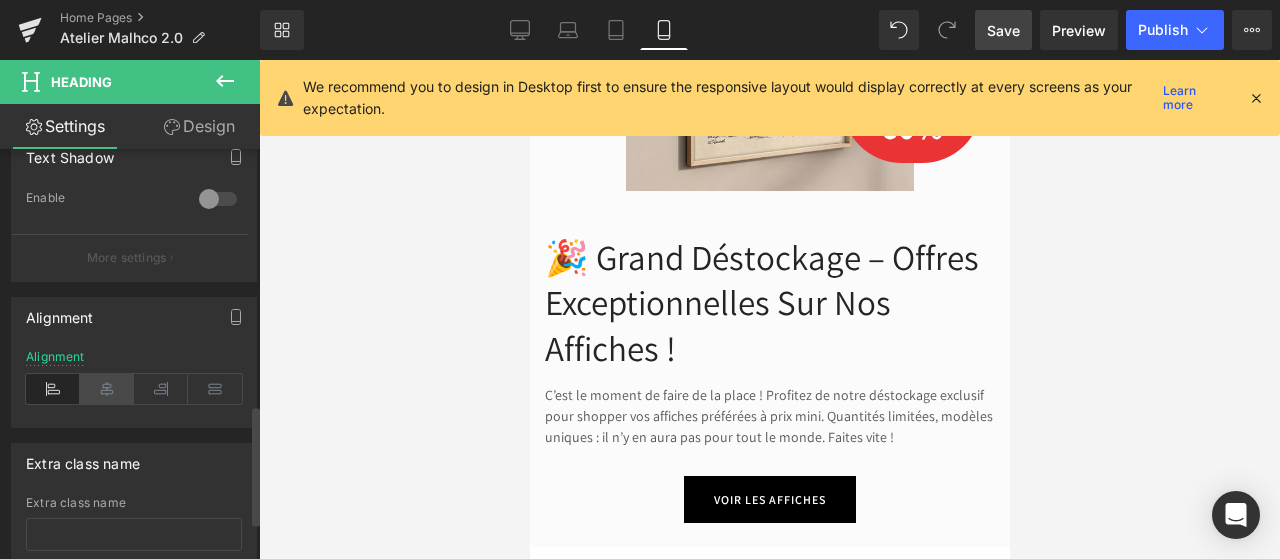 click at bounding box center (107, 389) 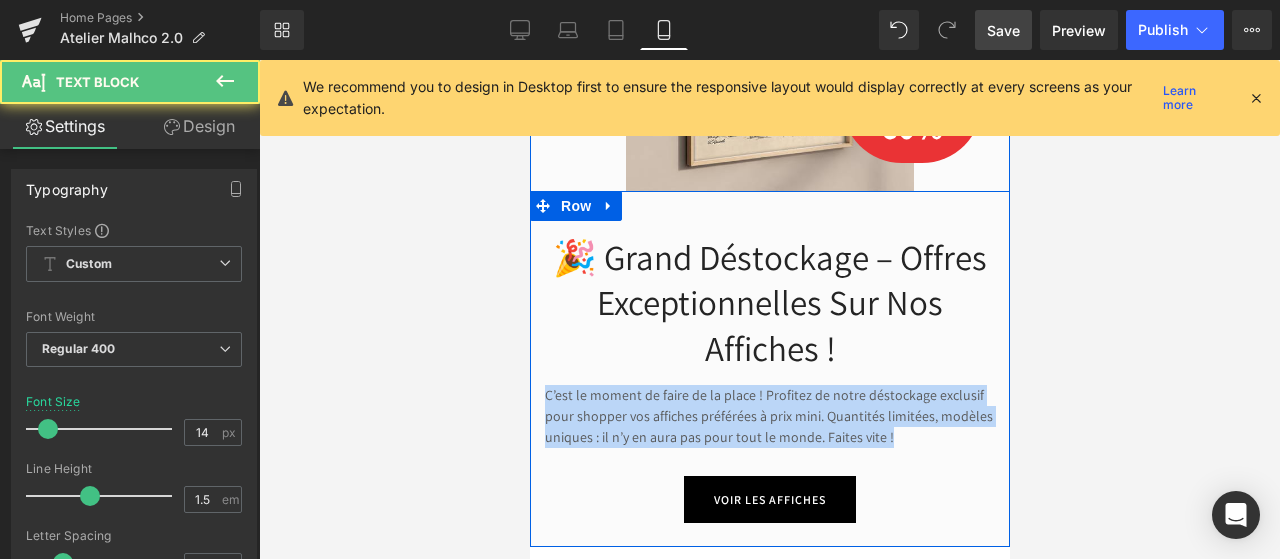 drag, startPoint x: 889, startPoint y: 444, endPoint x: 492, endPoint y: 365, distance: 404.7839 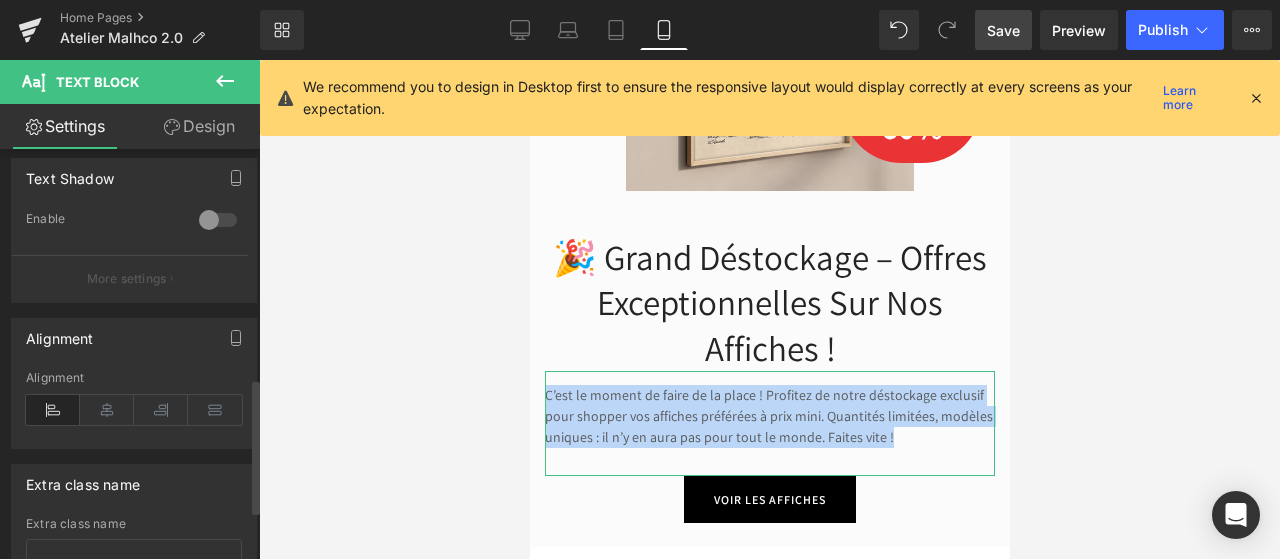scroll, scrollTop: 701, scrollLeft: 0, axis: vertical 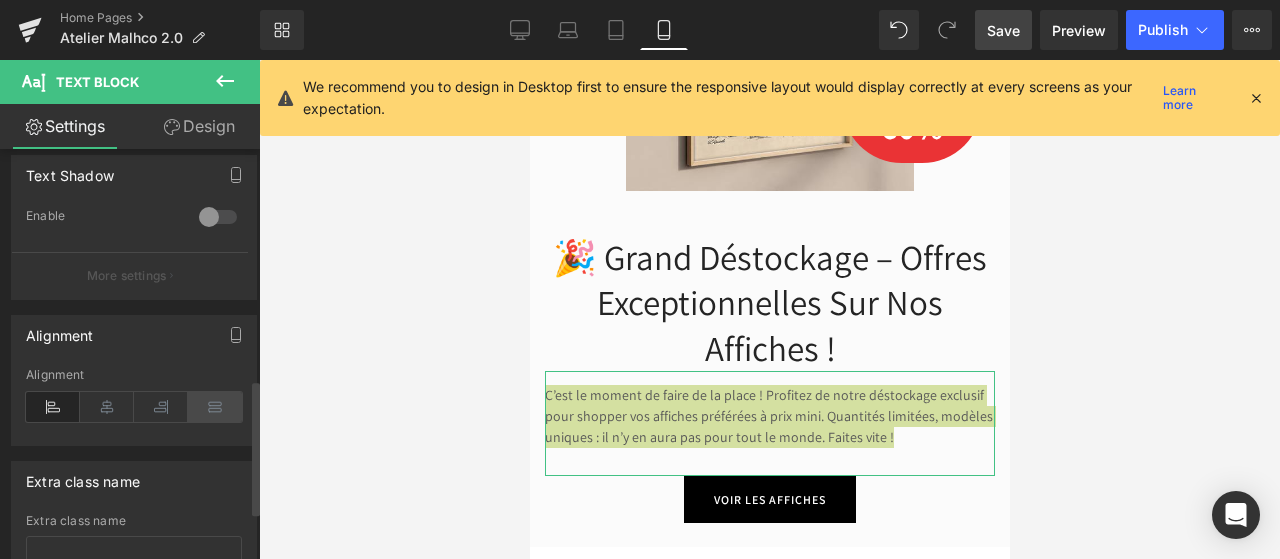 click at bounding box center [215, 407] 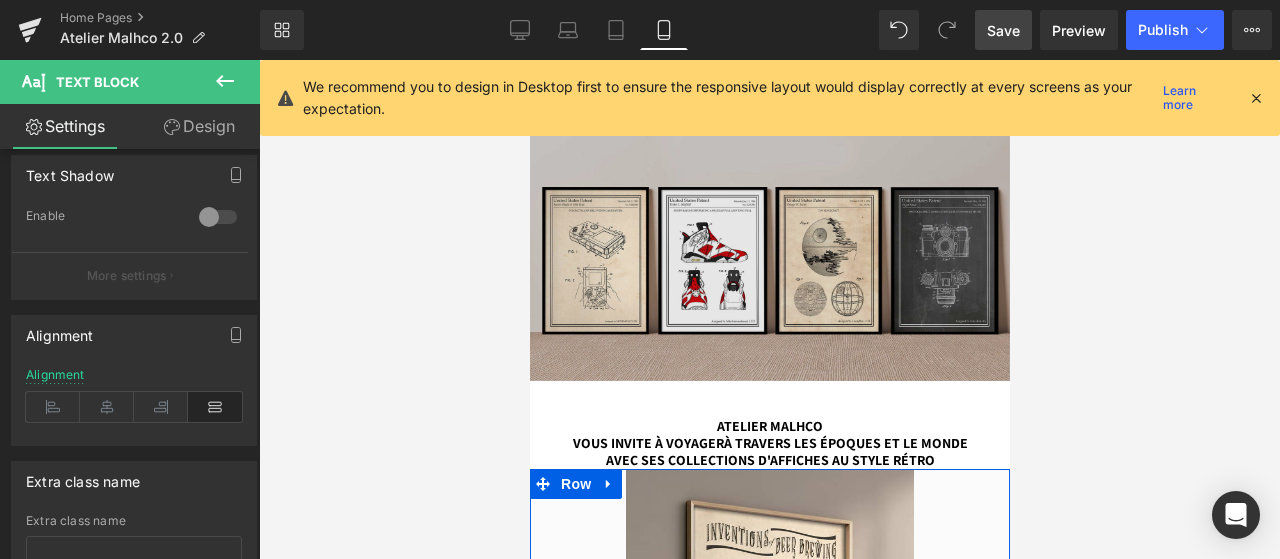 scroll, scrollTop: 165, scrollLeft: 0, axis: vertical 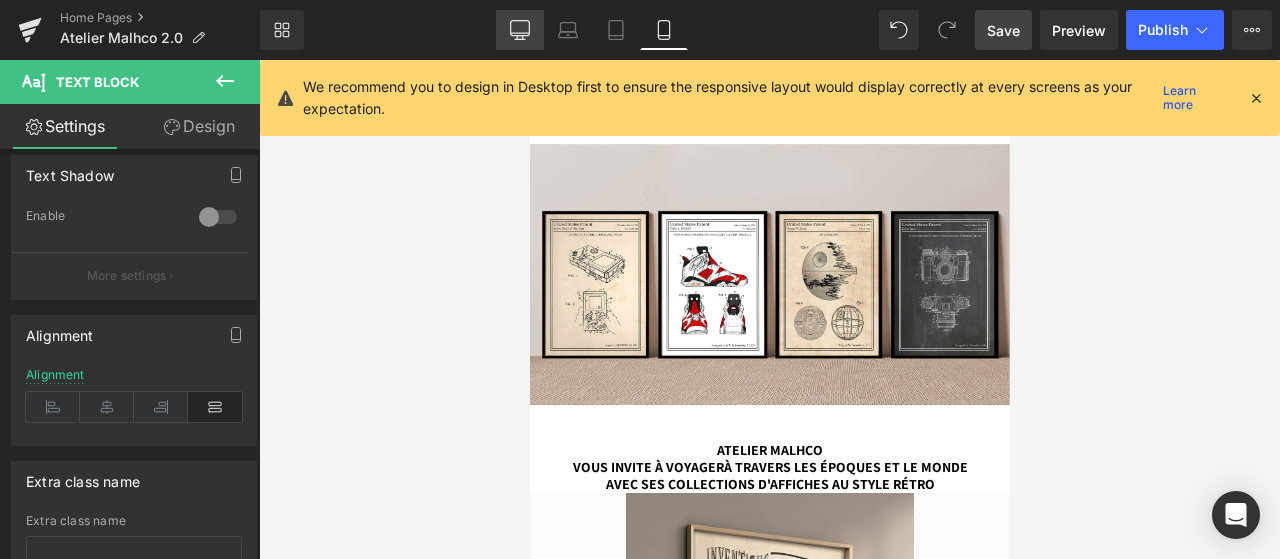 click 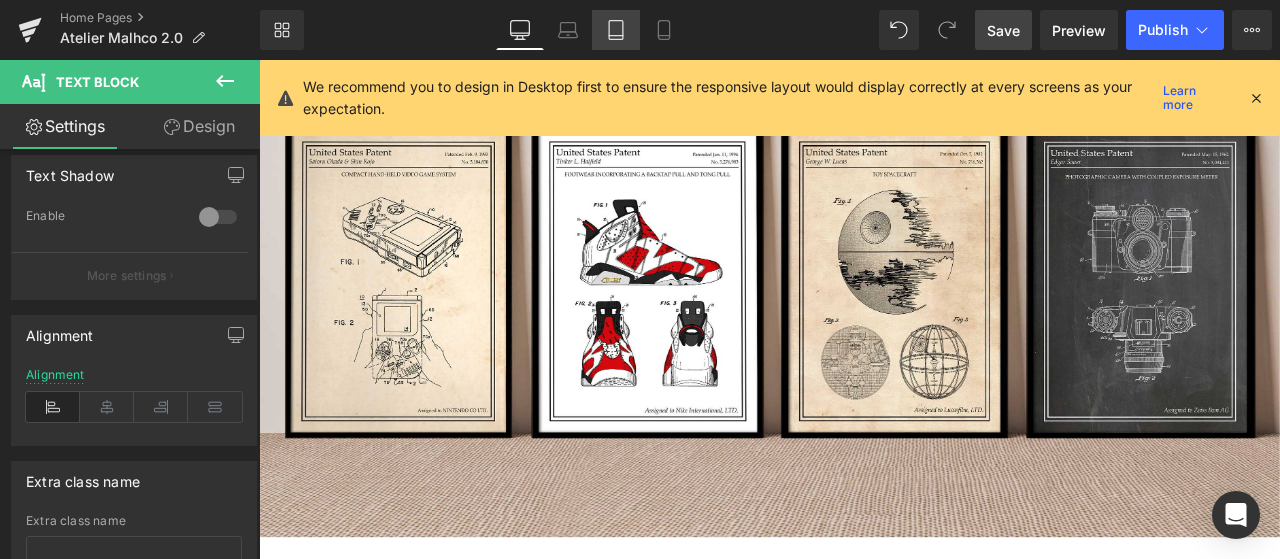 click on "Tablet" at bounding box center [616, 30] 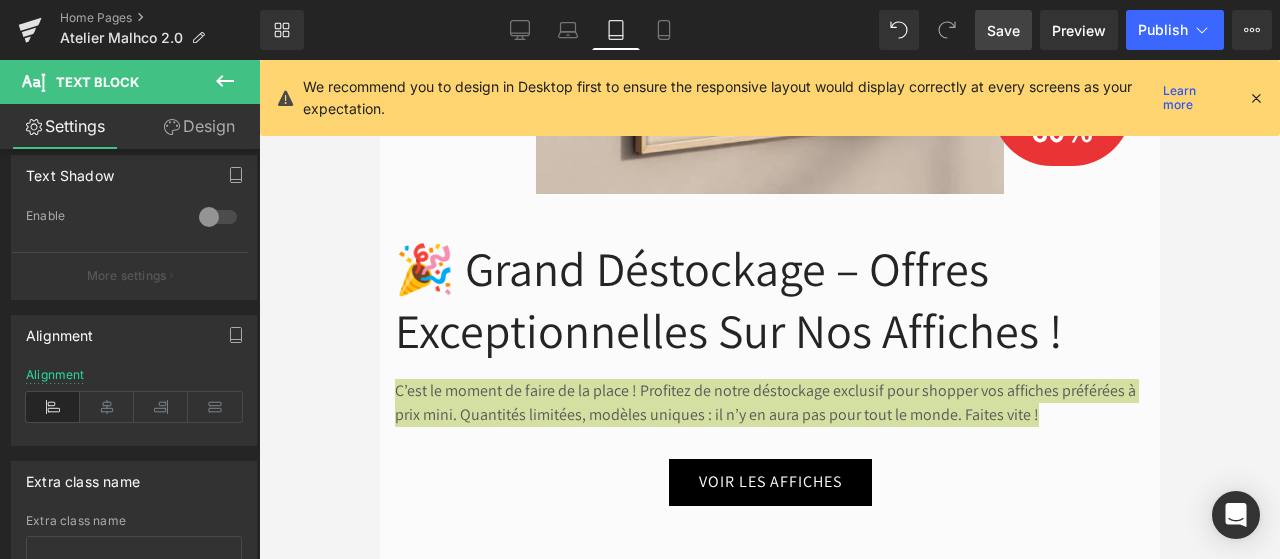 scroll, scrollTop: 1240, scrollLeft: 0, axis: vertical 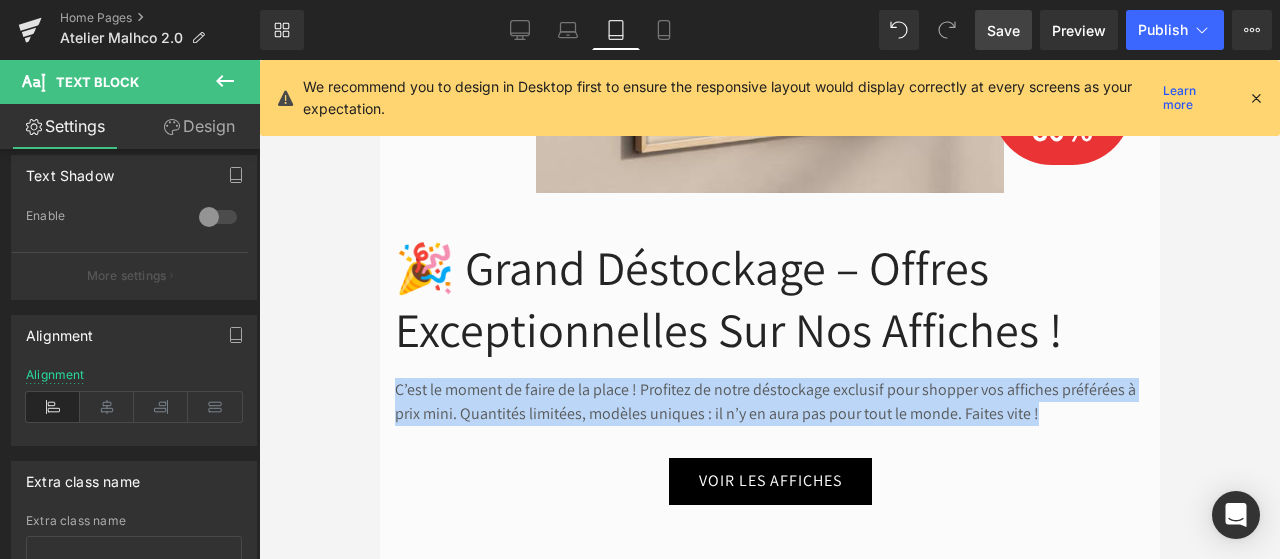 click on "🎉 Grand Déstockage – Offres Exceptionnelles sur Nos Affiches !" at bounding box center [769, 299] 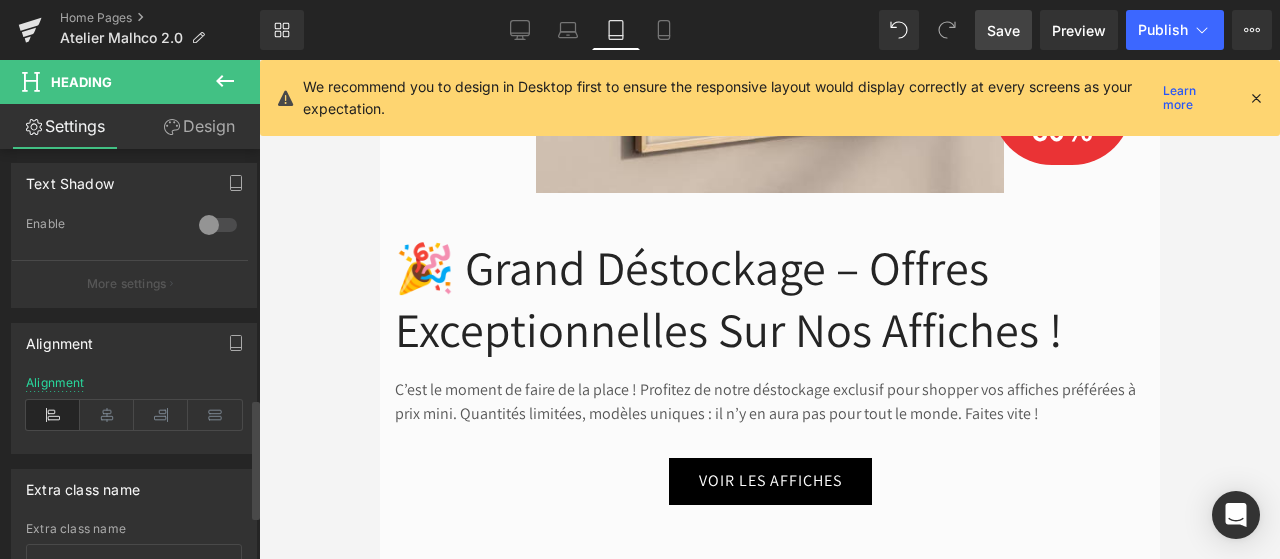 scroll, scrollTop: 851, scrollLeft: 0, axis: vertical 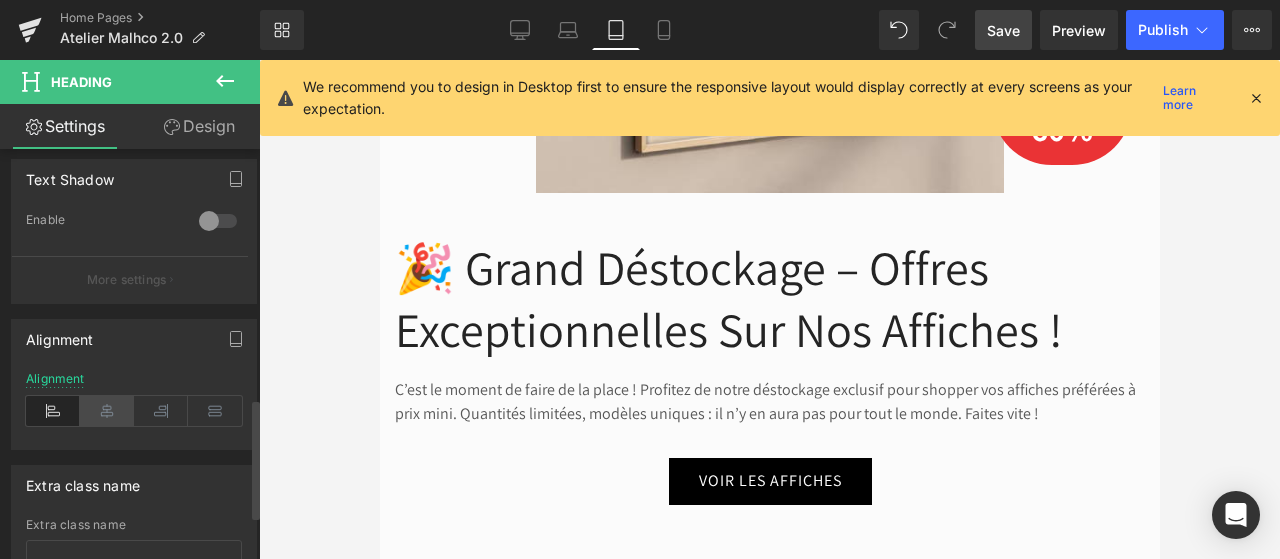 click at bounding box center (107, 411) 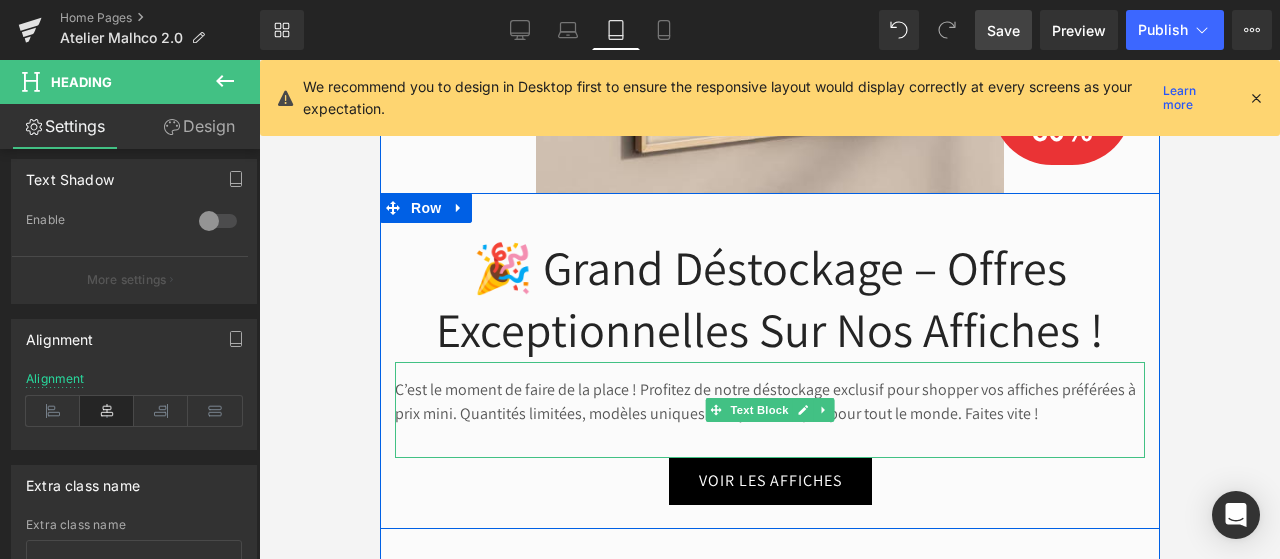 click on "C’est le moment de faire de la place ! Profitez de notre déstockage exclusif pour shopper vos affiches préférées à prix mini. Quantités limitées, modèles uniques : il n’y en aura pas pour tout le monde. Faites vite !" at bounding box center [769, 402] 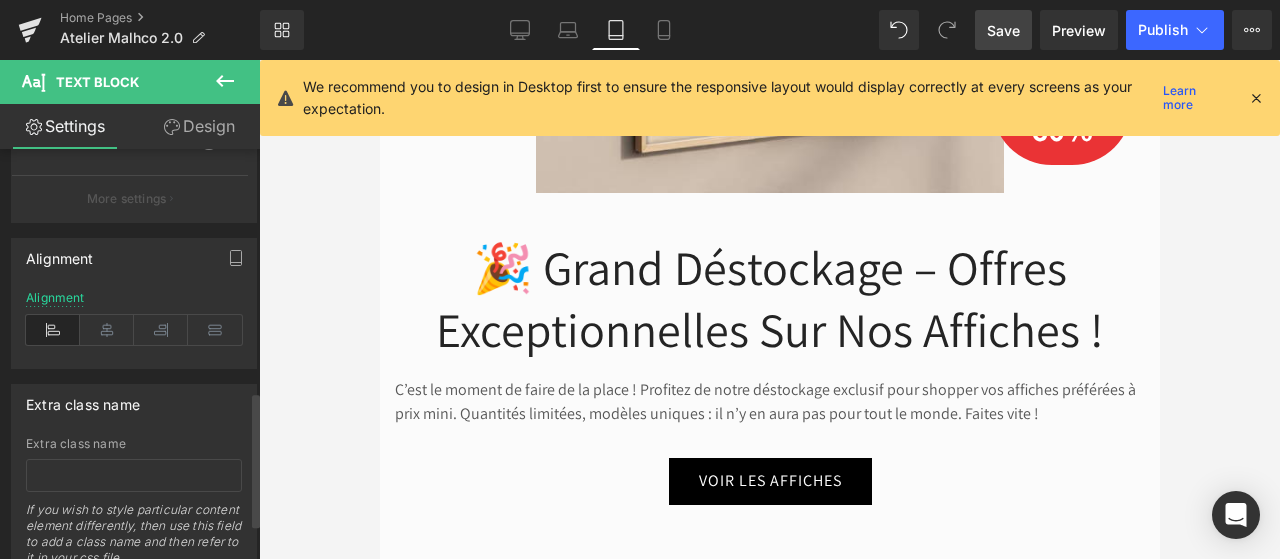 scroll, scrollTop: 783, scrollLeft: 0, axis: vertical 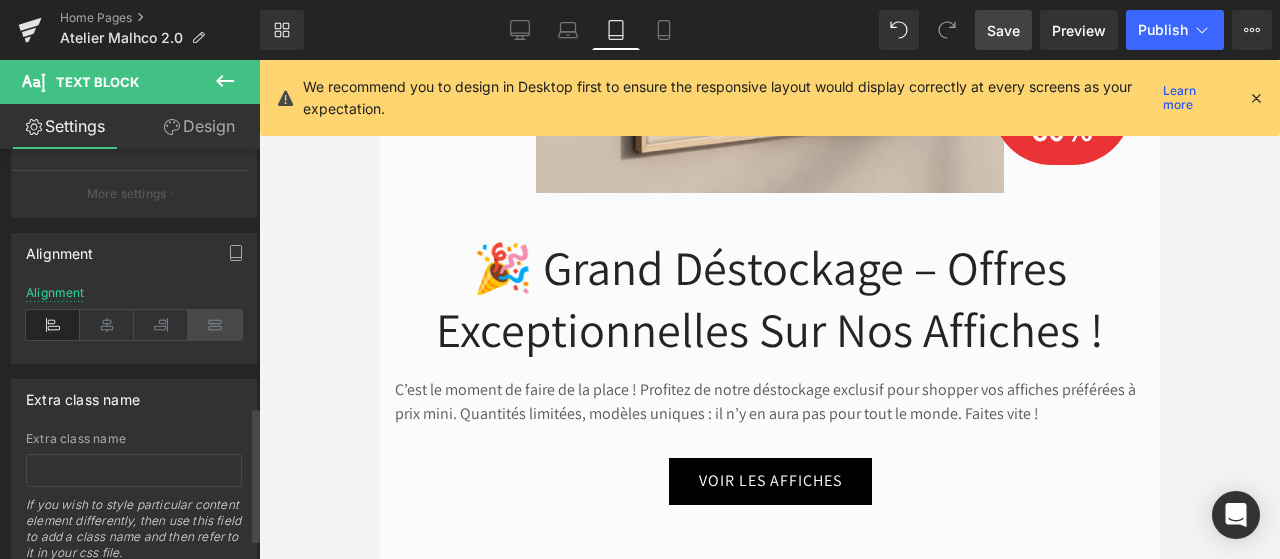 click at bounding box center [215, 325] 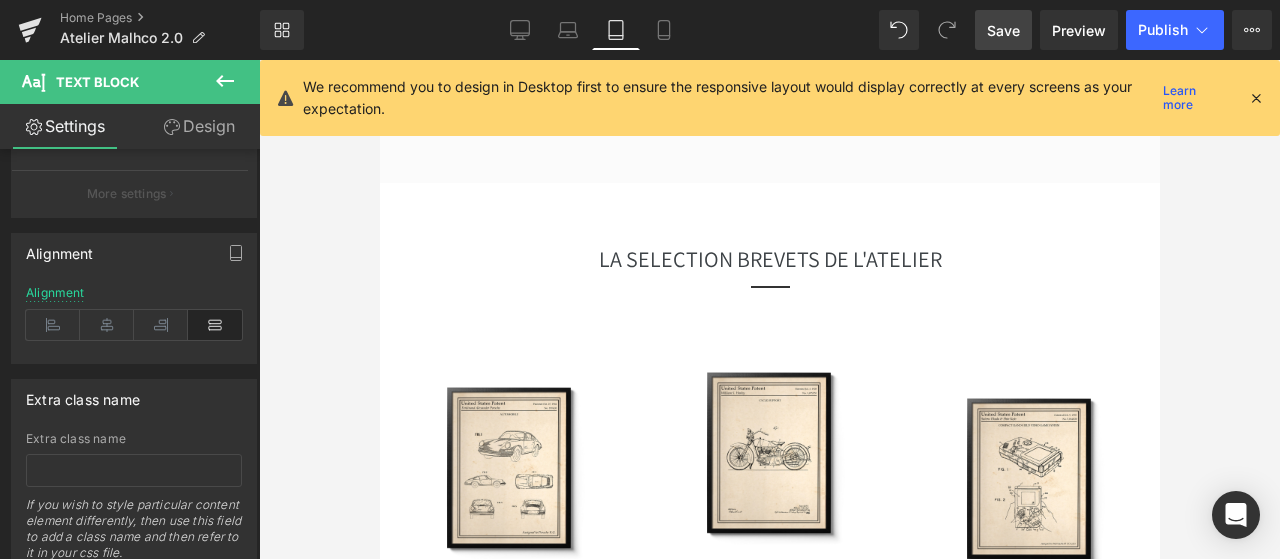scroll, scrollTop: 1541, scrollLeft: 0, axis: vertical 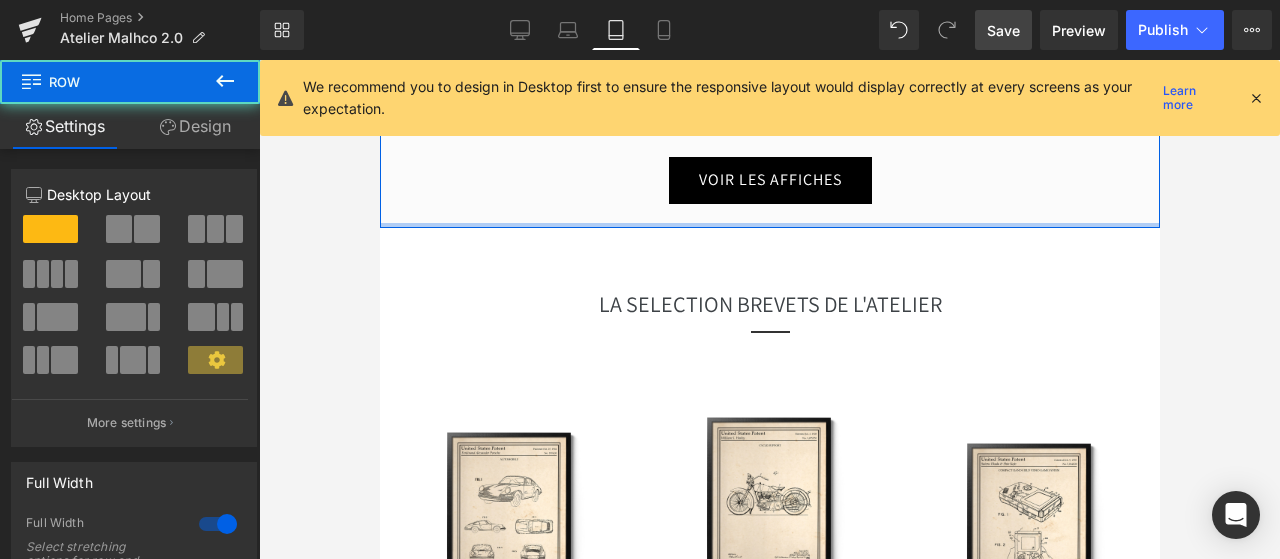 drag, startPoint x: 602, startPoint y: 259, endPoint x: 591, endPoint y: 192, distance: 67.89698 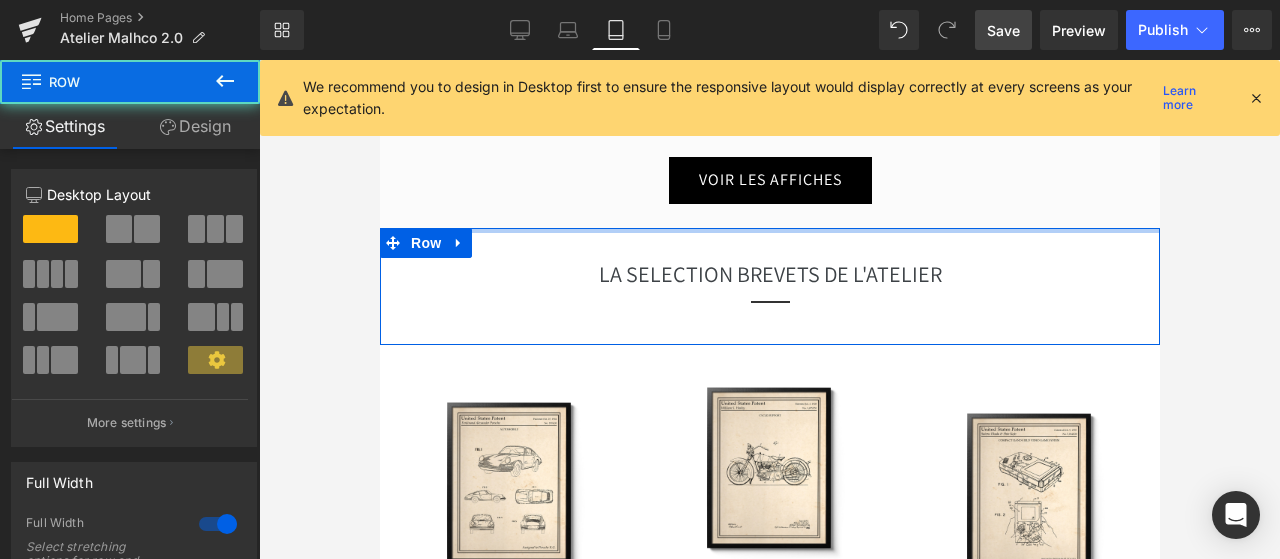 drag, startPoint x: 589, startPoint y: 247, endPoint x: 590, endPoint y: 188, distance: 59.008472 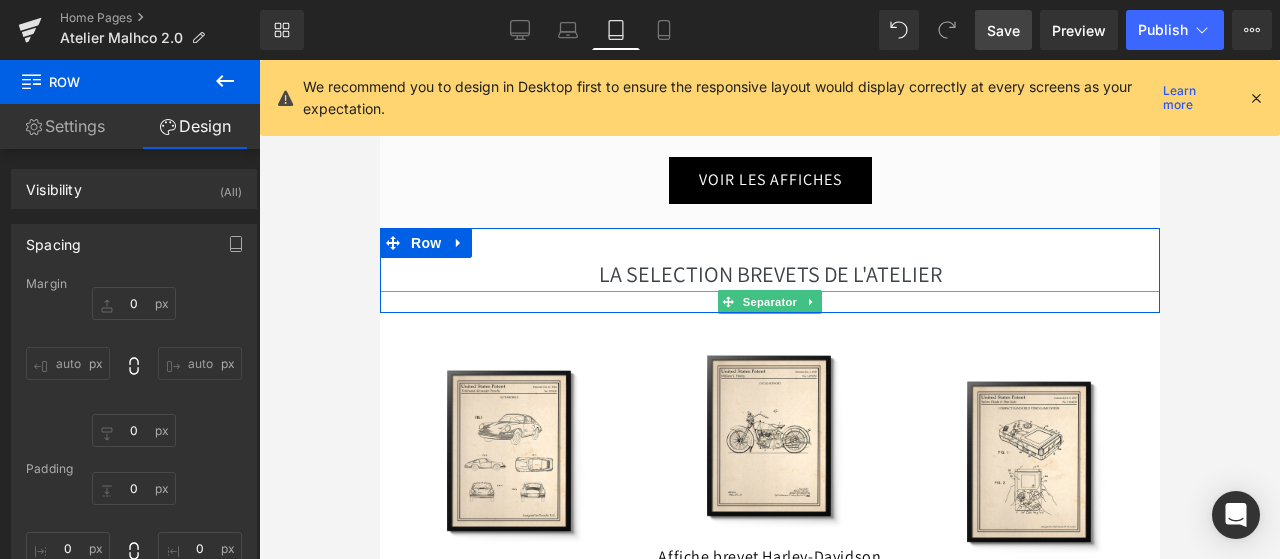 drag, startPoint x: 580, startPoint y: 340, endPoint x: 579, endPoint y: 299, distance: 41.01219 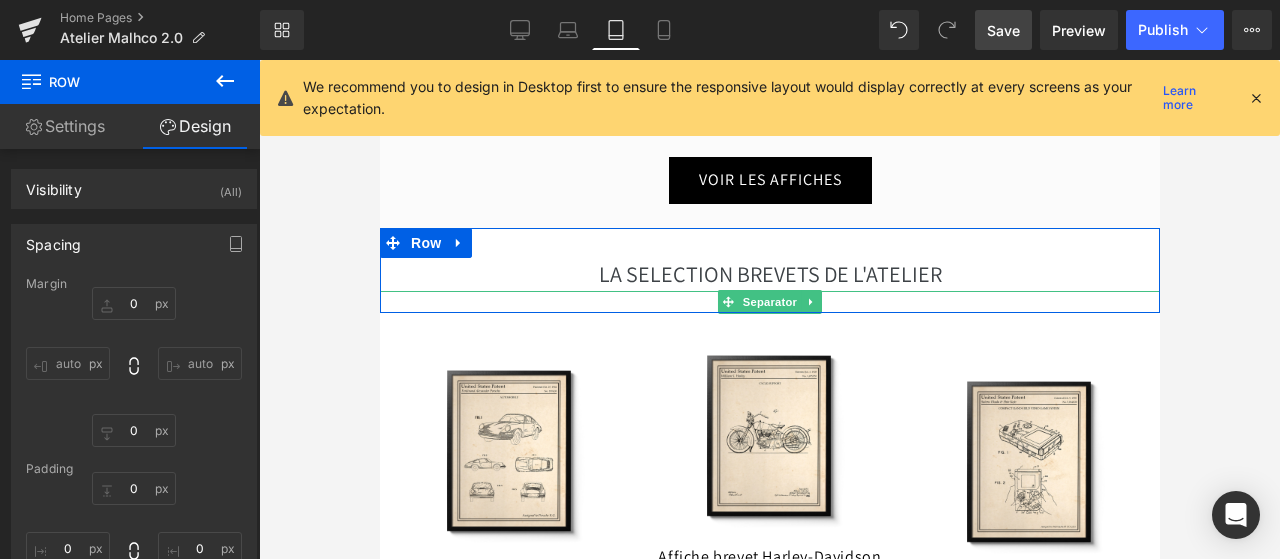 click on "LA SELECTION BREVETS DE L'ATELIER Heading         Separator         Row" at bounding box center (769, 270) 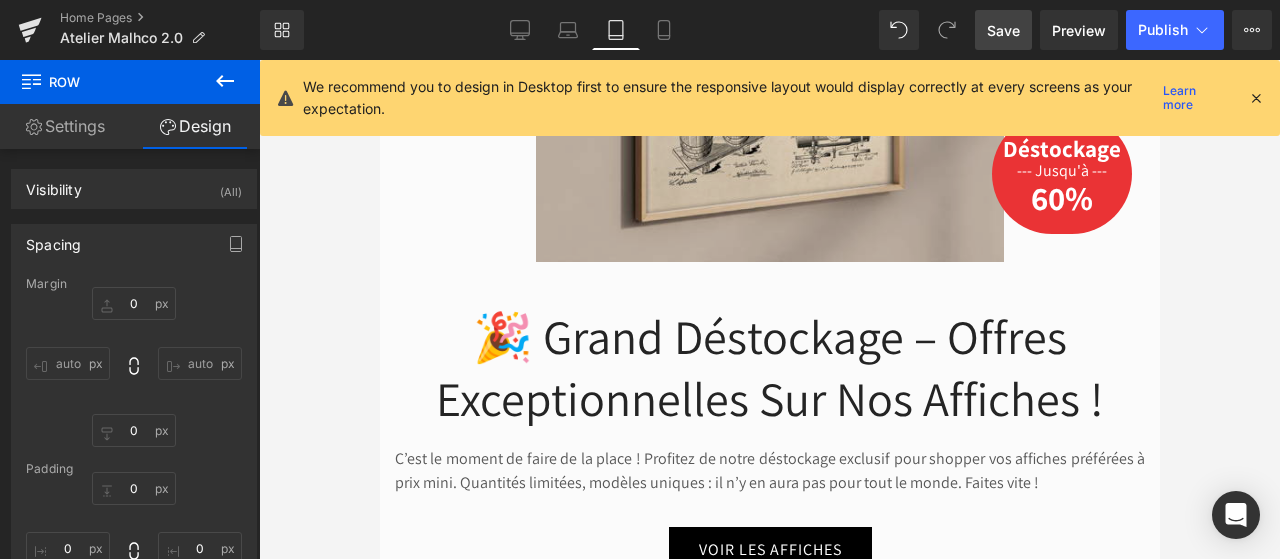 scroll, scrollTop: 1167, scrollLeft: 0, axis: vertical 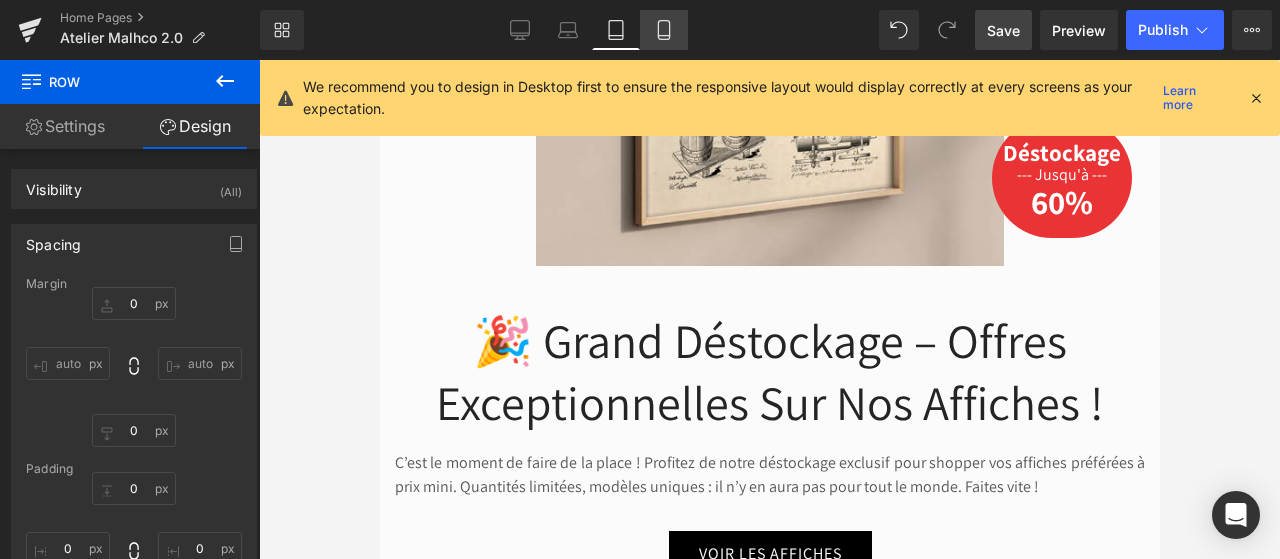 click 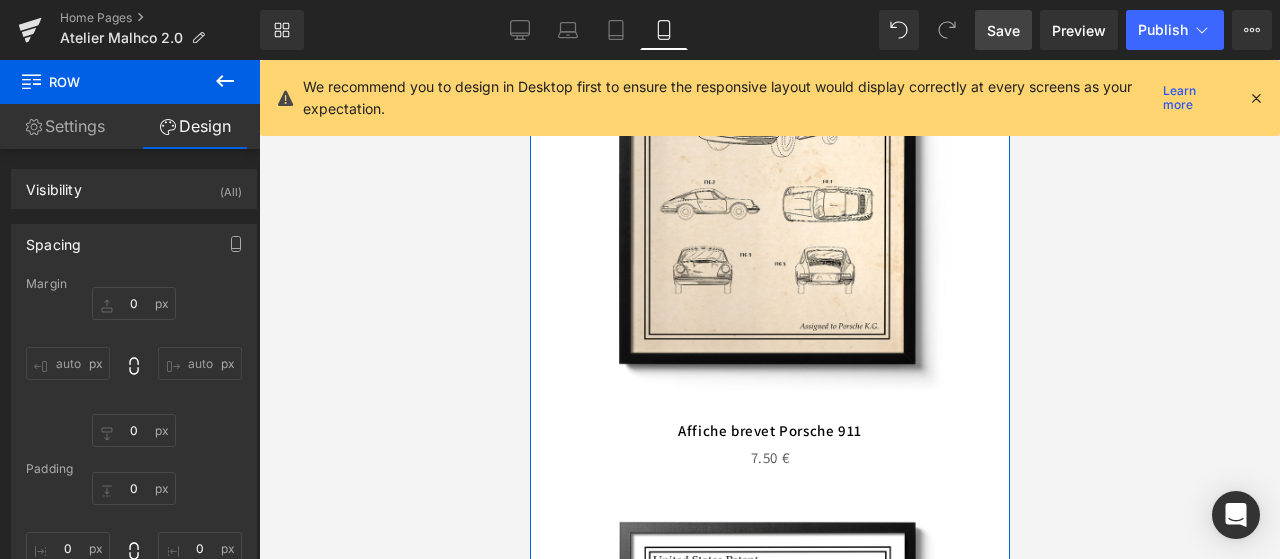 scroll, scrollTop: 1537, scrollLeft: 0, axis: vertical 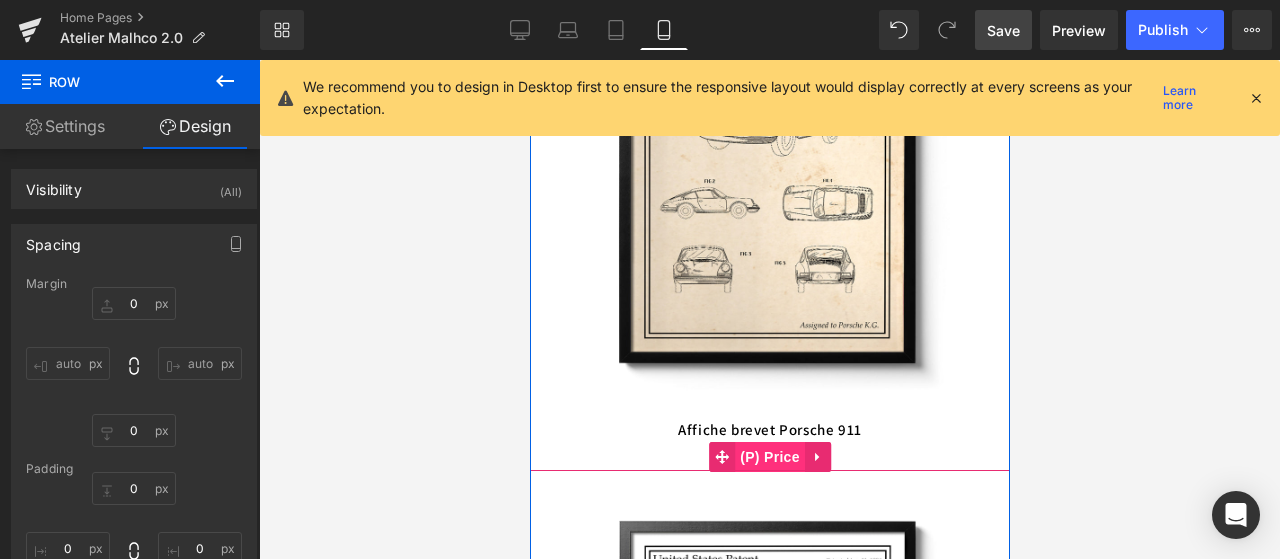 click on "(P) Price" at bounding box center [769, 457] 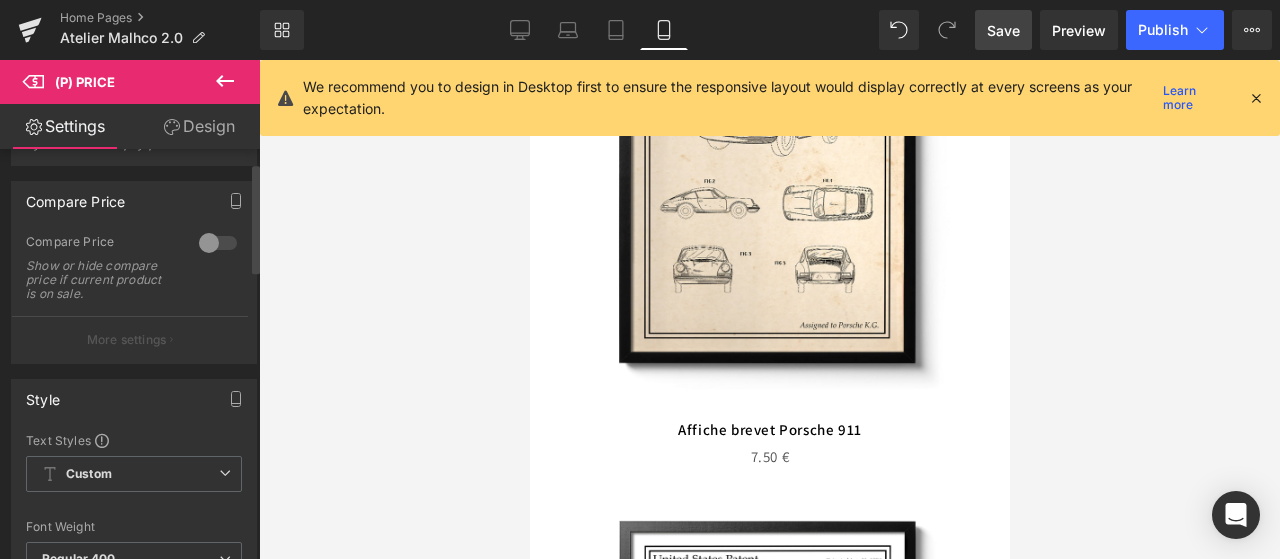 scroll, scrollTop: 49, scrollLeft: 0, axis: vertical 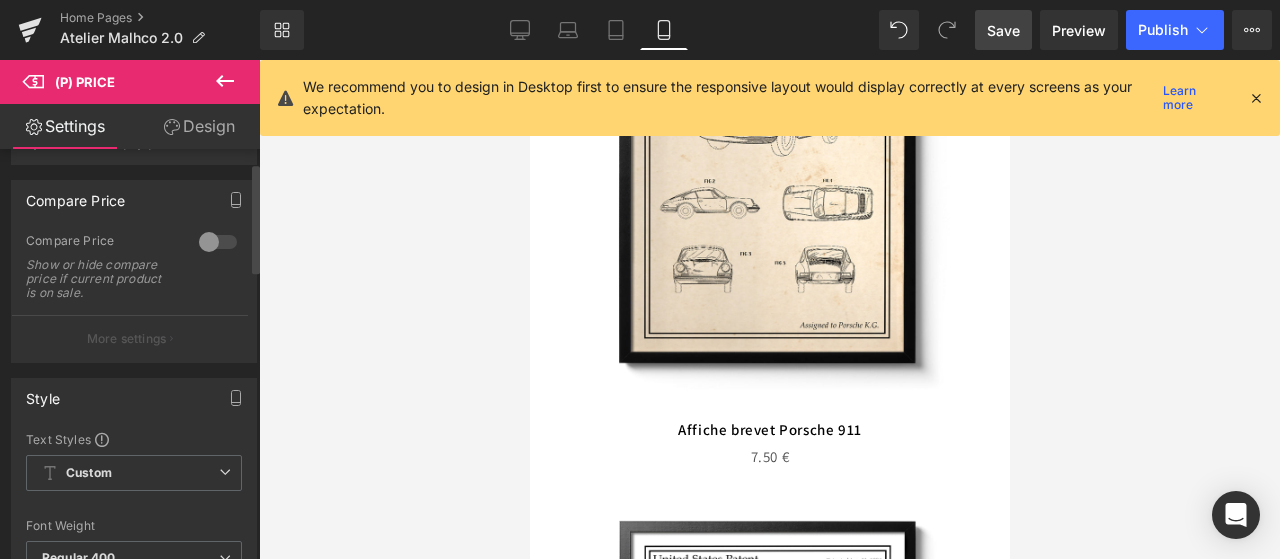 click at bounding box center [218, 242] 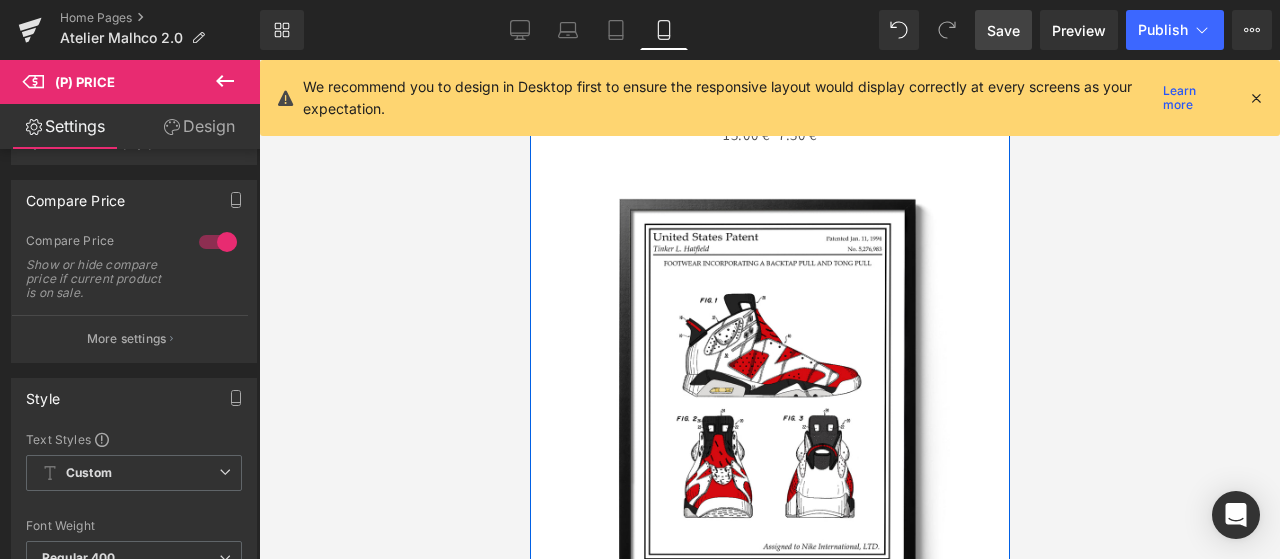 scroll, scrollTop: 1869, scrollLeft: 0, axis: vertical 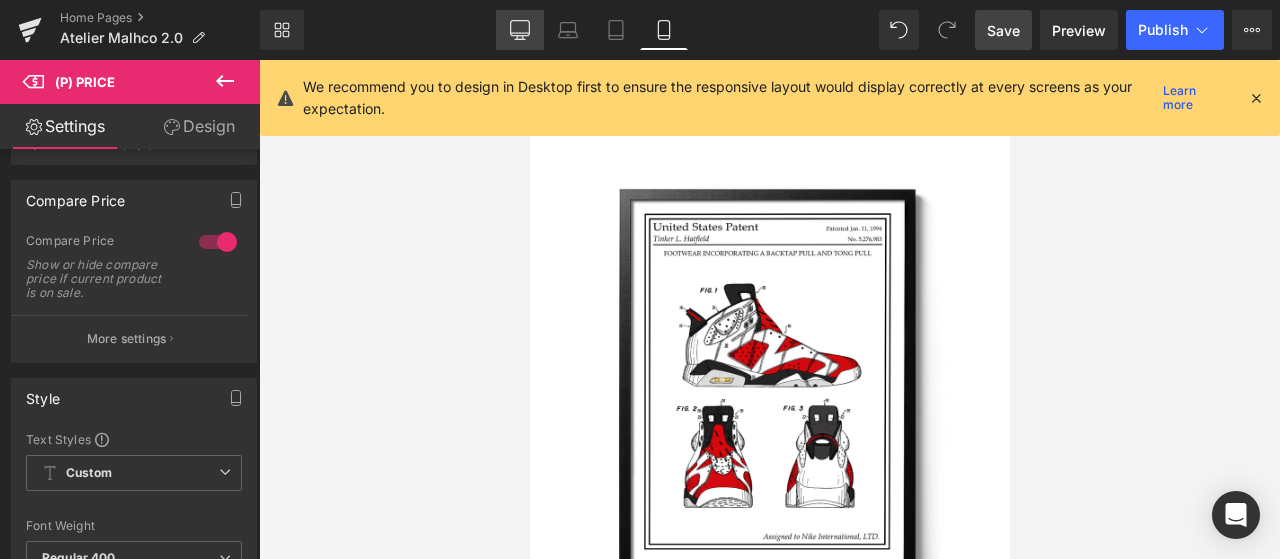 click 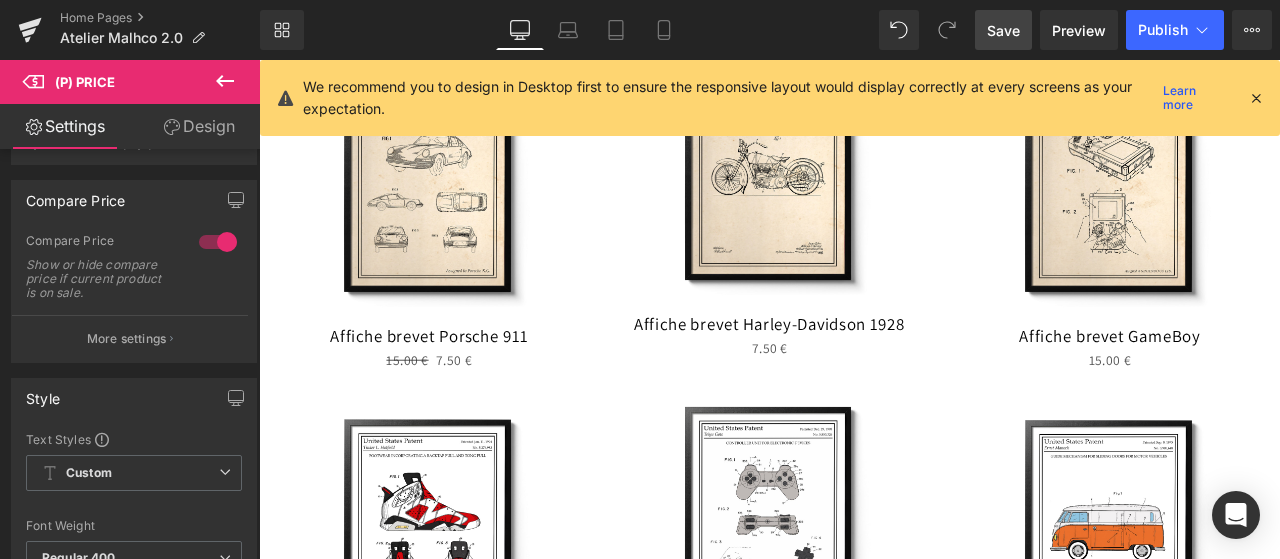 scroll, scrollTop: 1869, scrollLeft: 0, axis: vertical 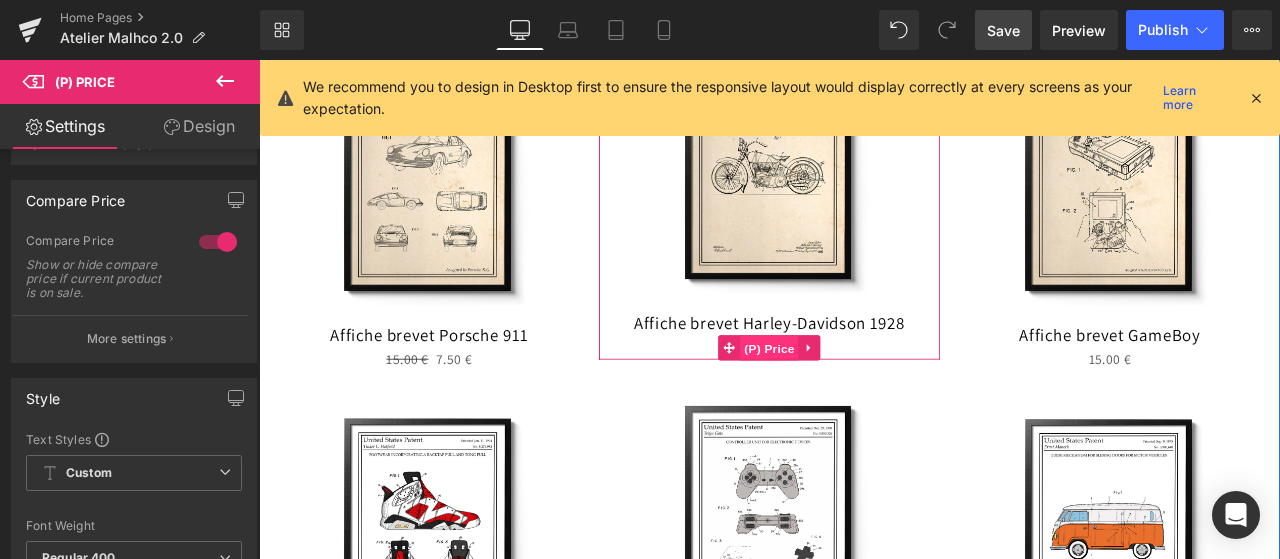 click on "(P) Price" at bounding box center (864, 402) 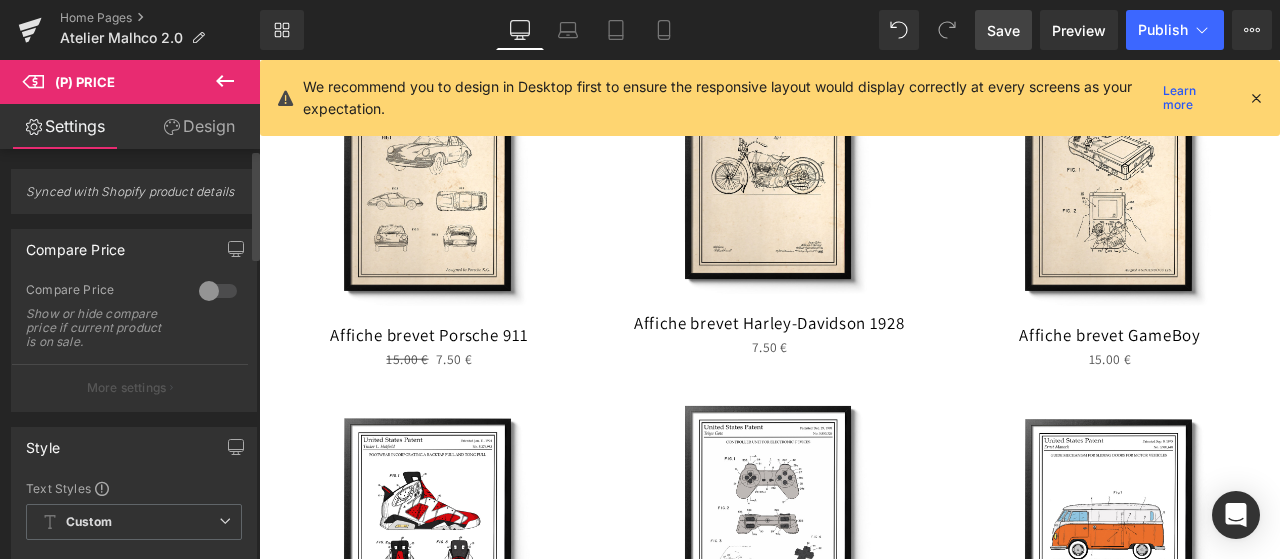click at bounding box center (218, 291) 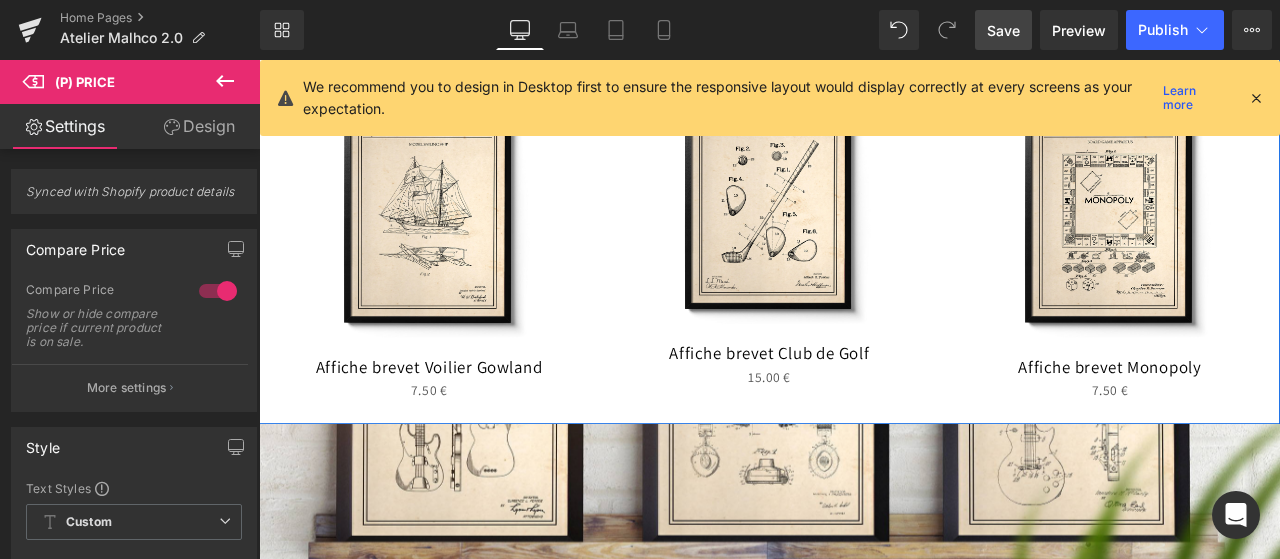 scroll, scrollTop: 2653, scrollLeft: 0, axis: vertical 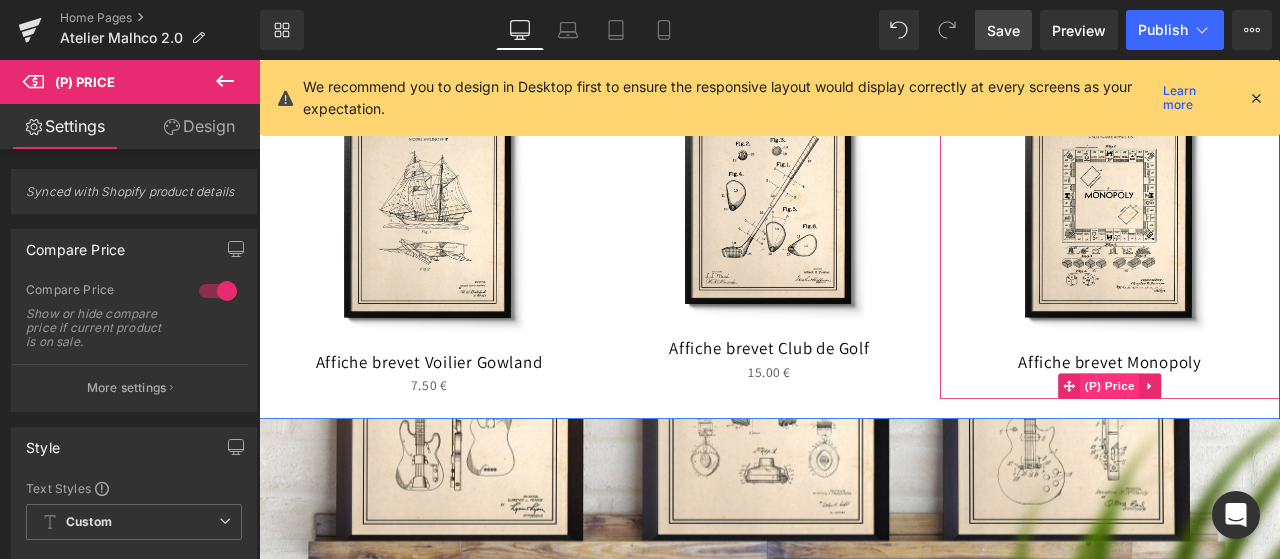 click on "(P) Price" at bounding box center [1268, 447] 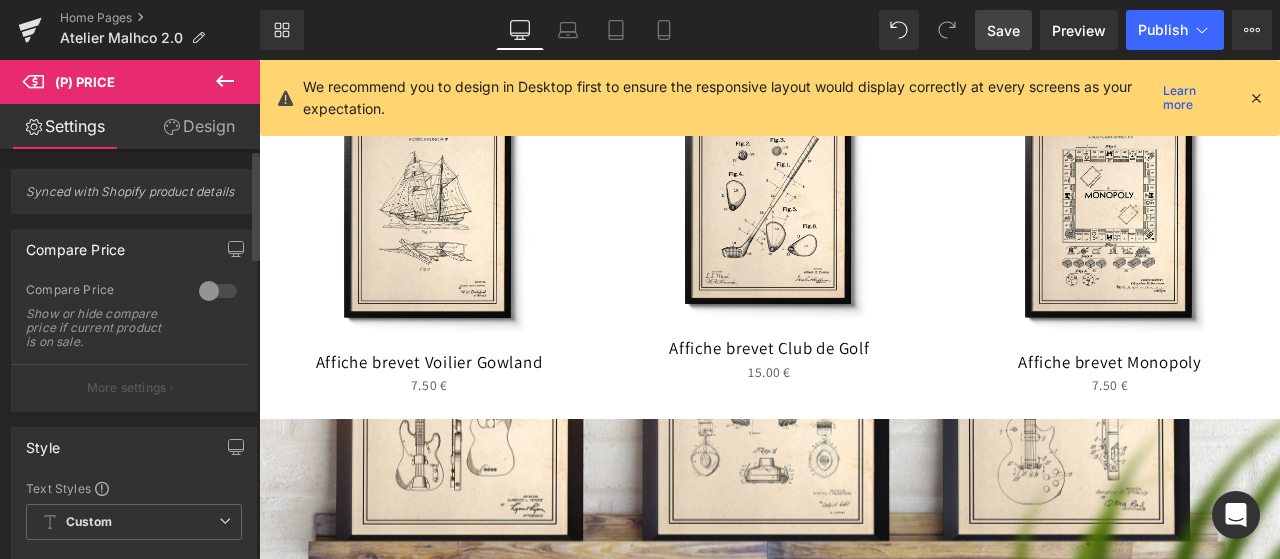 click at bounding box center [218, 291] 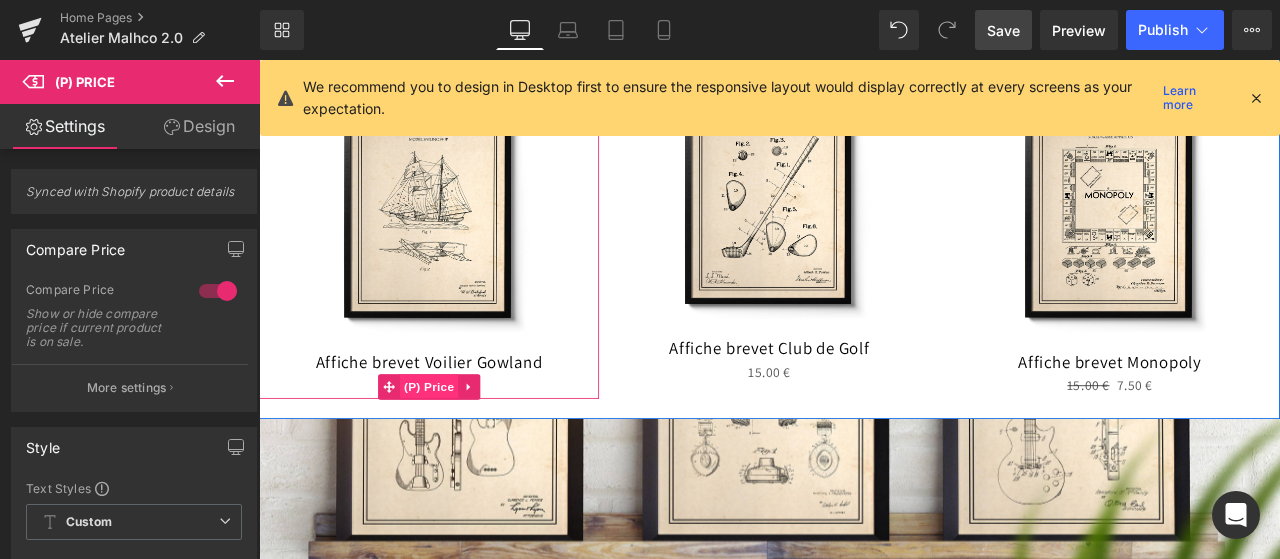 click on "(P) Price" at bounding box center (461, 448) 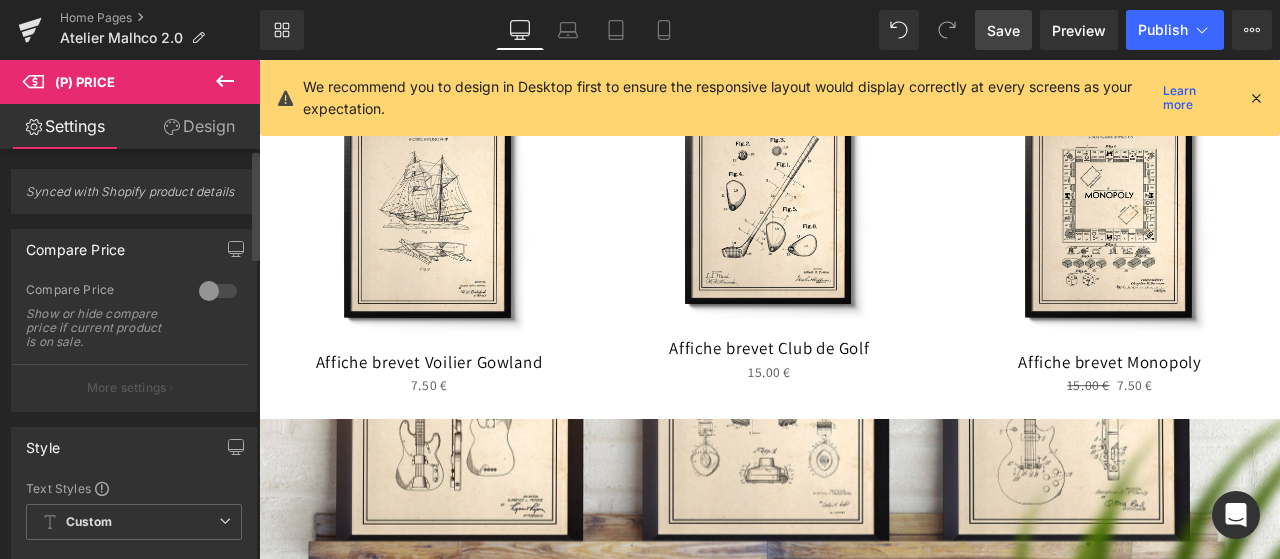 click at bounding box center (218, 291) 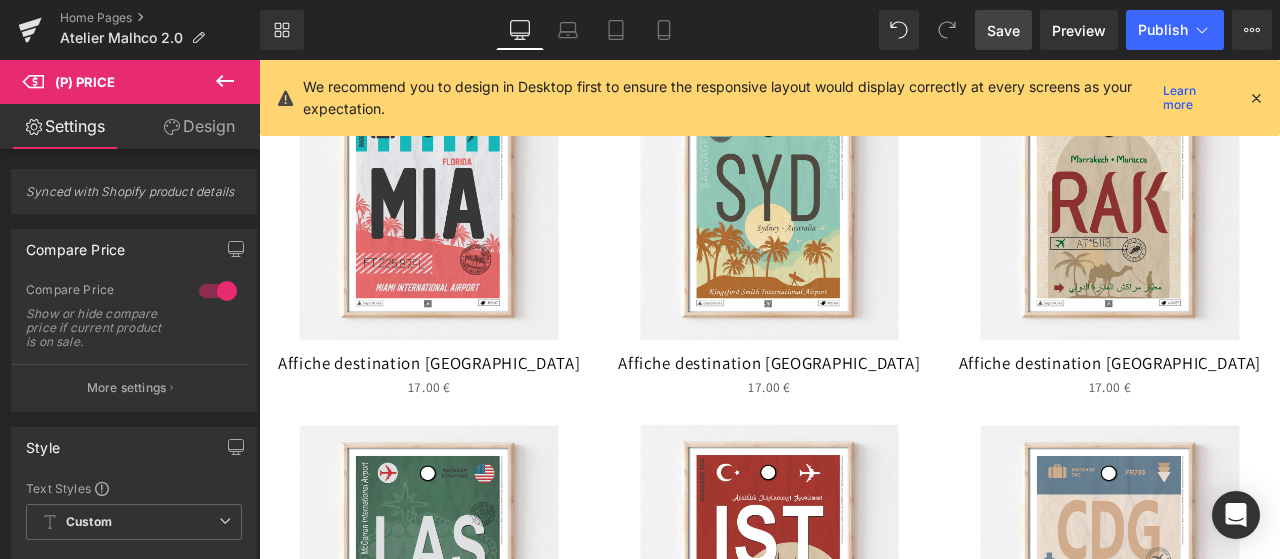 scroll, scrollTop: 5675, scrollLeft: 0, axis: vertical 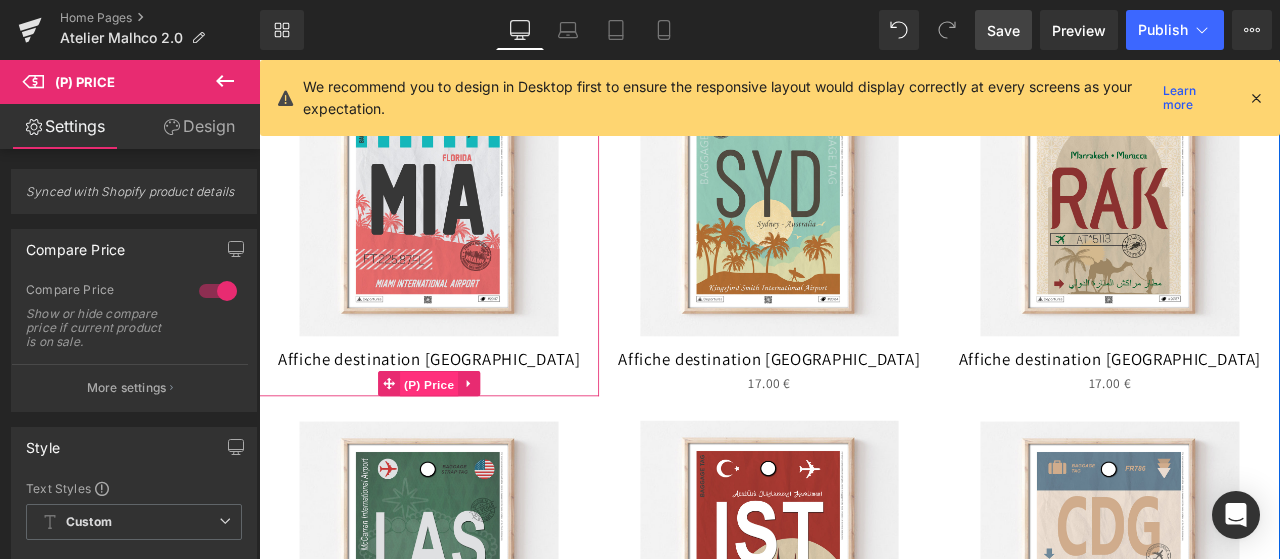 click on "(P) Price" at bounding box center [461, 445] 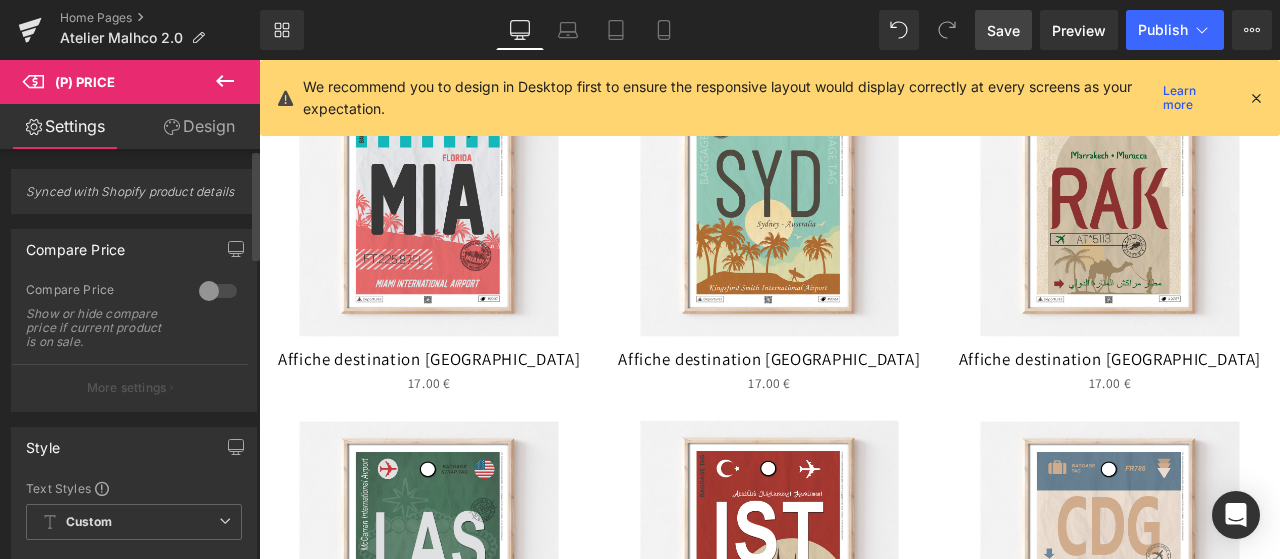 click at bounding box center [218, 291] 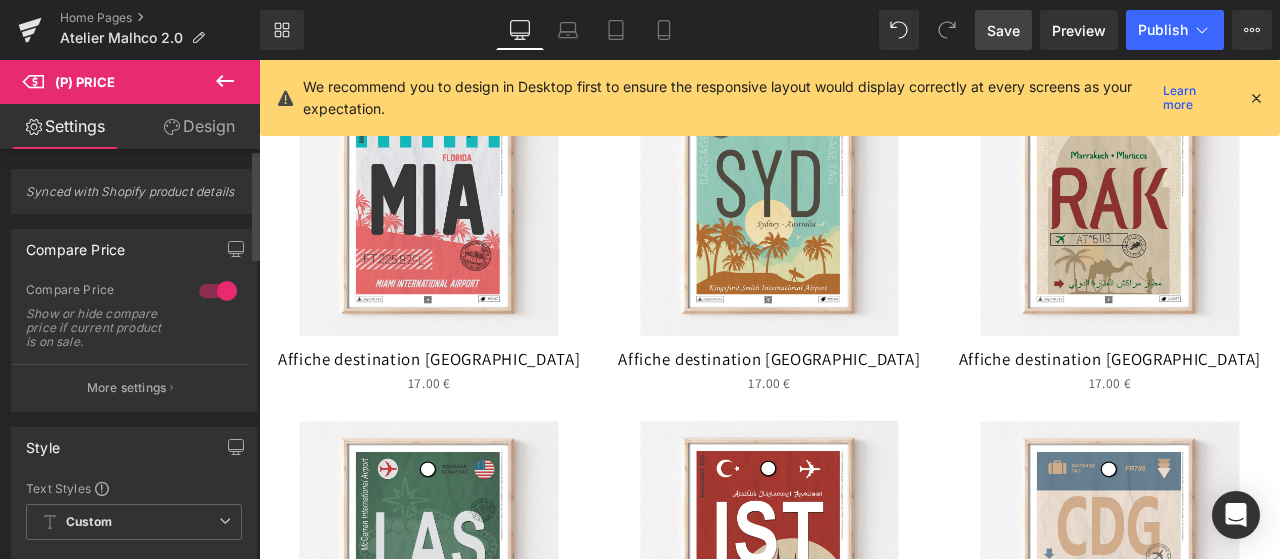 click at bounding box center (218, 291) 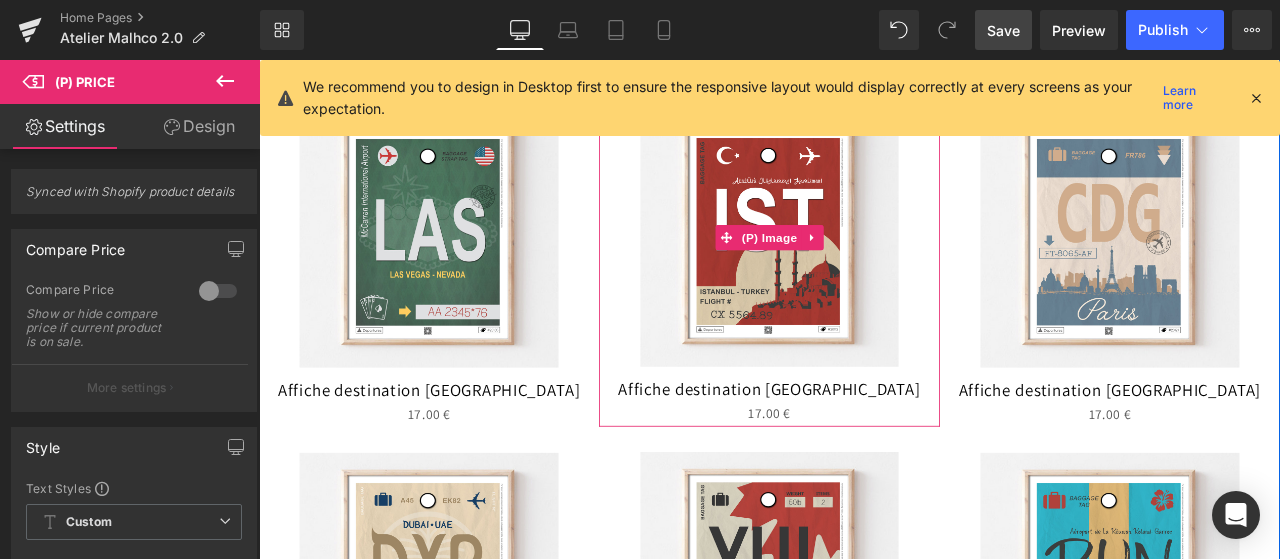 scroll, scrollTop: 5870, scrollLeft: 0, axis: vertical 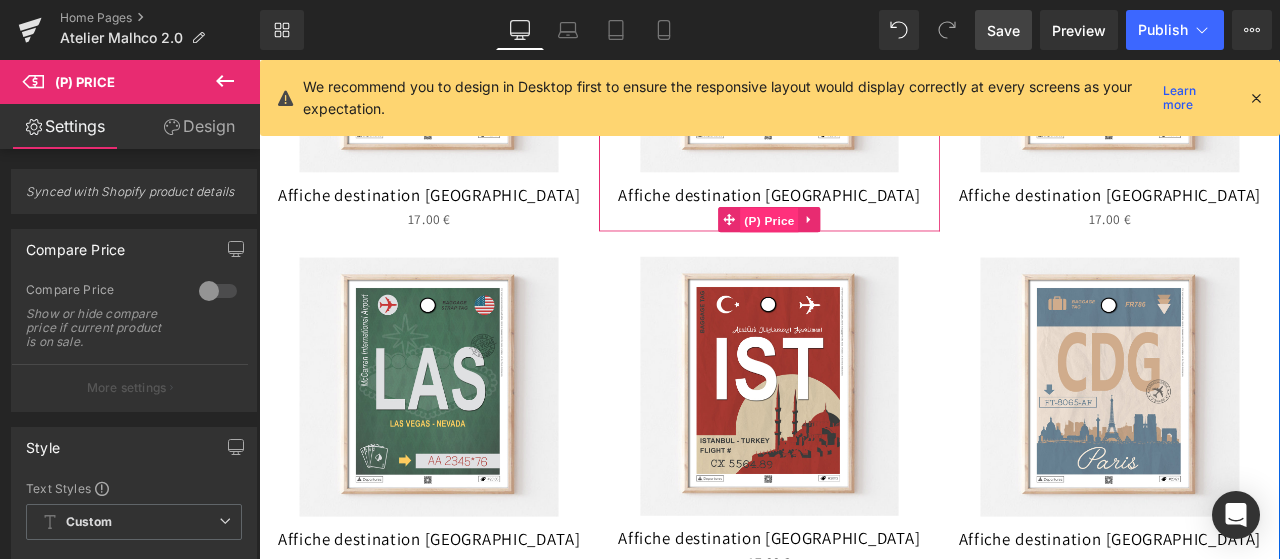 click on "(P) Price" at bounding box center [864, 250] 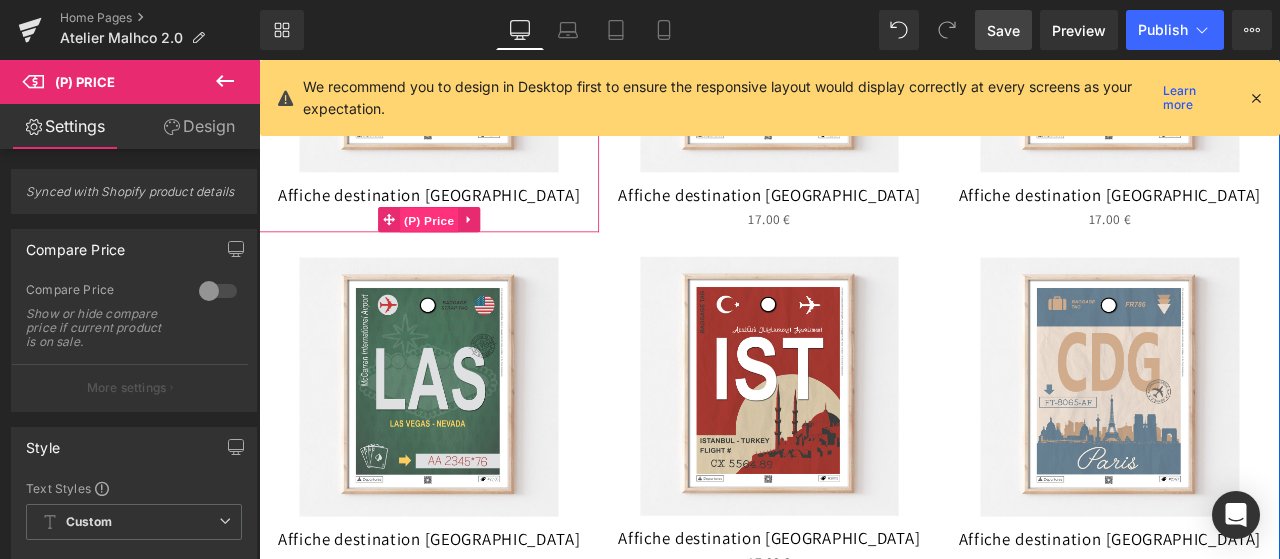 click on "(P) Price" at bounding box center (461, 250) 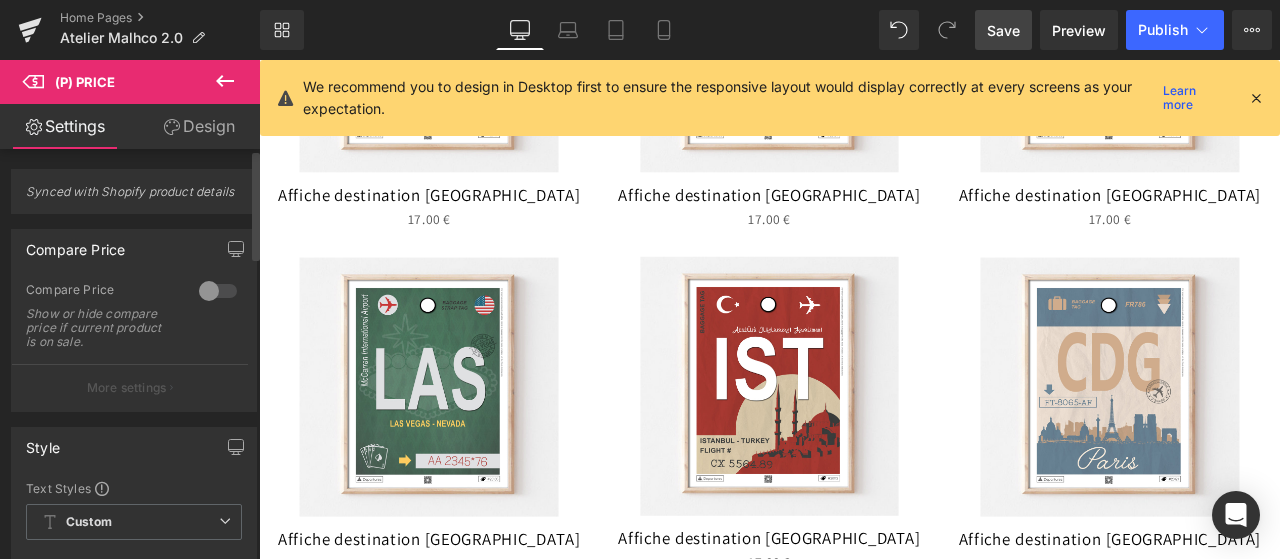 click at bounding box center [218, 291] 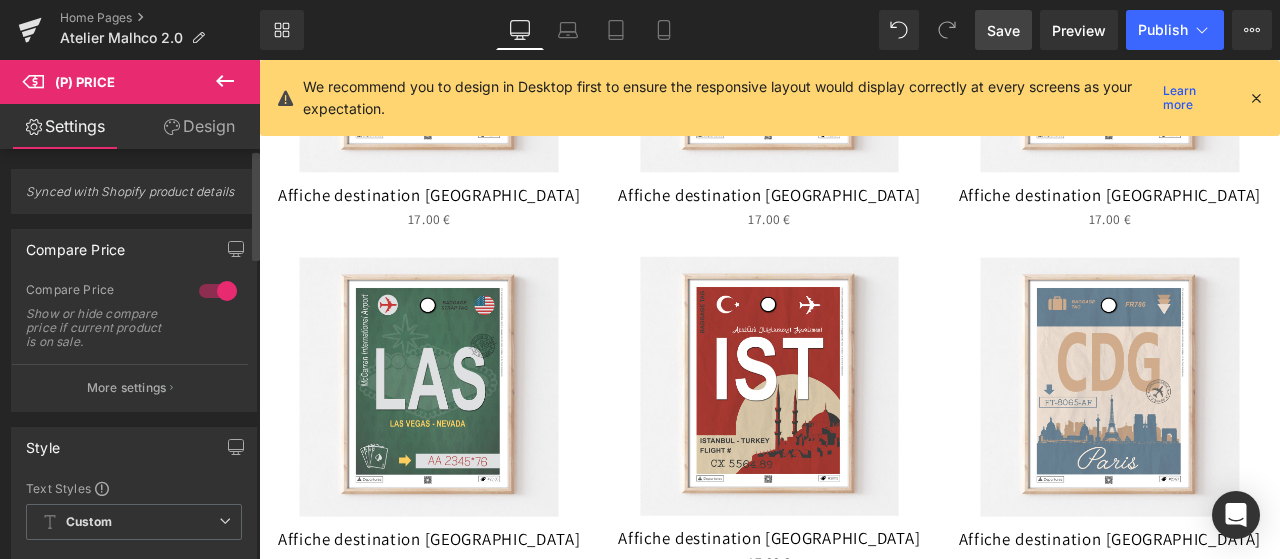 drag, startPoint x: 206, startPoint y: 285, endPoint x: 163, endPoint y: 249, distance: 56.0803 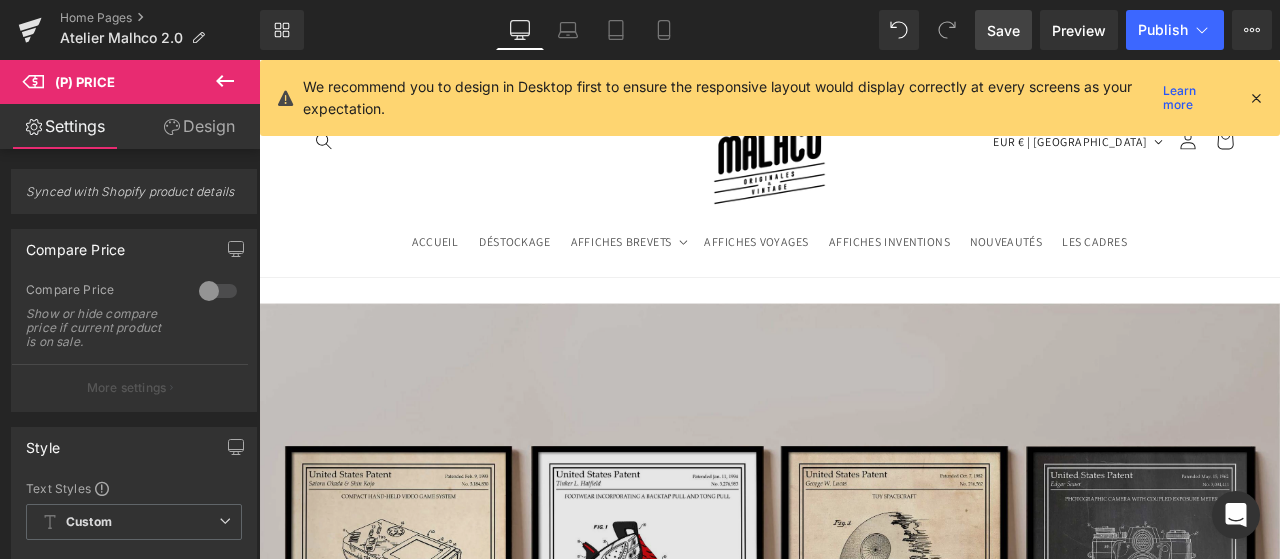 scroll, scrollTop: 0, scrollLeft: 0, axis: both 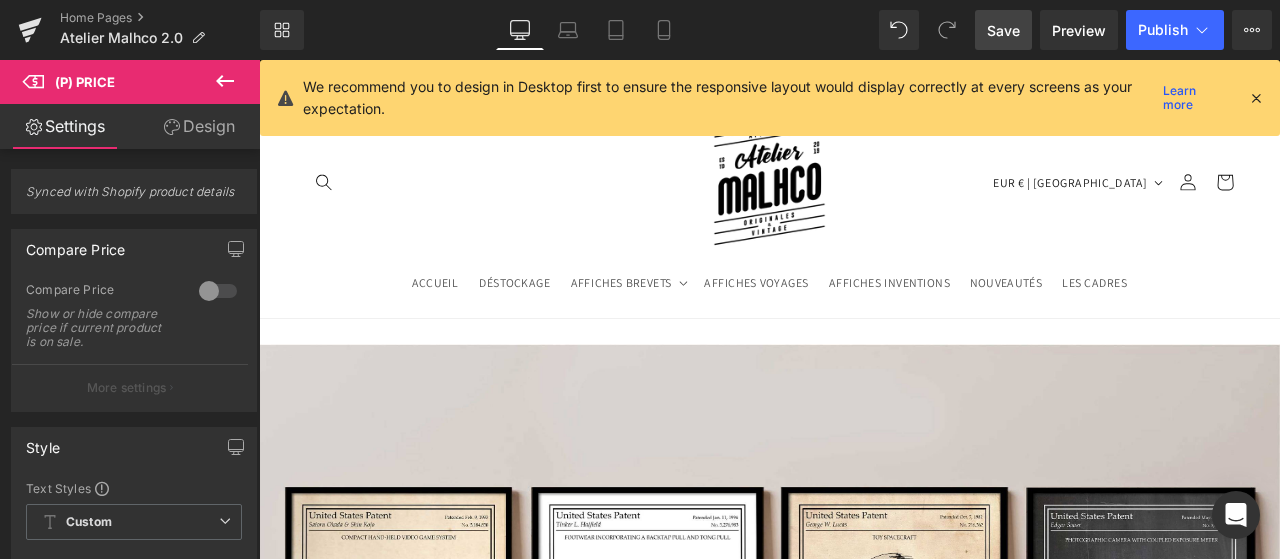 click on "Save" at bounding box center (1003, 30) 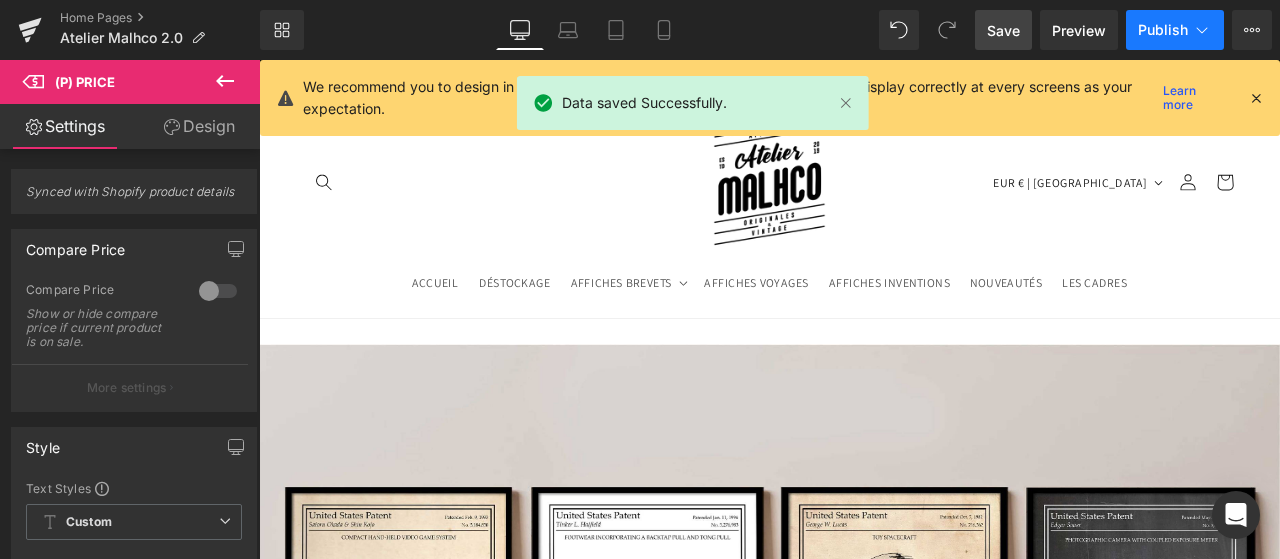 click on "Publish" at bounding box center [1163, 30] 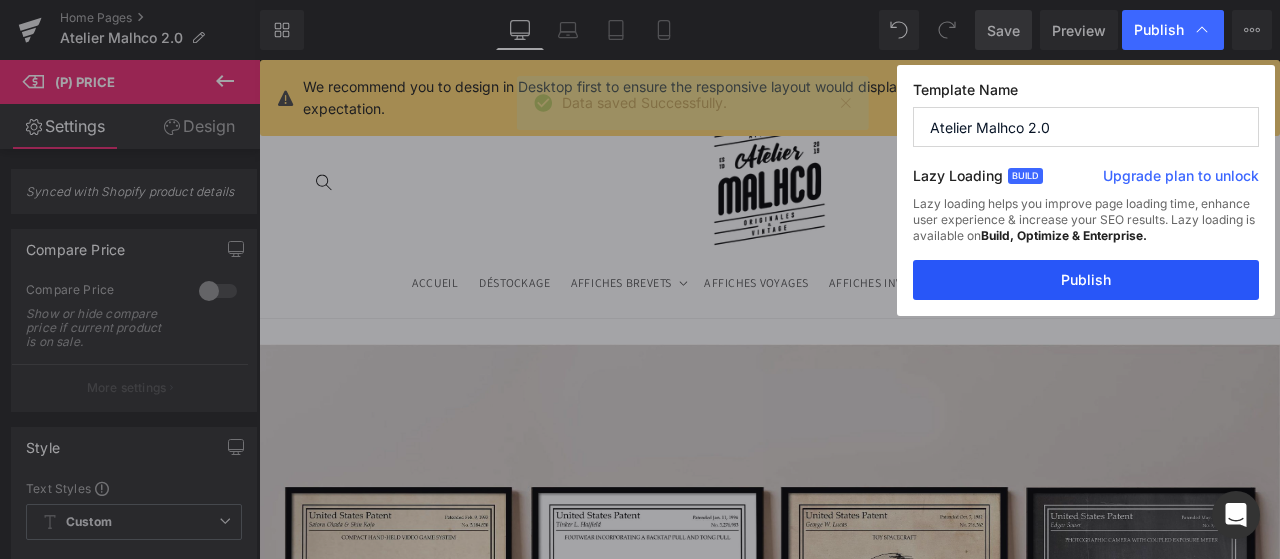 click on "Publish" at bounding box center (1086, 280) 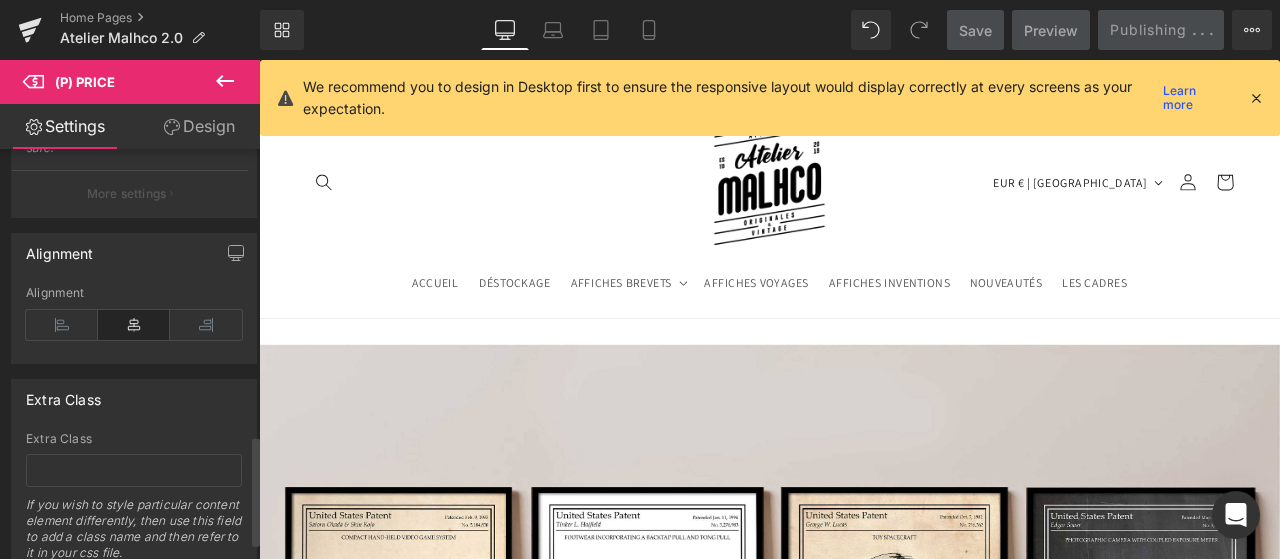 scroll, scrollTop: 1127, scrollLeft: 0, axis: vertical 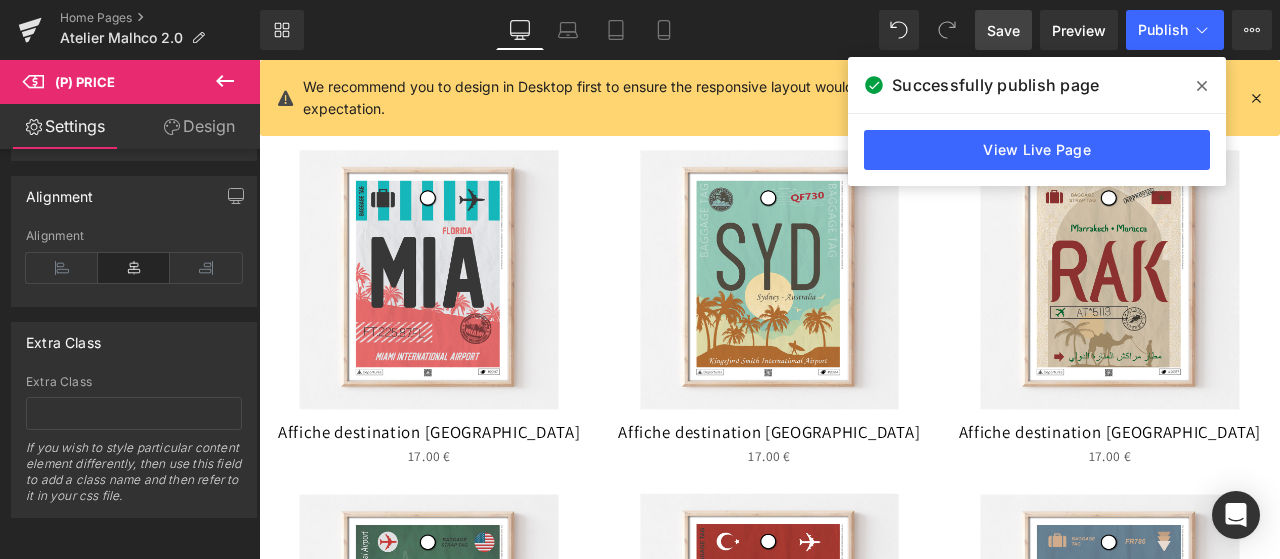 click at bounding box center (460, 320) 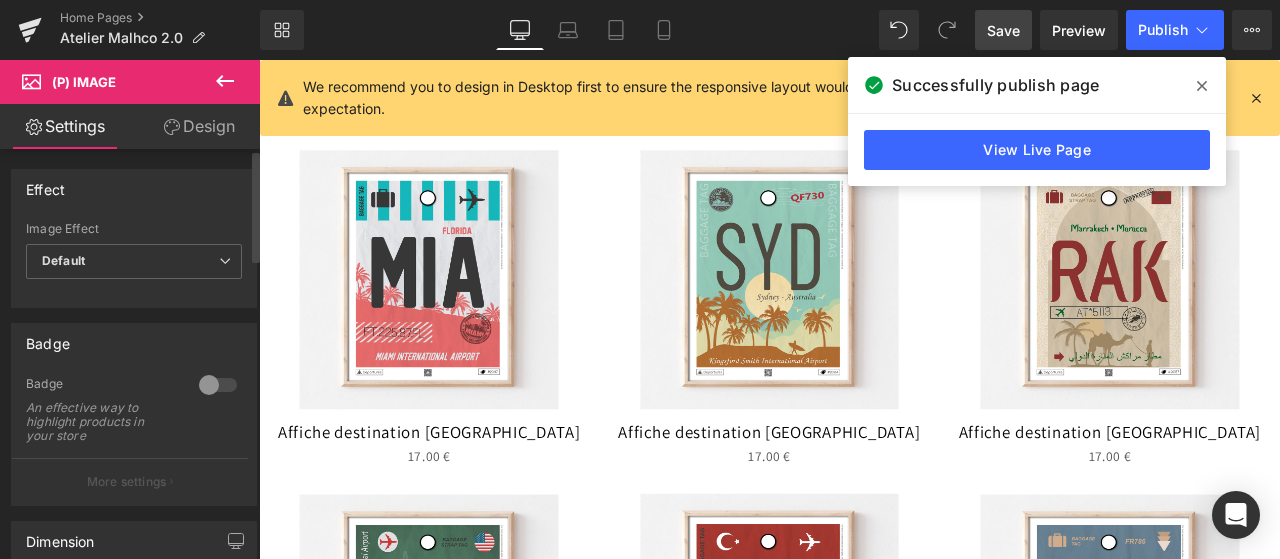 click at bounding box center (218, 385) 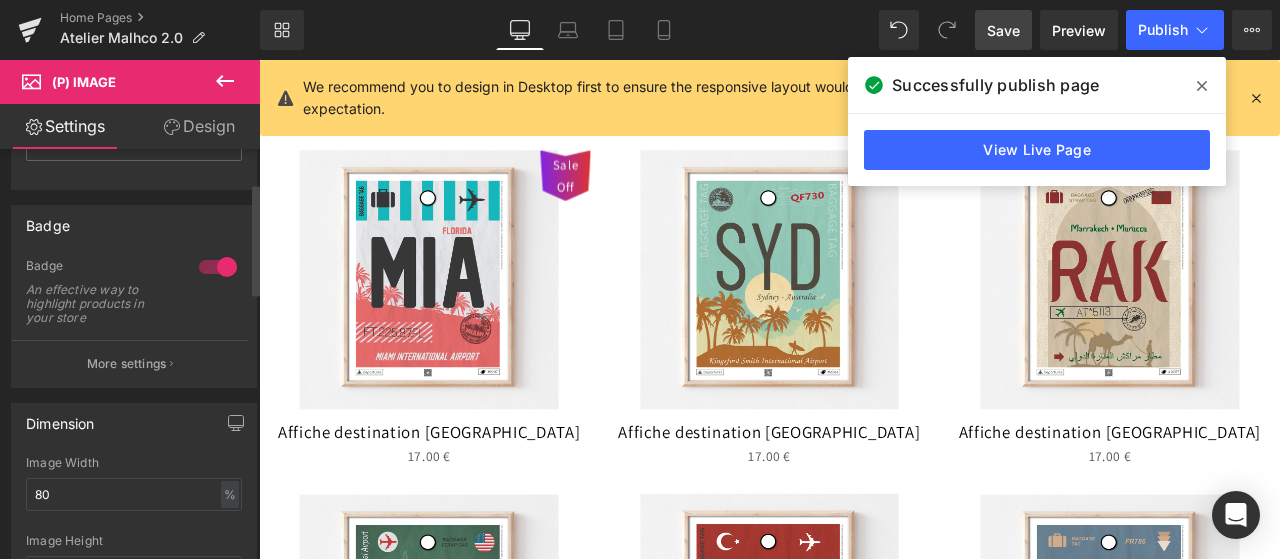 scroll, scrollTop: 117, scrollLeft: 0, axis: vertical 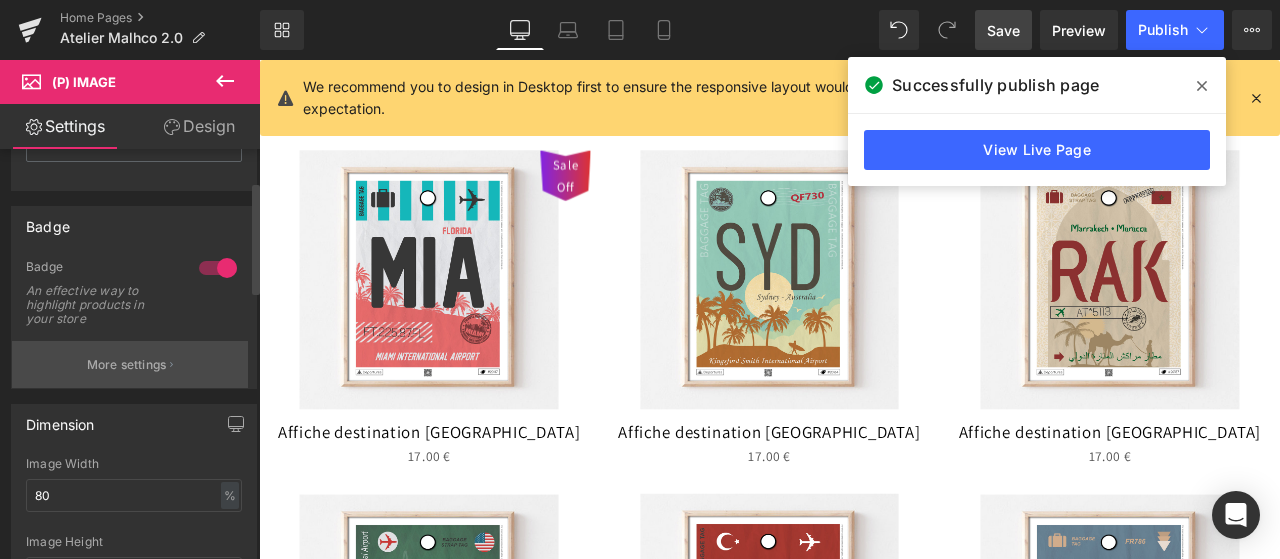 click on "More settings" at bounding box center (127, 365) 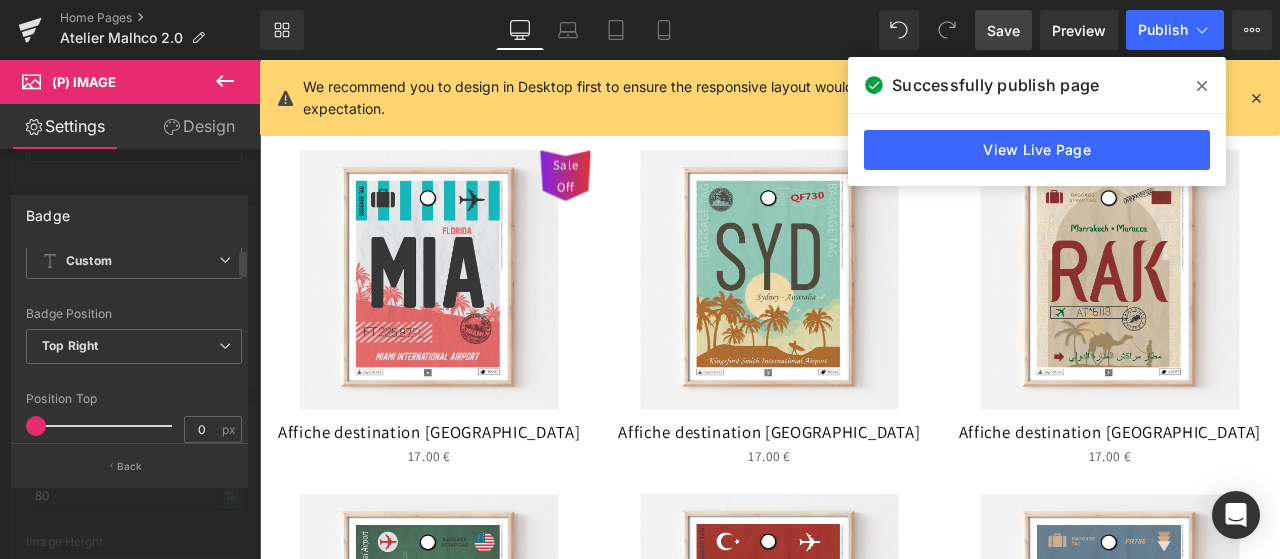 scroll, scrollTop: 0, scrollLeft: 0, axis: both 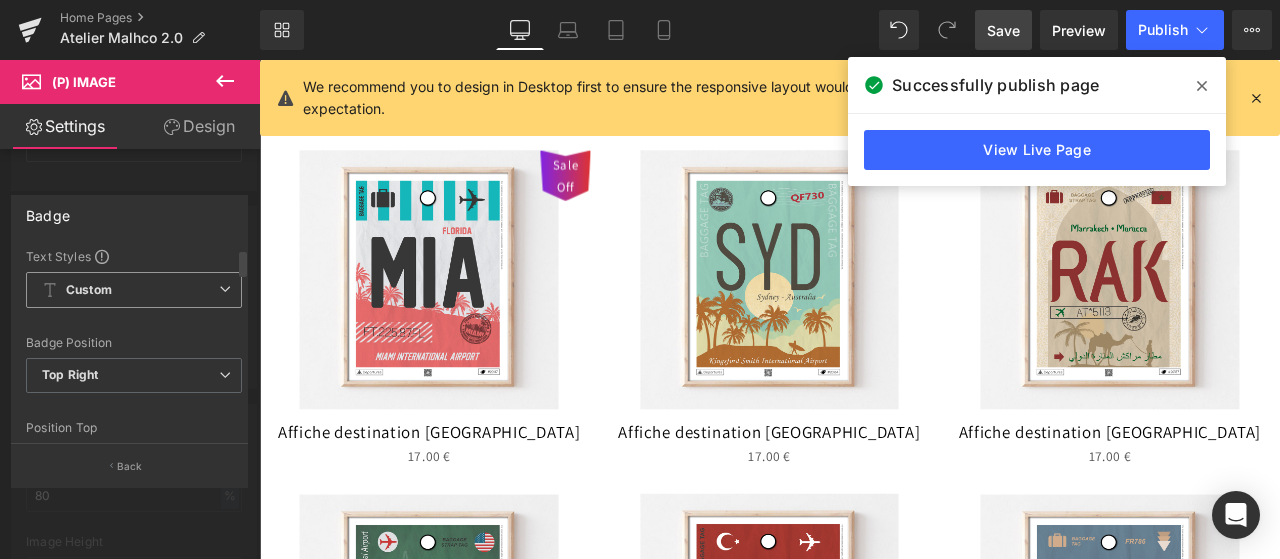 click on "Custom
Setup Global Style" at bounding box center [134, 290] 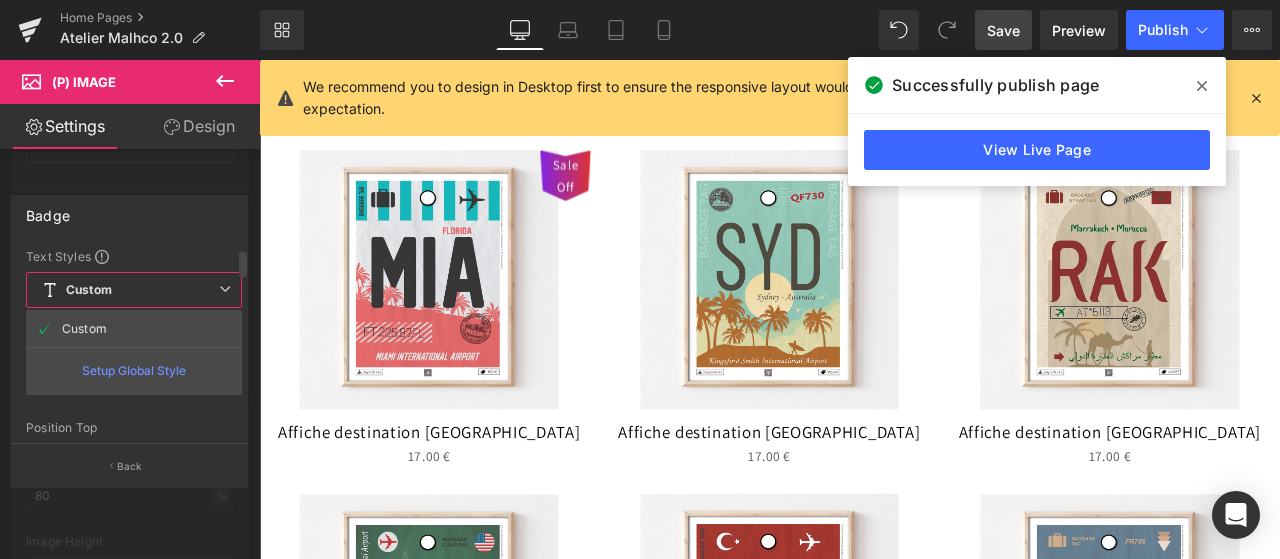 click on "Setup Global Style" at bounding box center (134, 370) 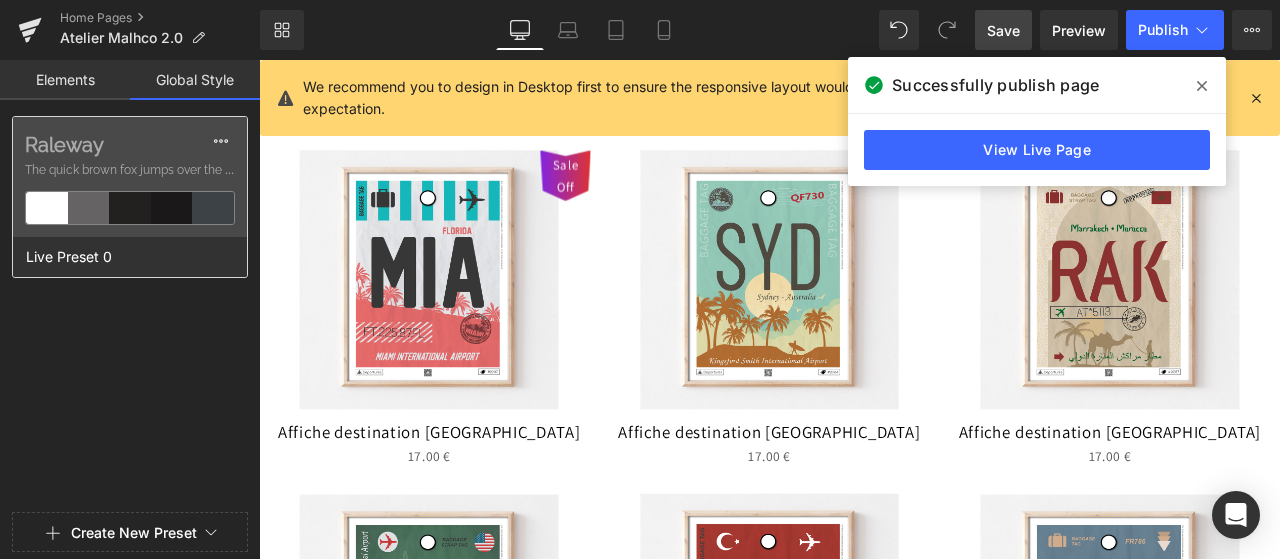 click at bounding box center (130, 208) 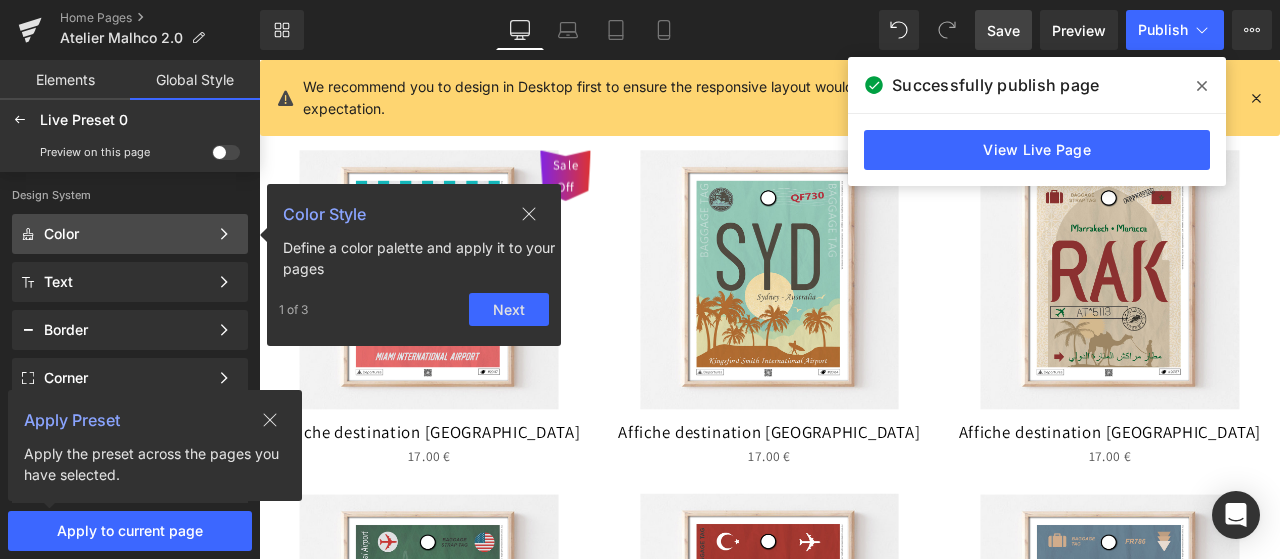 click at bounding box center (529, 213) 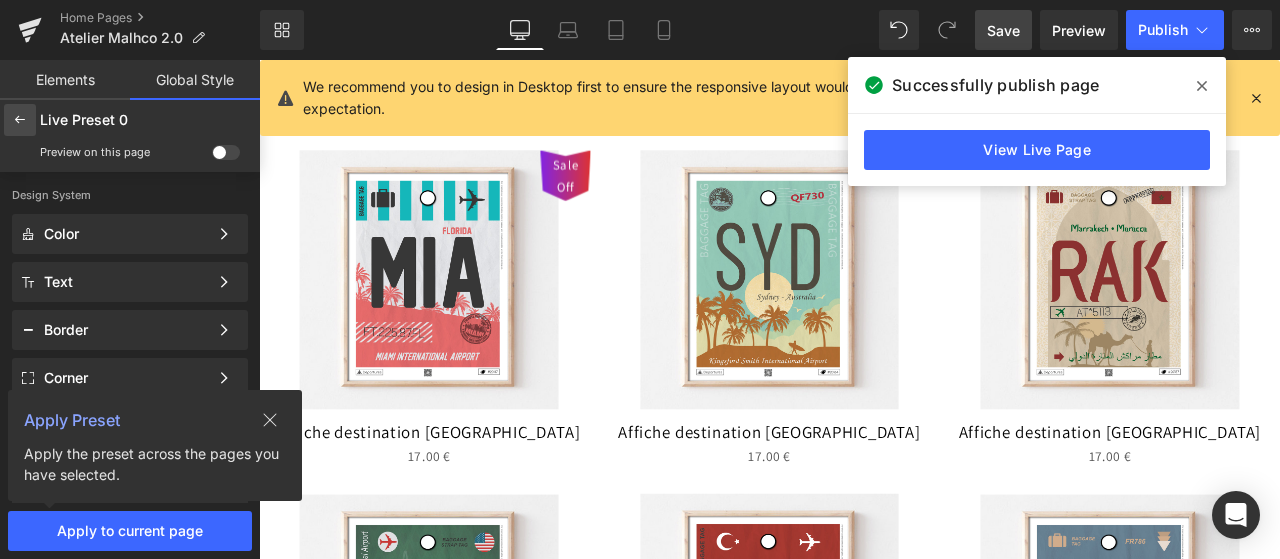 click at bounding box center [20, 120] 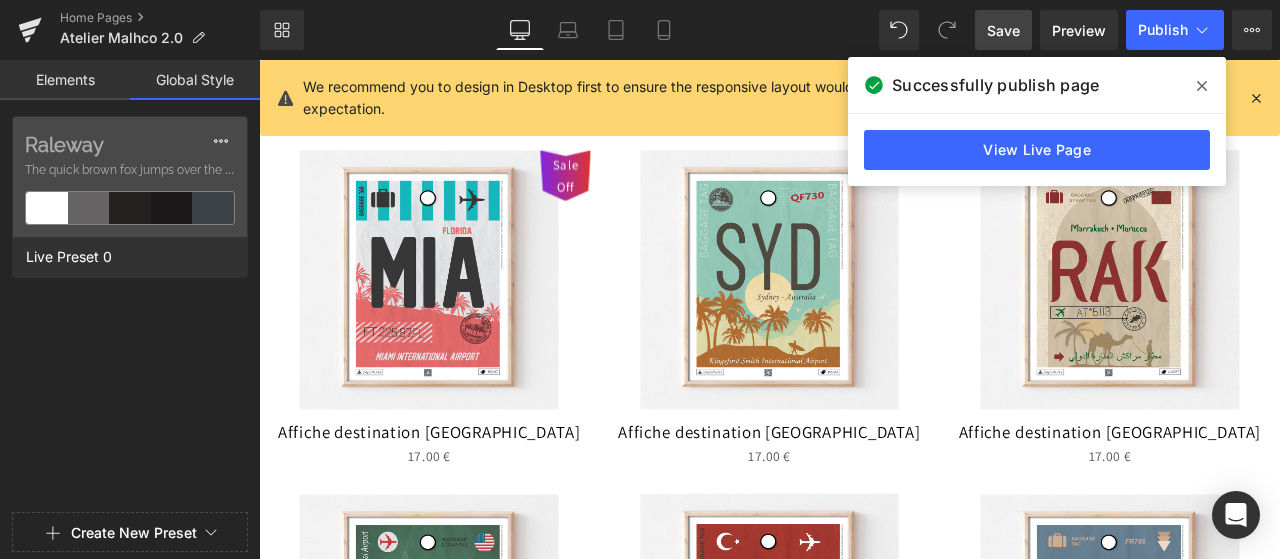 click on "Elements" at bounding box center (65, 80) 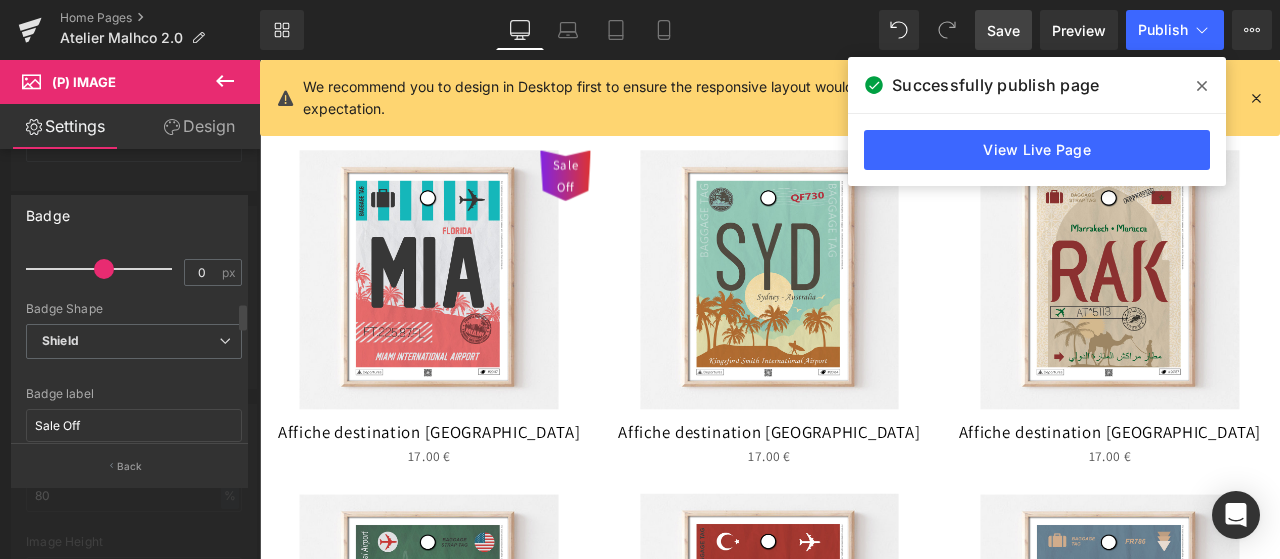 scroll, scrollTop: 397, scrollLeft: 0, axis: vertical 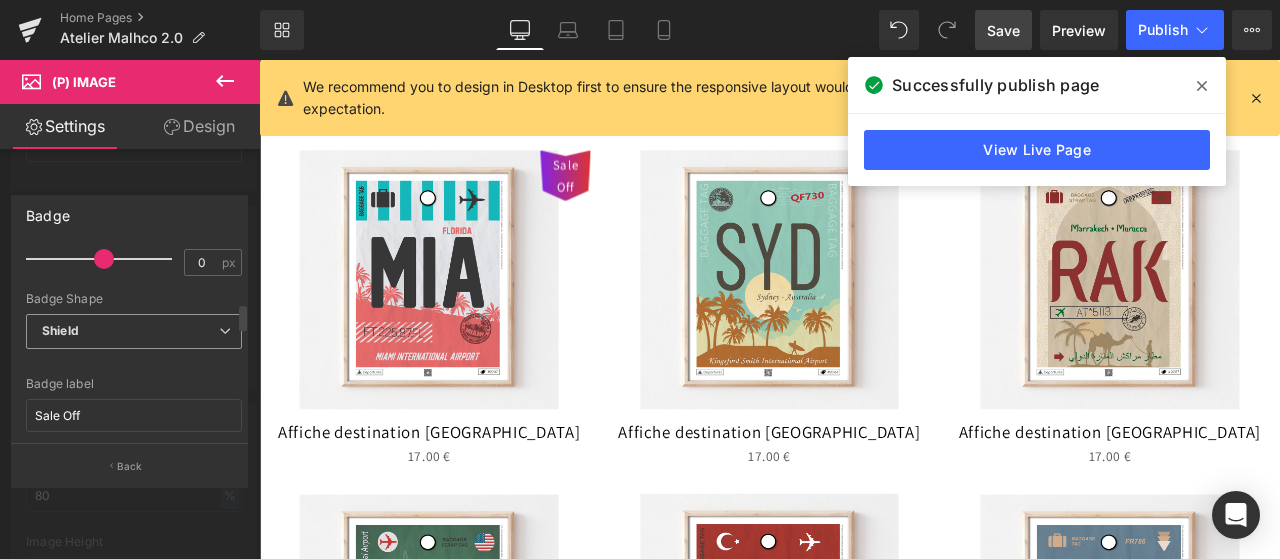 click on "Shield" at bounding box center [134, 331] 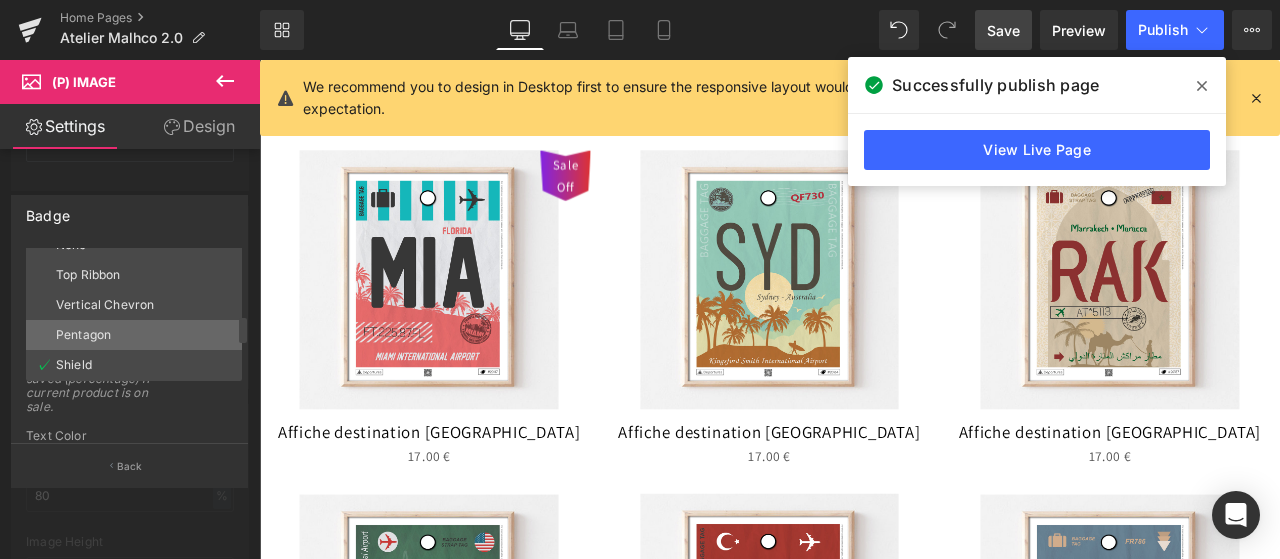 scroll, scrollTop: 477, scrollLeft: 0, axis: vertical 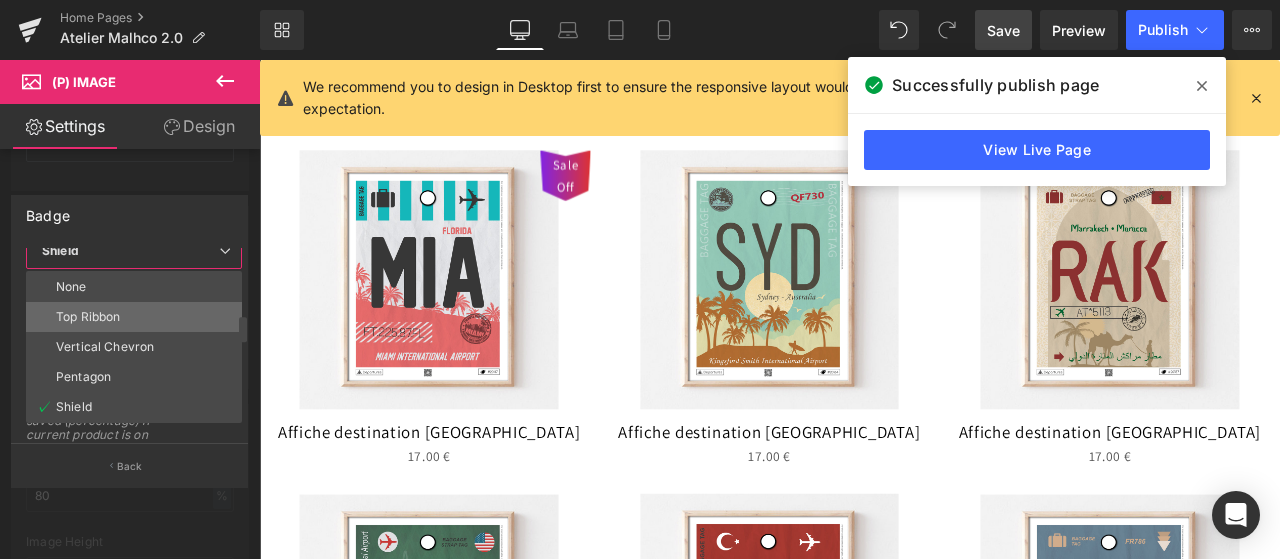 click on "Top Ribbon" at bounding box center (134, 317) 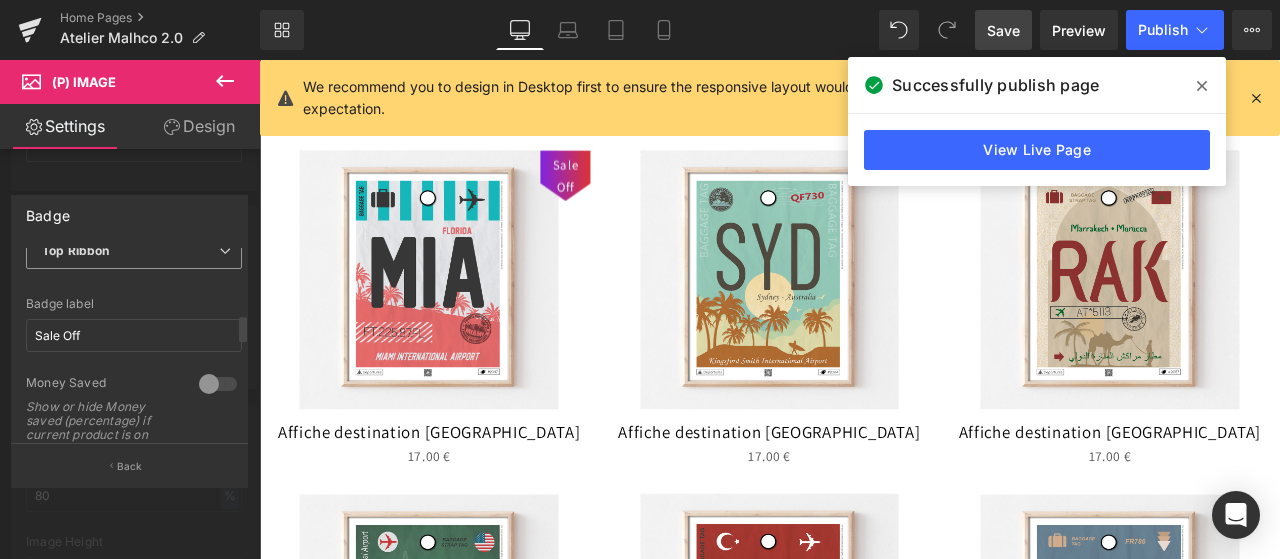 click on "Top Ribbon
None Top Ribbon Vertical Chevron Pentagon Shield" at bounding box center [134, 256] 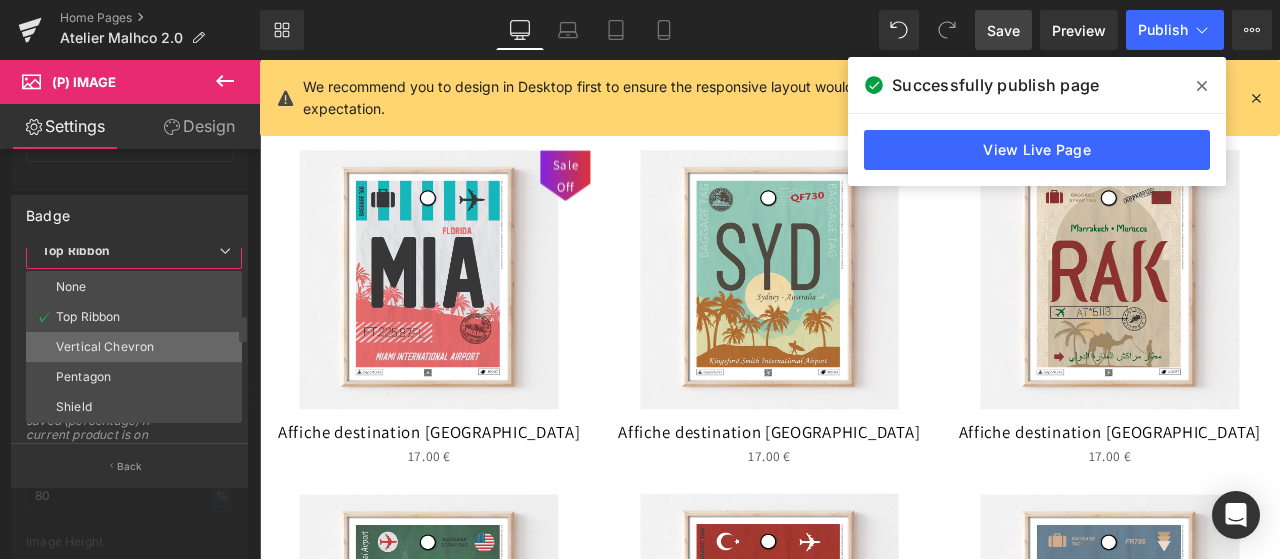 click on "Vertical Chevron" at bounding box center [105, 347] 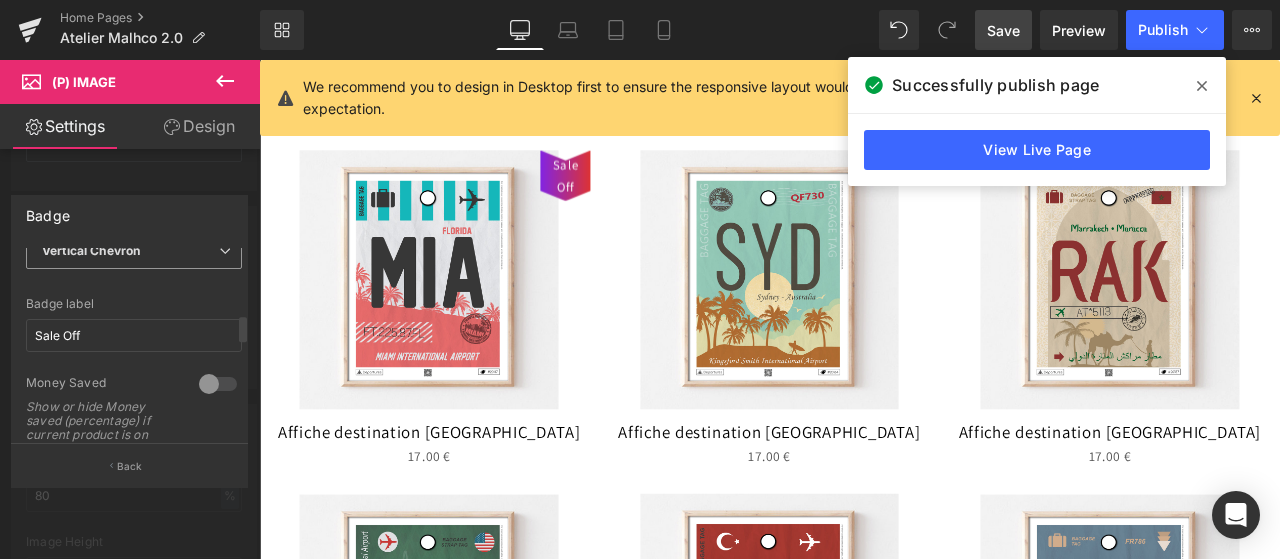 click on "Vertical Chevron" at bounding box center (134, 251) 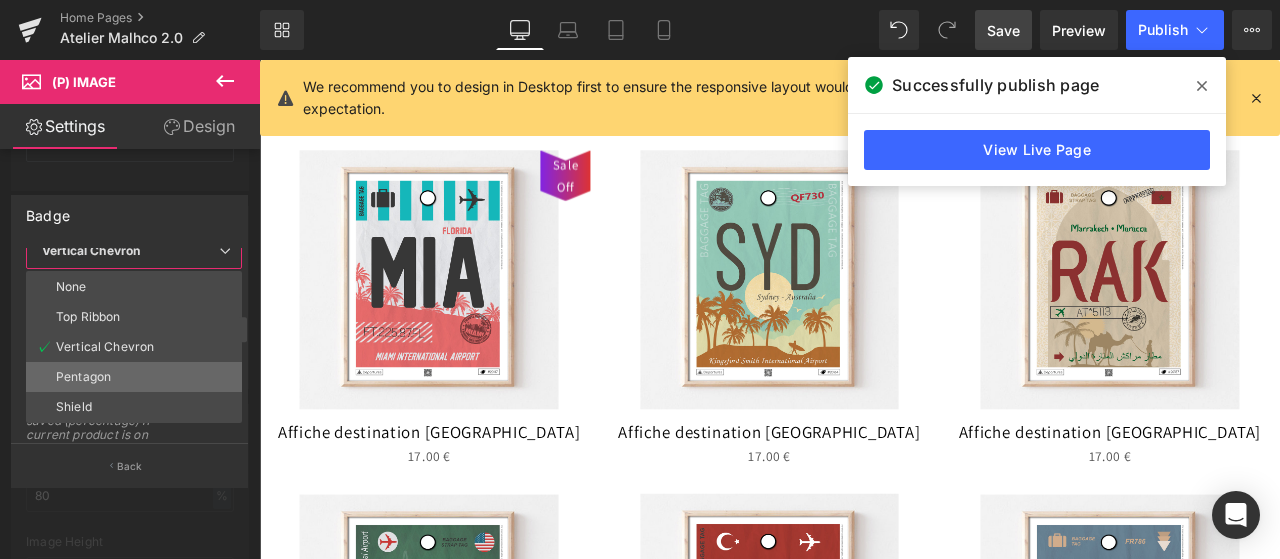 click on "Pentagon" at bounding box center [134, 377] 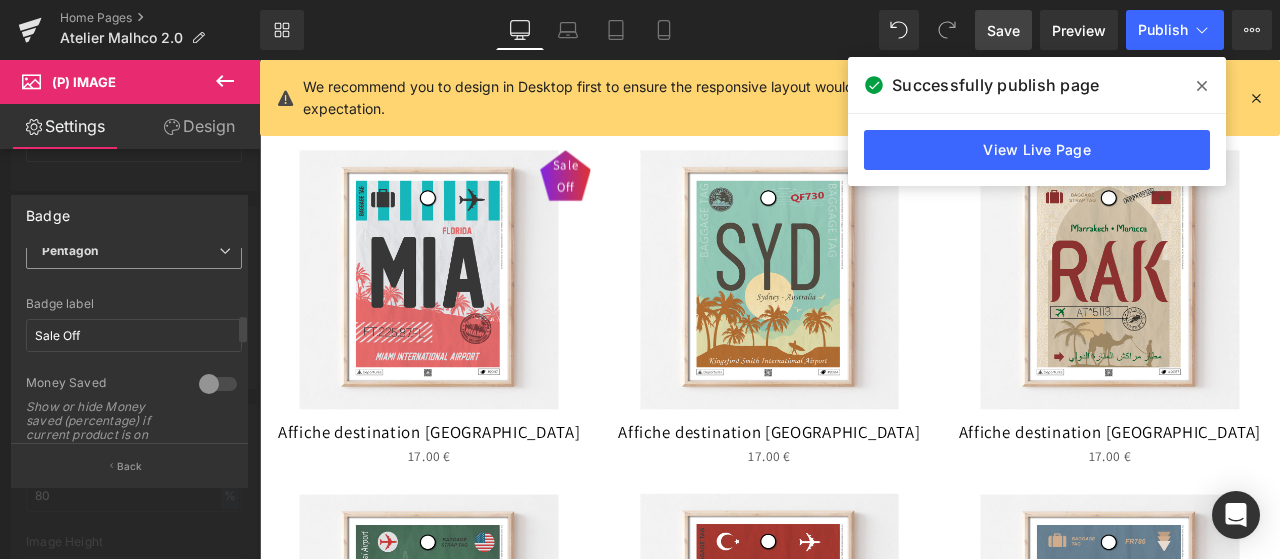 scroll, scrollTop: 437, scrollLeft: 0, axis: vertical 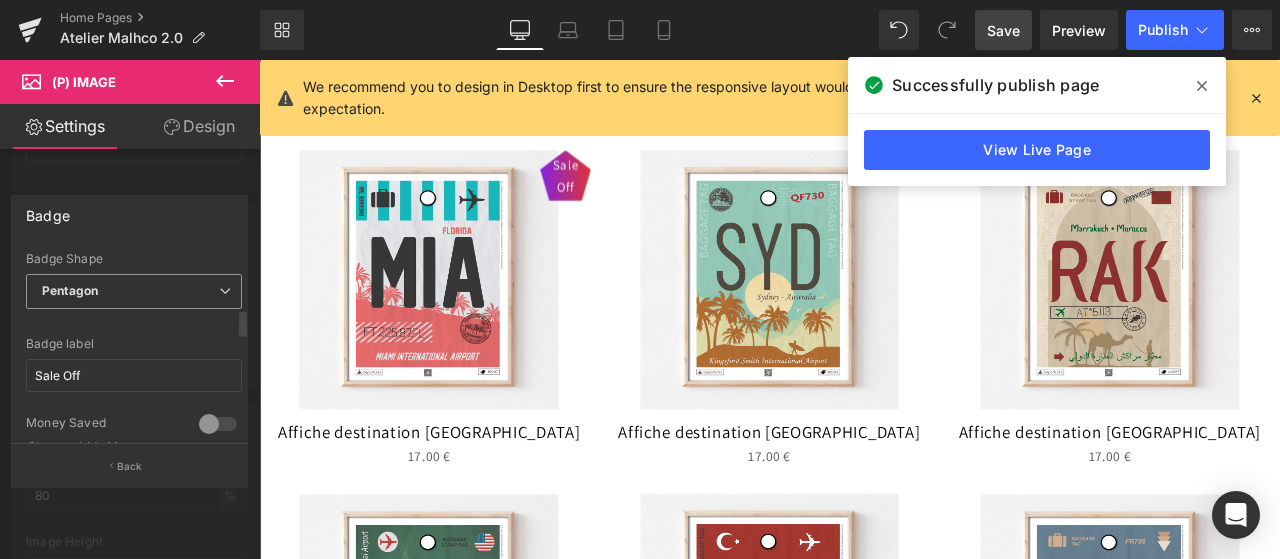 click on "Pentagon" at bounding box center (134, 291) 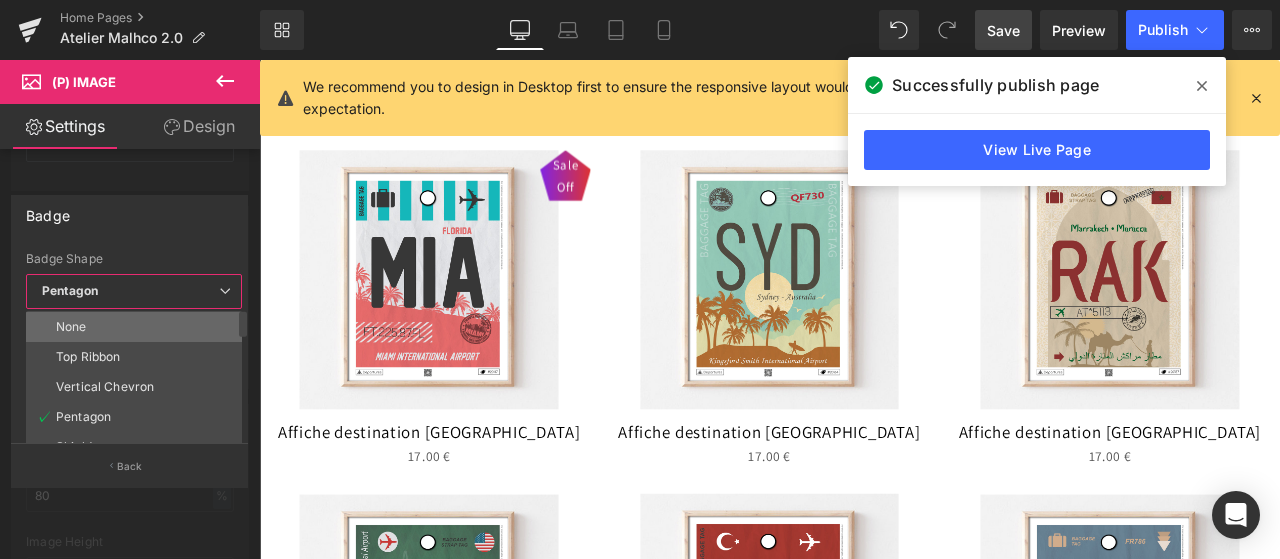 click on "None" at bounding box center [134, 327] 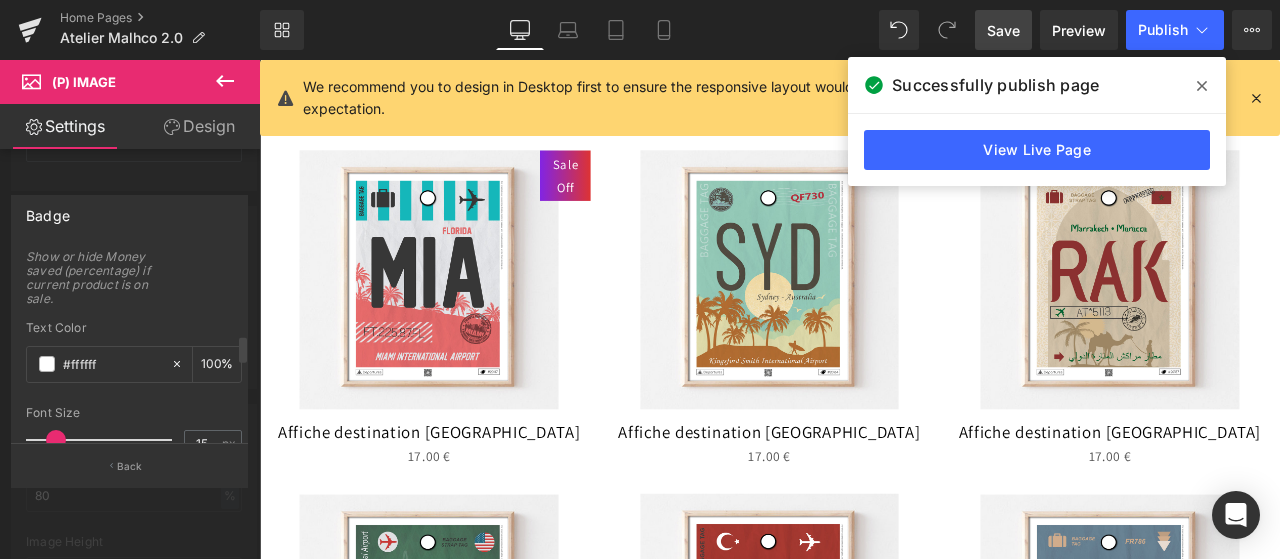 scroll, scrollTop: 545, scrollLeft: 0, axis: vertical 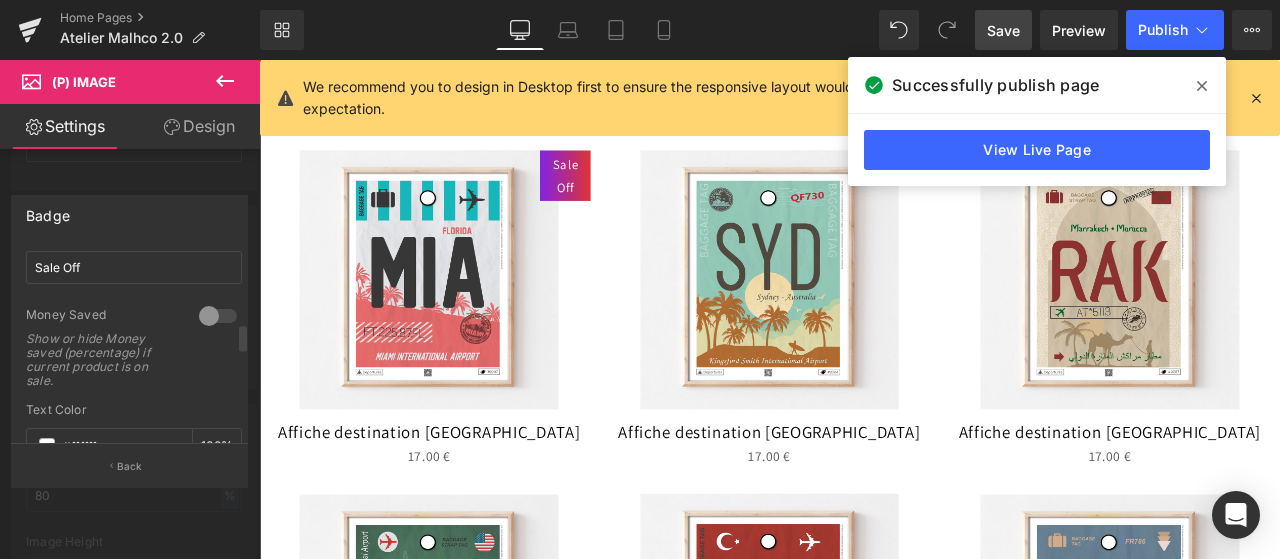 click at bounding box center (218, 316) 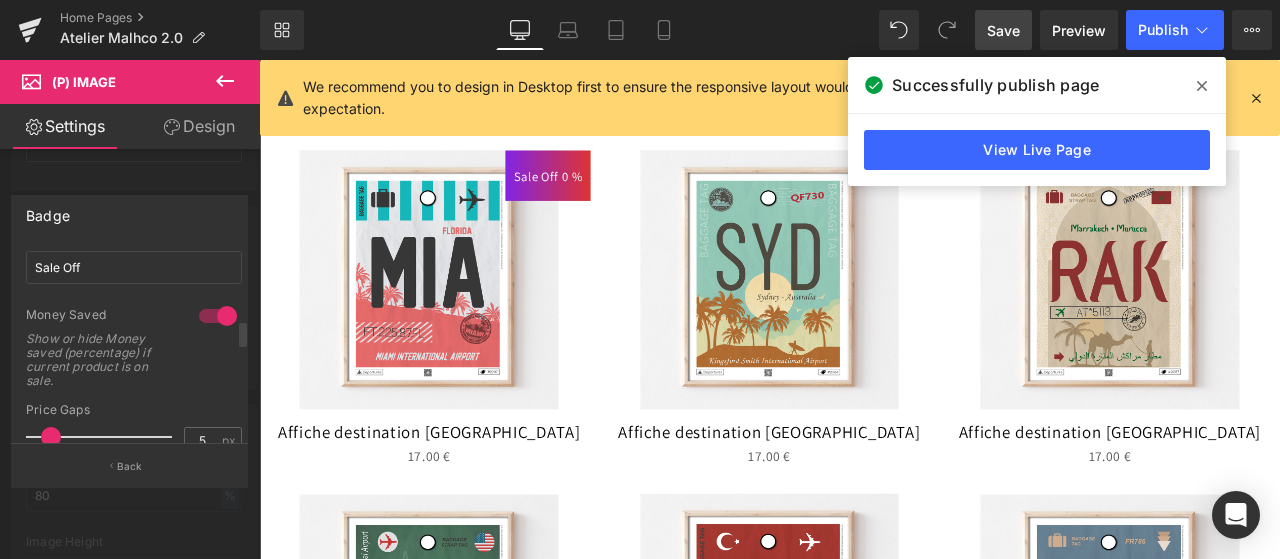 click at bounding box center (218, 316) 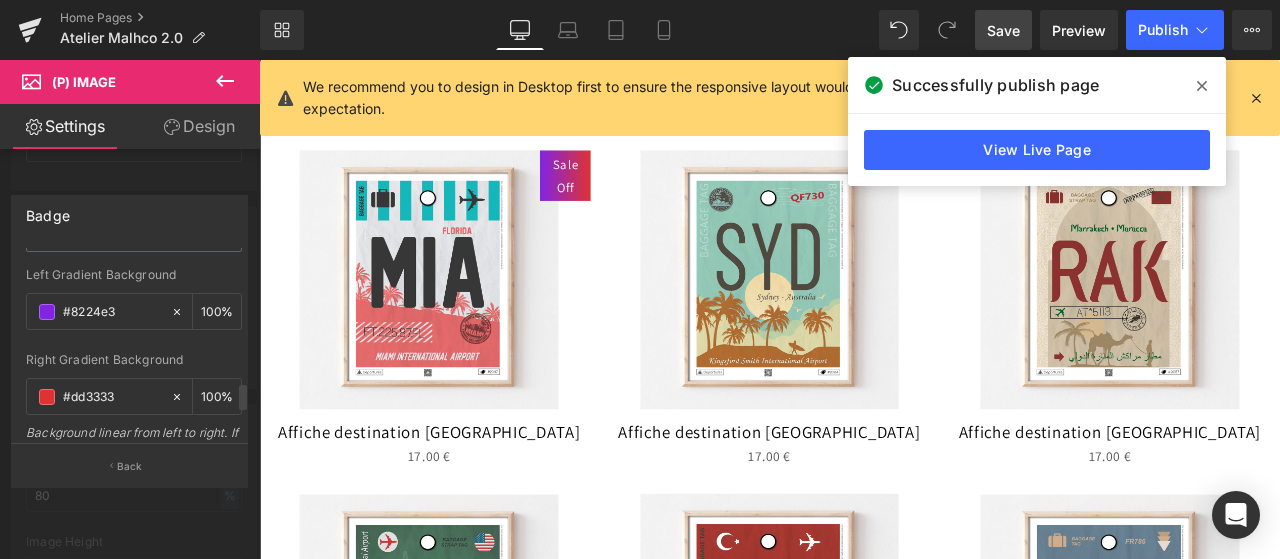 scroll, scrollTop: 974, scrollLeft: 0, axis: vertical 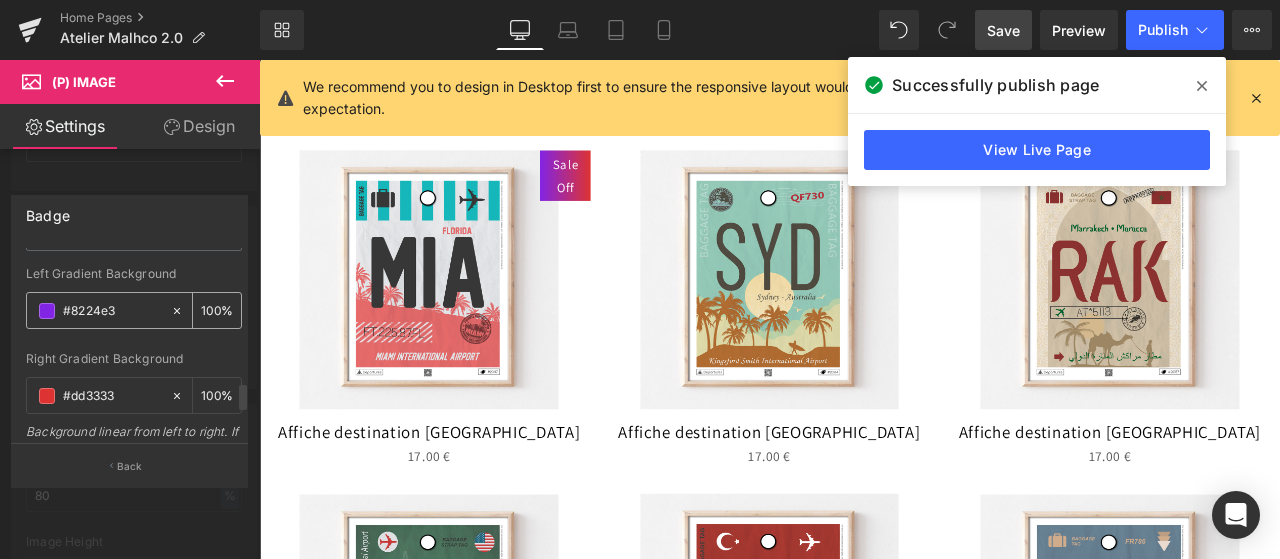 click on "#8224e3" at bounding box center [112, 311] 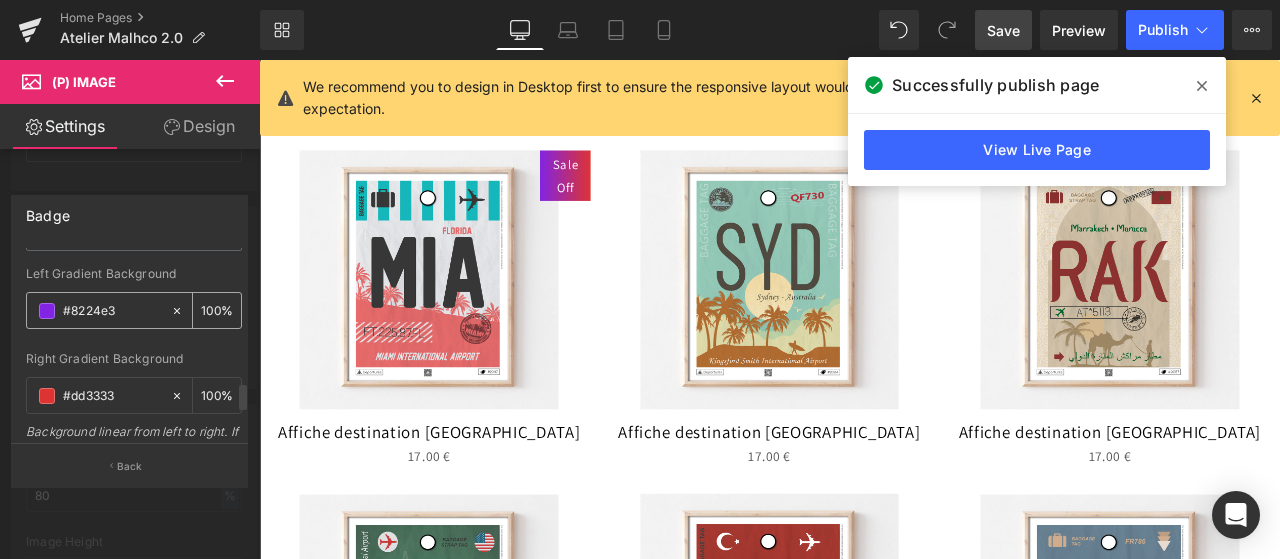 click at bounding box center [47, 311] 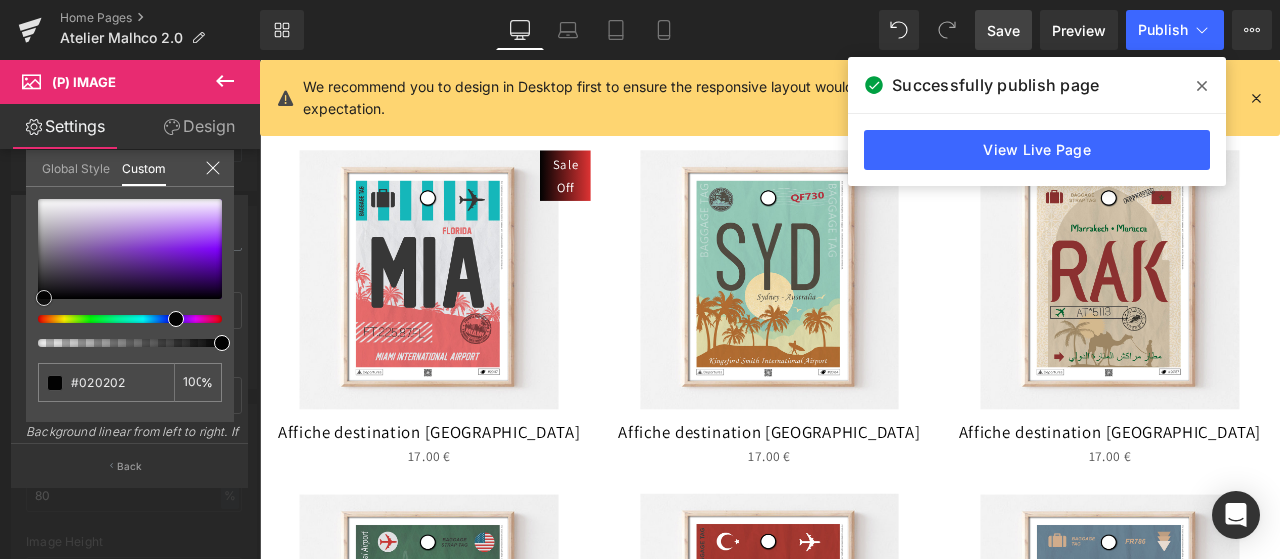 drag, startPoint x: 177, startPoint y: 254, endPoint x: 44, endPoint y: 298, distance: 140.08926 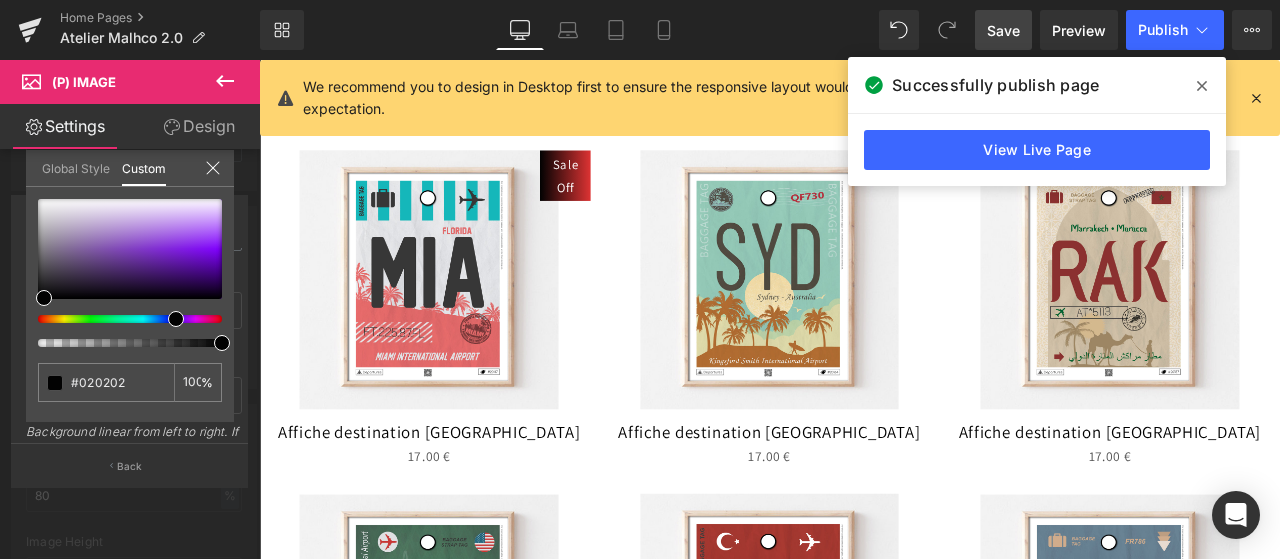 click on "#8224e3 100 %" at bounding box center [130, 310] 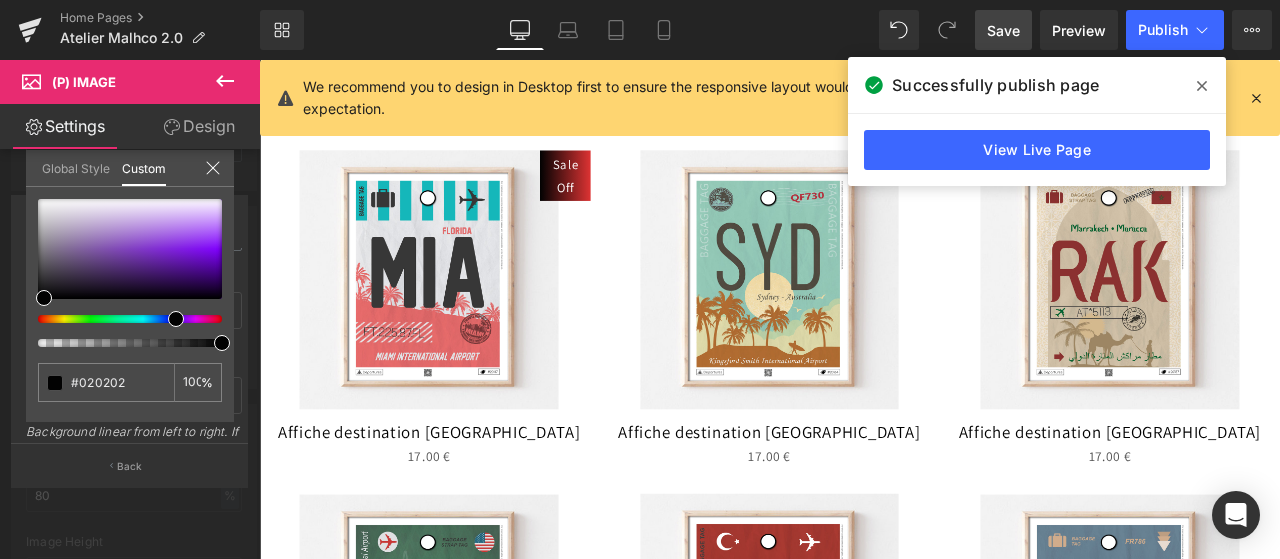 click on "Global Style" at bounding box center (76, 167) 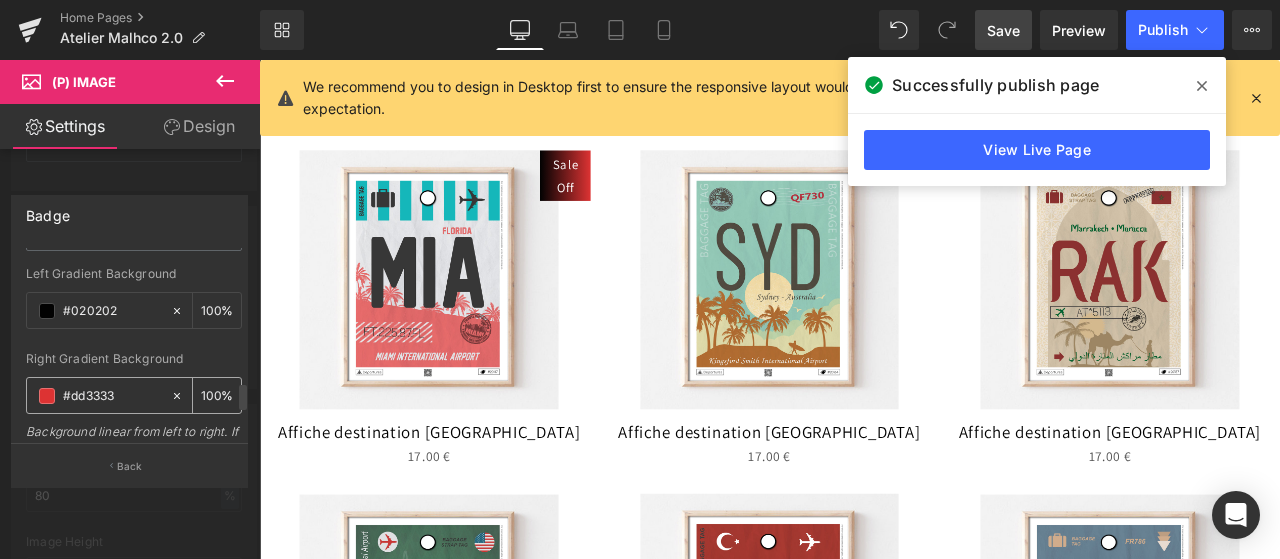 click at bounding box center (47, 396) 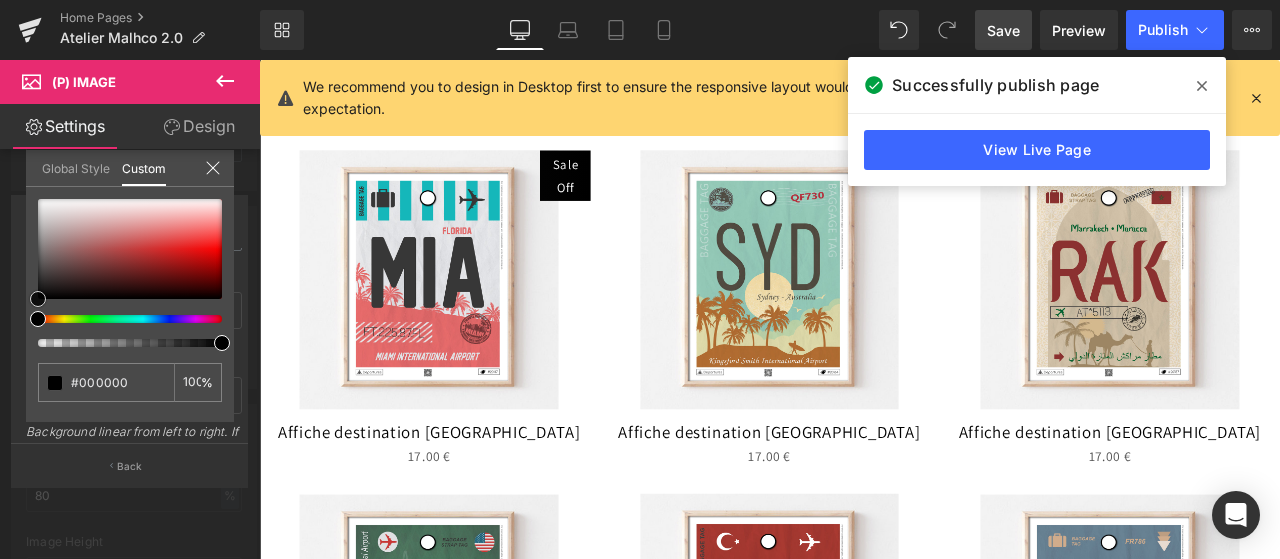 drag, startPoint x: 160, startPoint y: 249, endPoint x: 0, endPoint y: 343, distance: 185.5694 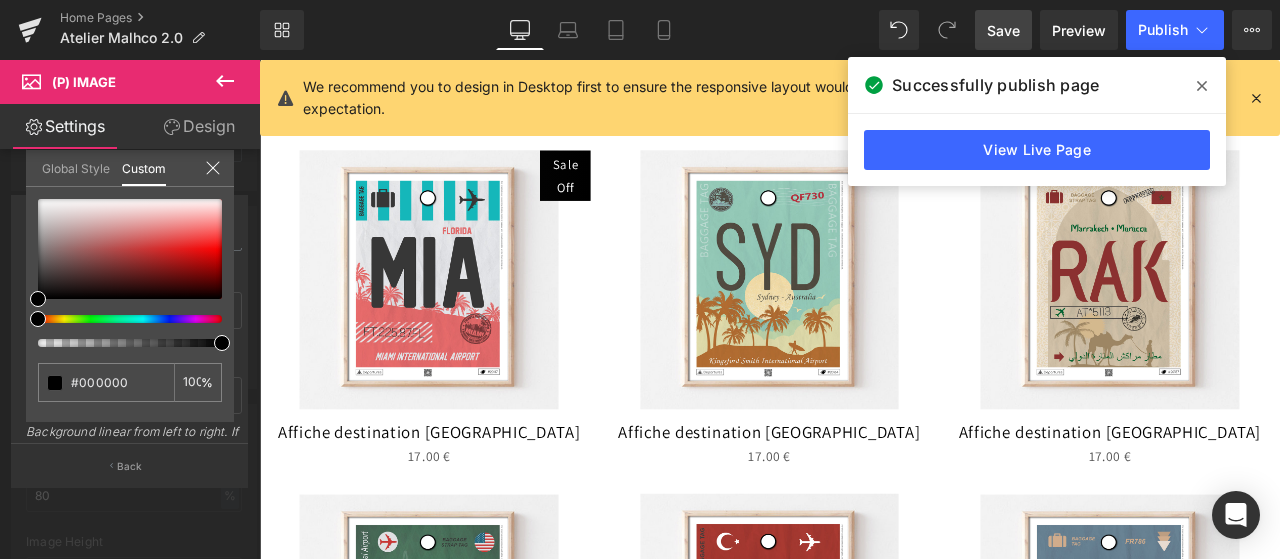 click 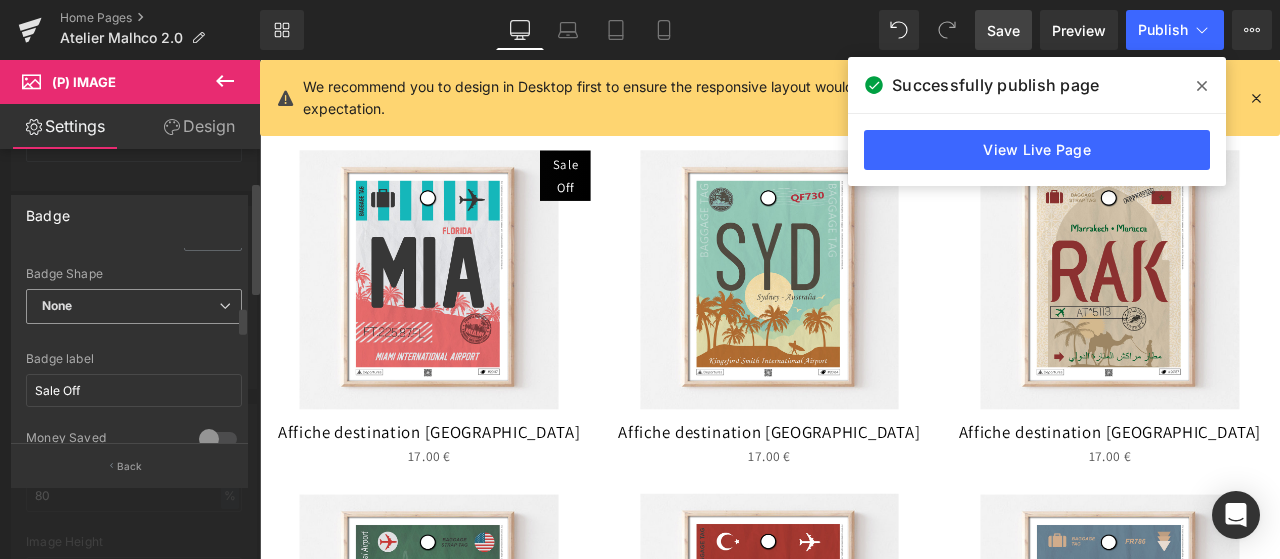 scroll, scrollTop: 422, scrollLeft: 0, axis: vertical 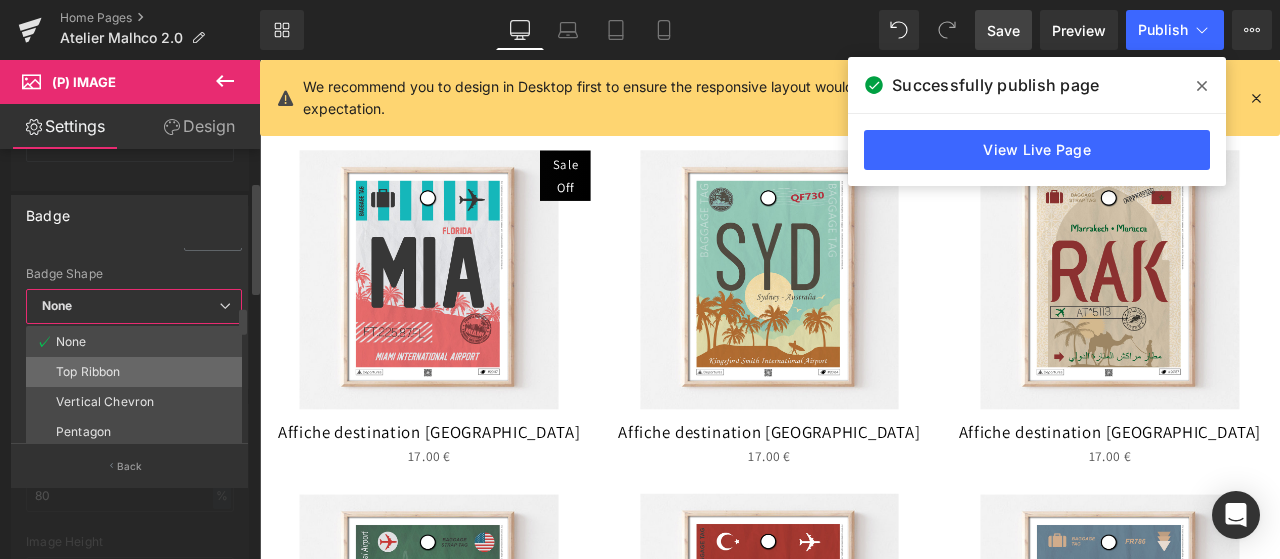 click on "Top Ribbon" at bounding box center [134, 372] 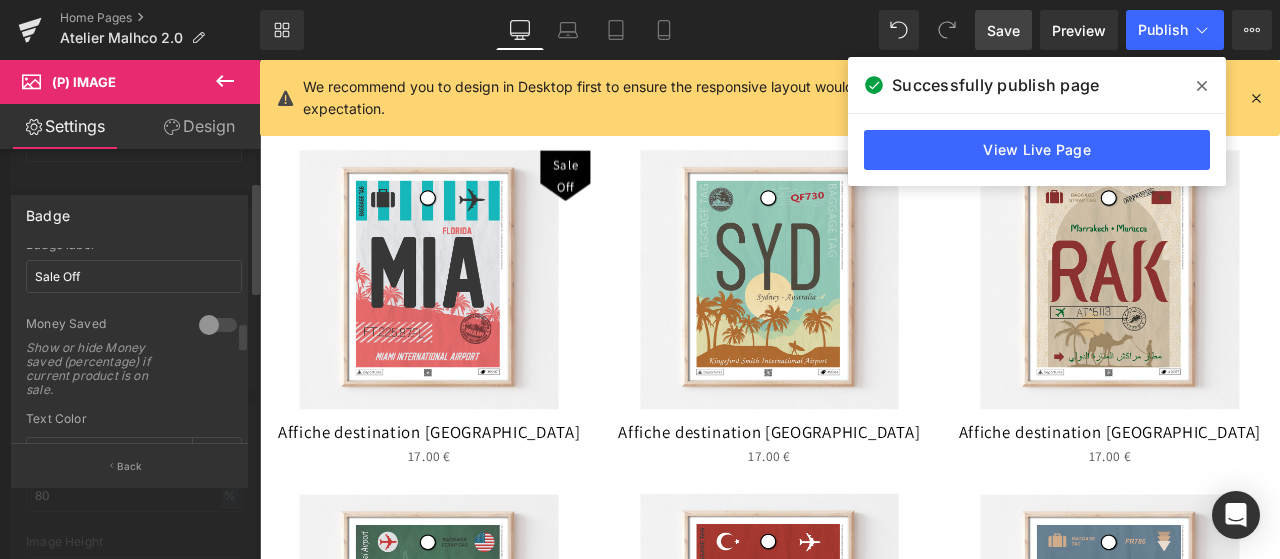 scroll, scrollTop: 536, scrollLeft: 0, axis: vertical 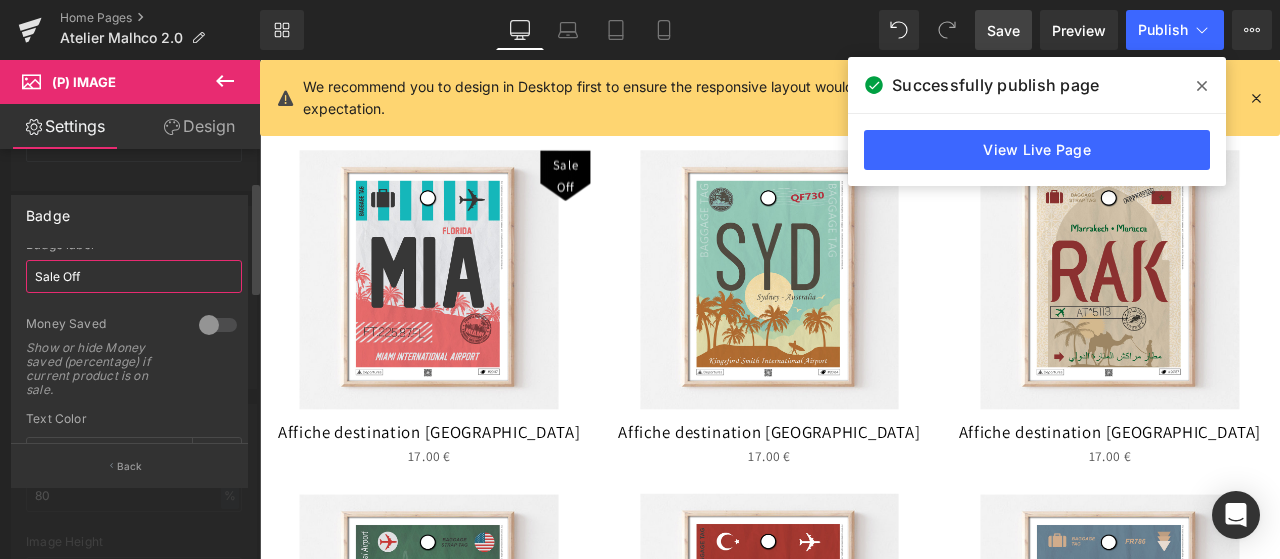 drag, startPoint x: 101, startPoint y: 270, endPoint x: 0, endPoint y: 266, distance: 101.07918 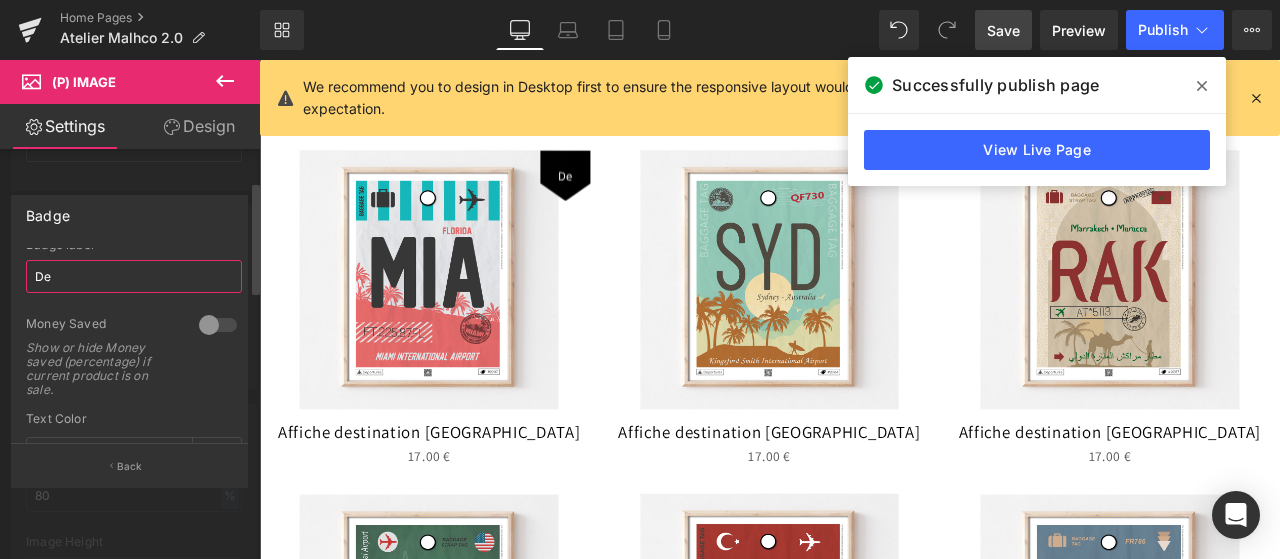 type on "D" 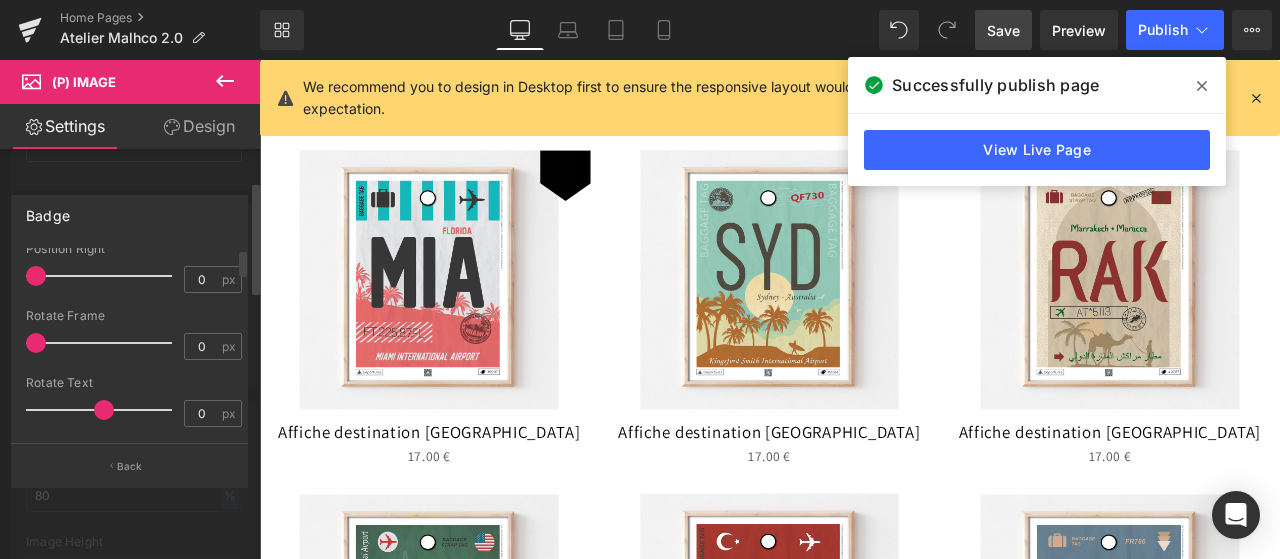 scroll, scrollTop: 0, scrollLeft: 0, axis: both 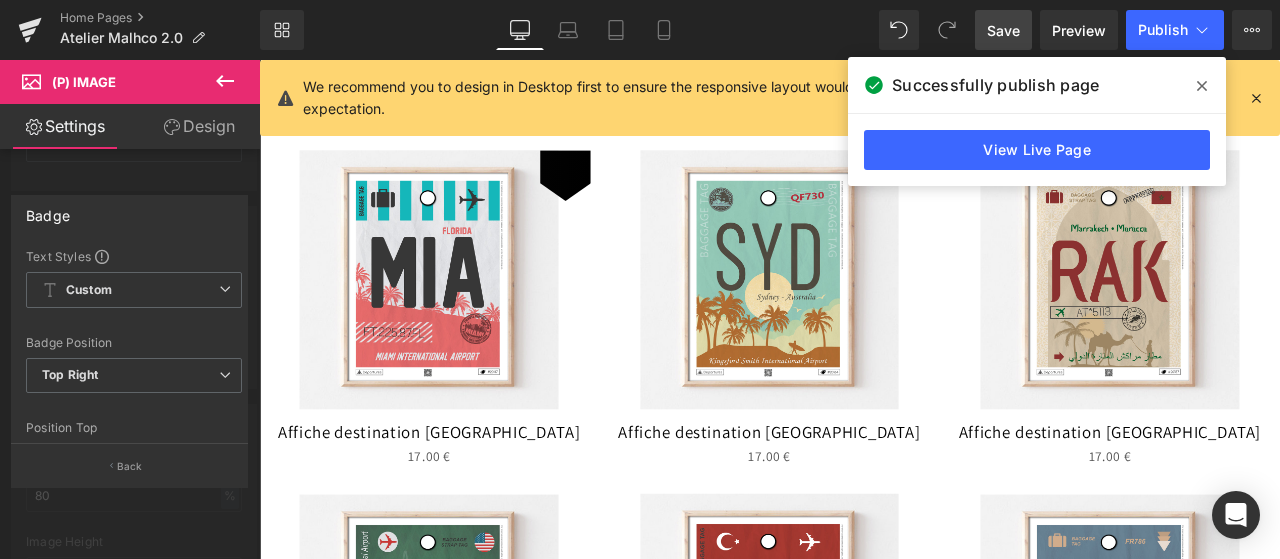 type 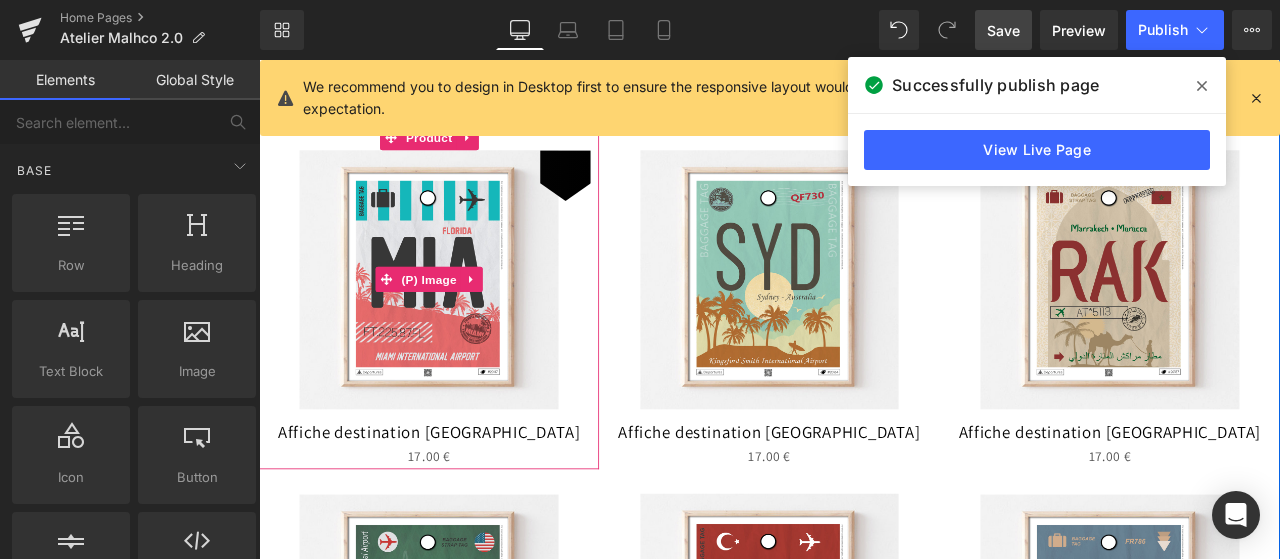 click at bounding box center [622, 197] 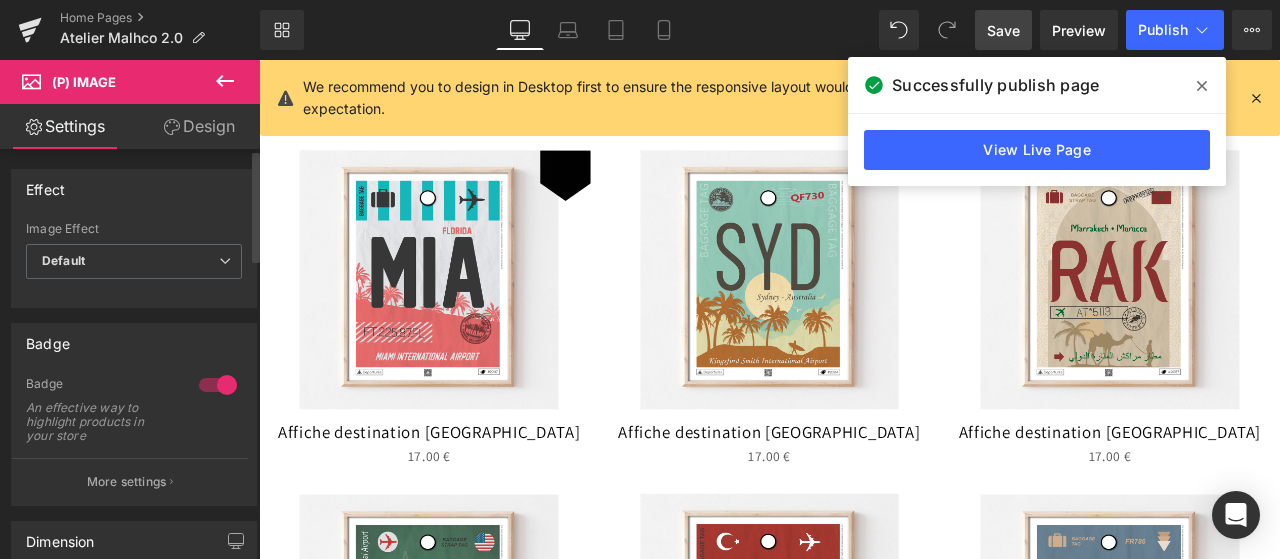 click at bounding box center (218, 385) 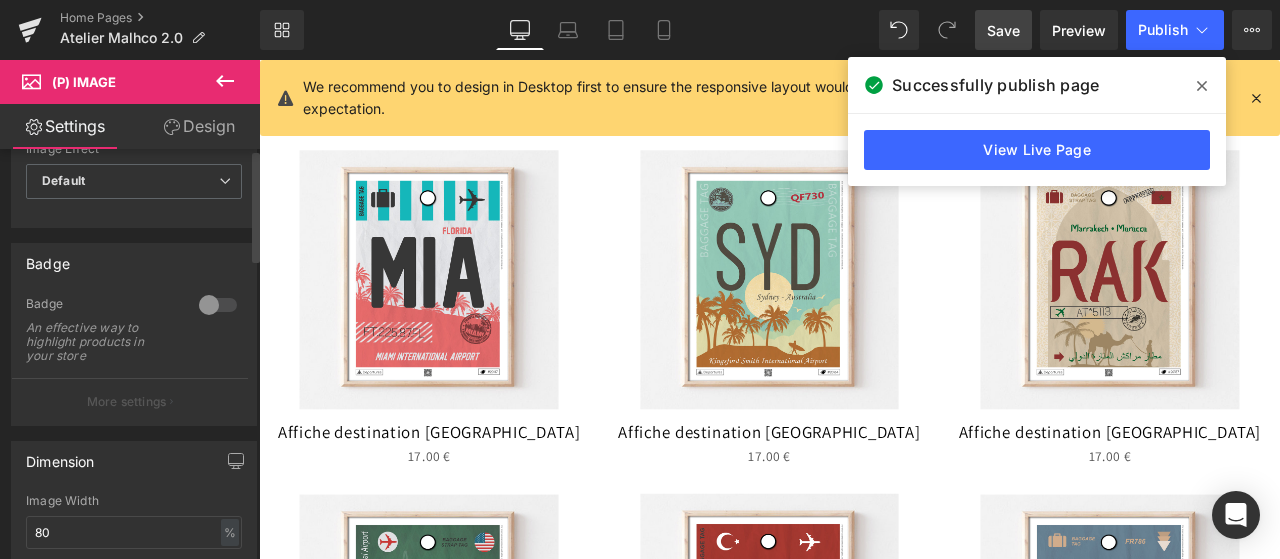 scroll, scrollTop: 0, scrollLeft: 0, axis: both 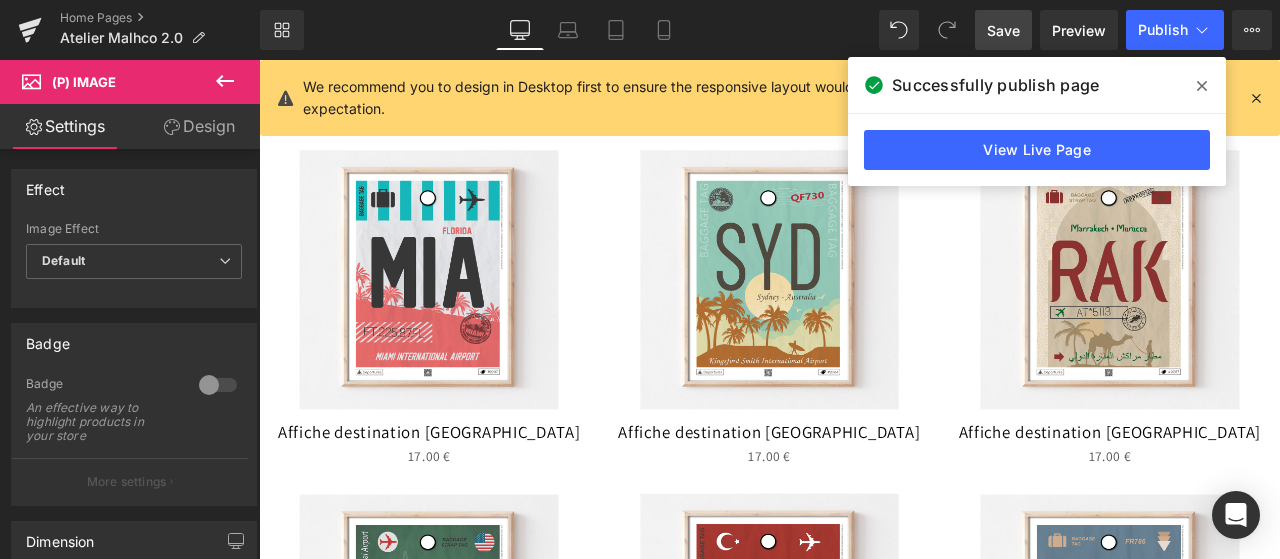 click at bounding box center (1202, 86) 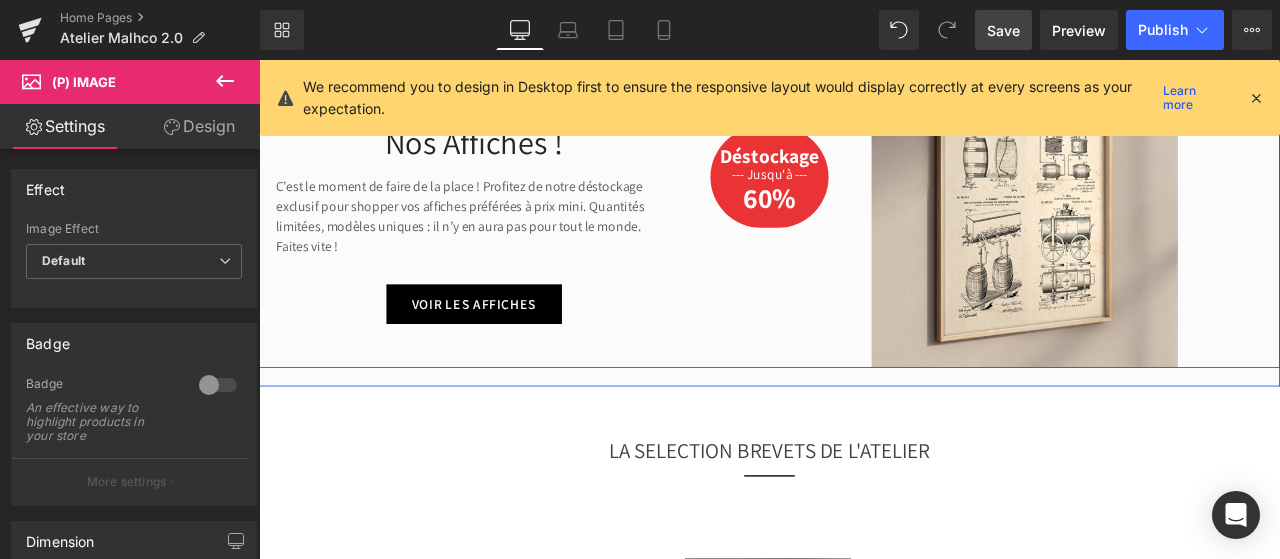scroll, scrollTop: 1286, scrollLeft: 0, axis: vertical 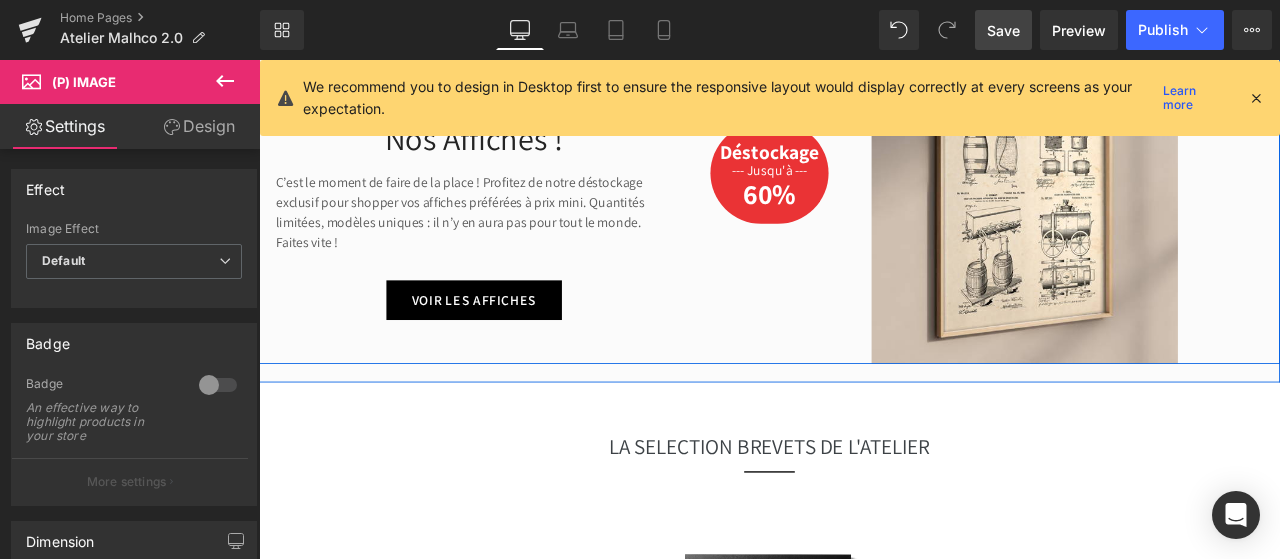 click on "VOIR LES AFFICHES Button" at bounding box center (514, 344) 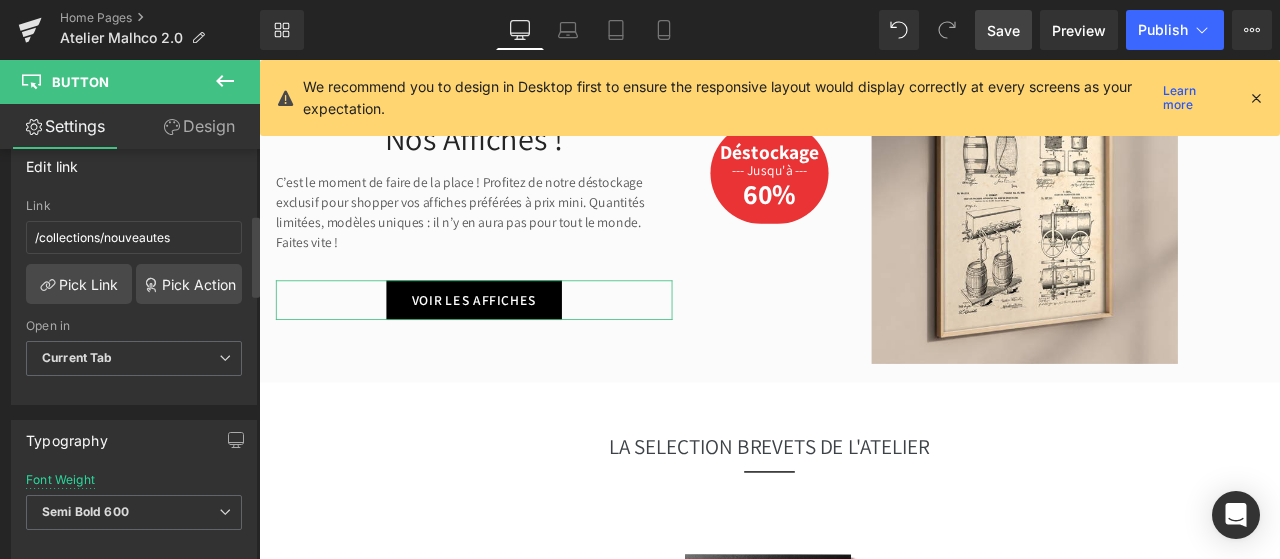 scroll, scrollTop: 328, scrollLeft: 0, axis: vertical 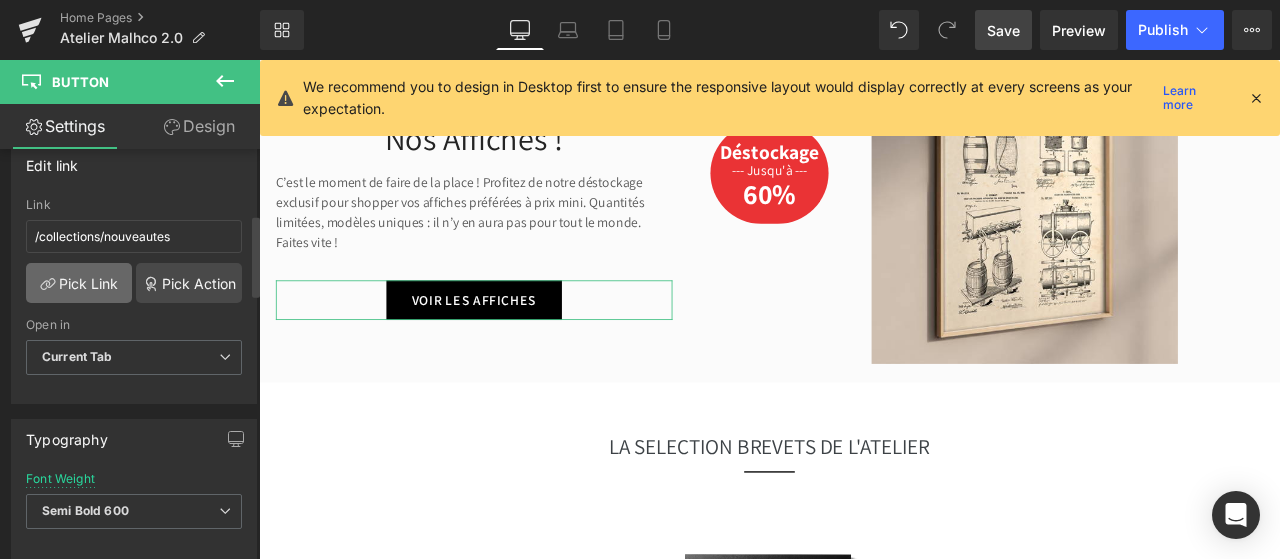 click on "Pick Link" at bounding box center [79, 283] 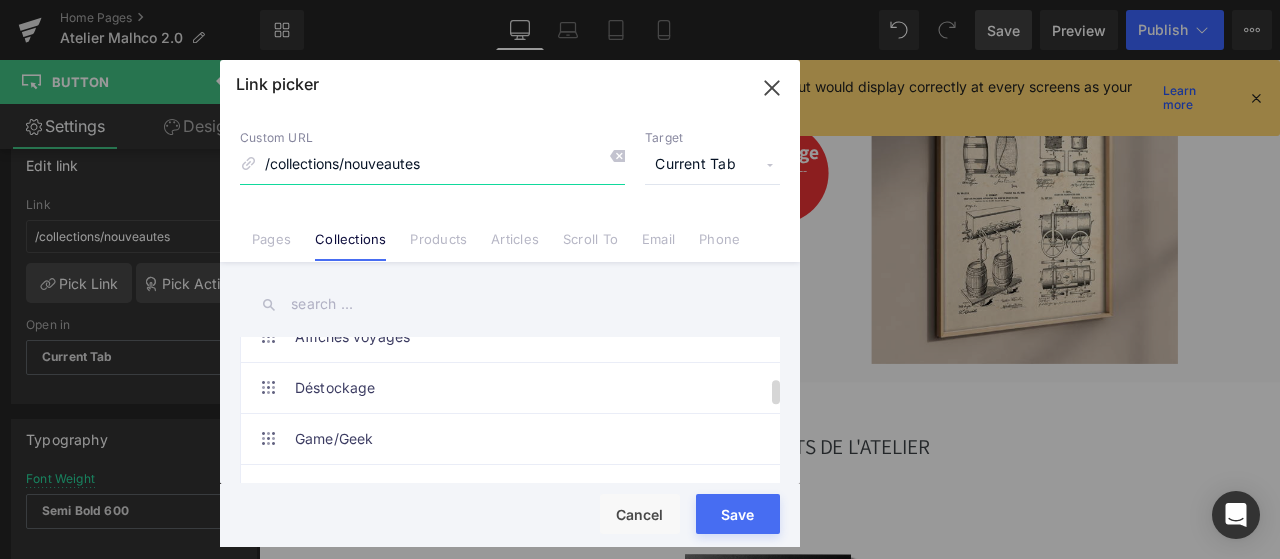 scroll, scrollTop: 238, scrollLeft: 0, axis: vertical 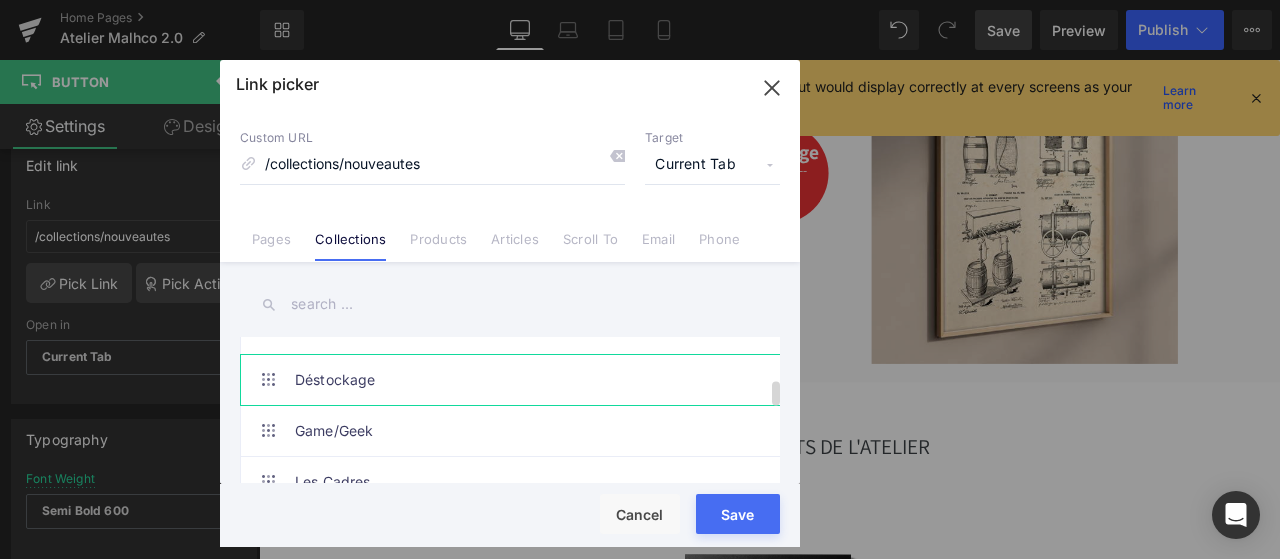 click on "Déstockage" at bounding box center (515, 380) 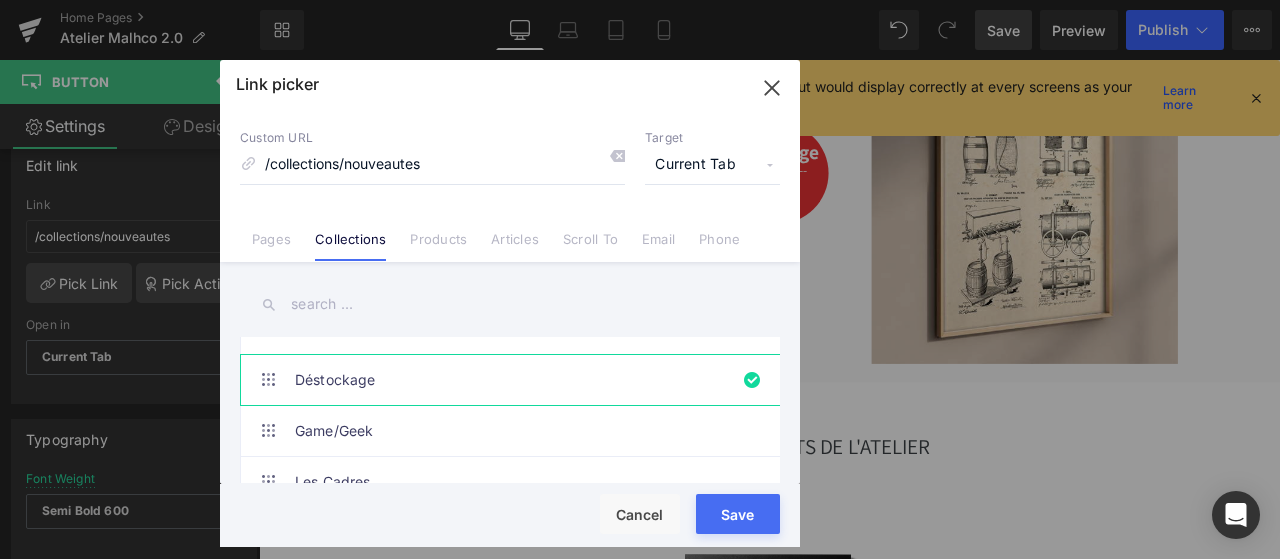 click on "Save" at bounding box center [738, 514] 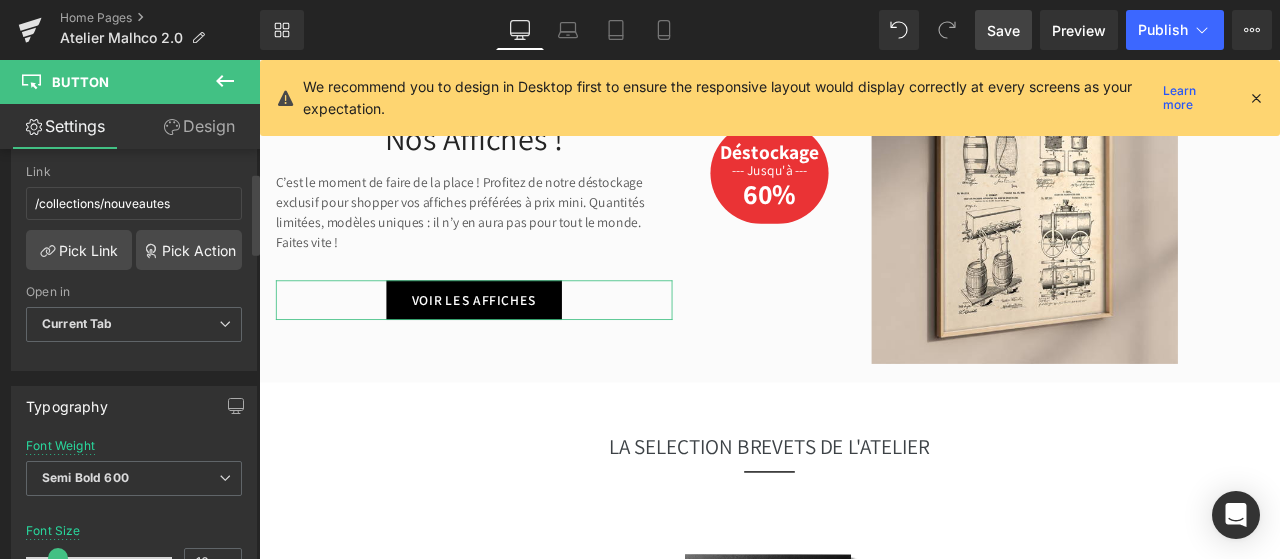 scroll, scrollTop: 0, scrollLeft: 0, axis: both 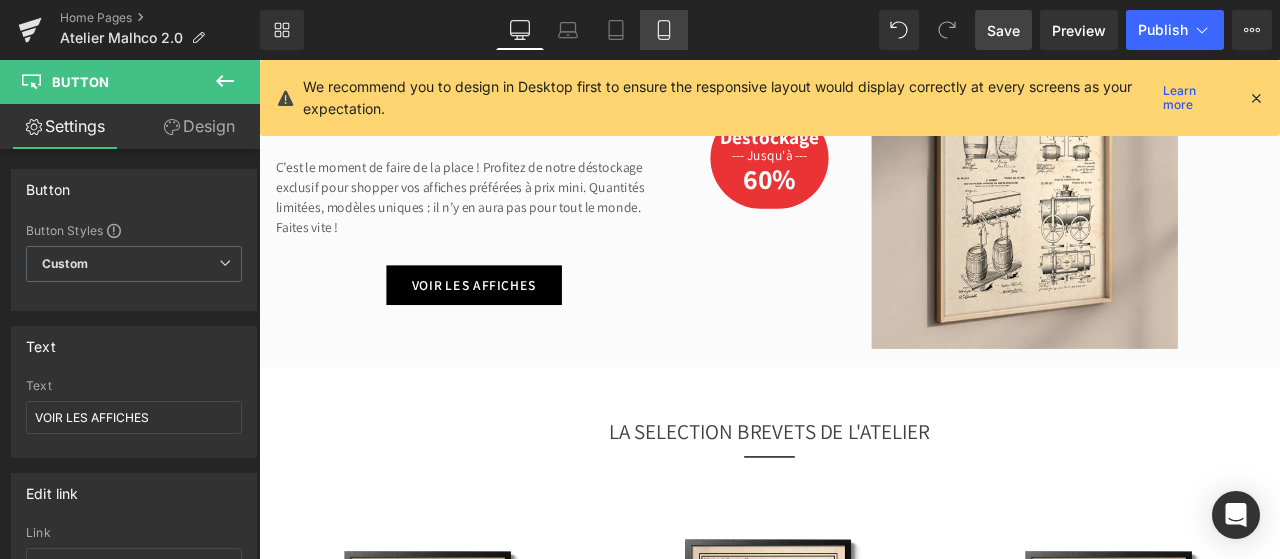 click 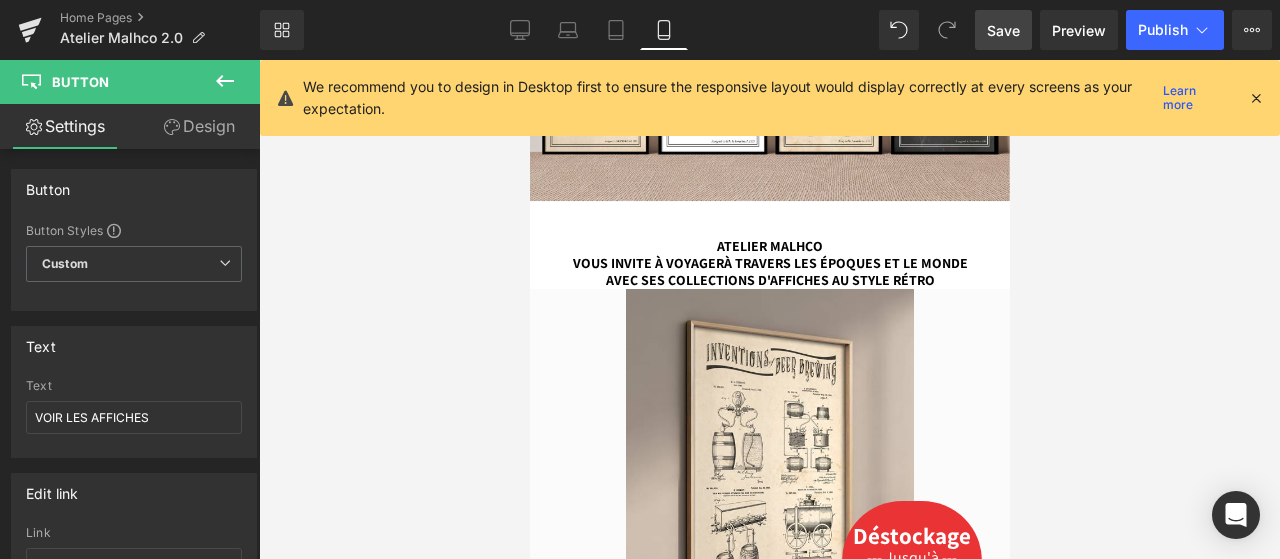 scroll, scrollTop: 375, scrollLeft: 0, axis: vertical 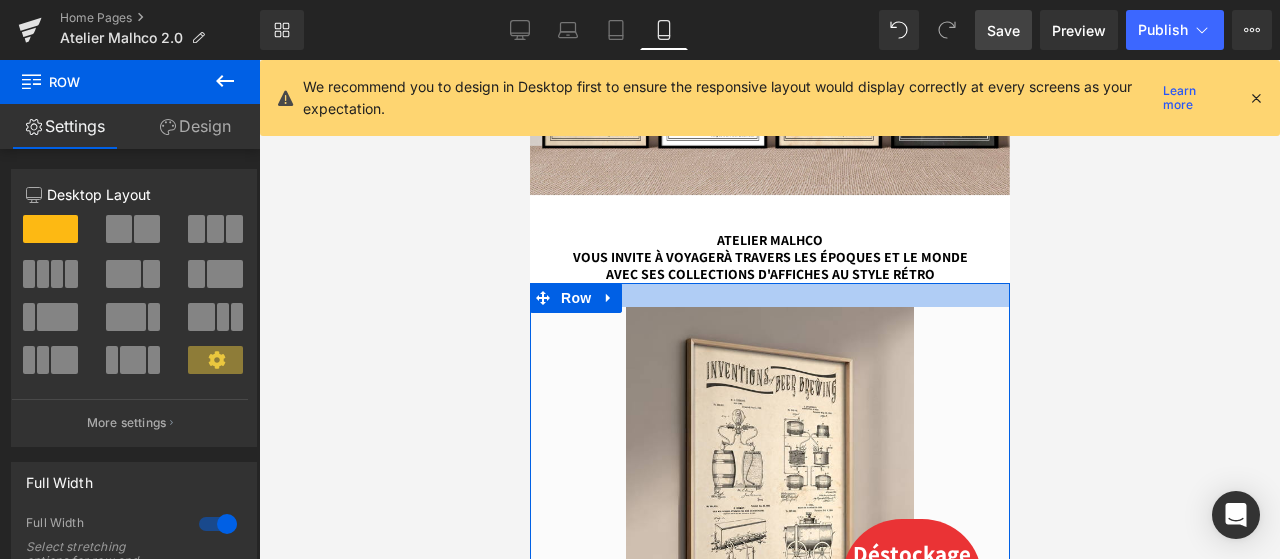 drag, startPoint x: 637, startPoint y: 282, endPoint x: 637, endPoint y: 306, distance: 24 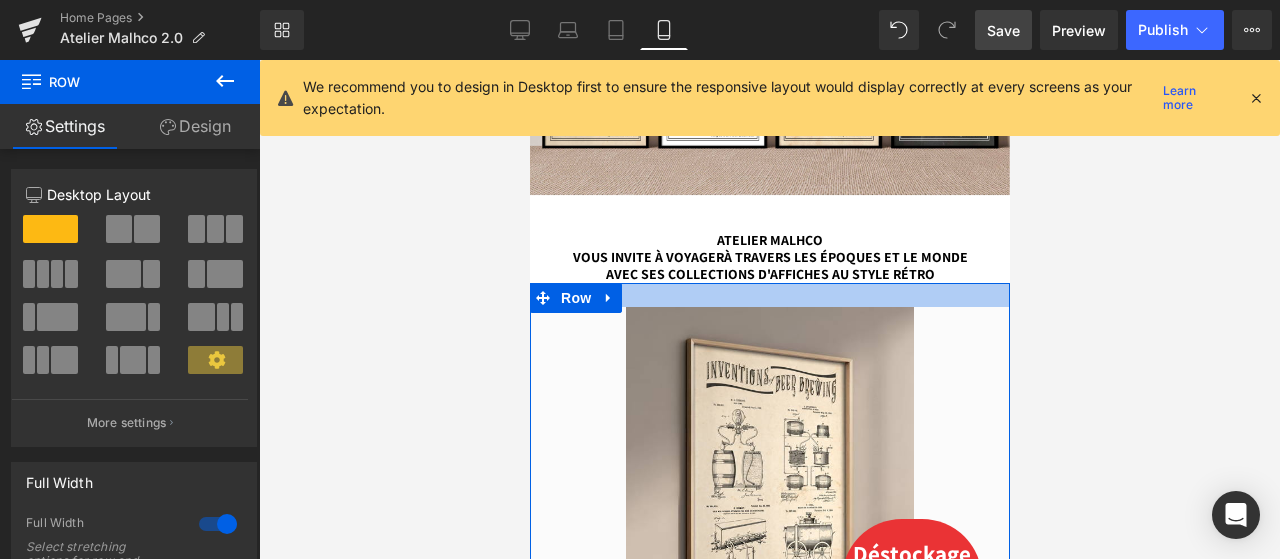 click on "Image         Déstockage Text Block         --- Jusqu'à --- Text Block         60% Text Block         Row         Row         🎉 Grand Déstockage – Offres Exceptionnelles sur Nos Affiches ! Heading         C’est le moment de faire de la place ! Profitez de notre déstockage exclusif pour shopper vos affiches préférées à prix mini. Quantités limitées, modèles uniques : il n’y en aura pas pour tout le monde. Faites vite ! Text Block         VOIR LES AFFICHES Button         Row         100px Row         Row" at bounding box center [769, 653] 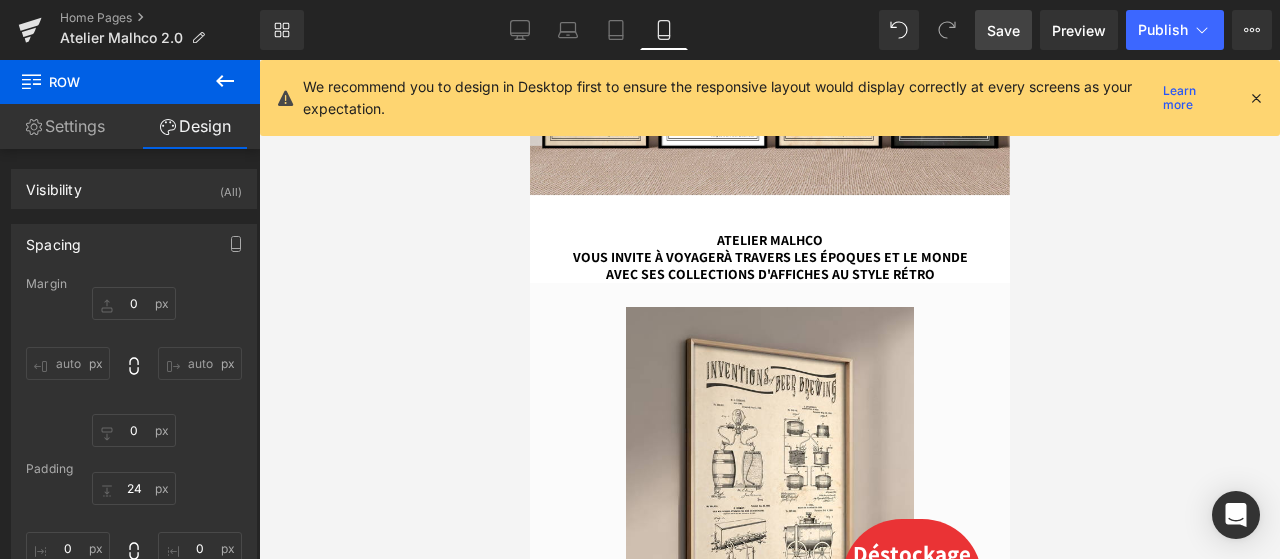 drag, startPoint x: 1007, startPoint y: 29, endPoint x: 261, endPoint y: 161, distance: 757.58826 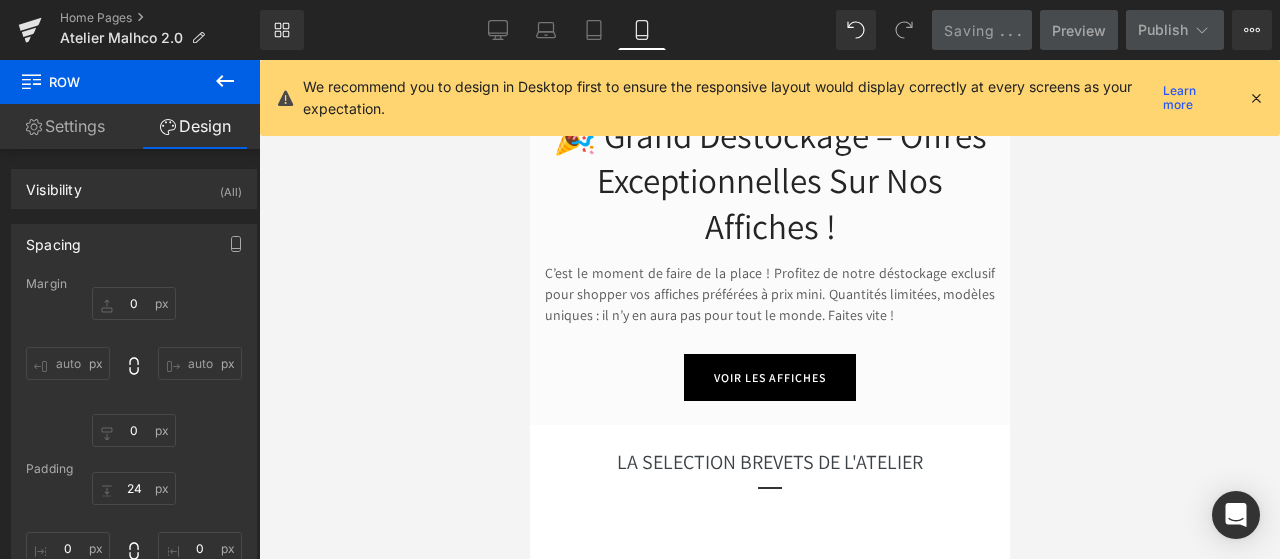 scroll, scrollTop: 982, scrollLeft: 0, axis: vertical 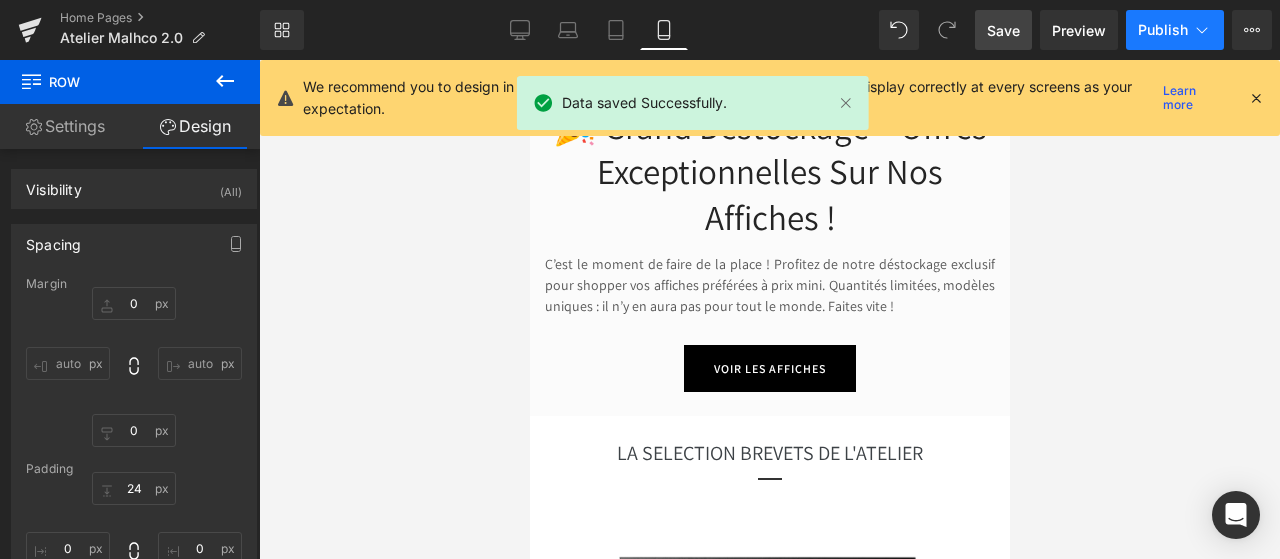 click on "Publish" at bounding box center (1163, 30) 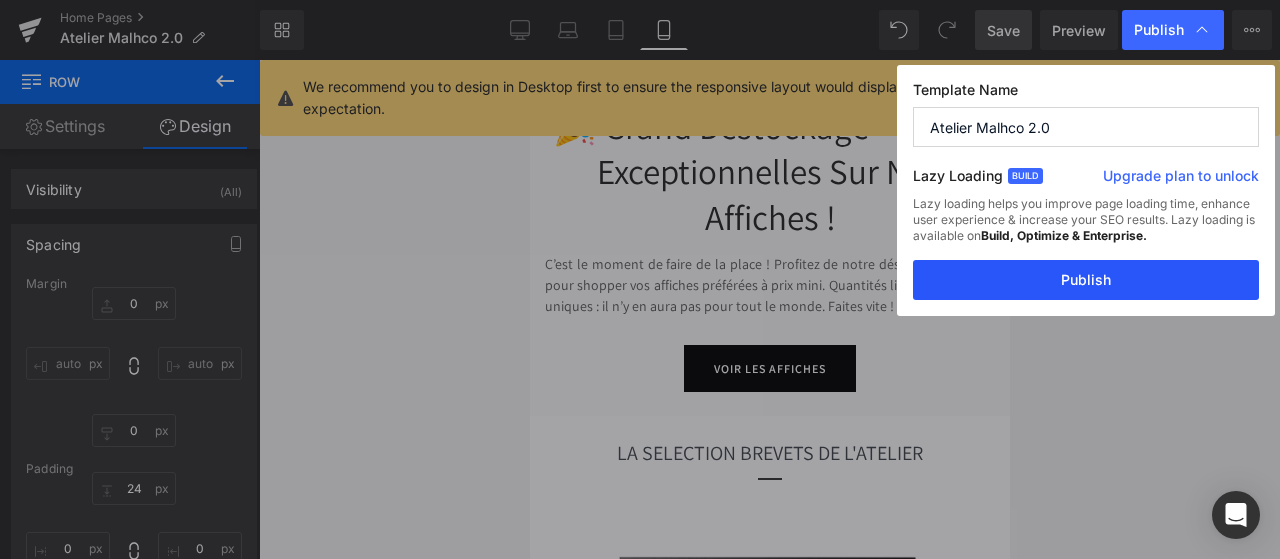 drag, startPoint x: 1115, startPoint y: 261, endPoint x: 197, endPoint y: 303, distance: 918.96027 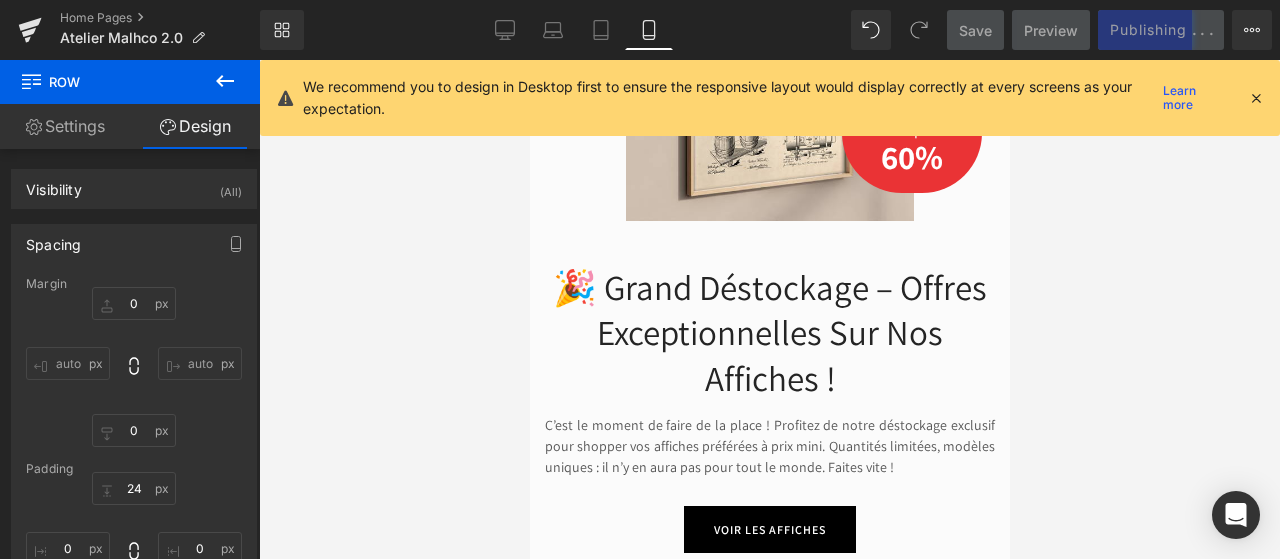 scroll, scrollTop: 846, scrollLeft: 0, axis: vertical 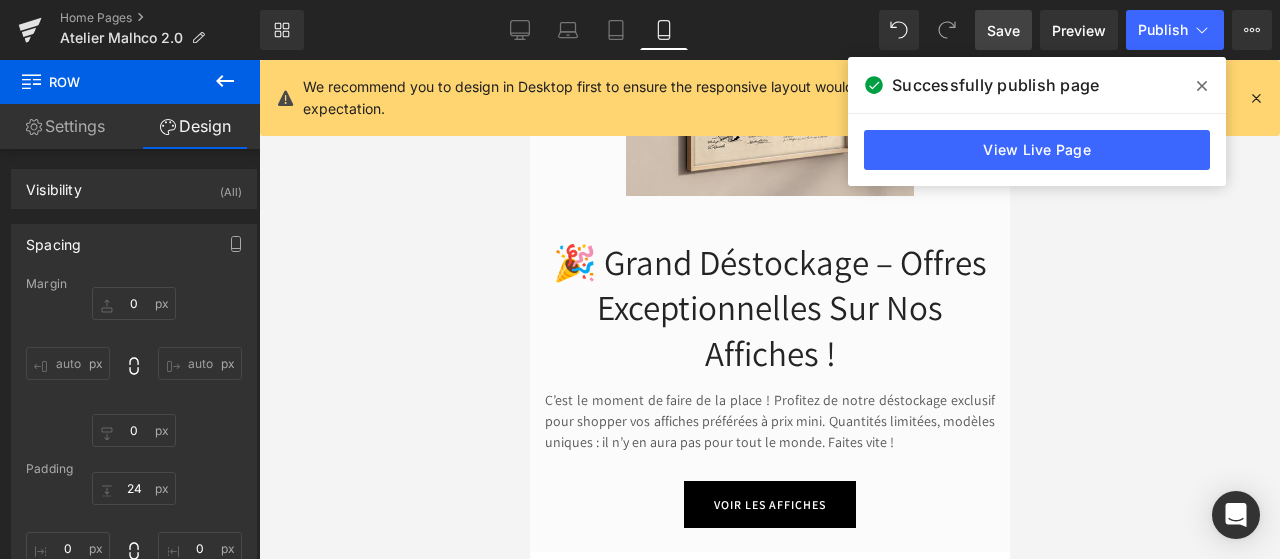 click 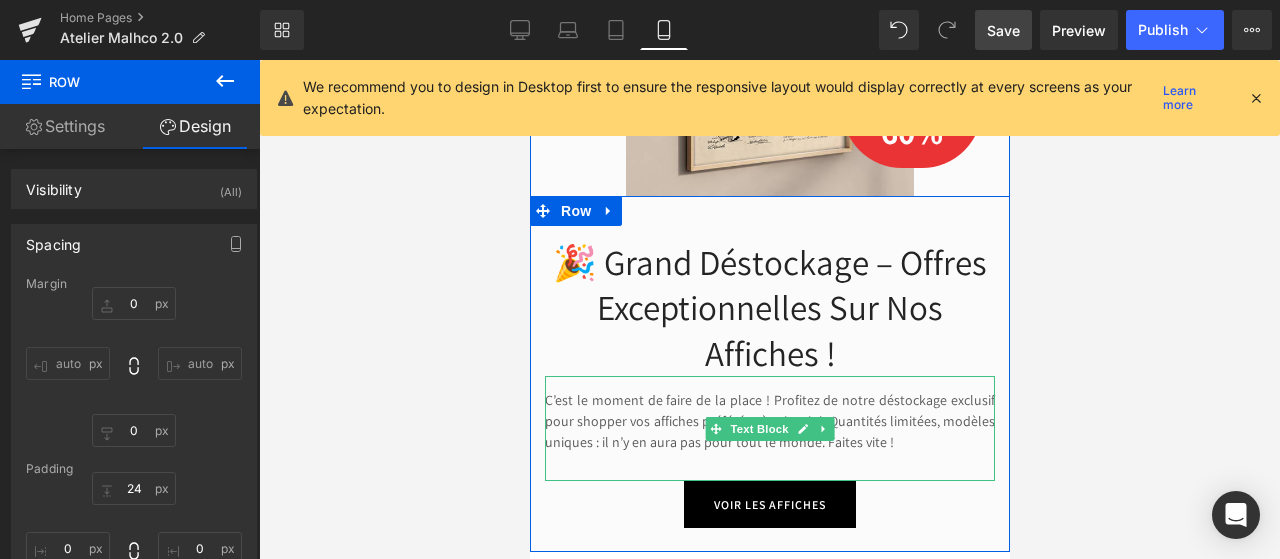 click on "C’est le moment de faire de la place ! Profitez de notre déstockage exclusif pour shopper vos affiches préférées à prix mini. Quantités limitées, modèles uniques : il n’y en aura pas pour tout le monde. Faites vite !" at bounding box center [769, 421] 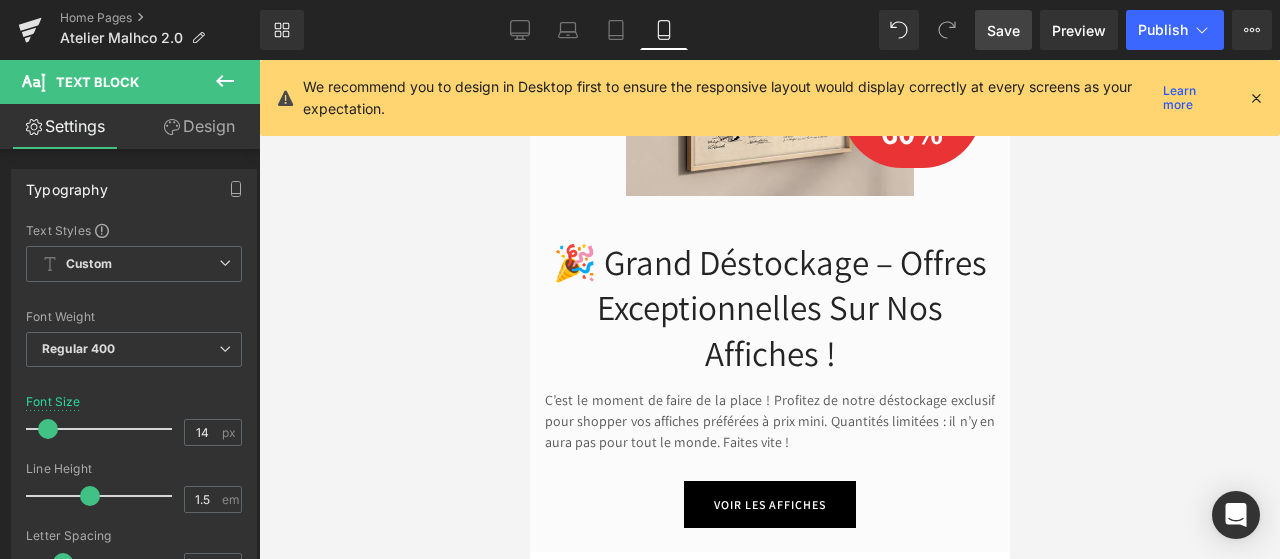 click on "Save" at bounding box center (1003, 30) 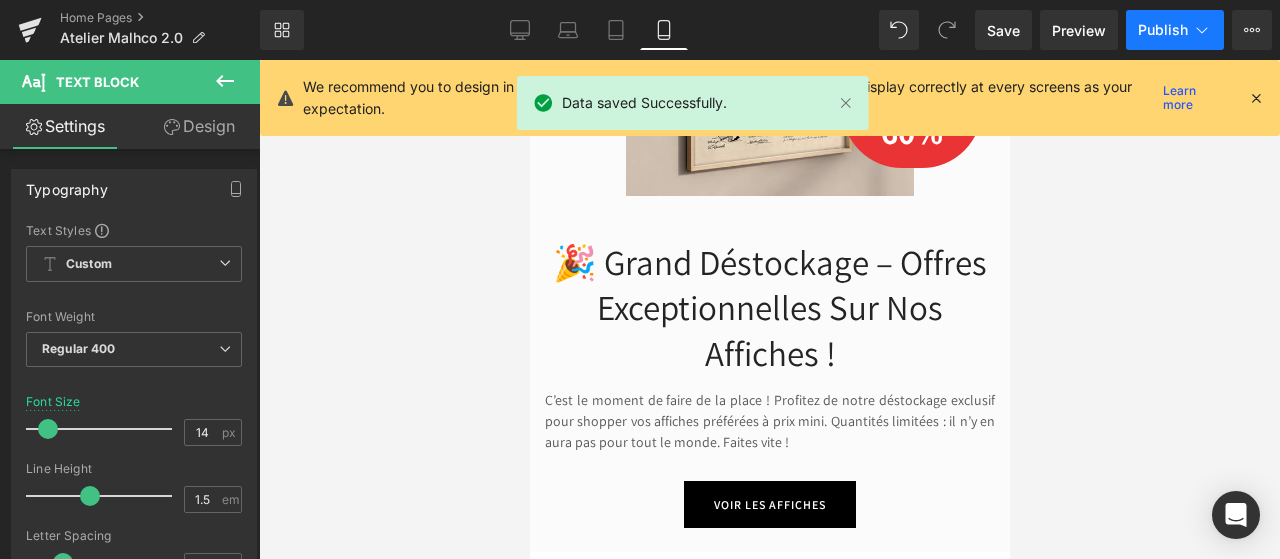 click on "Publish" at bounding box center (1163, 30) 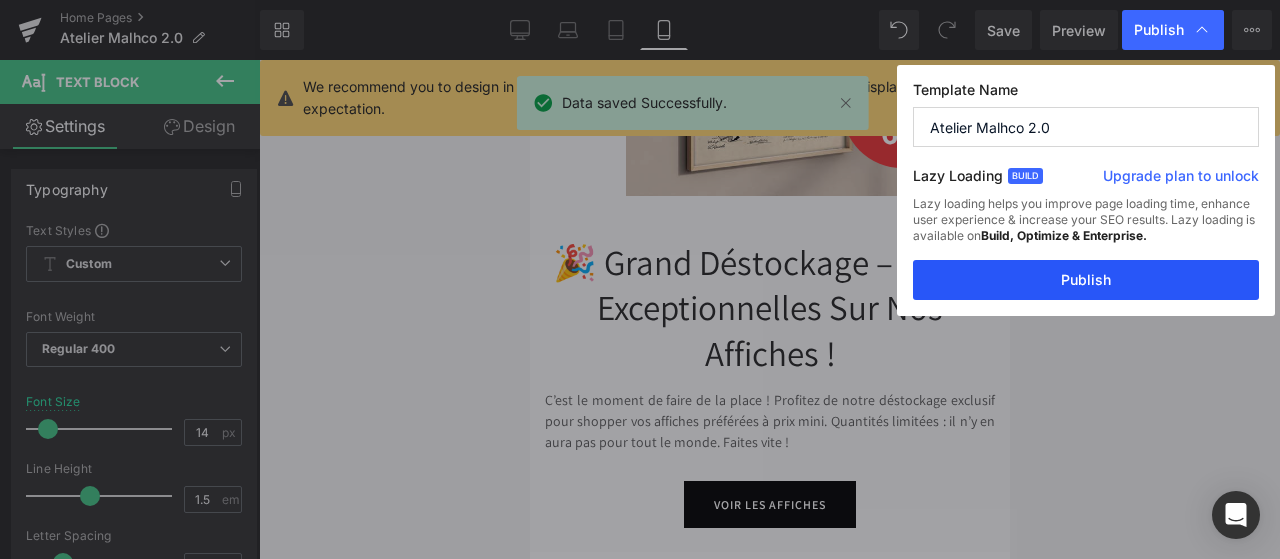 click on "Publish" at bounding box center (1086, 280) 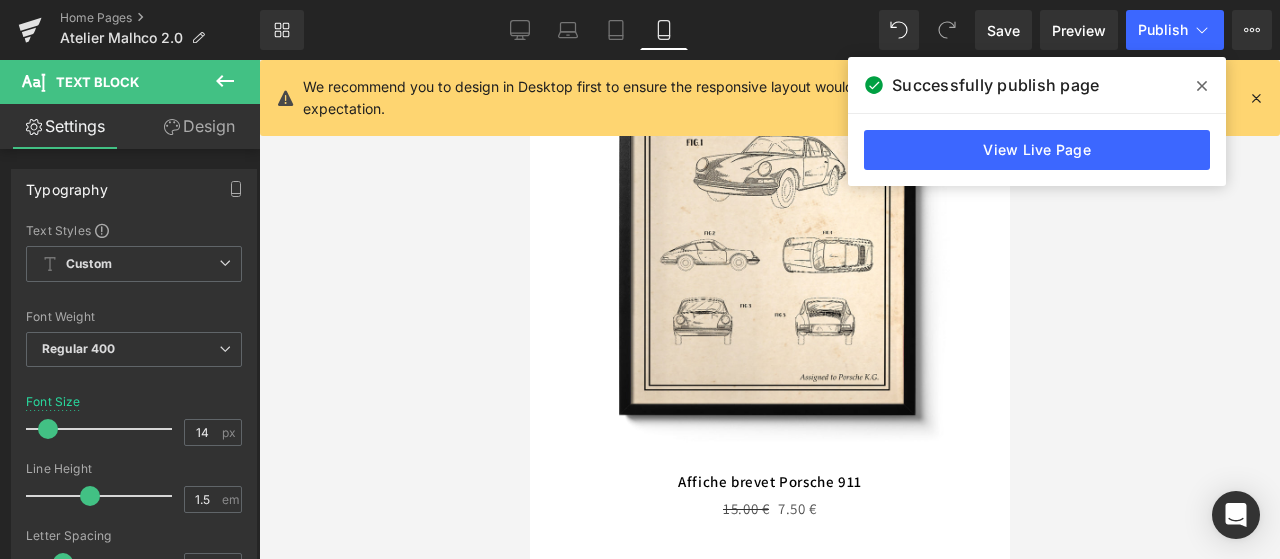 scroll, scrollTop: 1510, scrollLeft: 0, axis: vertical 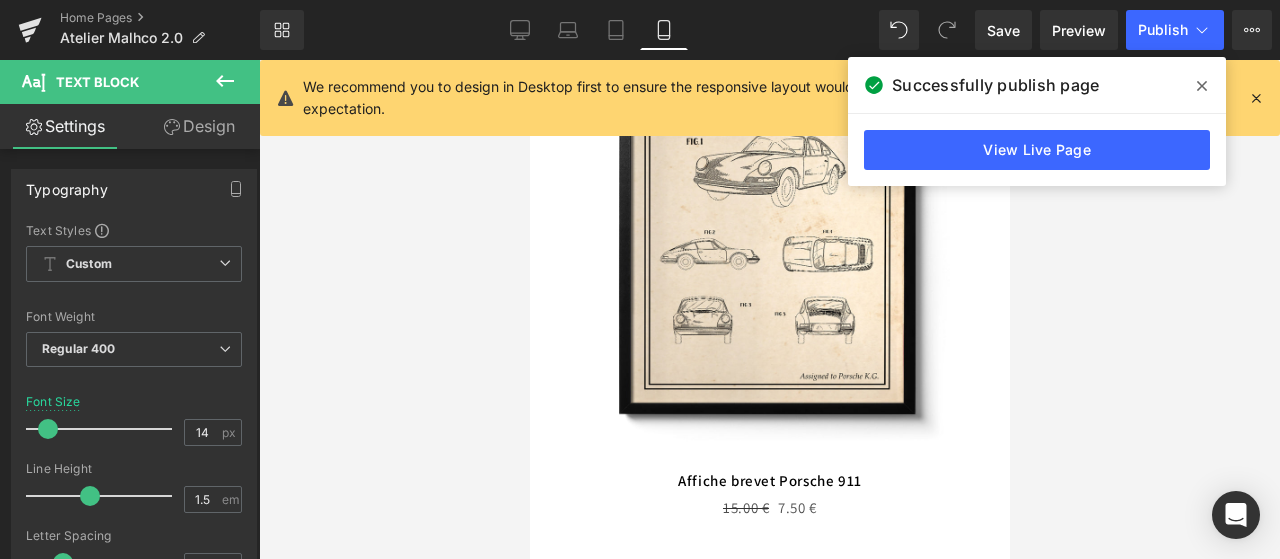 click at bounding box center [769, 222] 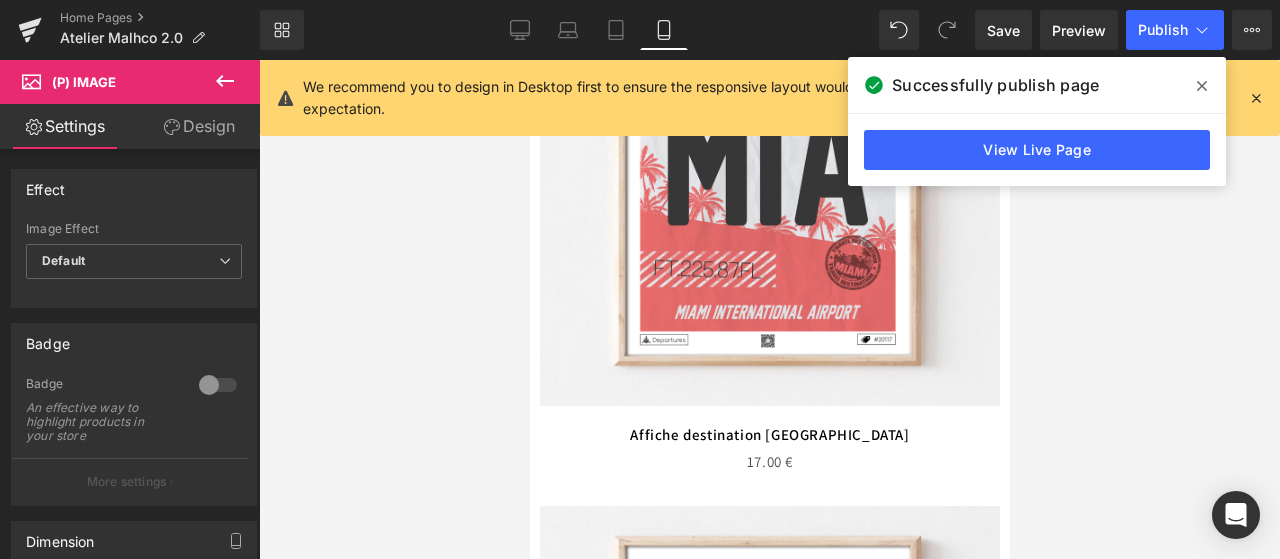 scroll, scrollTop: 8484, scrollLeft: 0, axis: vertical 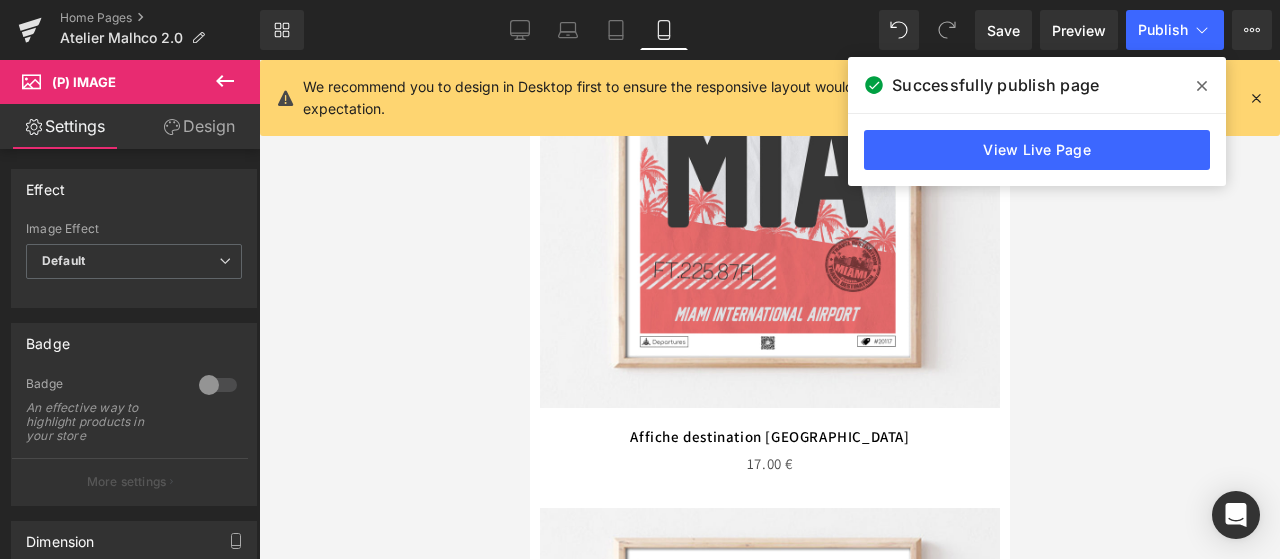 click at bounding box center (769, 178) 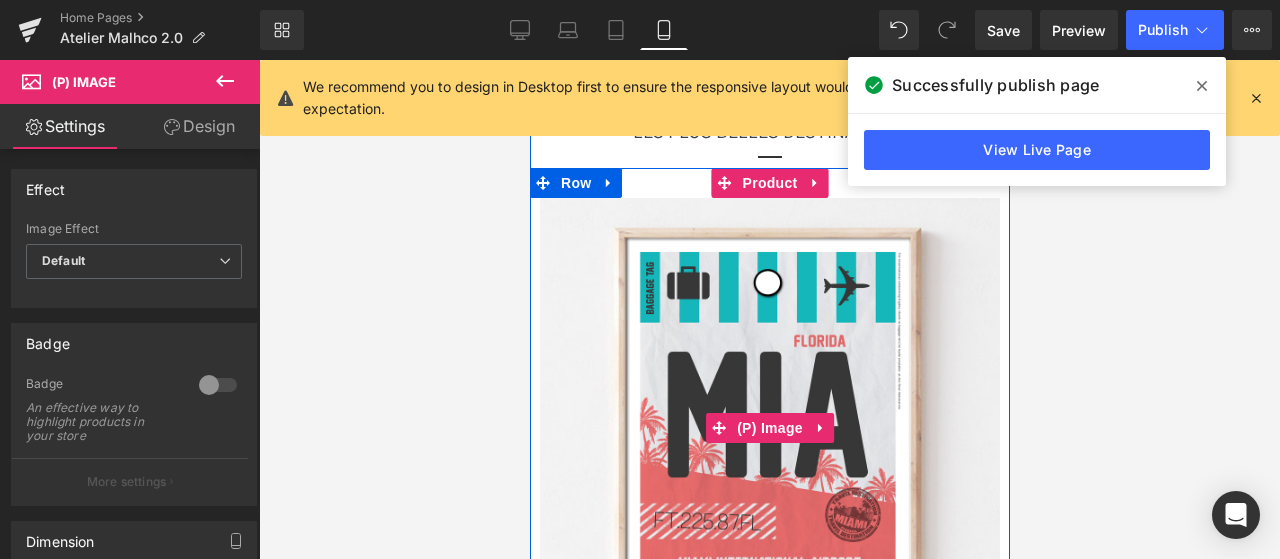 scroll, scrollTop: 8240, scrollLeft: 0, axis: vertical 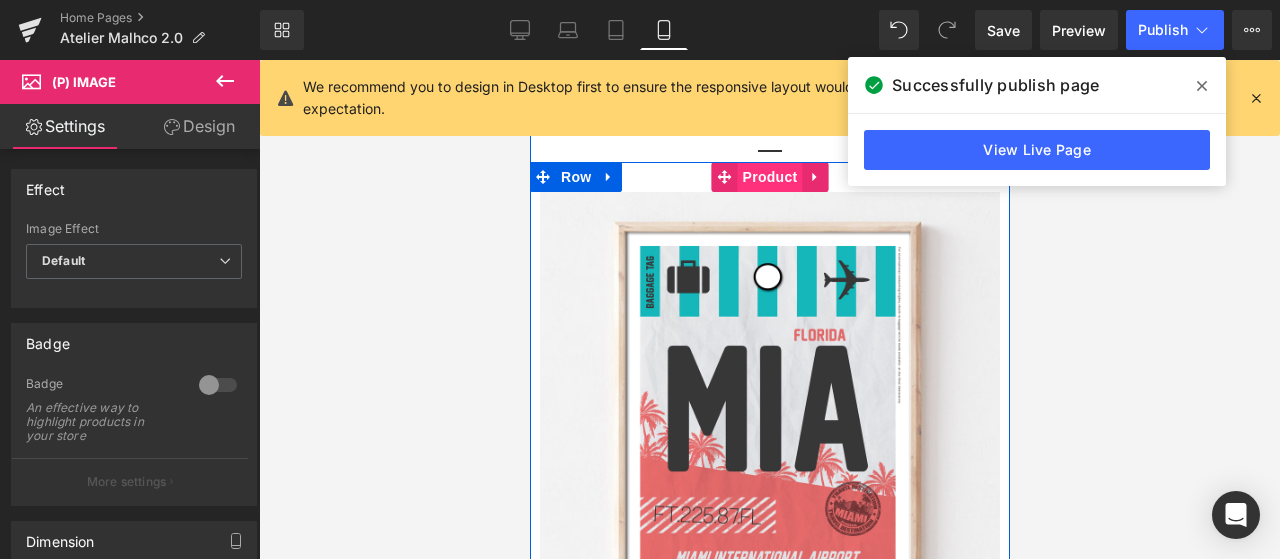 click on "Product" at bounding box center (769, 177) 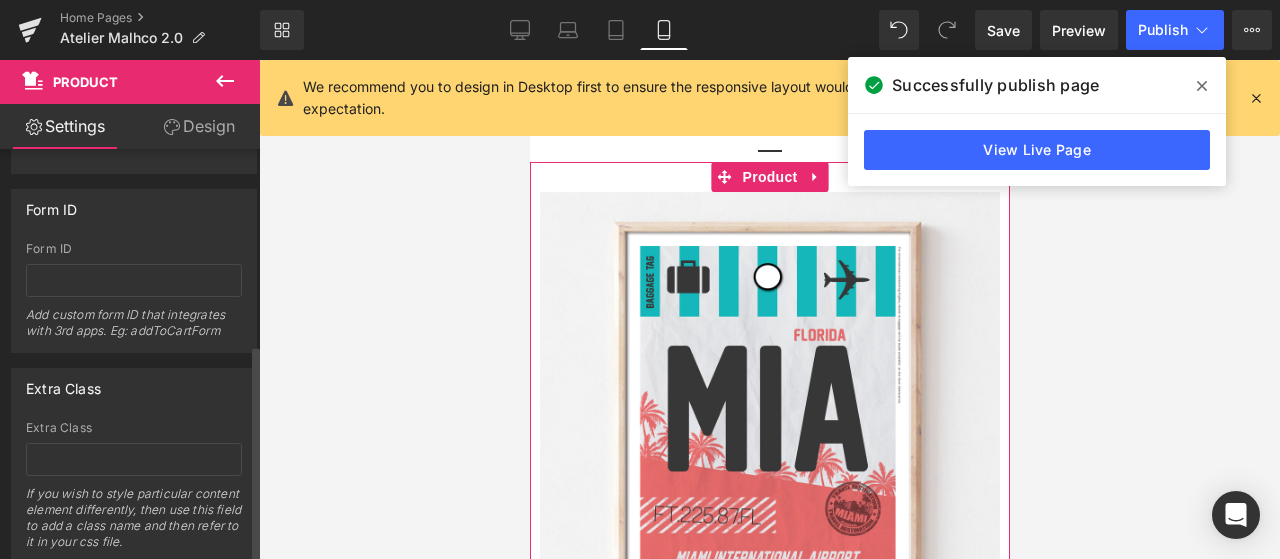 scroll, scrollTop: 366, scrollLeft: 0, axis: vertical 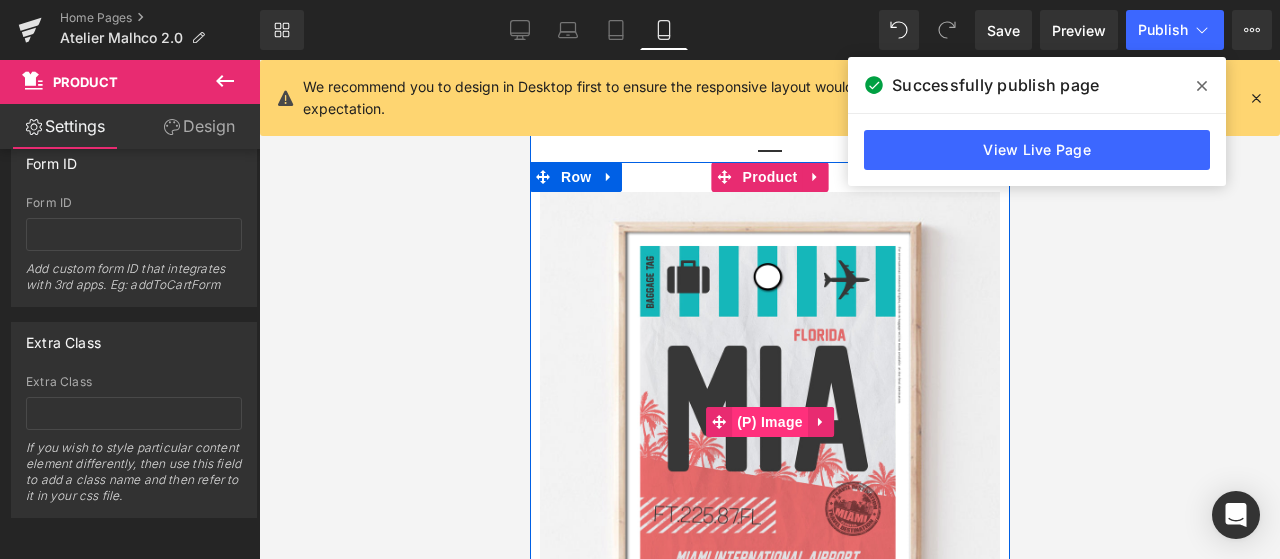 click on "(P) Image" at bounding box center (769, 422) 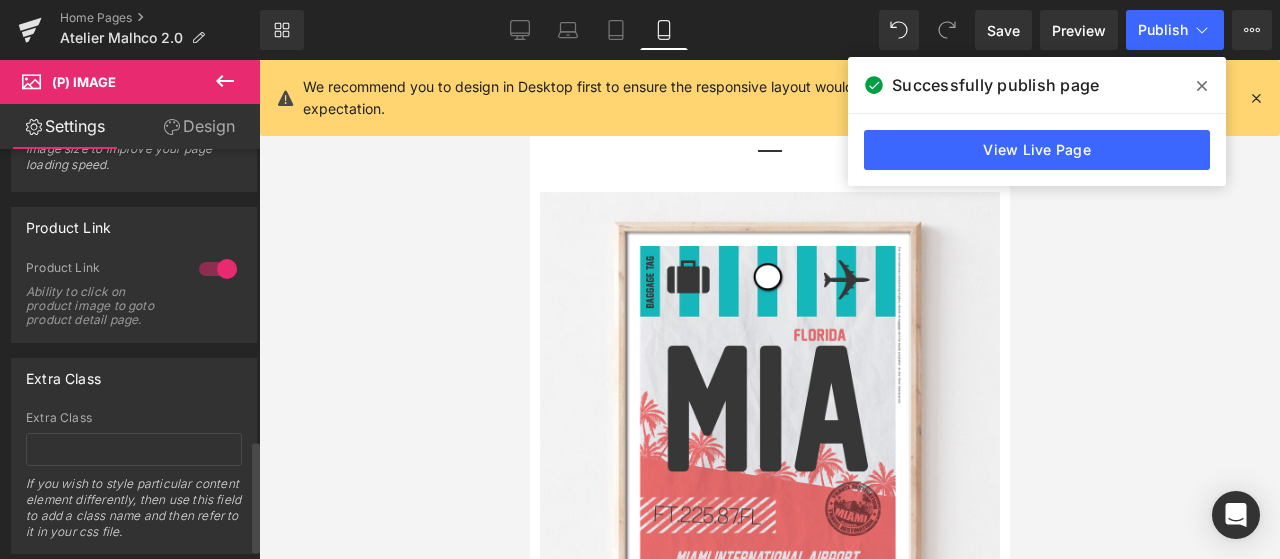 scroll, scrollTop: 1106, scrollLeft: 0, axis: vertical 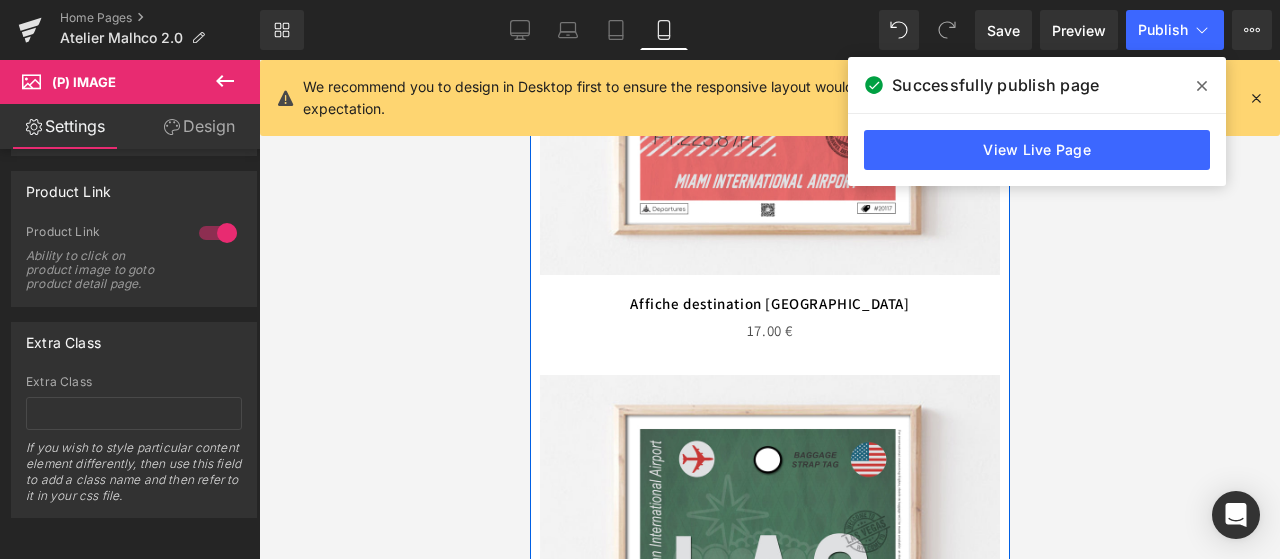 click on "17.00 €
(P) Price" at bounding box center [769, 330] 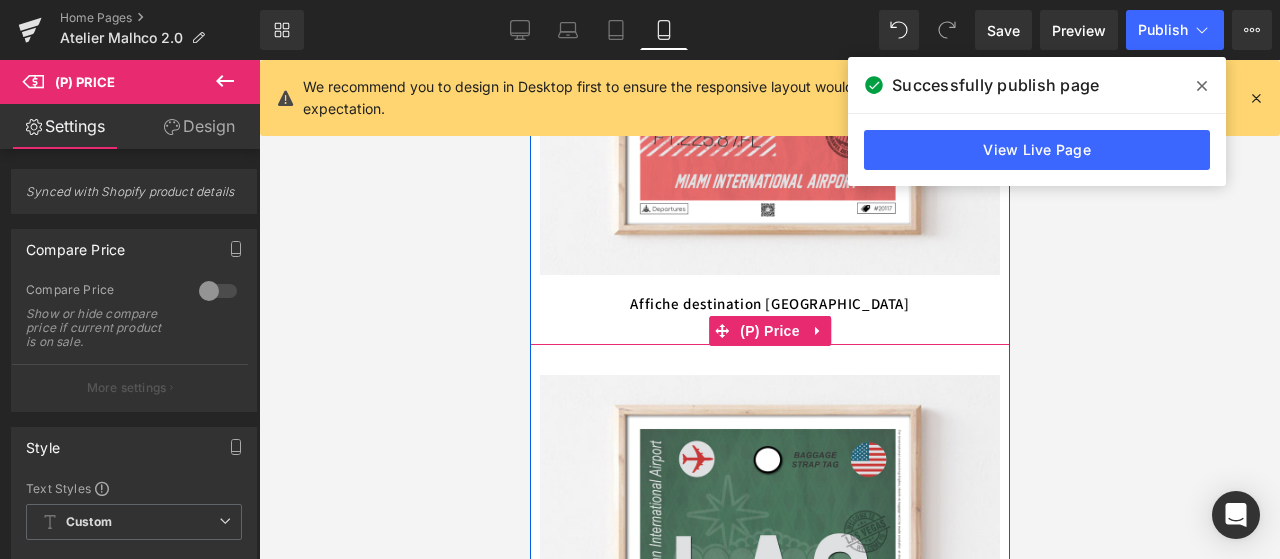 click on "(P) Price" at bounding box center [769, 331] 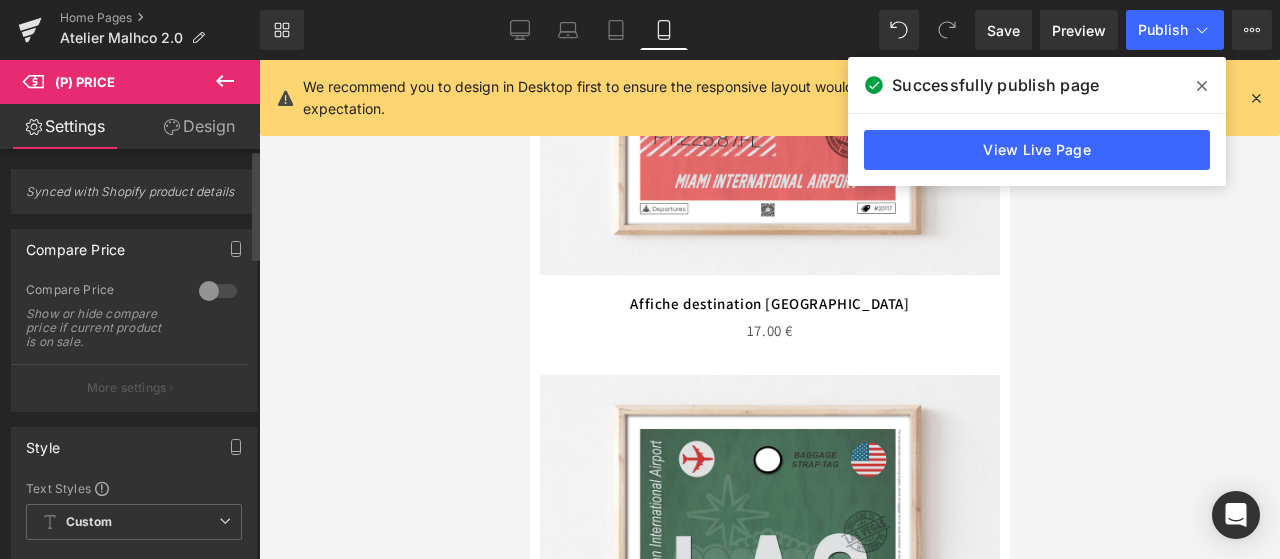 click at bounding box center (218, 291) 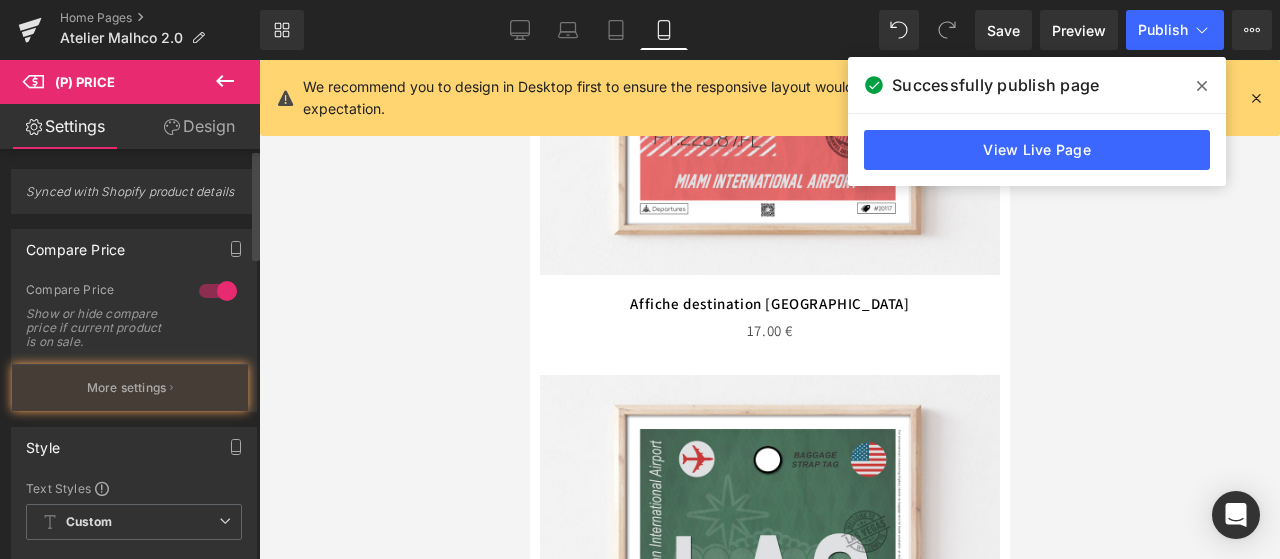 click at bounding box center (218, 291) 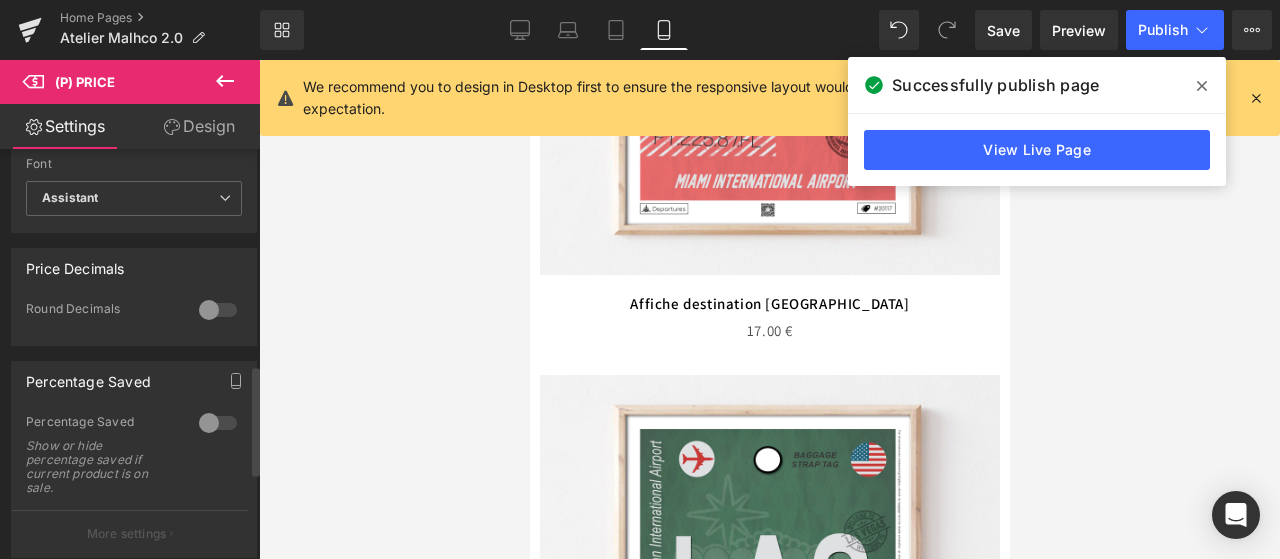 scroll, scrollTop: 823, scrollLeft: 0, axis: vertical 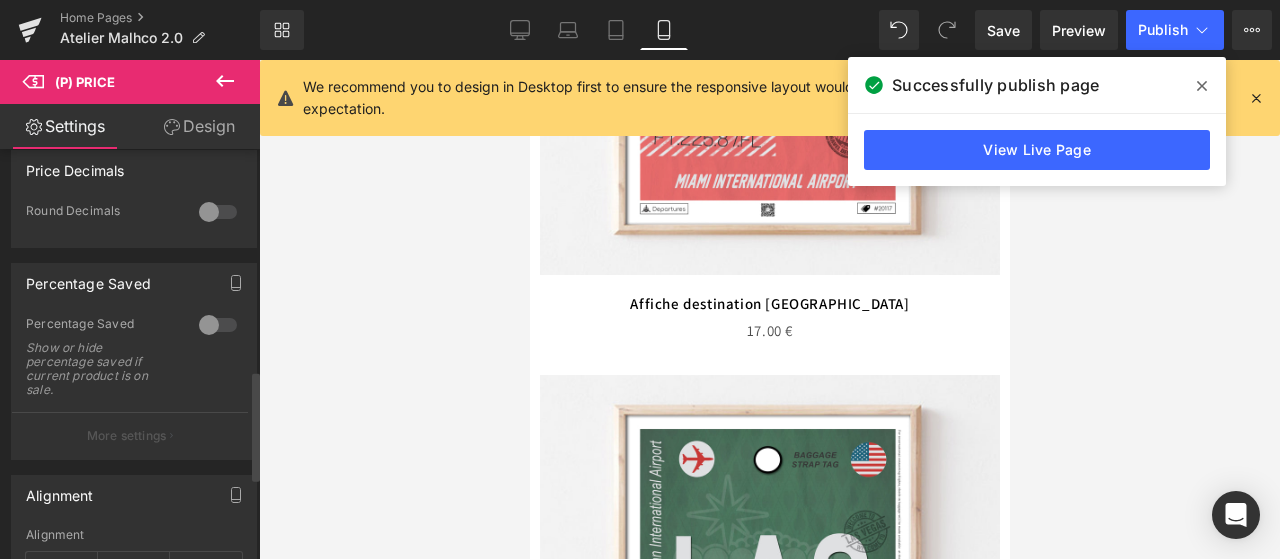 click at bounding box center [218, 325] 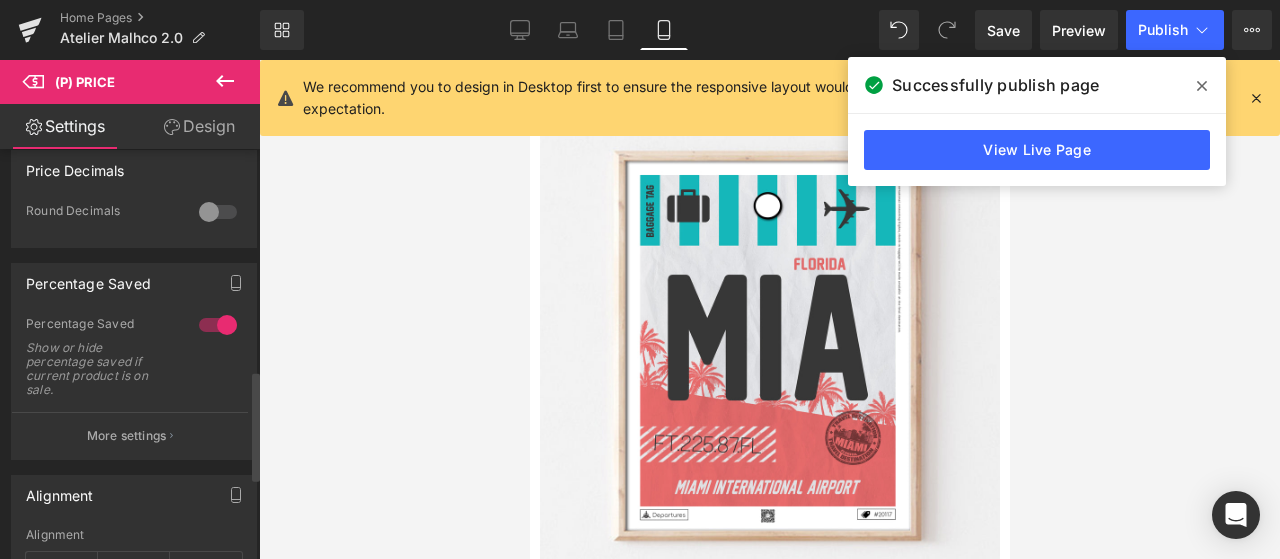 scroll, scrollTop: 8316, scrollLeft: 0, axis: vertical 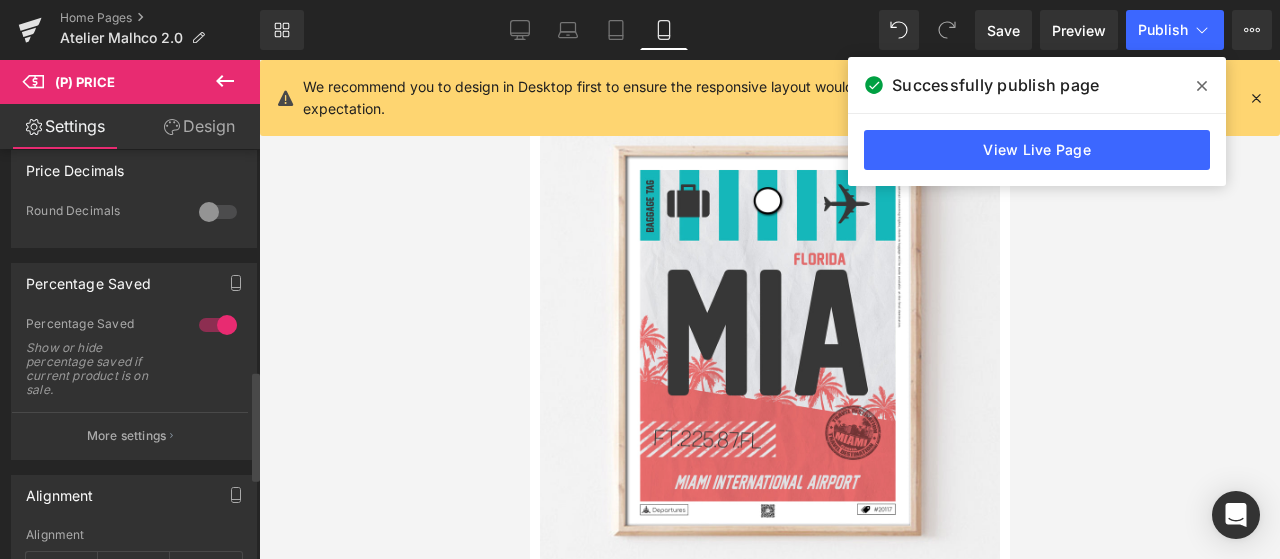 click at bounding box center (218, 325) 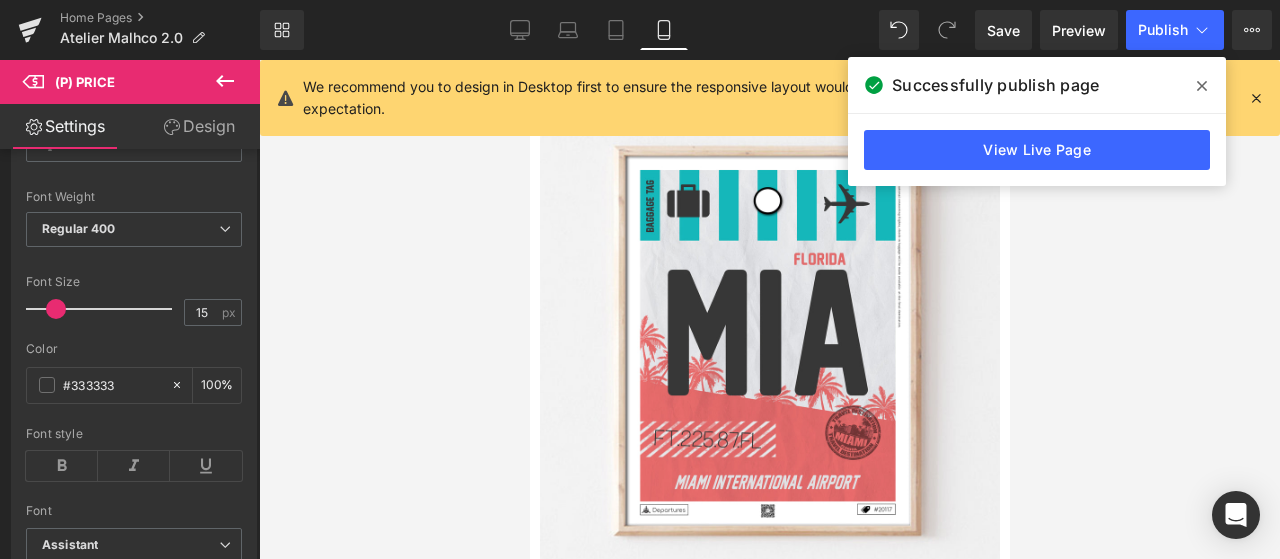 scroll, scrollTop: 339, scrollLeft: 0, axis: vertical 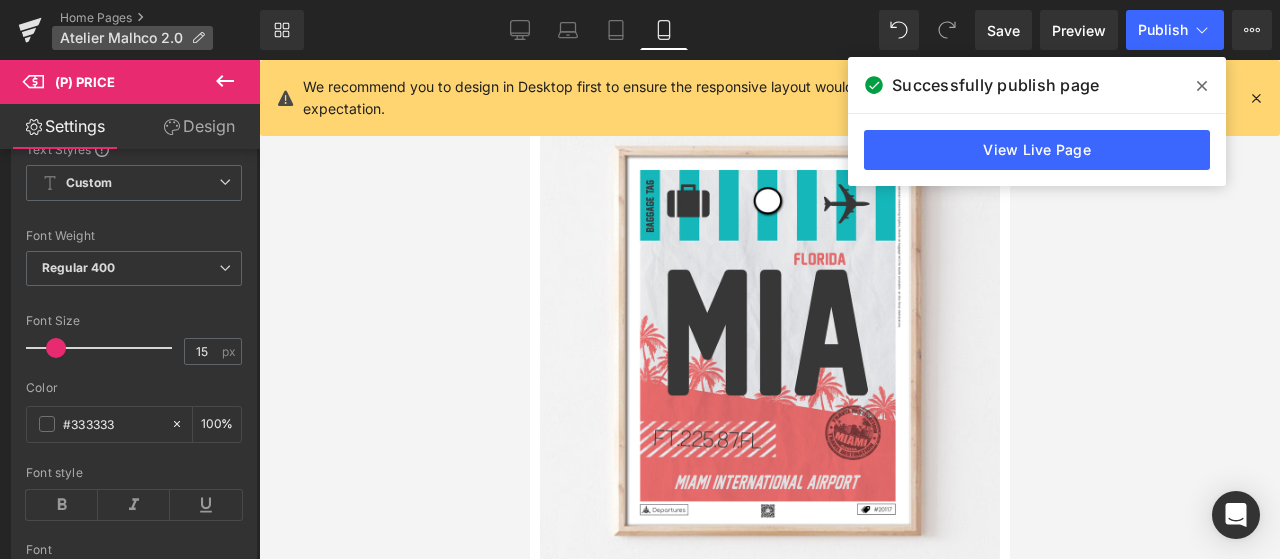 click on "Atelier Malhco 2.0" at bounding box center [132, 38] 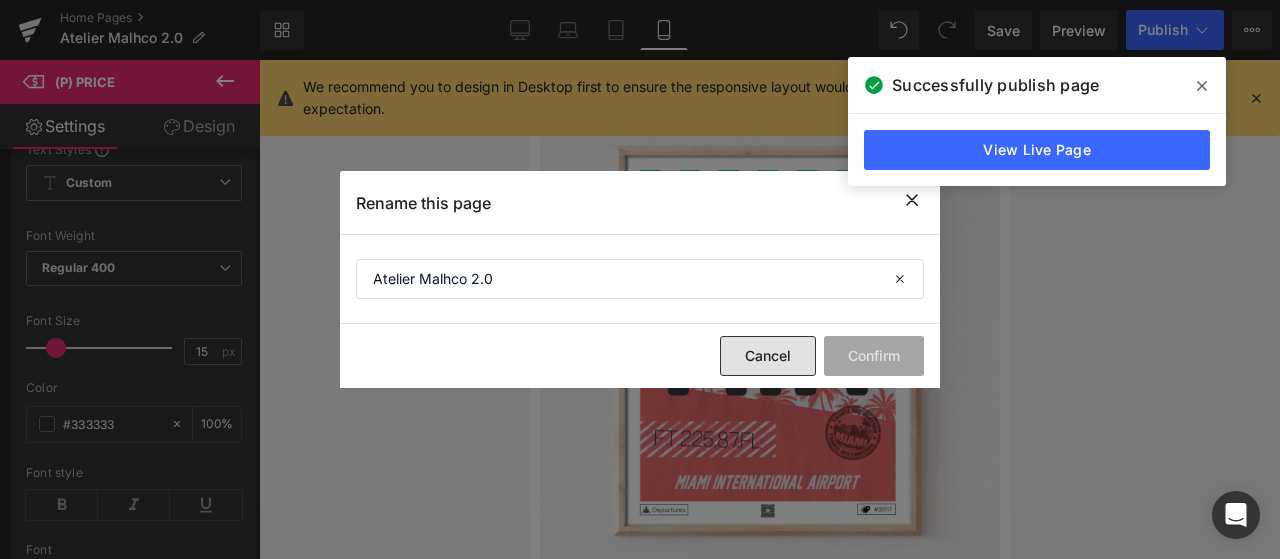 click on "Cancel" at bounding box center [768, 356] 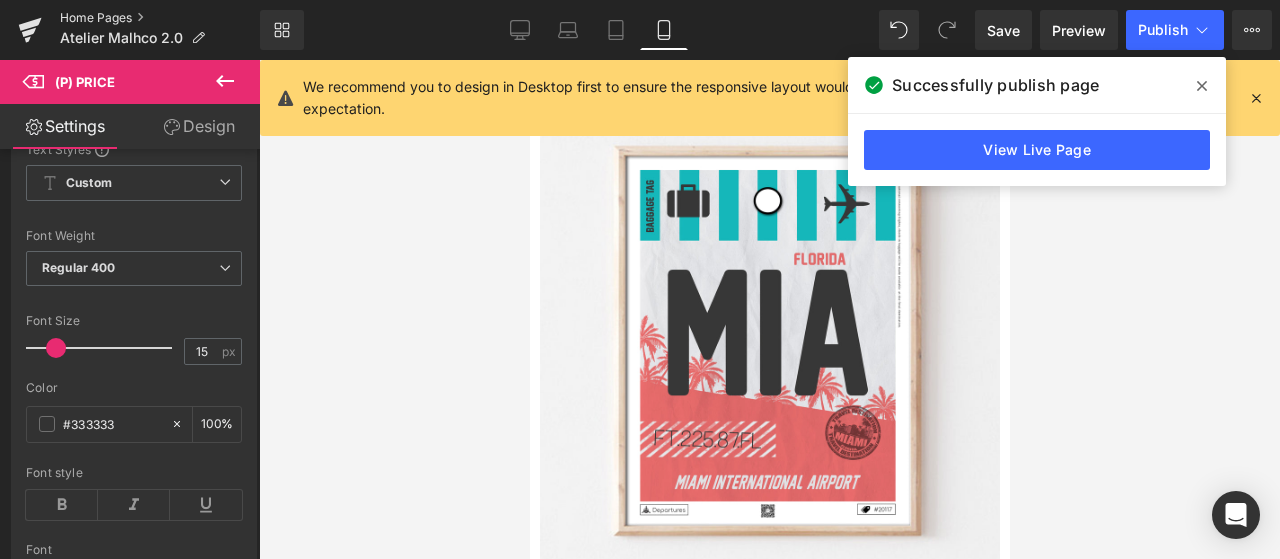 click on "Home Pages" at bounding box center (160, 18) 